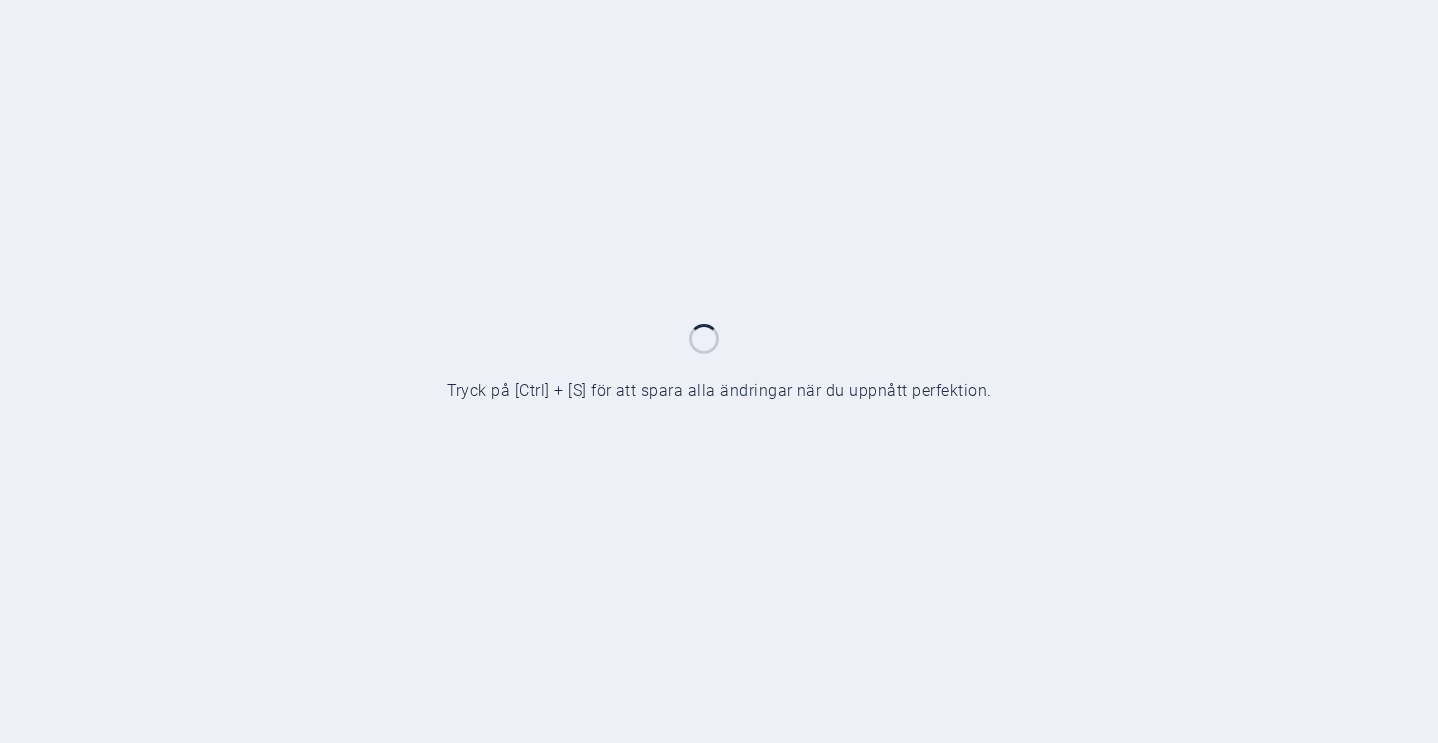 scroll, scrollTop: 0, scrollLeft: 0, axis: both 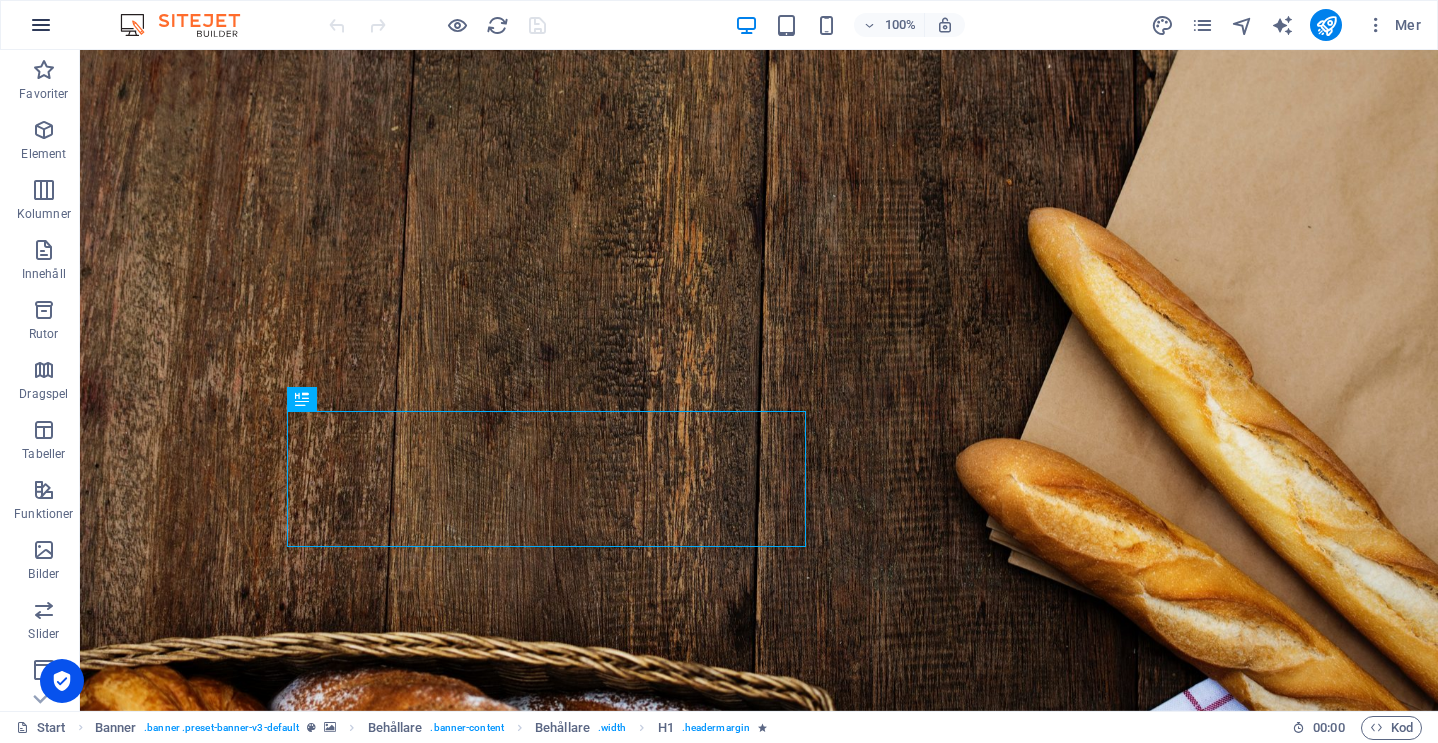 click at bounding box center [41, 25] 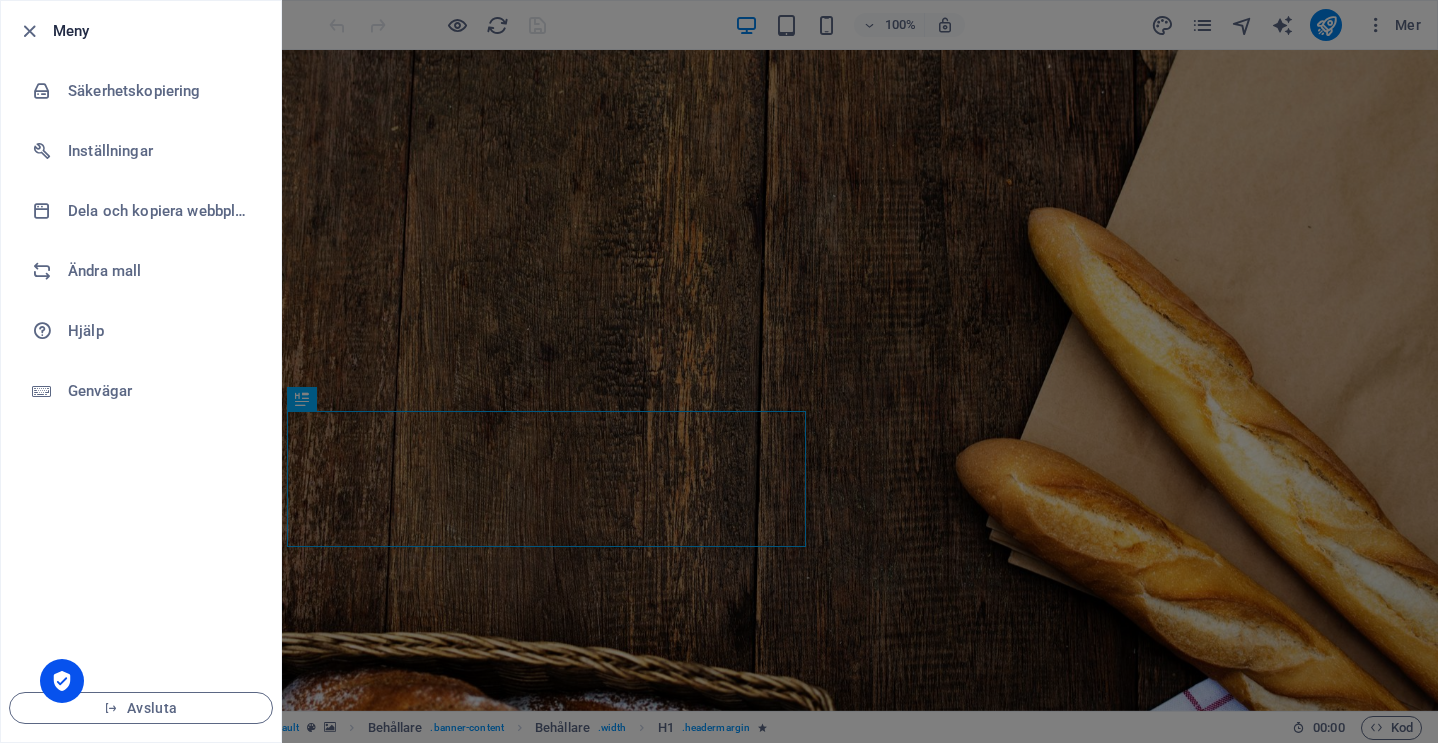 click at bounding box center [719, 371] 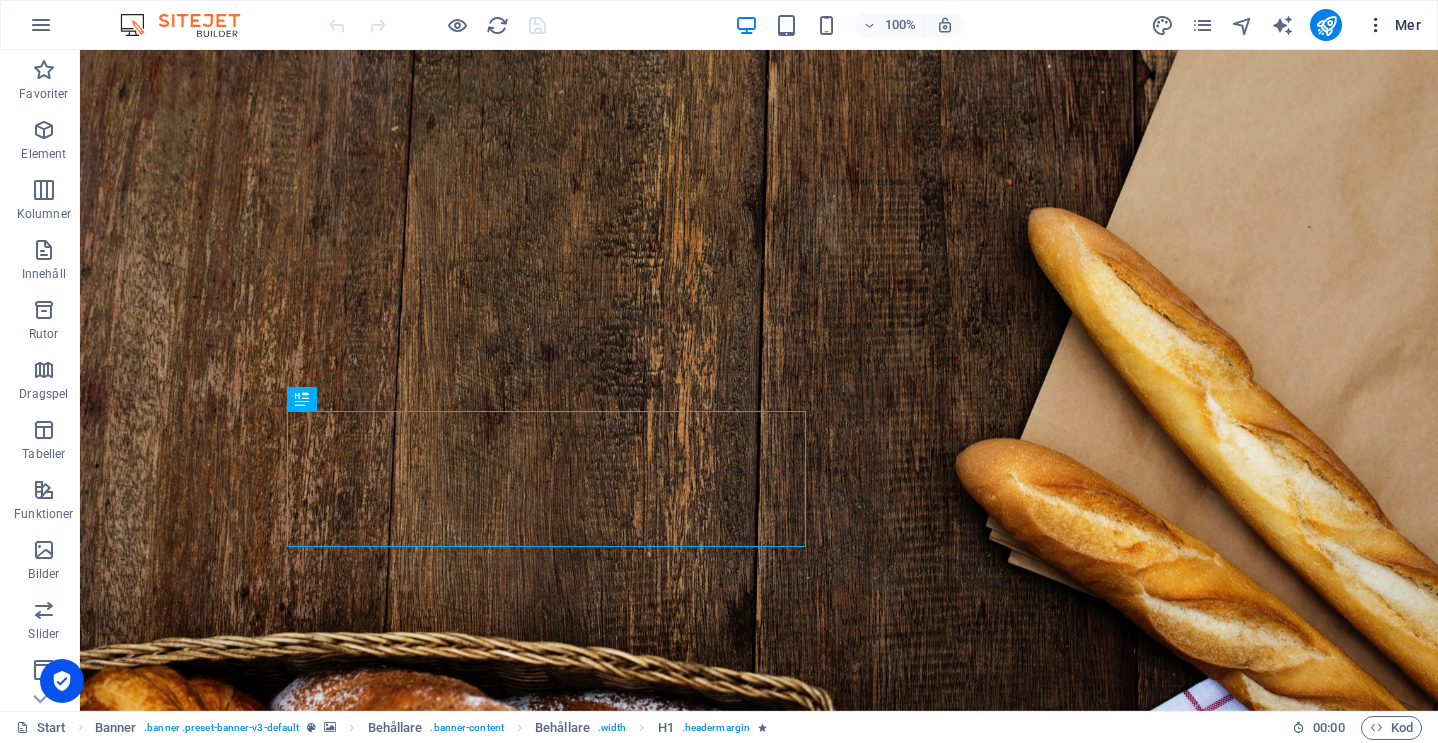 click at bounding box center [1376, 25] 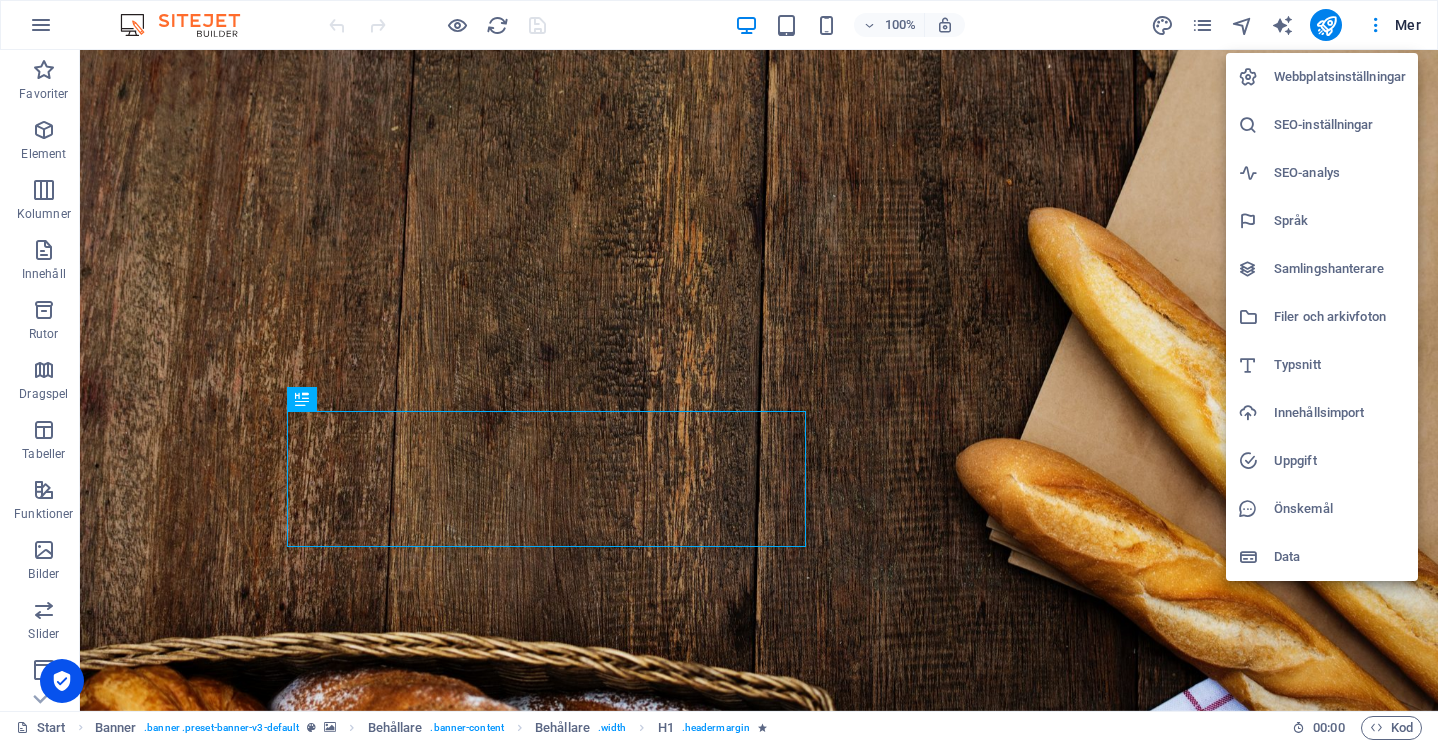 click on "Webbplatsinställningar" at bounding box center (1340, 77) 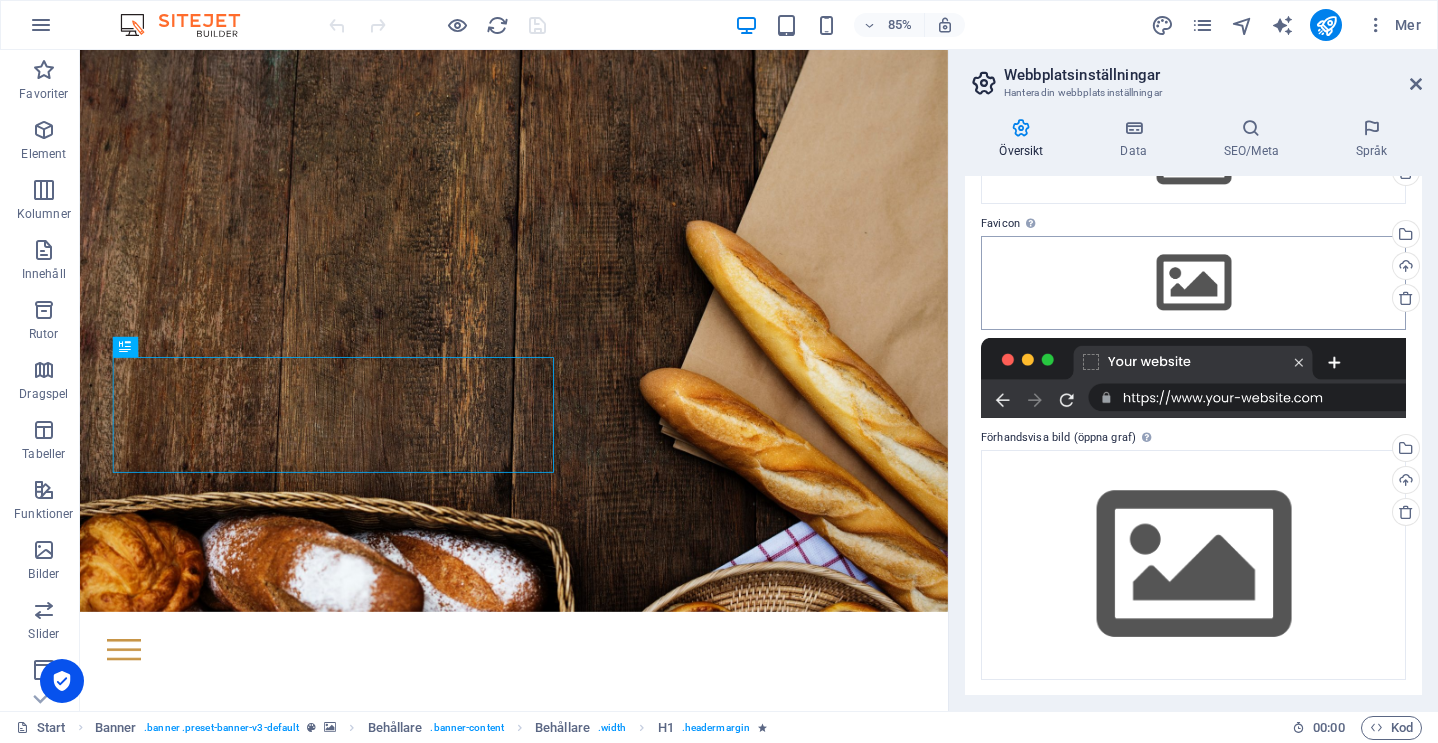 scroll, scrollTop: 161, scrollLeft: 0, axis: vertical 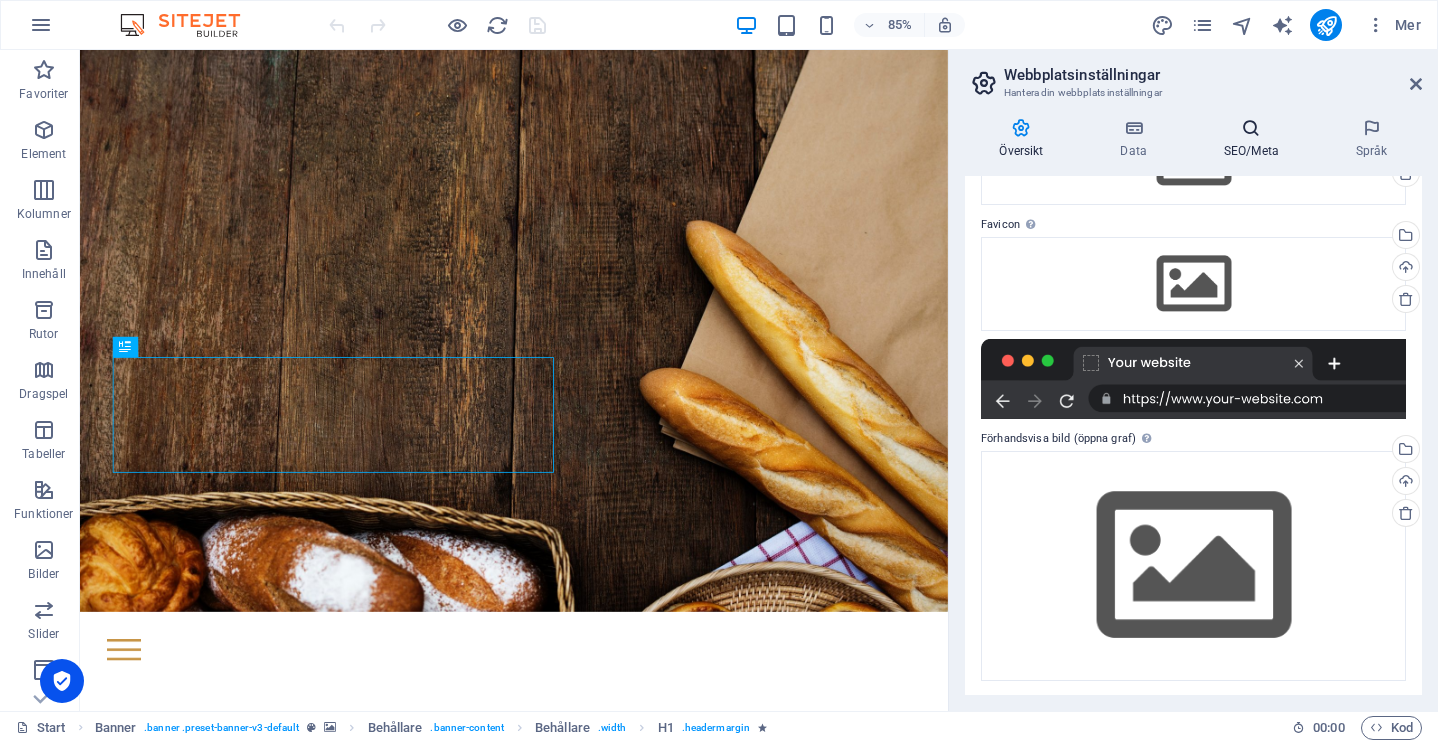 click on "SEO/Meta" at bounding box center (1255, 139) 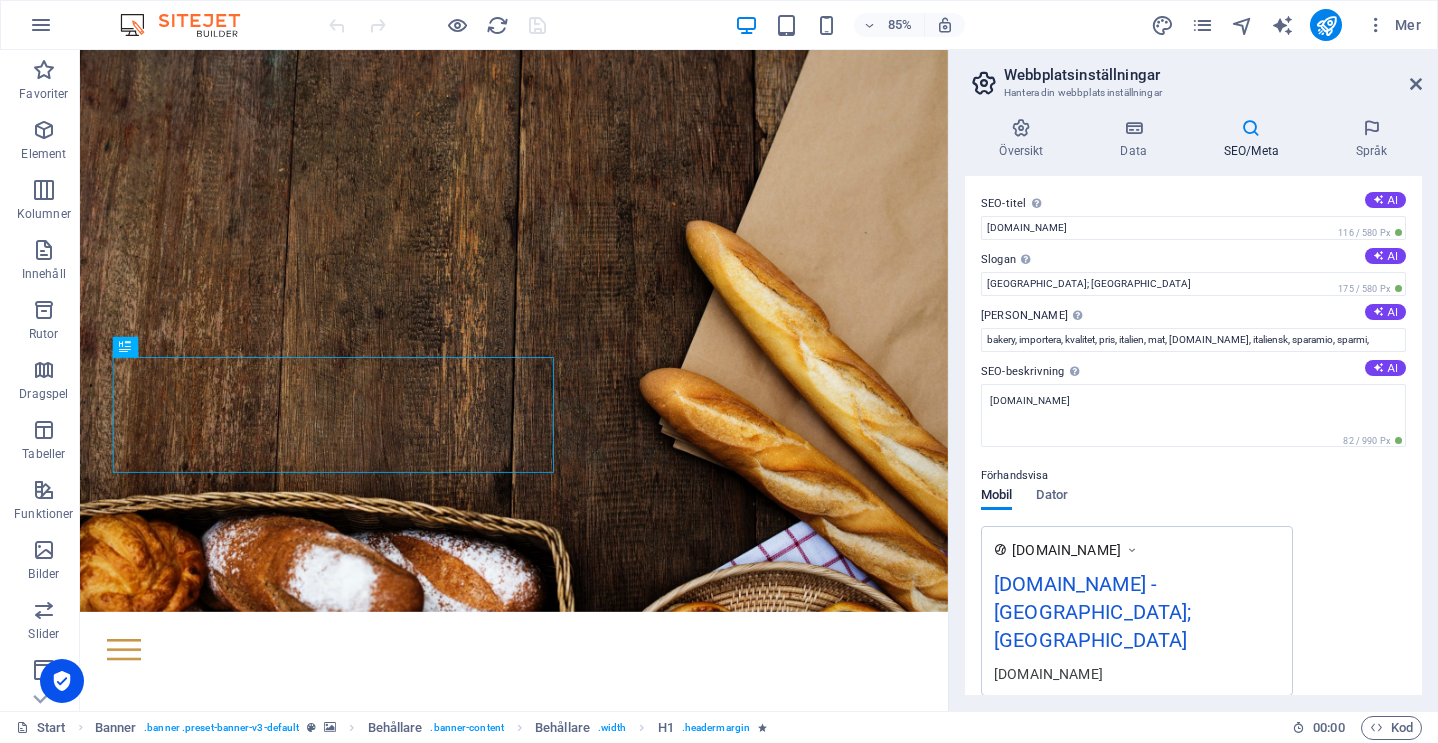 scroll, scrollTop: 0, scrollLeft: 0, axis: both 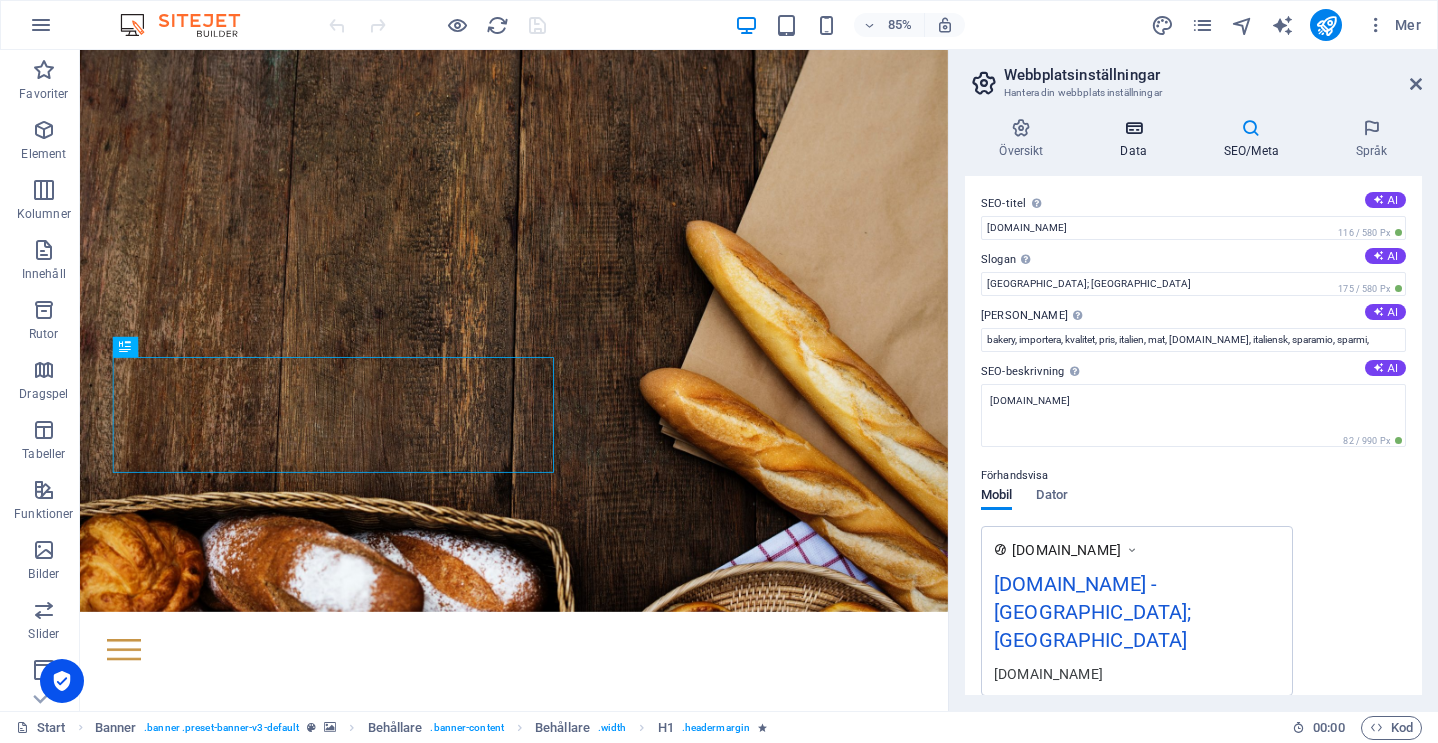 click on "Data" at bounding box center [1137, 139] 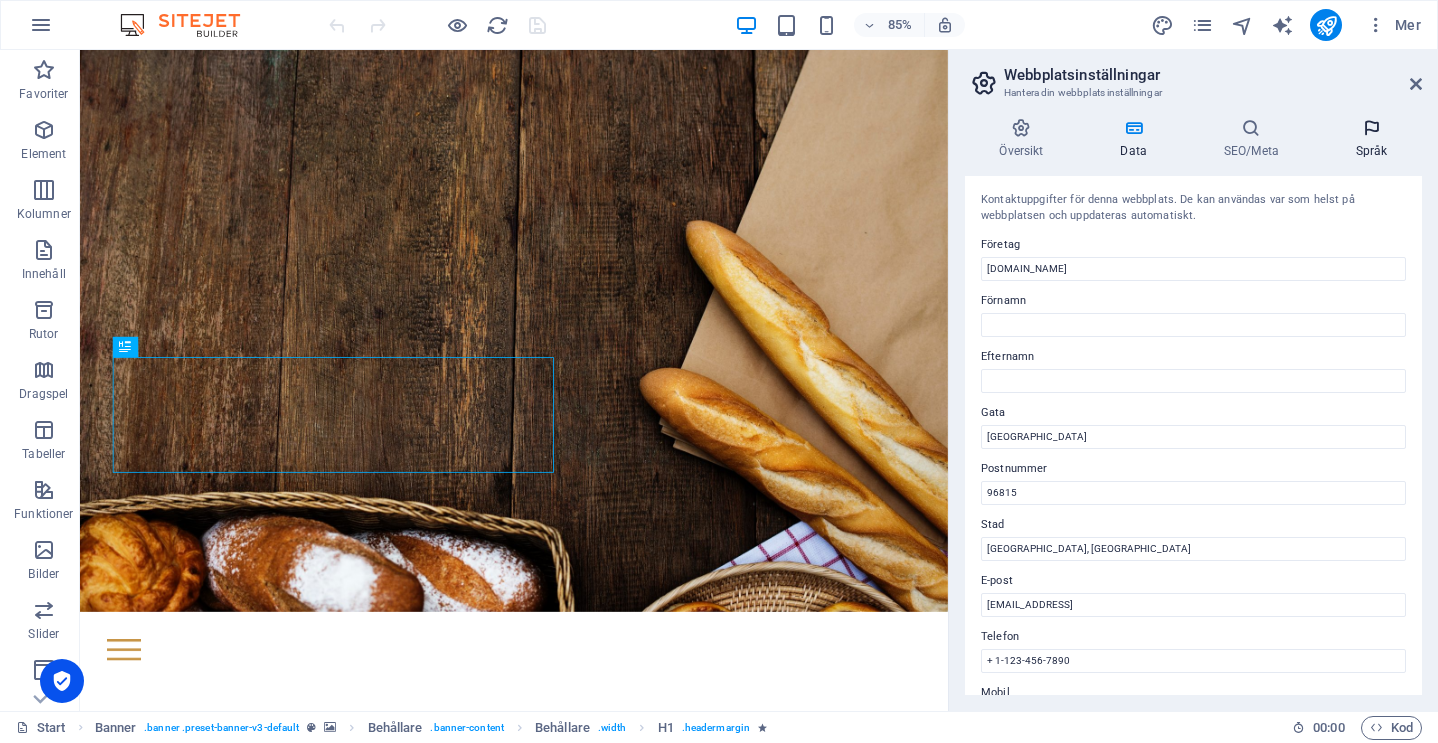 scroll, scrollTop: 0, scrollLeft: 0, axis: both 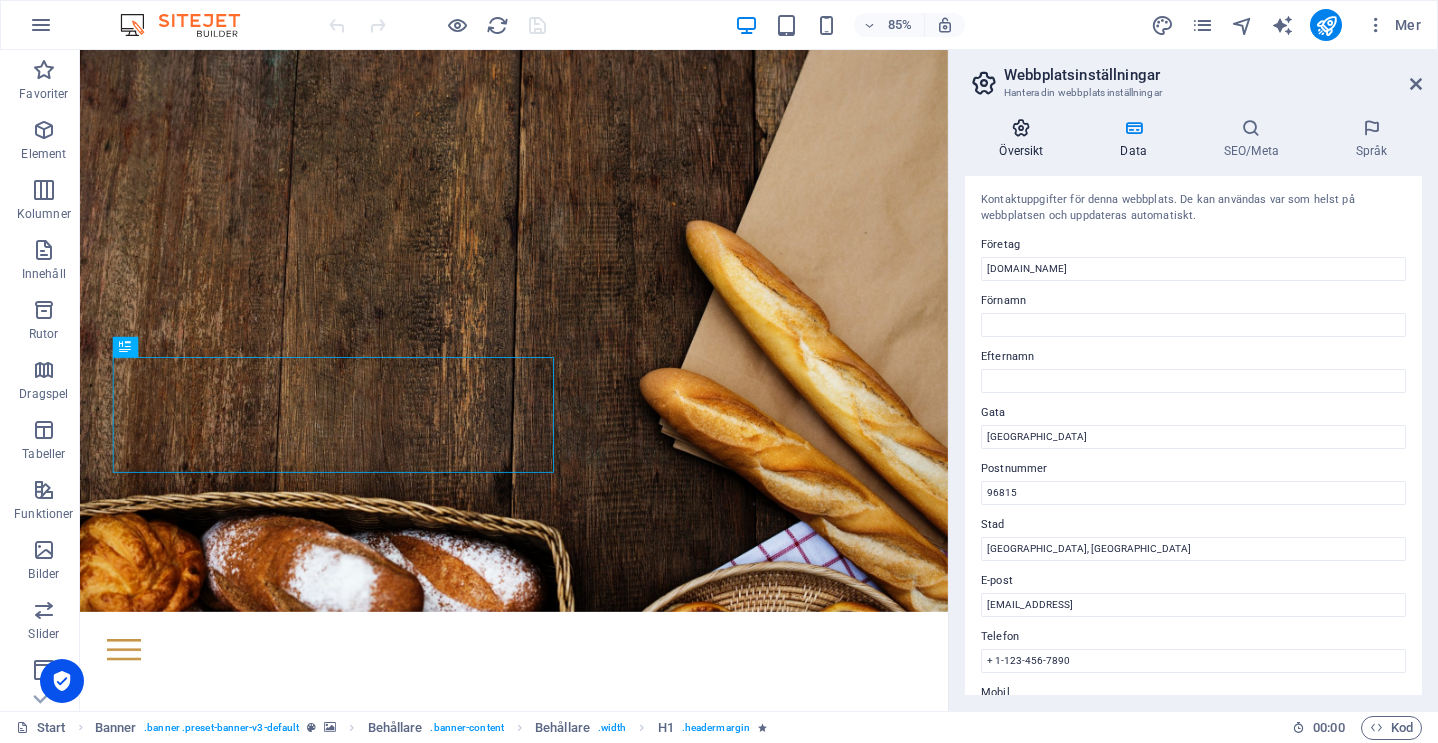 click at bounding box center [1021, 128] 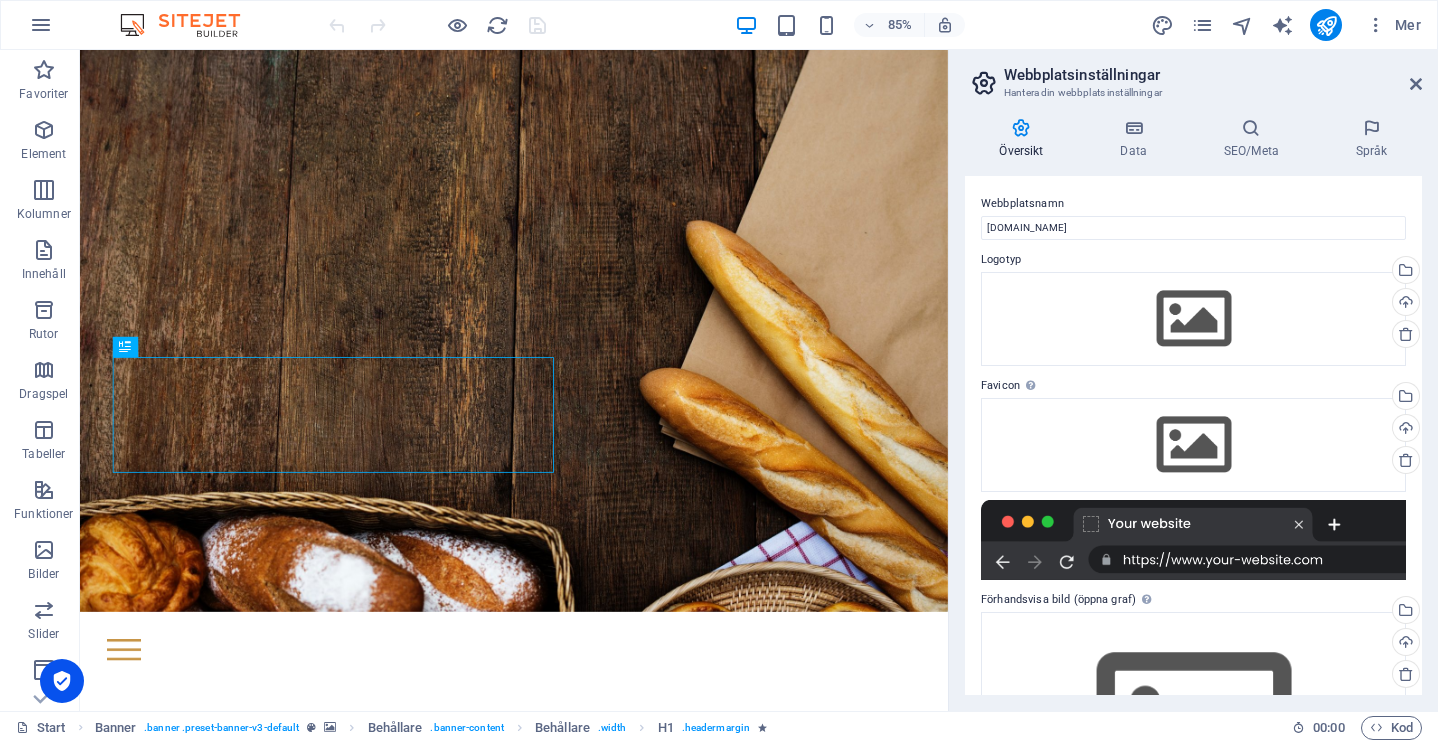 scroll, scrollTop: 0, scrollLeft: 0, axis: both 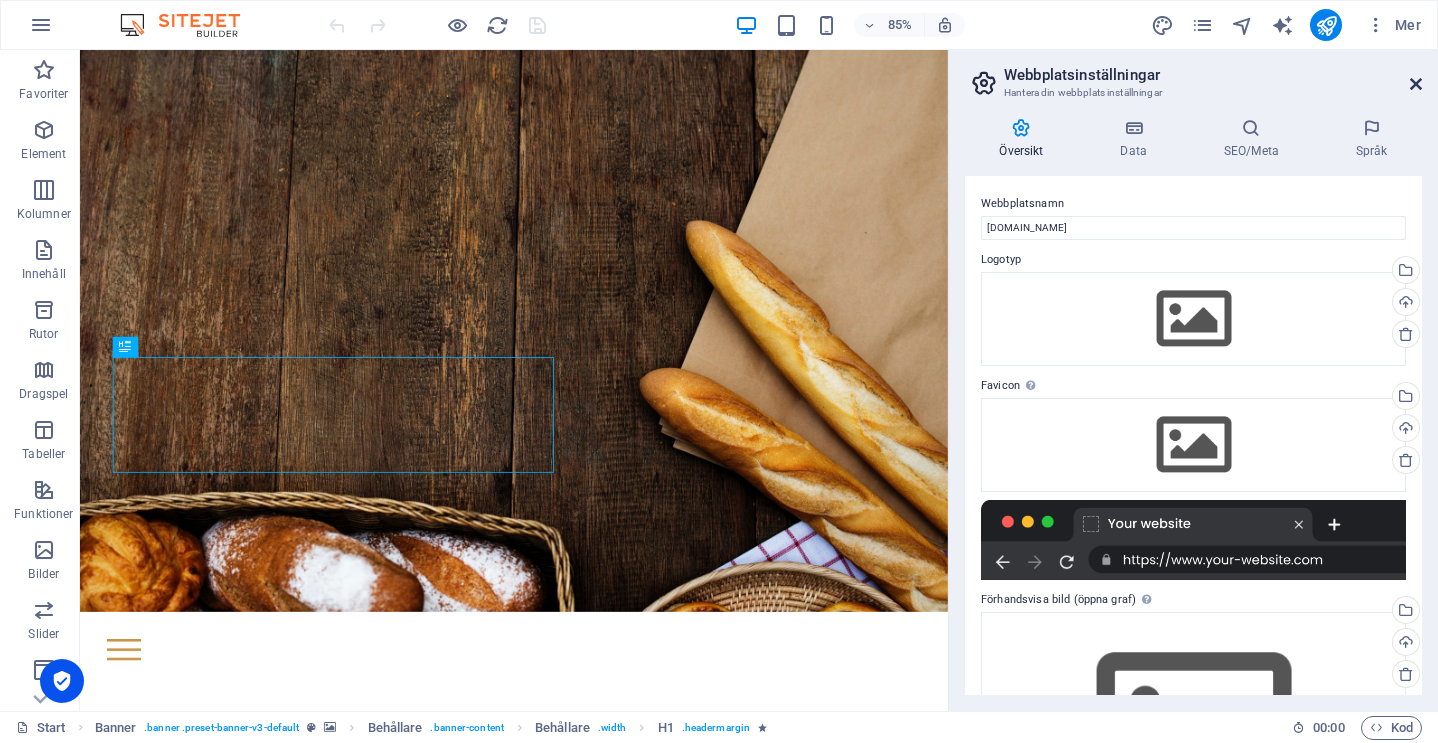 click at bounding box center [1416, 84] 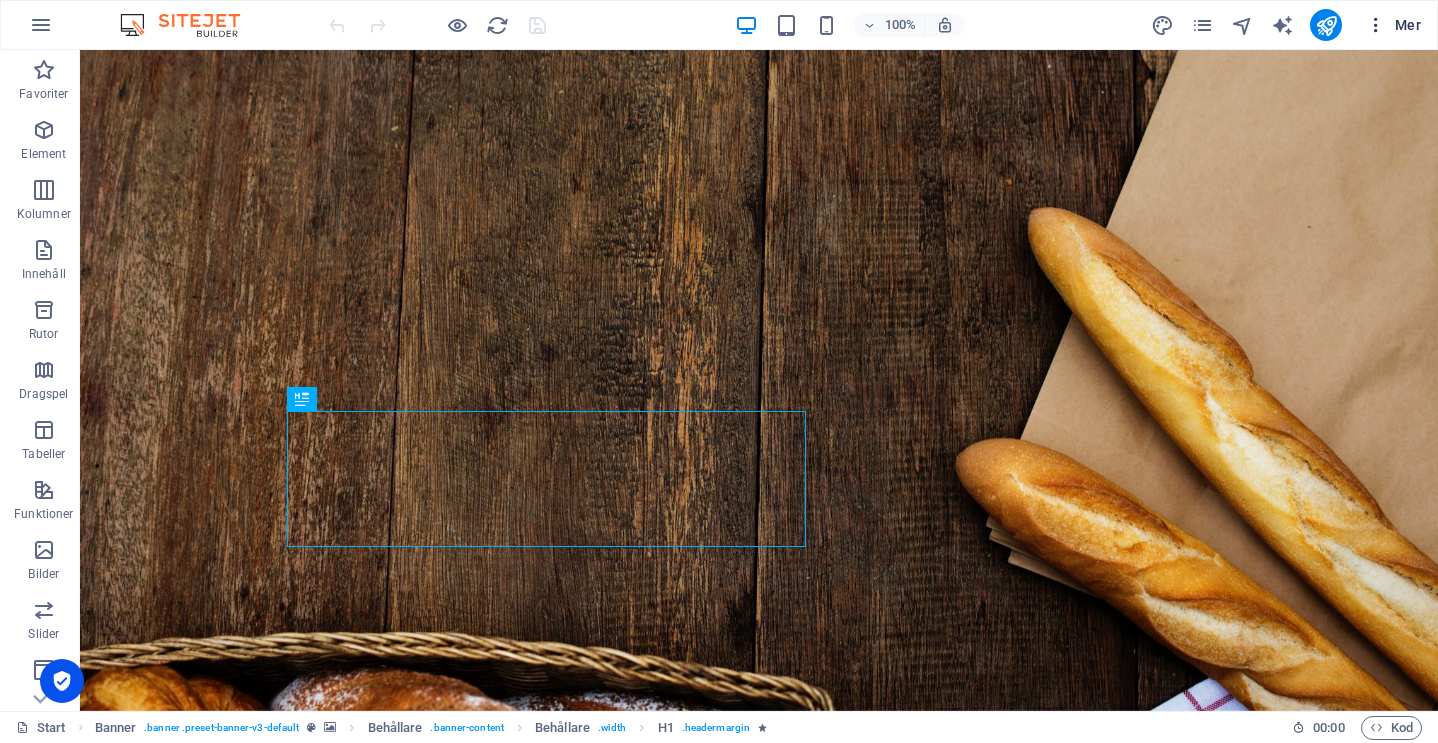 click at bounding box center (1376, 25) 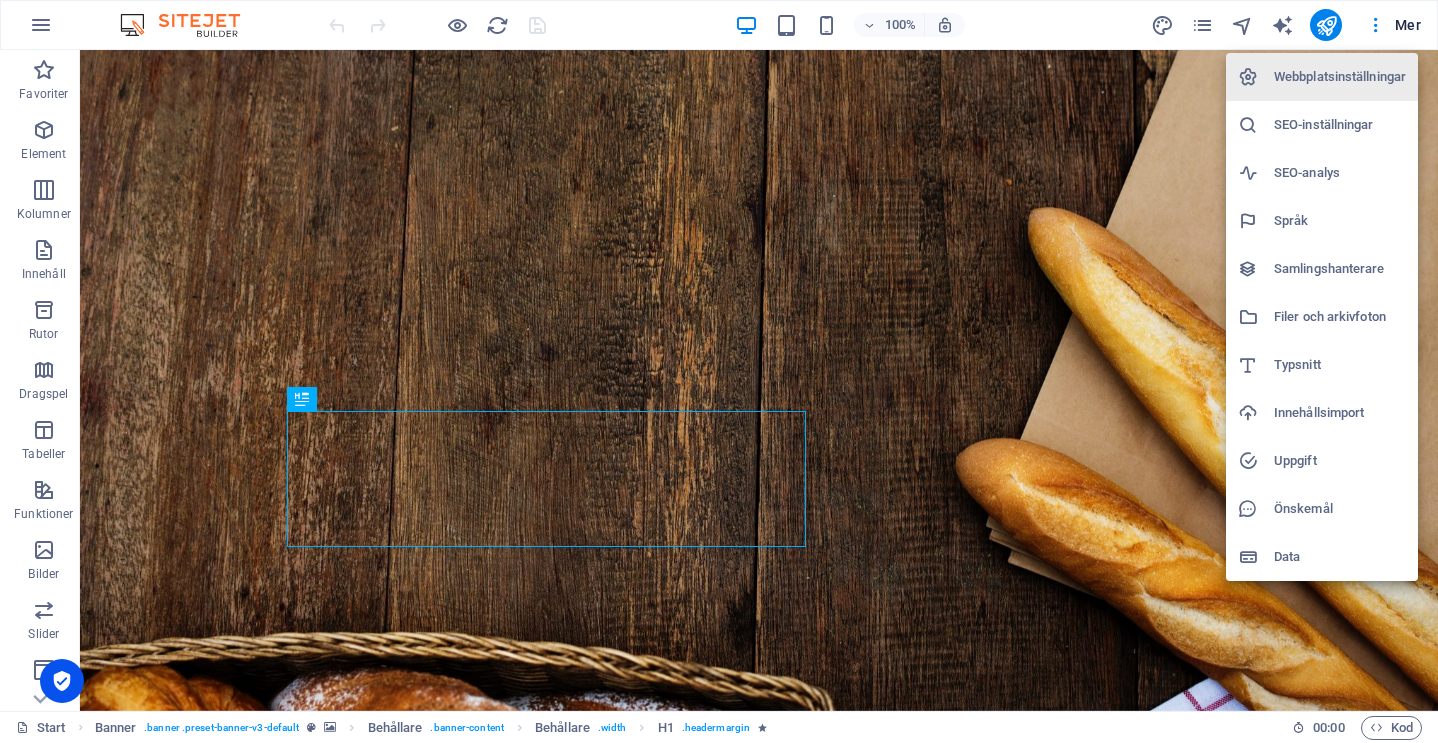 click on "Filer och arkivfoton" at bounding box center [1340, 317] 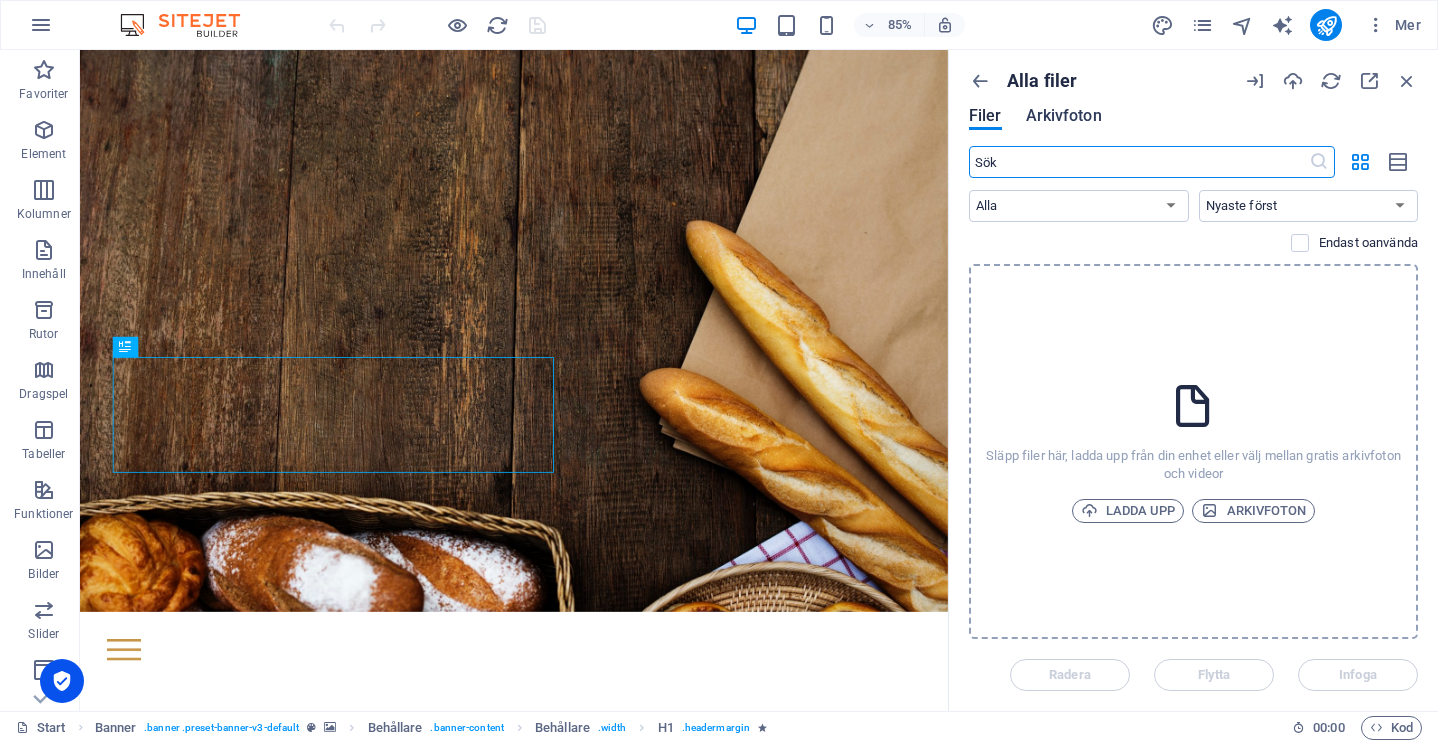 click on "Arkivfoton" at bounding box center (1064, 116) 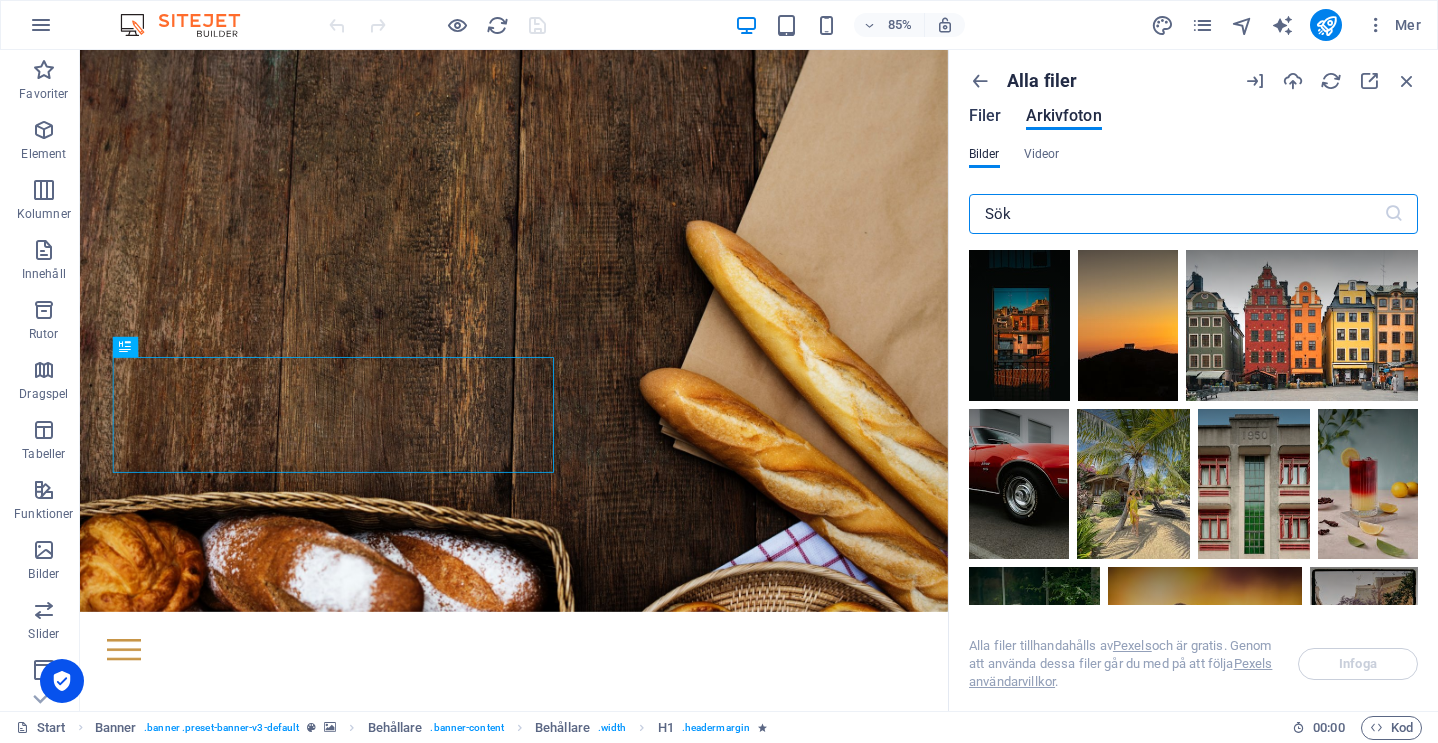 click on "Filer" at bounding box center [985, 116] 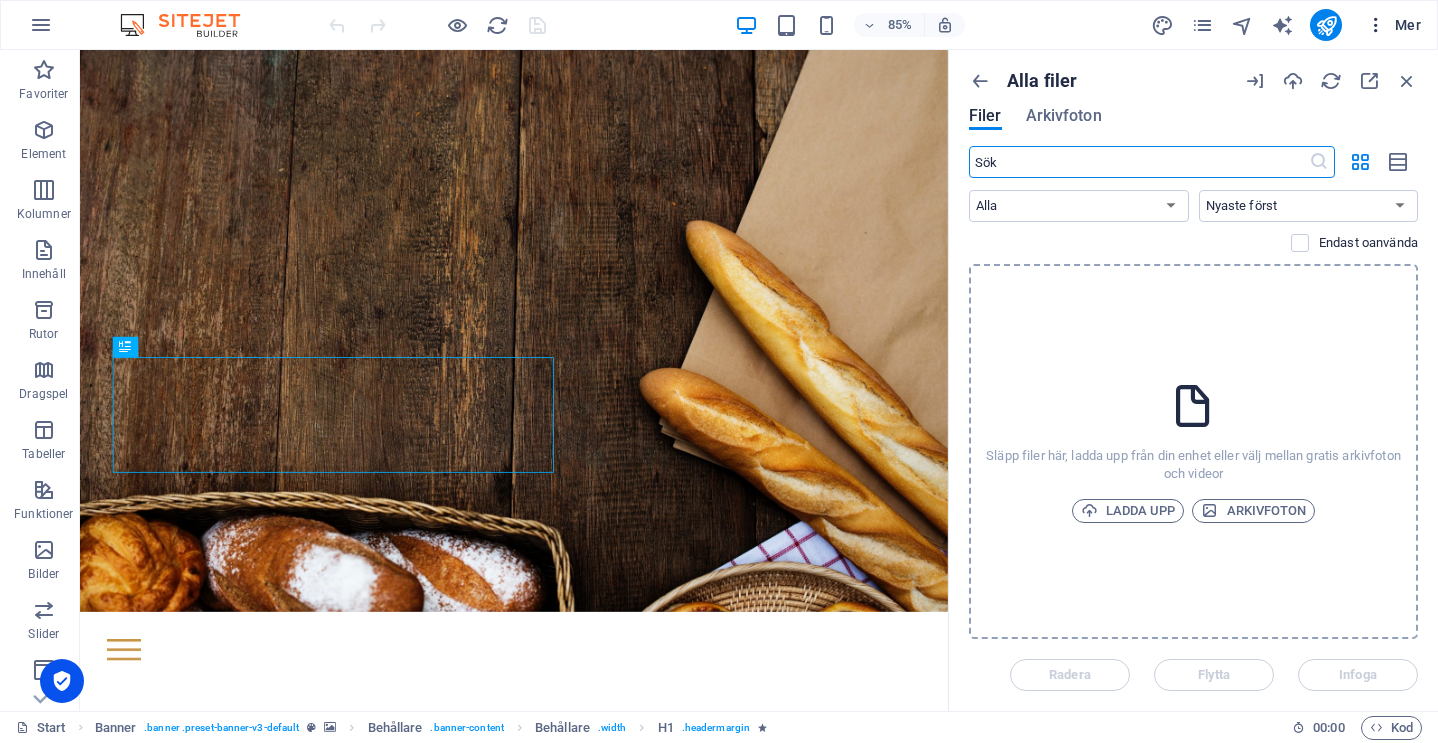 click at bounding box center [1376, 25] 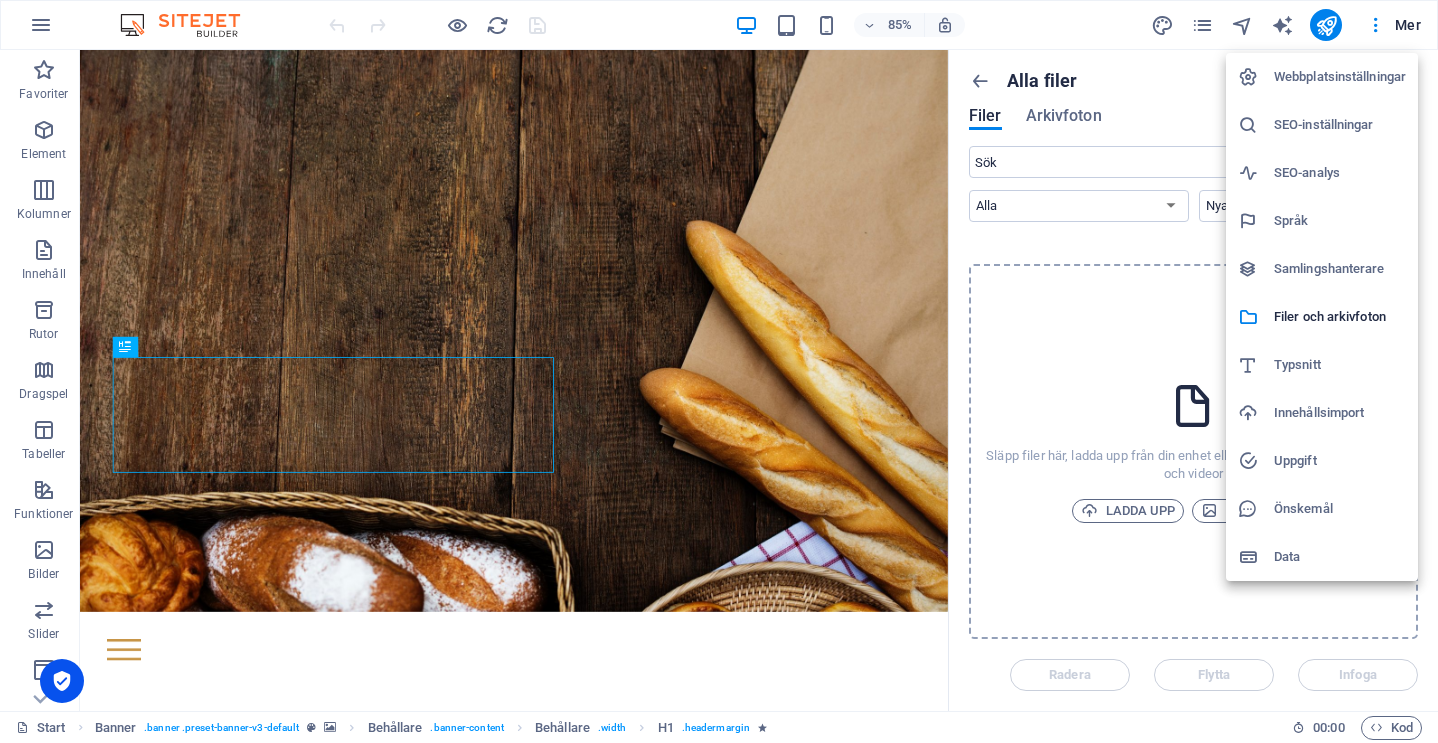 click on "Data" at bounding box center (1340, 557) 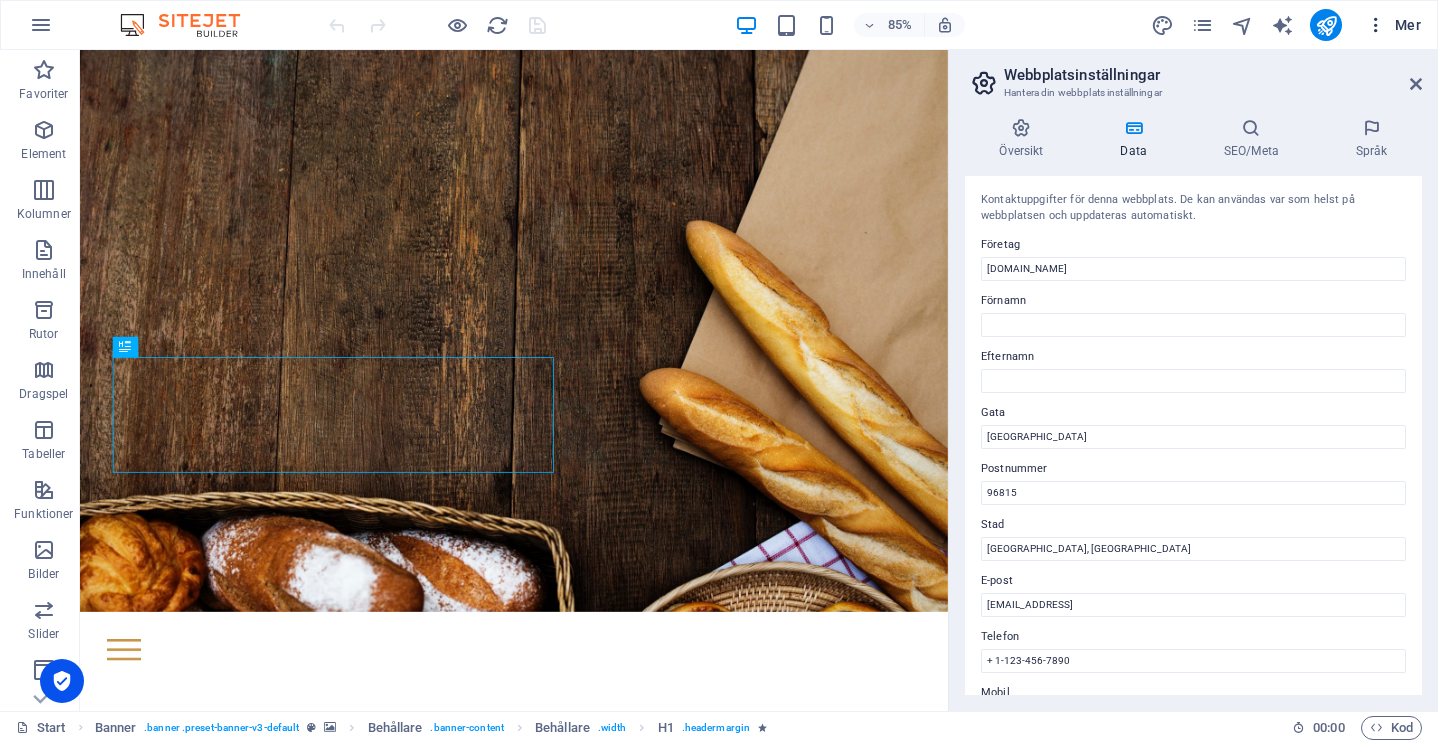click on "Mer" at bounding box center (1393, 25) 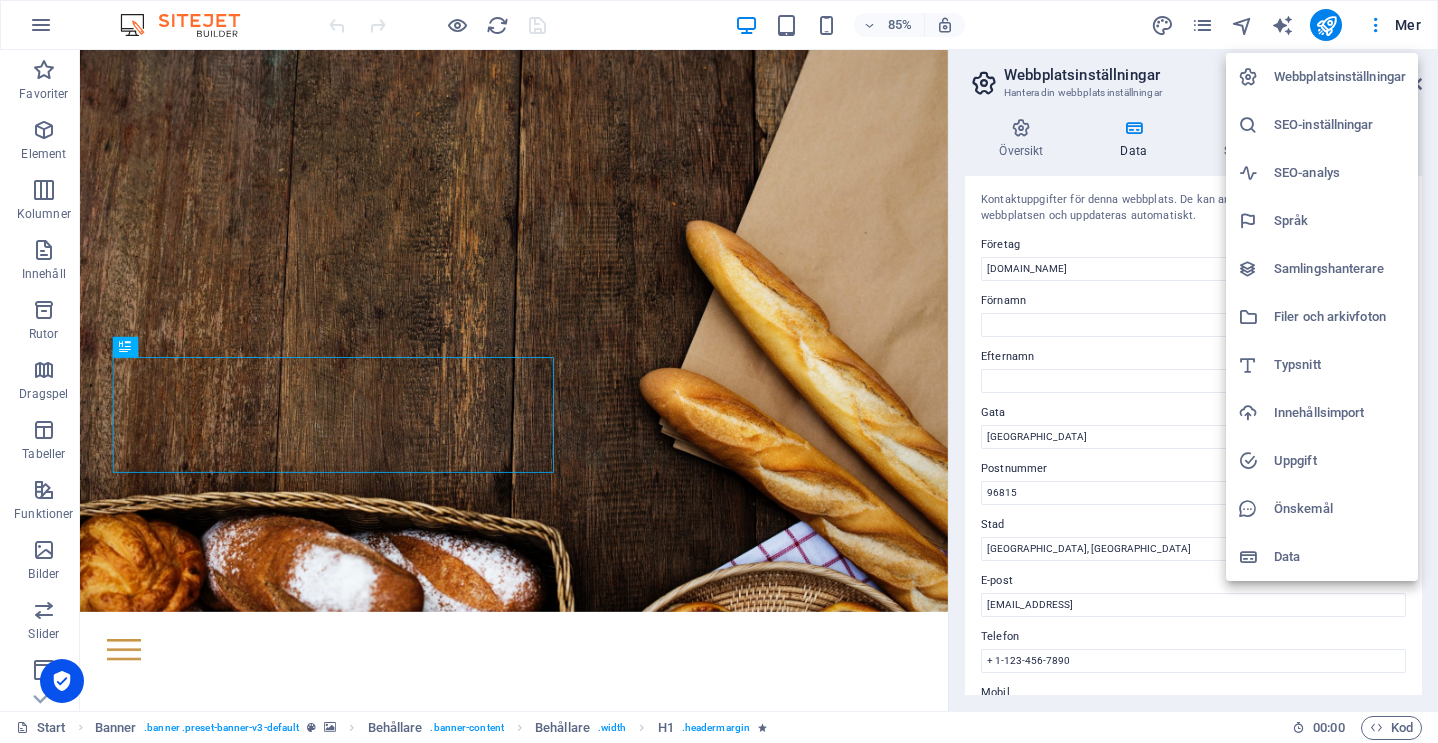 click at bounding box center [719, 371] 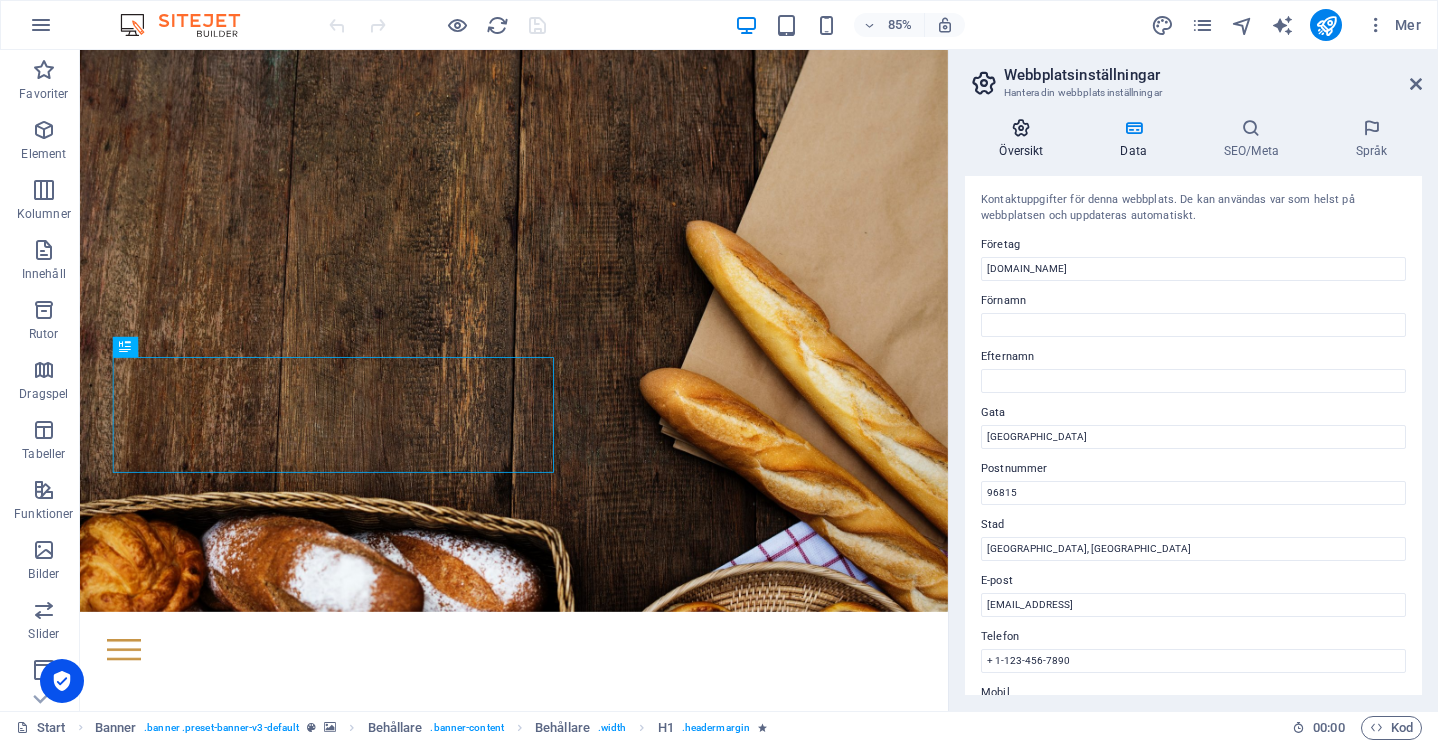 click on "Översikt" at bounding box center (1025, 139) 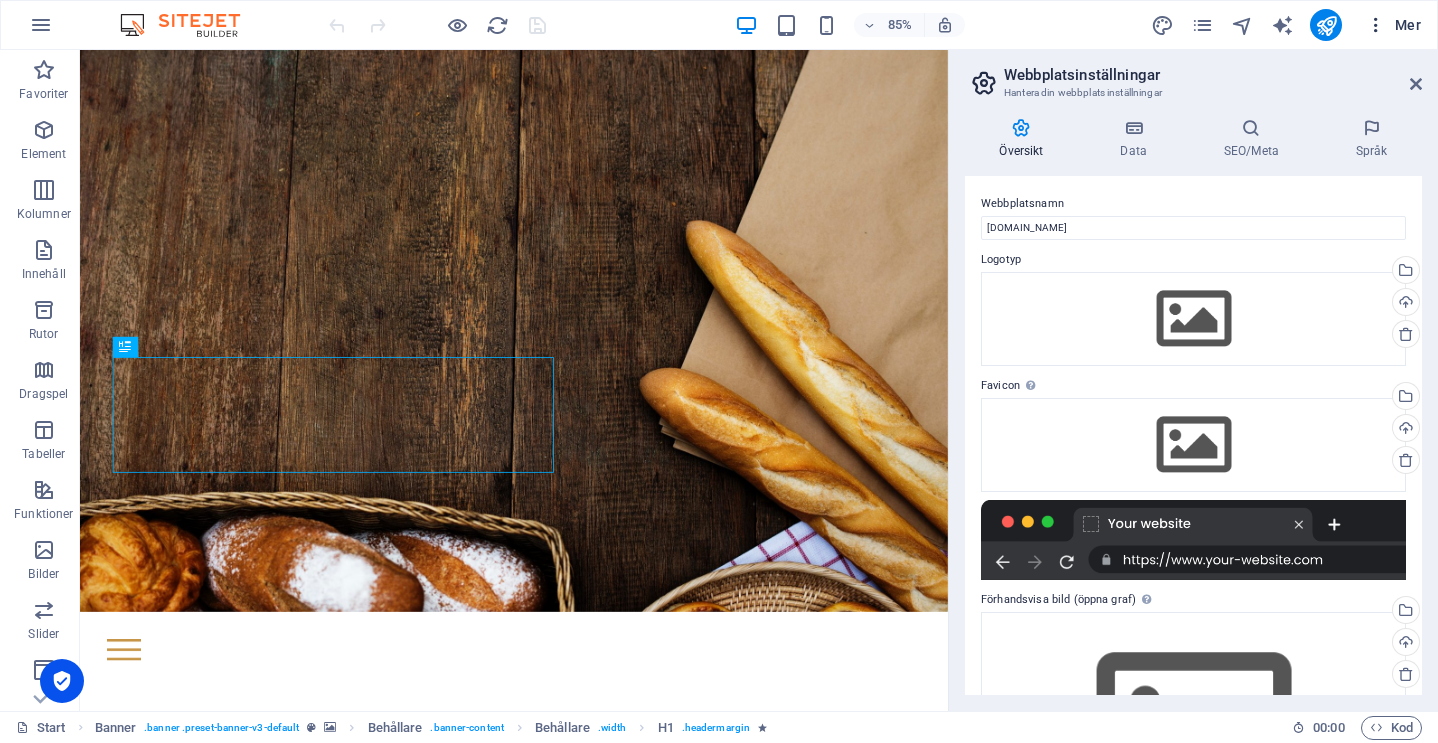 click at bounding box center [1376, 25] 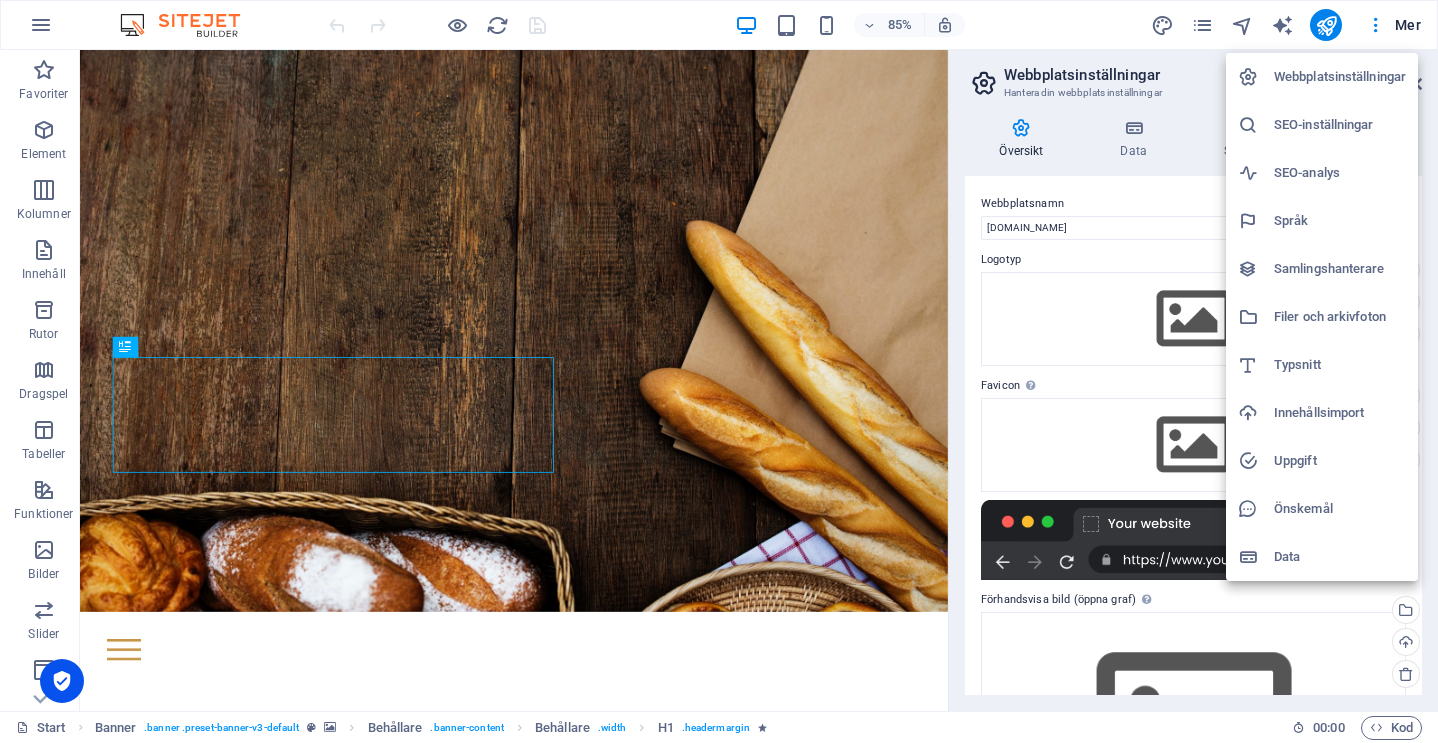 click at bounding box center [719, 371] 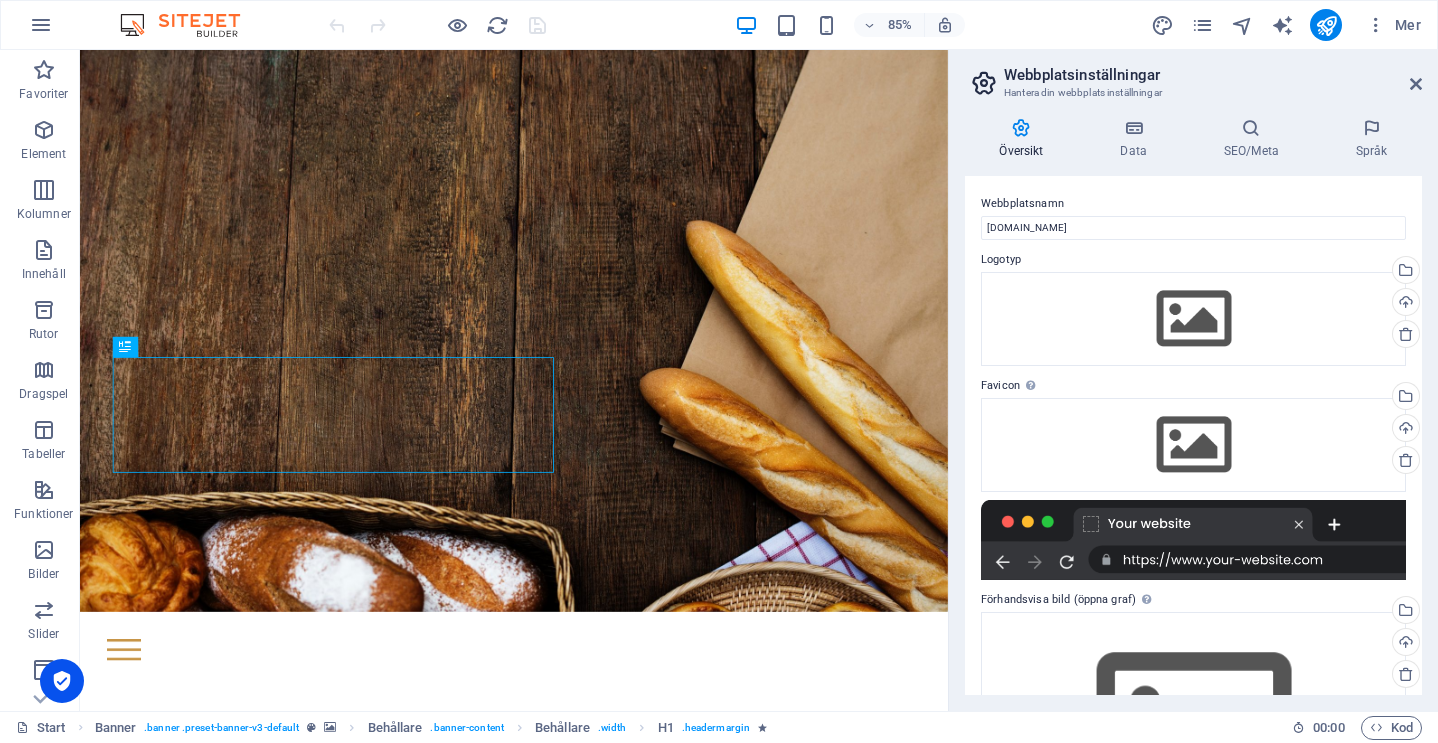 click on "Webbplatsinställningar SEO-inställningar SEO-analys Språk Samlingshanterare Filer och arkivfoton Typsnitt Innehållsimport Uppgift Önskemål Data" at bounding box center (719, 377) 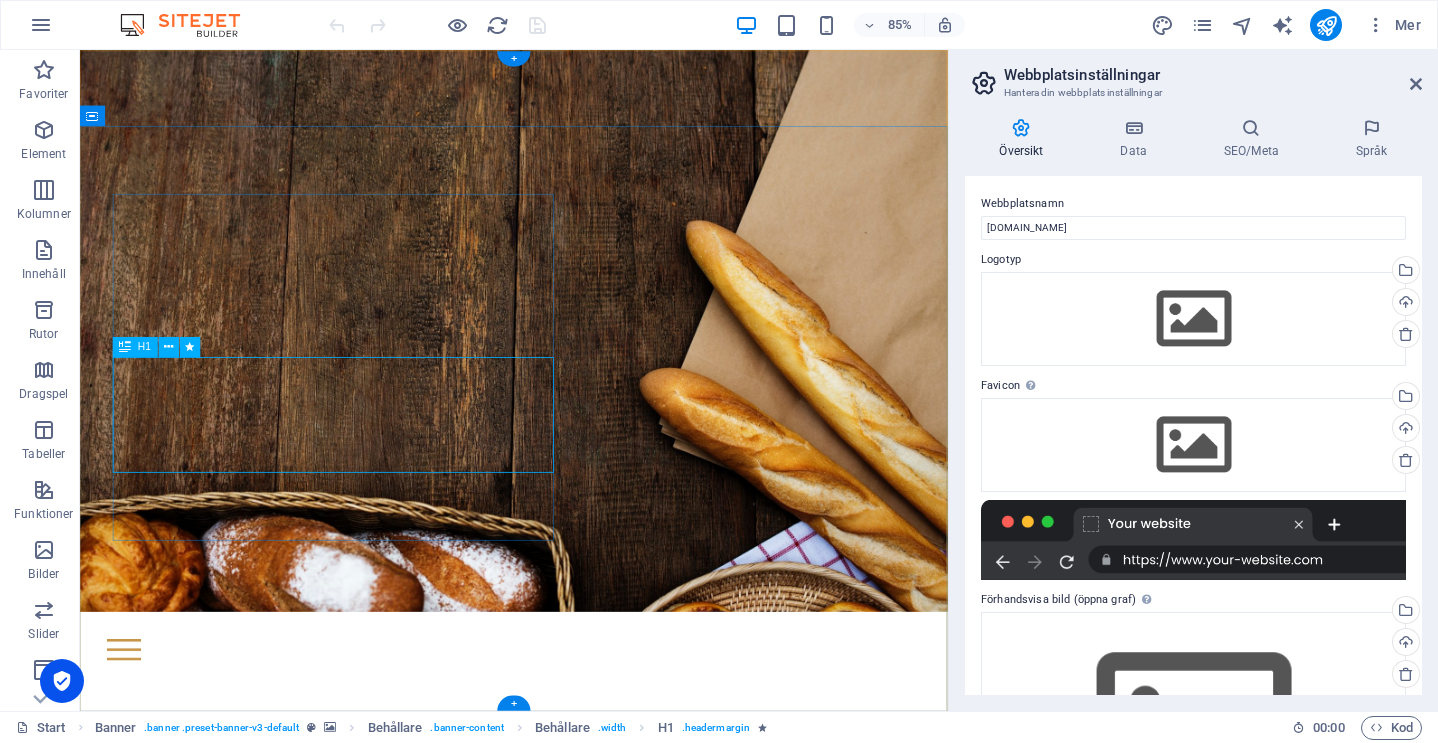 click on "Best Italian food at the right price" at bounding box center [378, 1140] 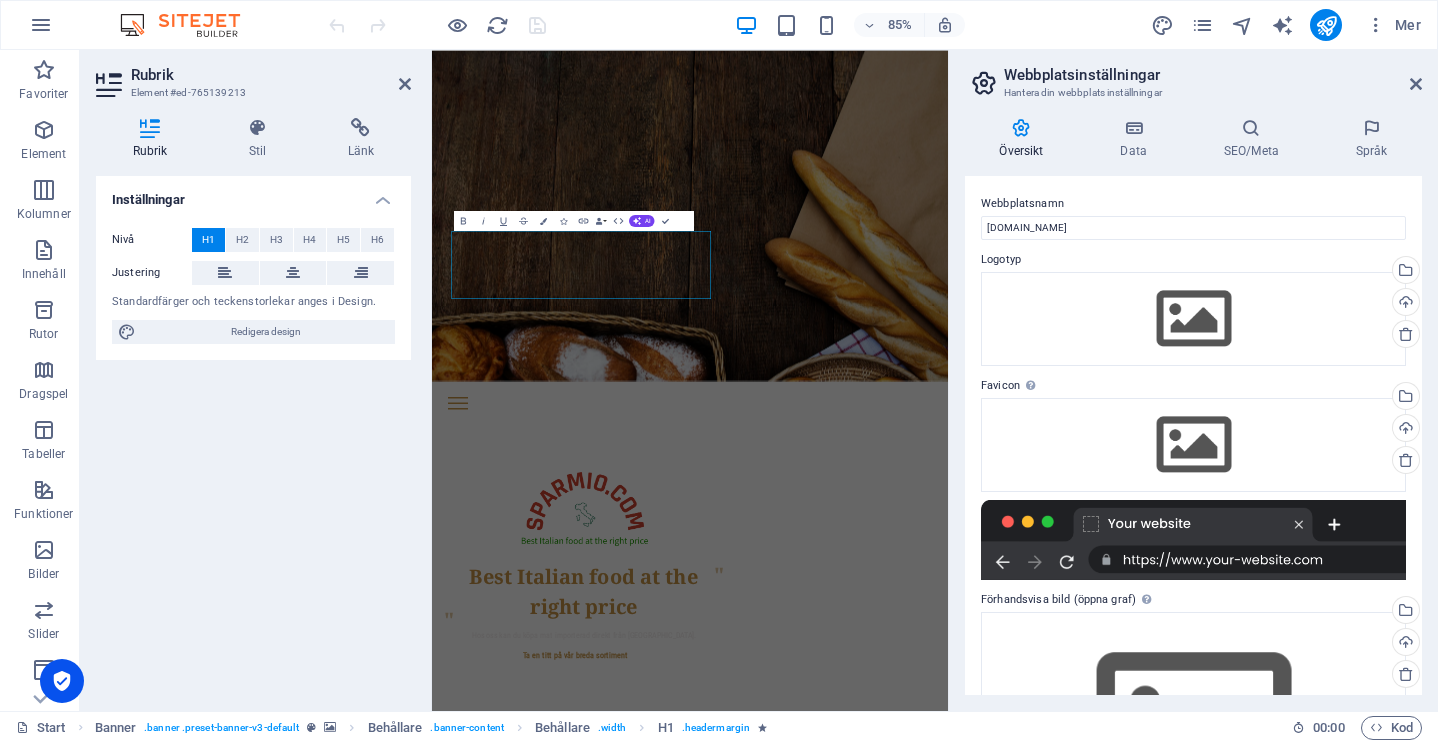 click on "Inställningar Nivå H1 H2 H3 H4 H5 H6 Justering Standardfärger och teckenstorlekar anges i Design. Redigera design" at bounding box center [253, 435] 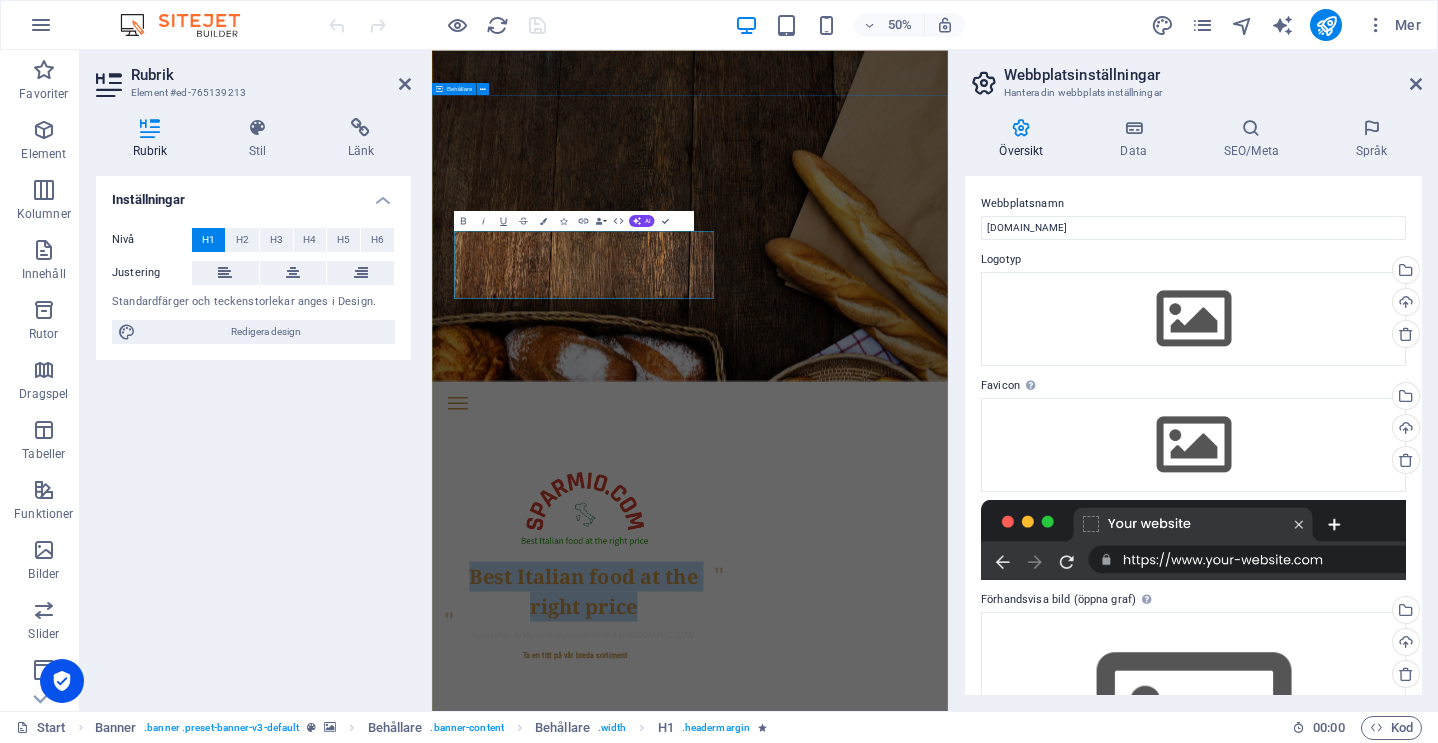 click on "Best Italian food at the right price Hos oss kan du köpa mat importerad direkt från Italien. Ta en titt på vår breda sortiment" at bounding box center (948, 1084) 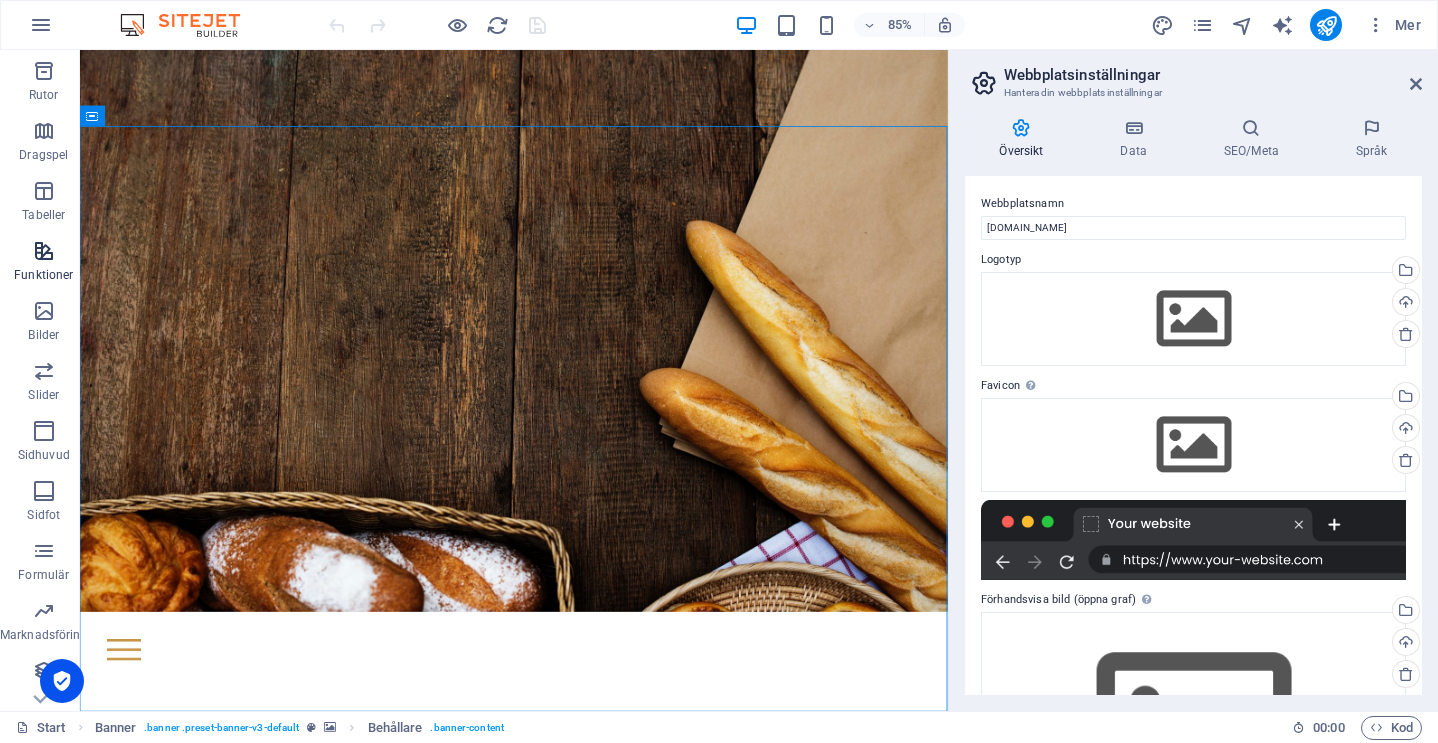 scroll, scrollTop: 239, scrollLeft: 0, axis: vertical 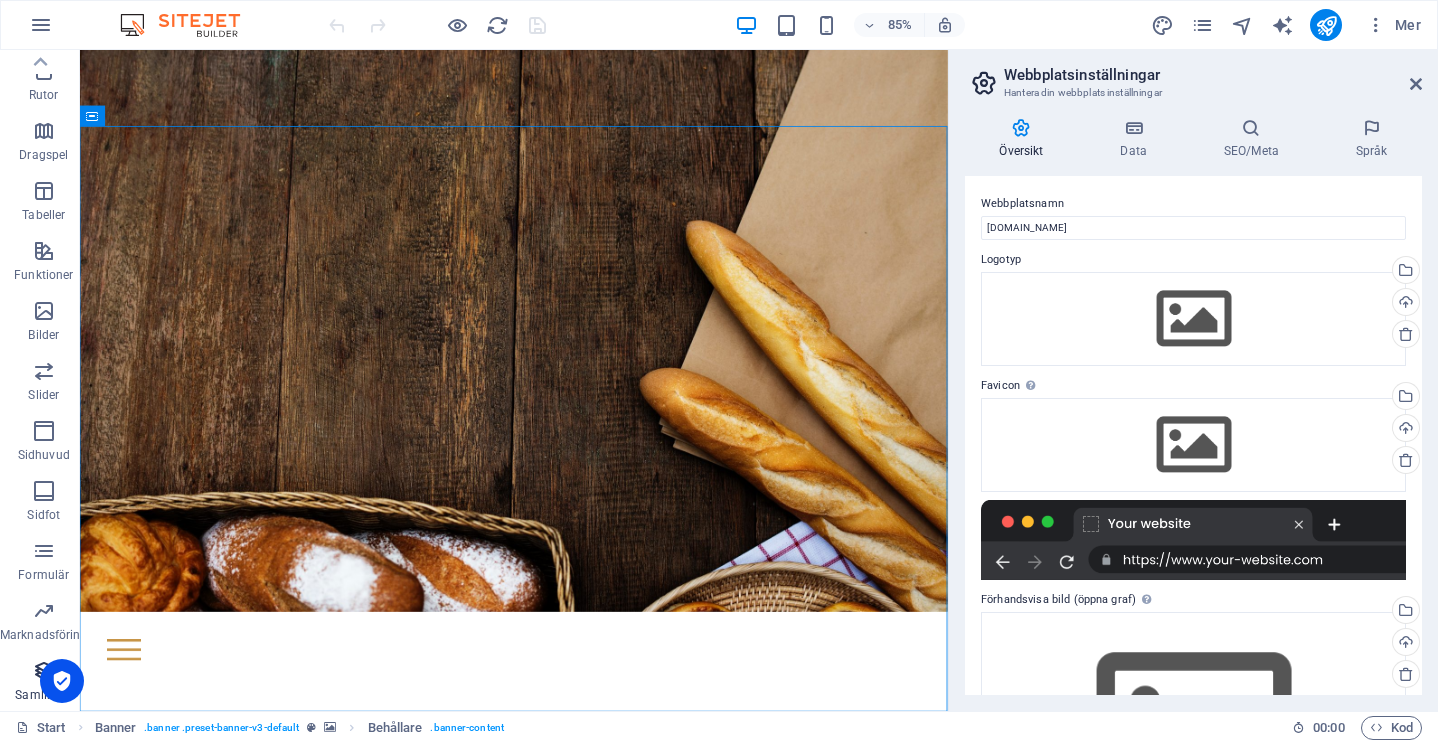 click on "Samlingar" at bounding box center [43, 695] 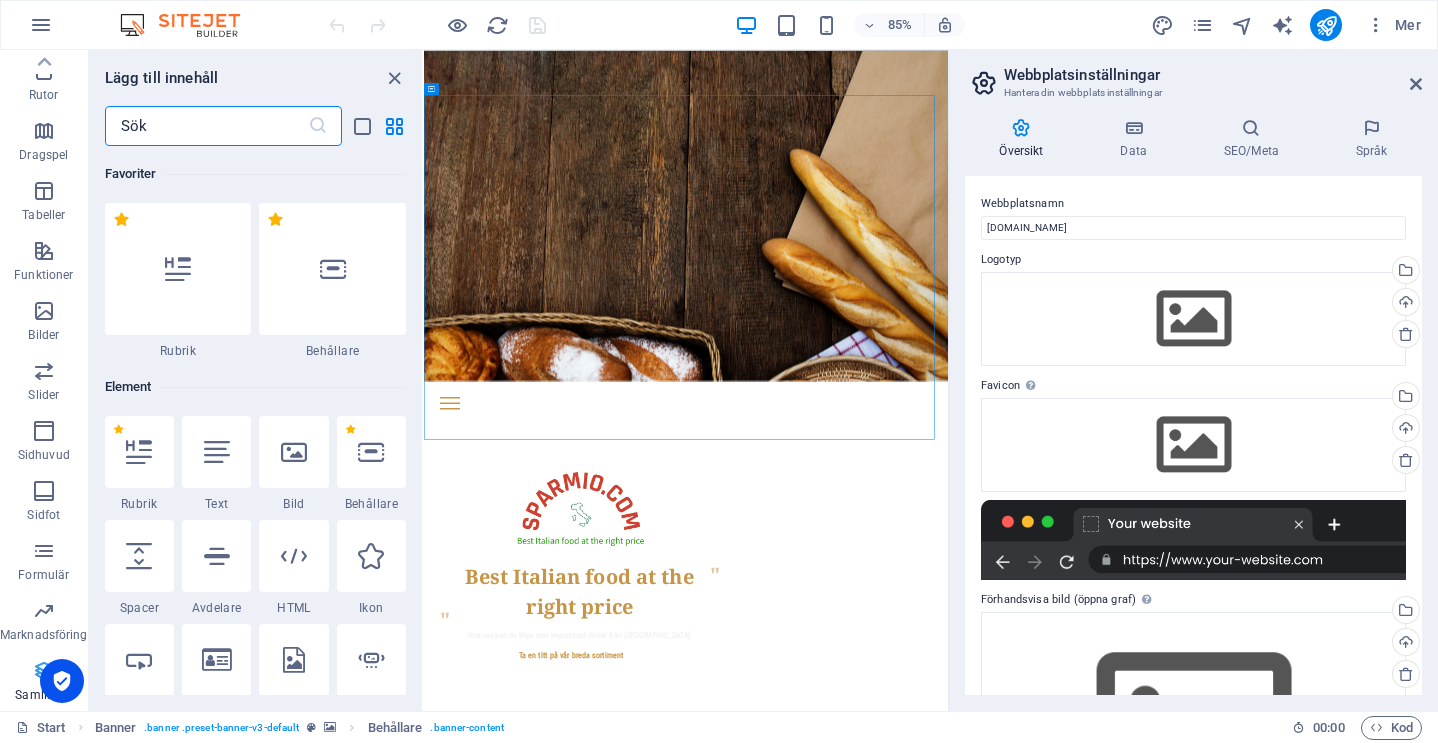 click at bounding box center [44, 671] 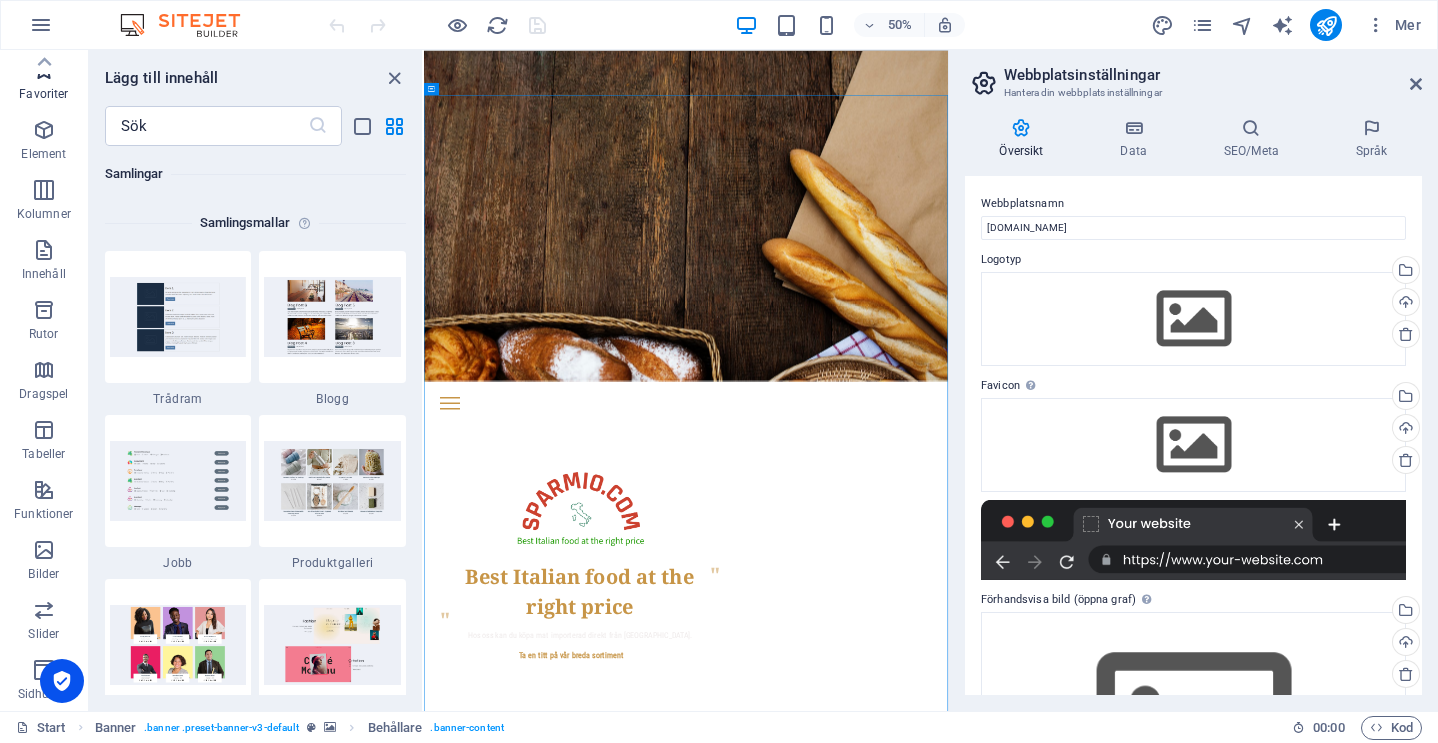 scroll, scrollTop: 0, scrollLeft: 0, axis: both 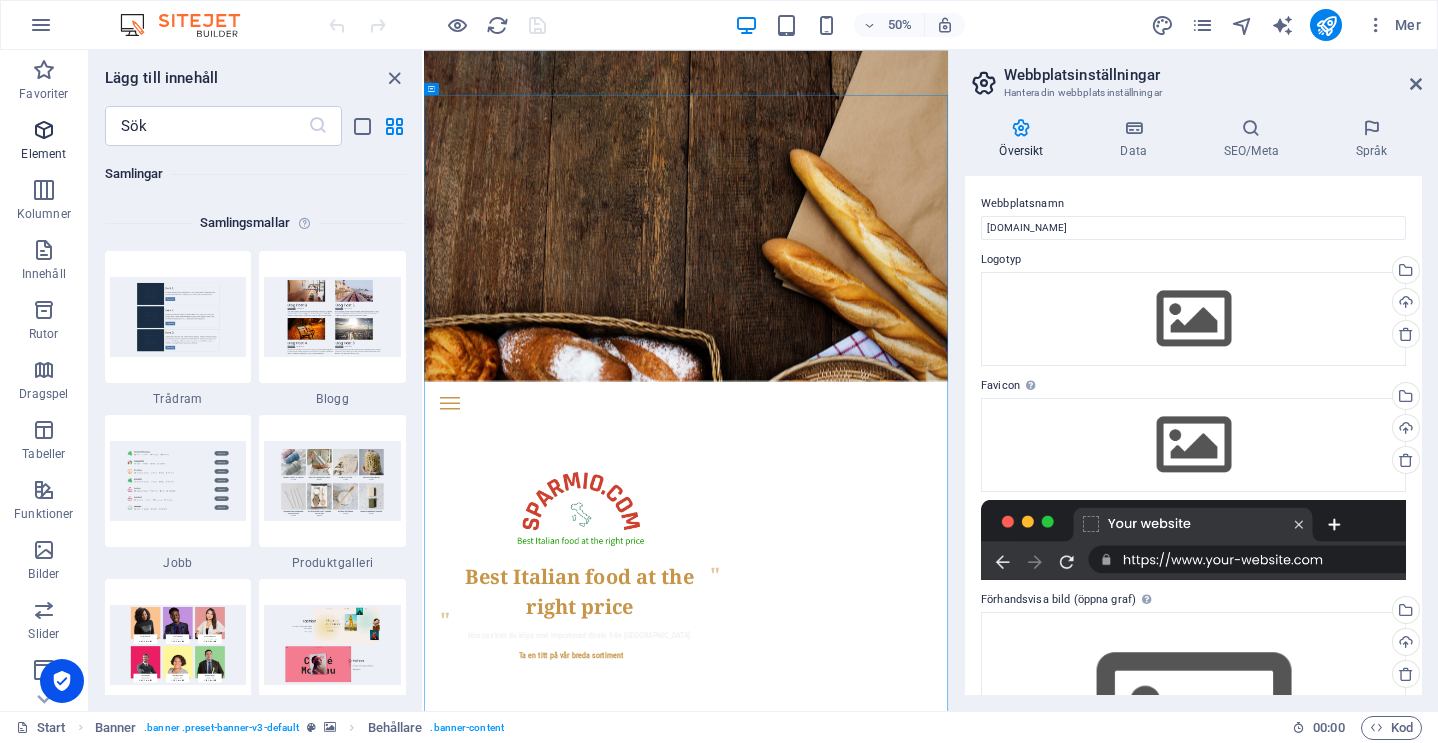 click at bounding box center [44, 130] 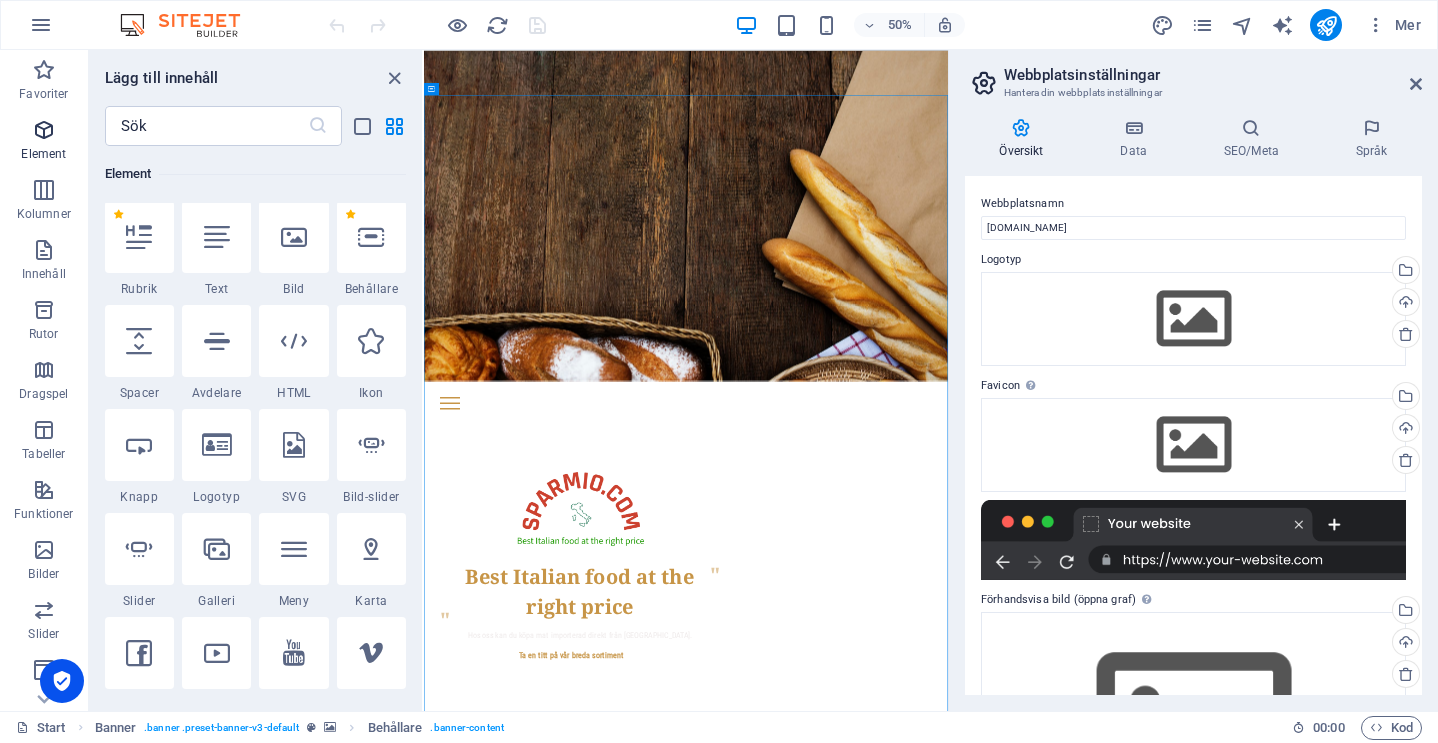scroll, scrollTop: 213, scrollLeft: 0, axis: vertical 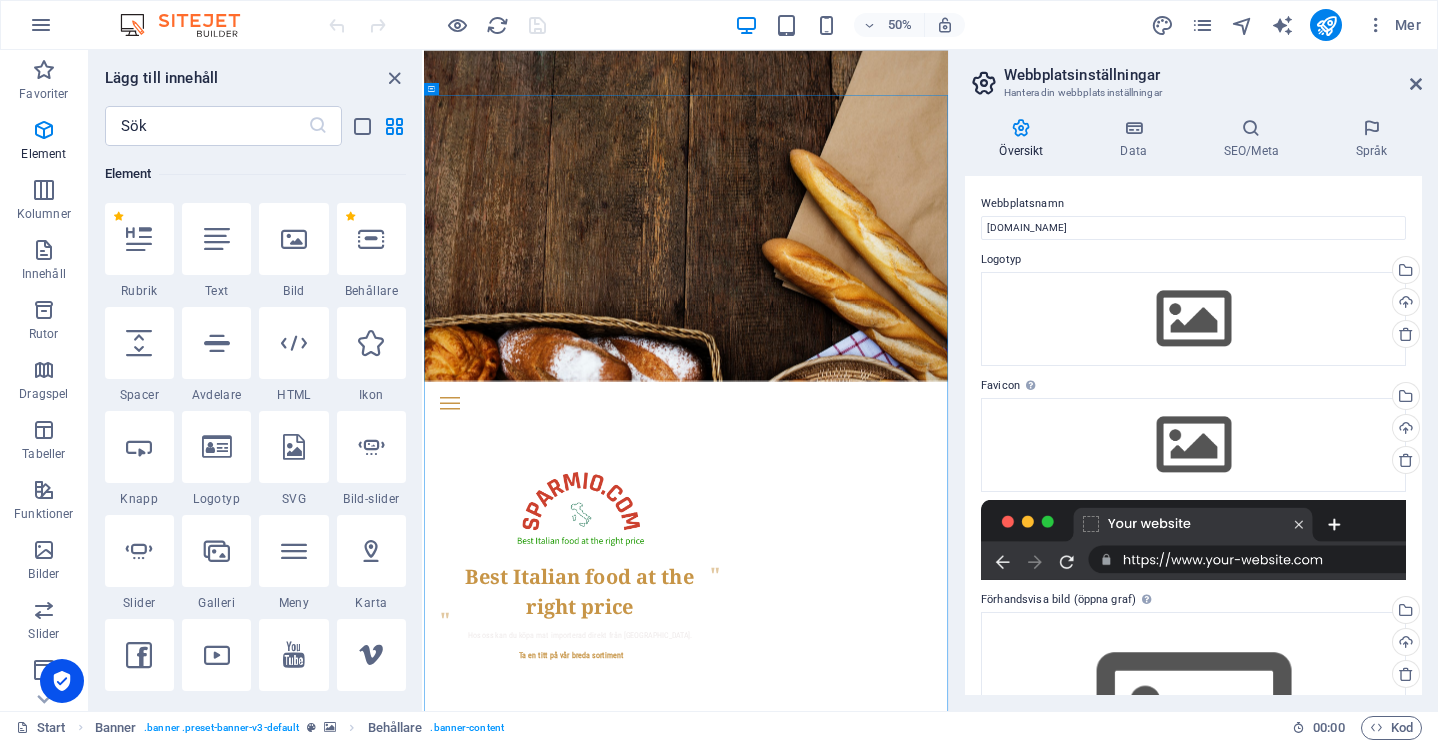 click at bounding box center [984, 83] 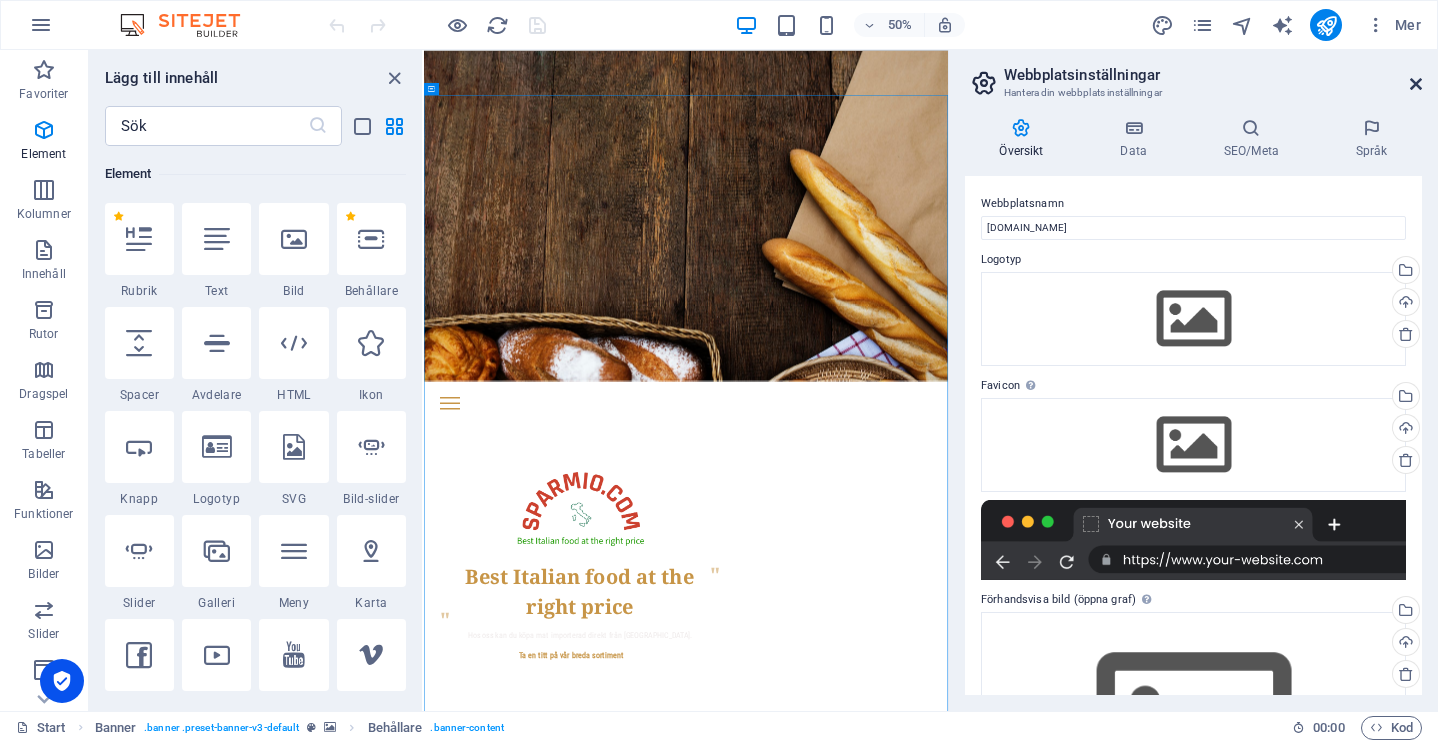 click at bounding box center [1416, 84] 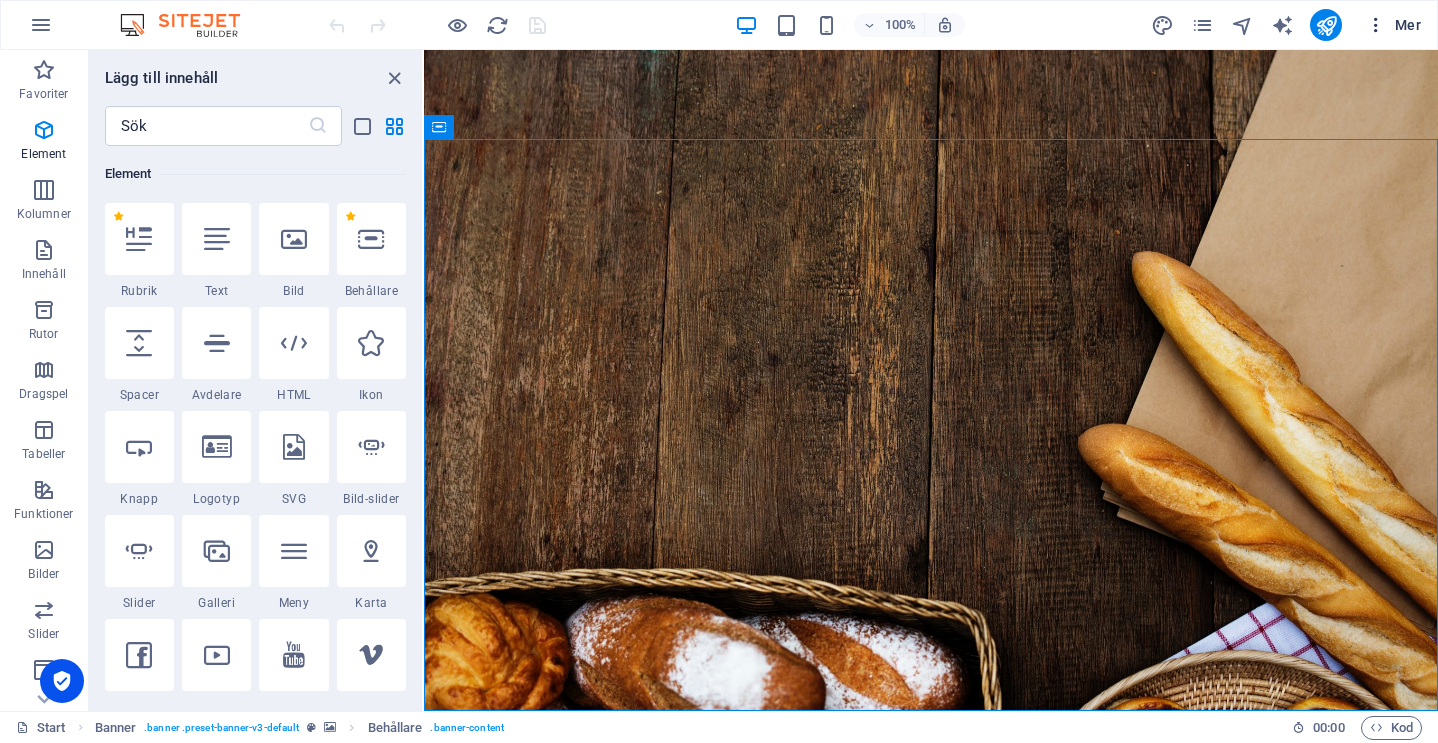click at bounding box center [1376, 25] 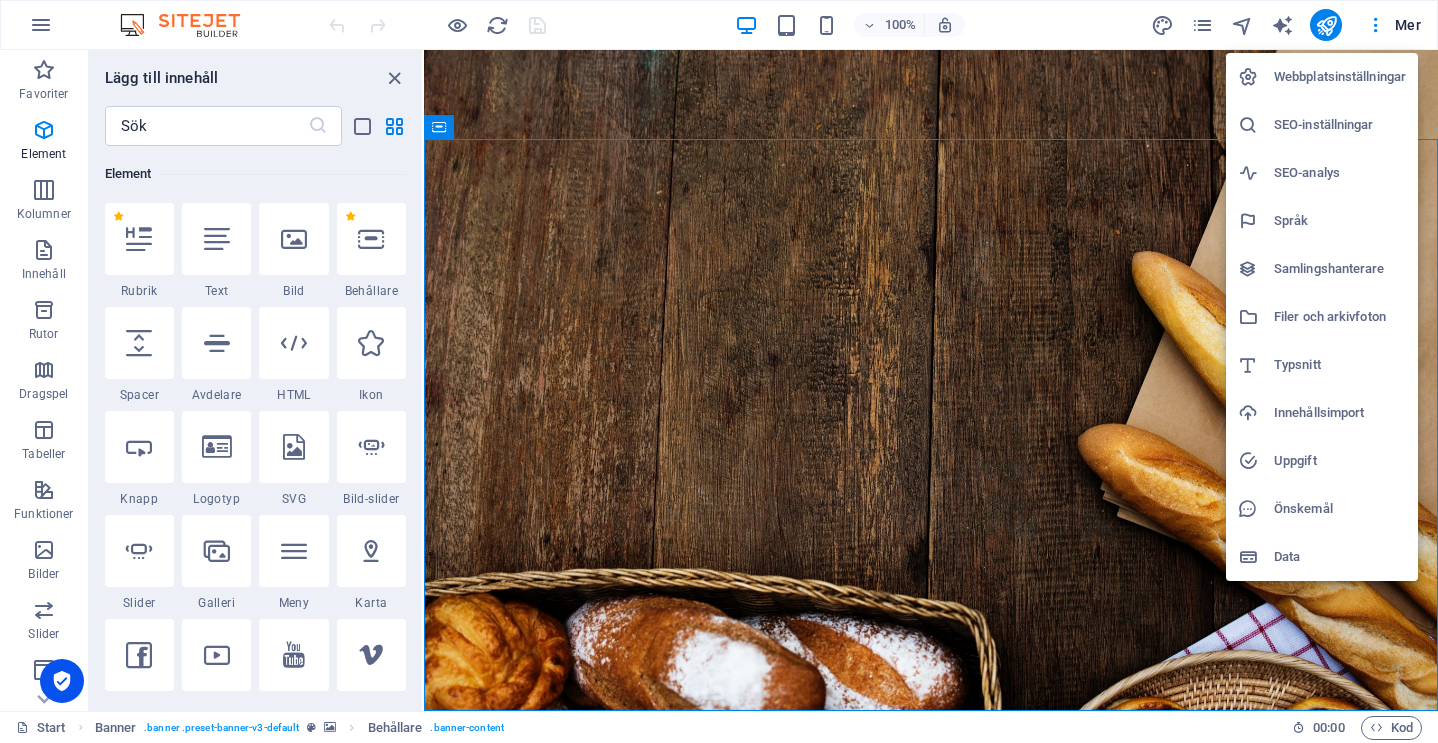 click on "Samlingshanterare" at bounding box center [1340, 269] 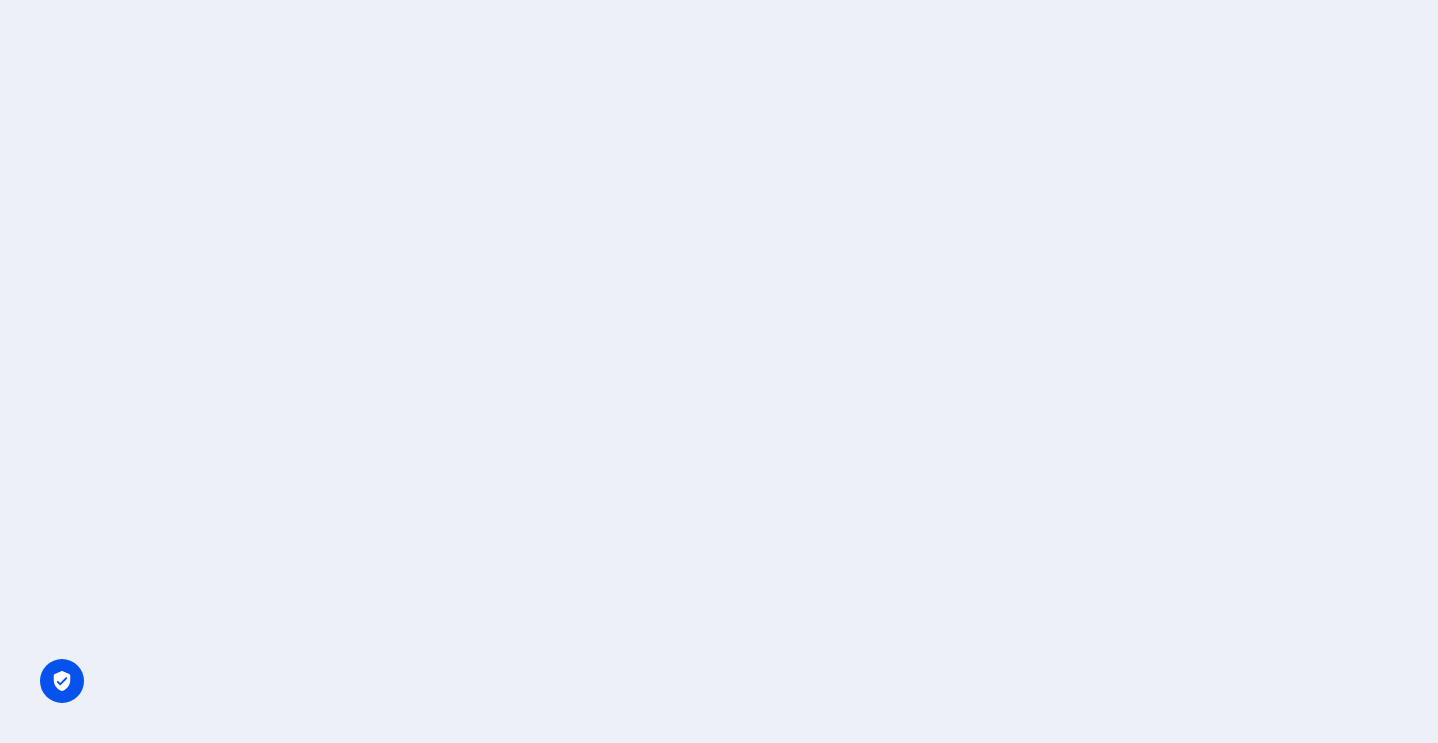 scroll, scrollTop: 0, scrollLeft: 0, axis: both 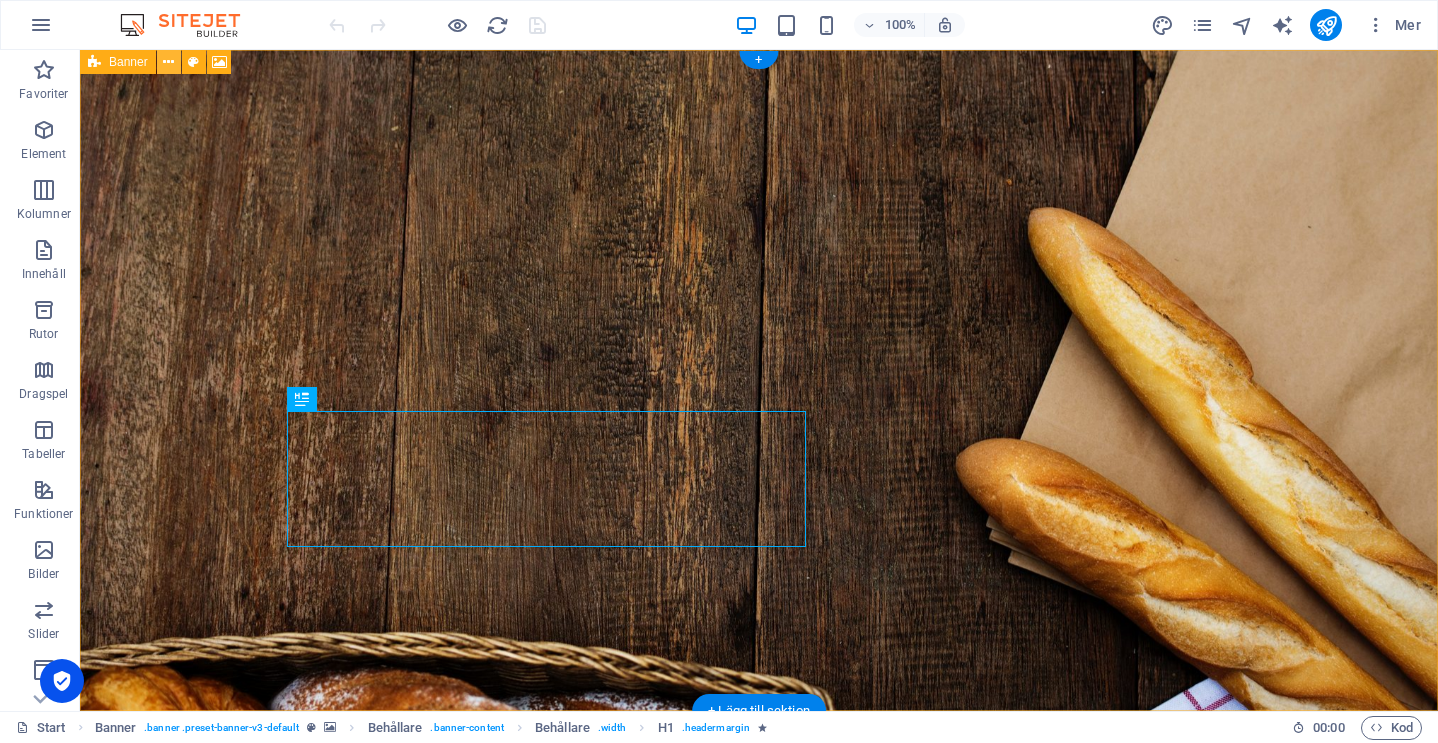 click at bounding box center [168, 62] 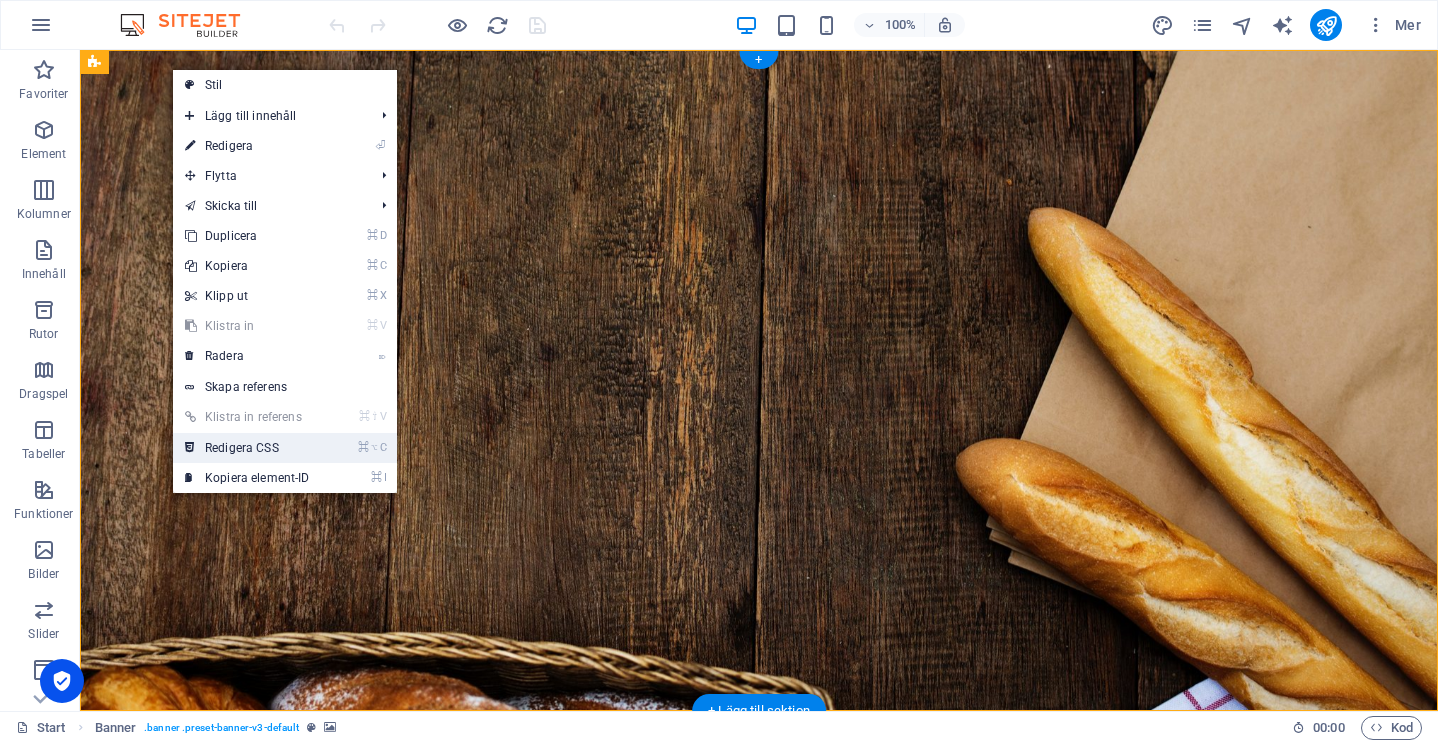 click on "⌘ ⌥ C  Redigera CSS" at bounding box center [247, 448] 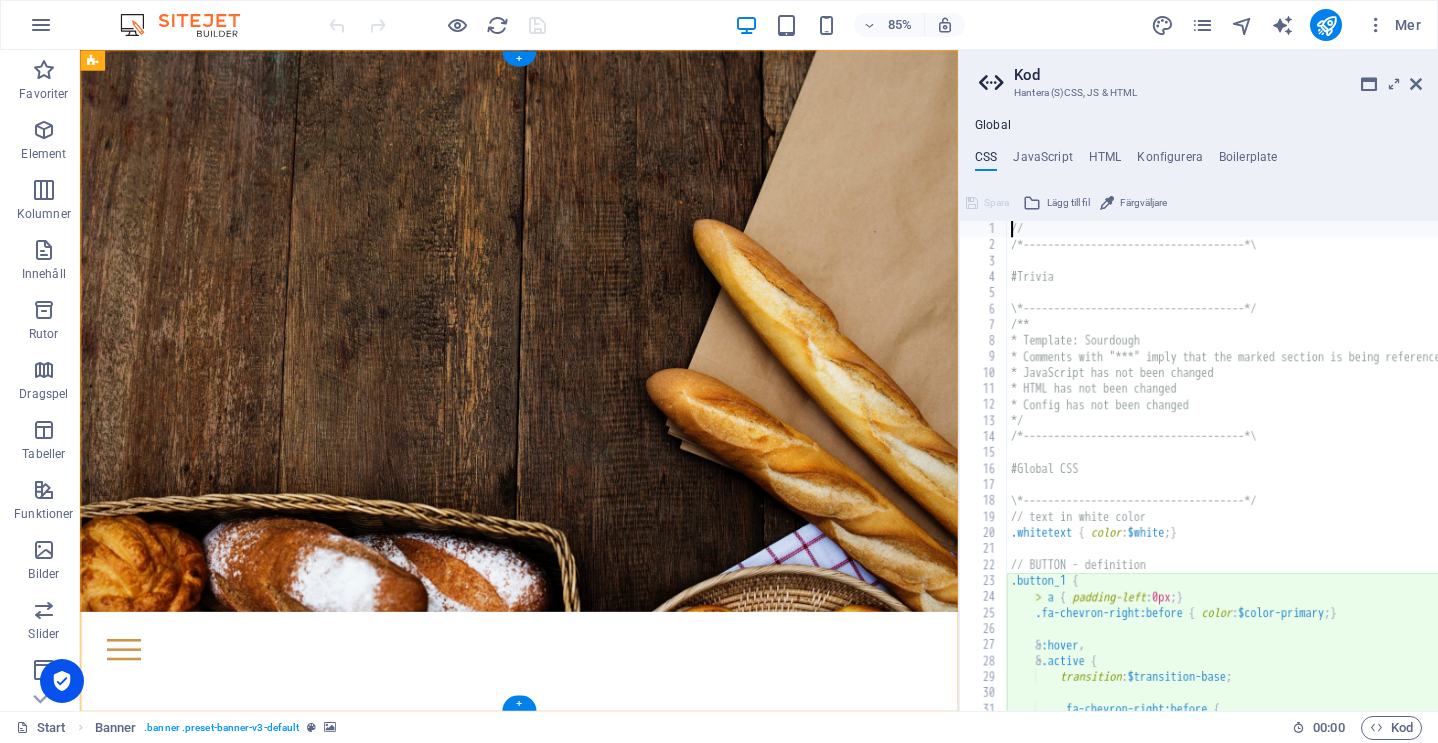 type on "@include banner-v3(" 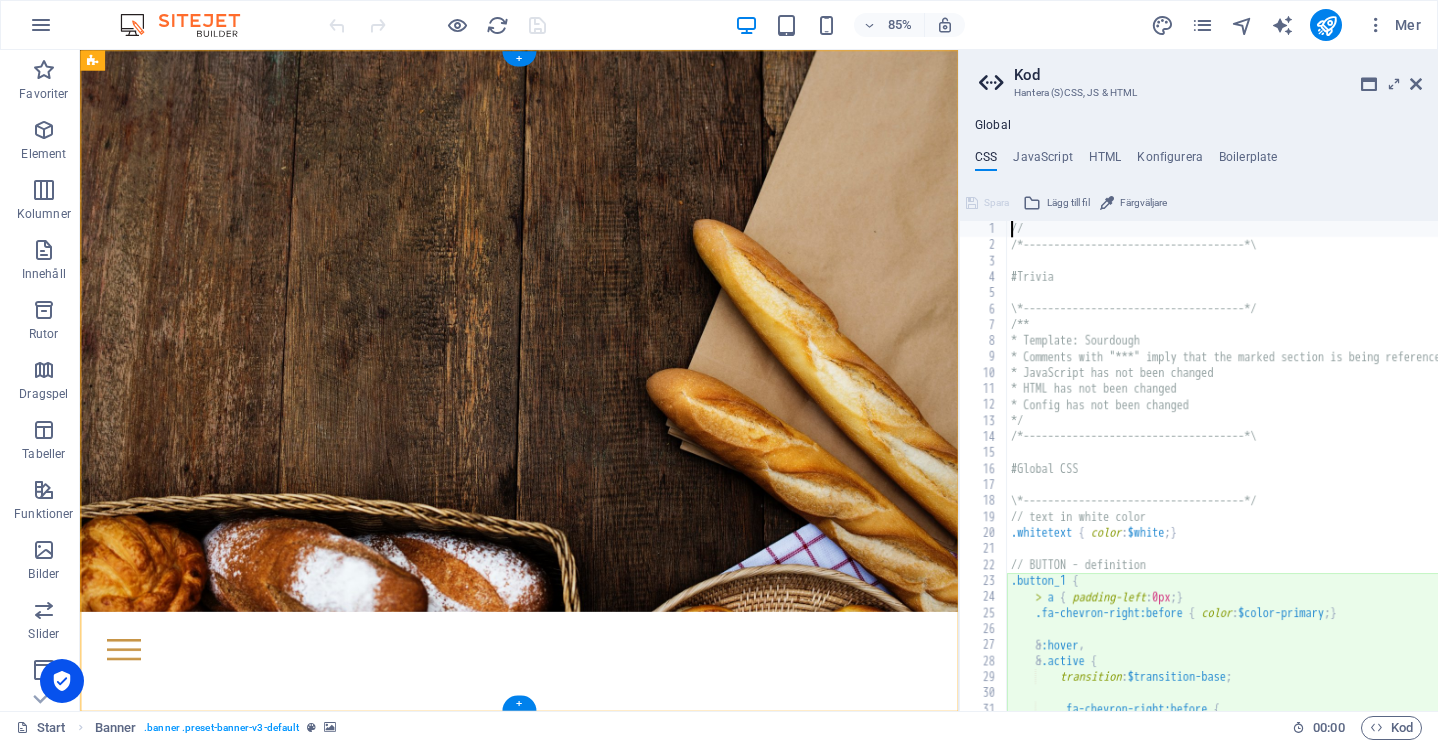 scroll, scrollTop: 698, scrollLeft: 0, axis: vertical 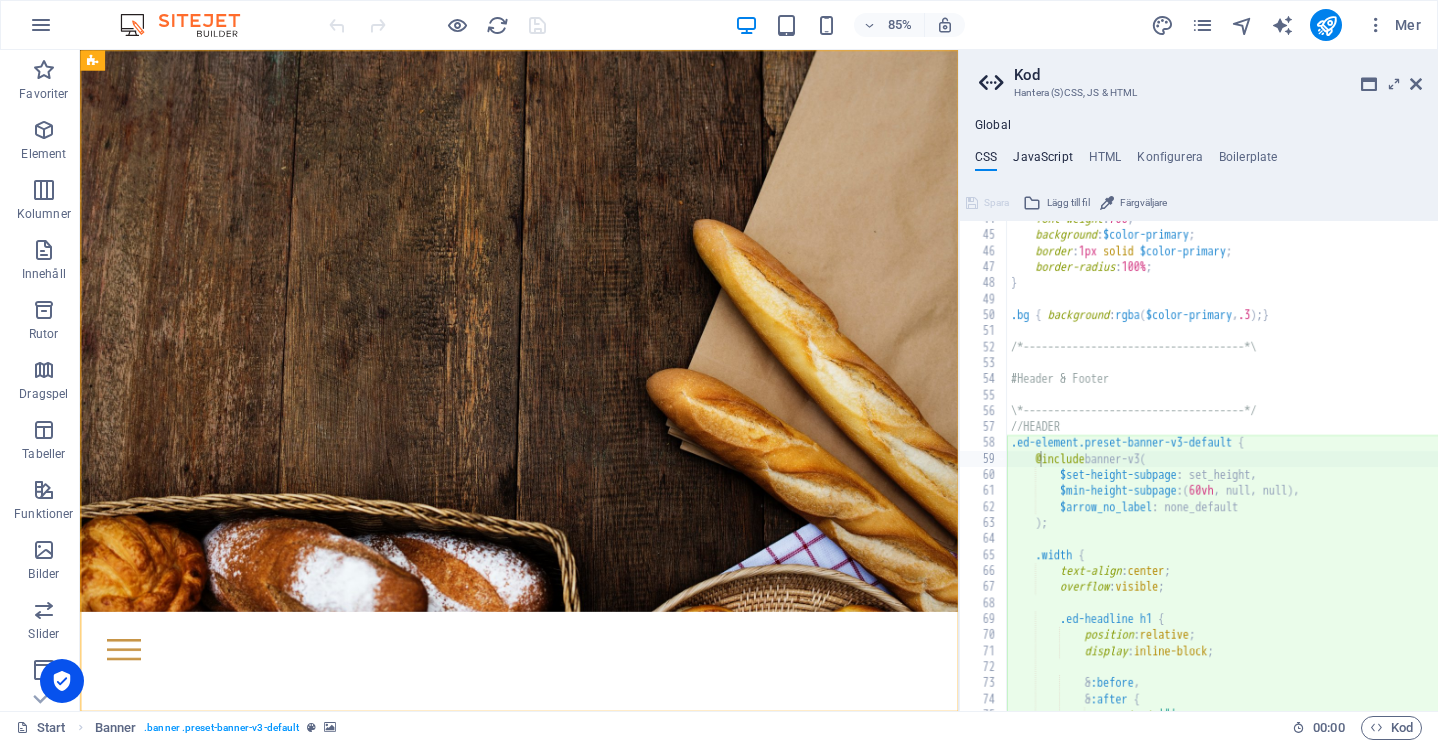 click on "JavaScript" at bounding box center (1042, 161) 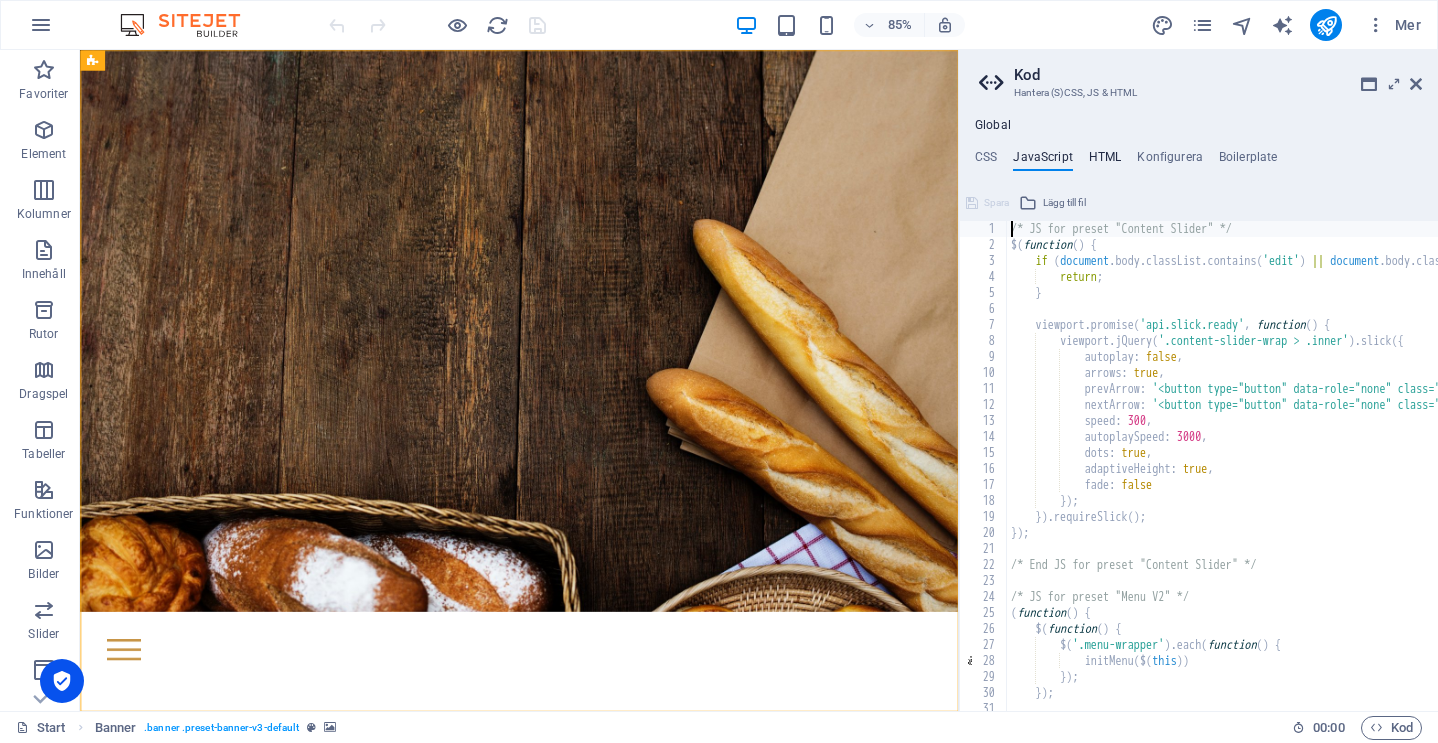 click on "HTML" at bounding box center [1105, 161] 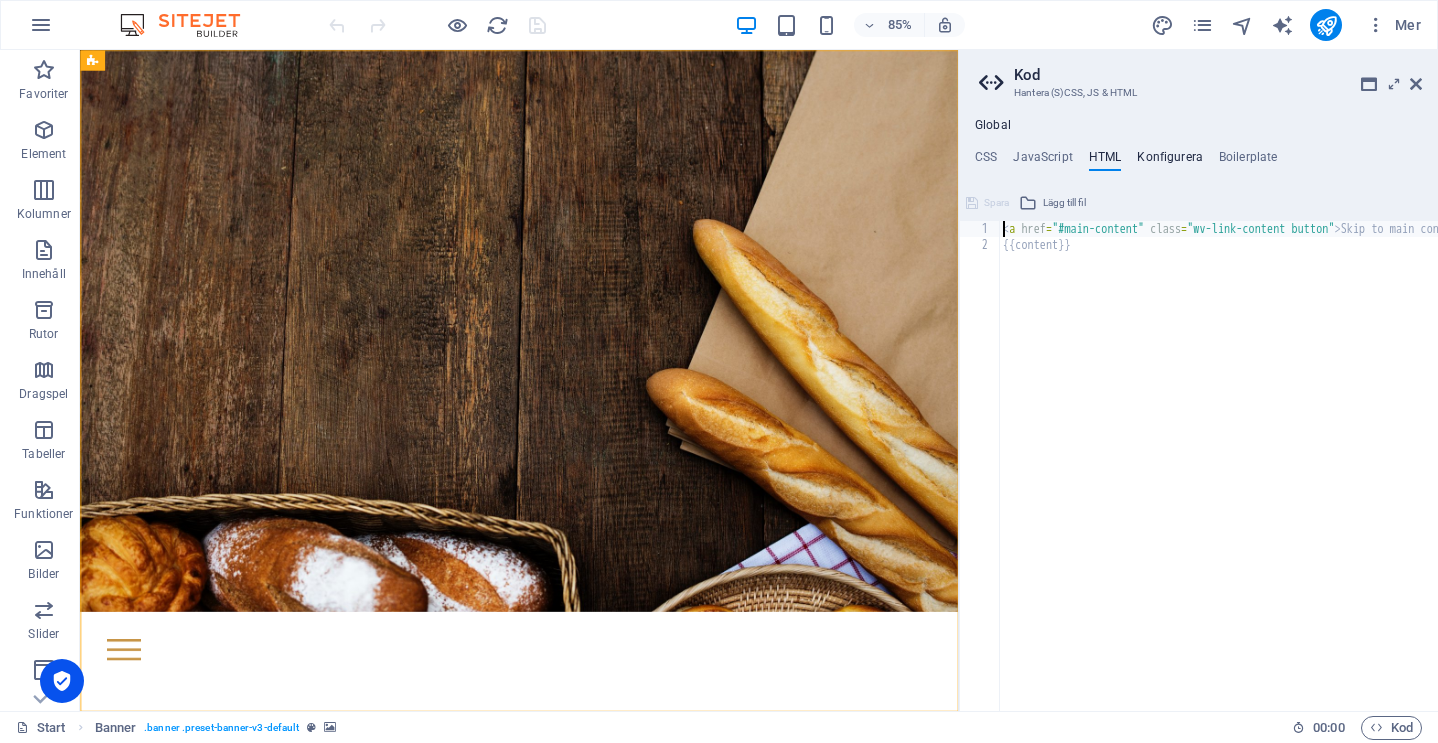 click on "Konfigurera" at bounding box center (1170, 161) 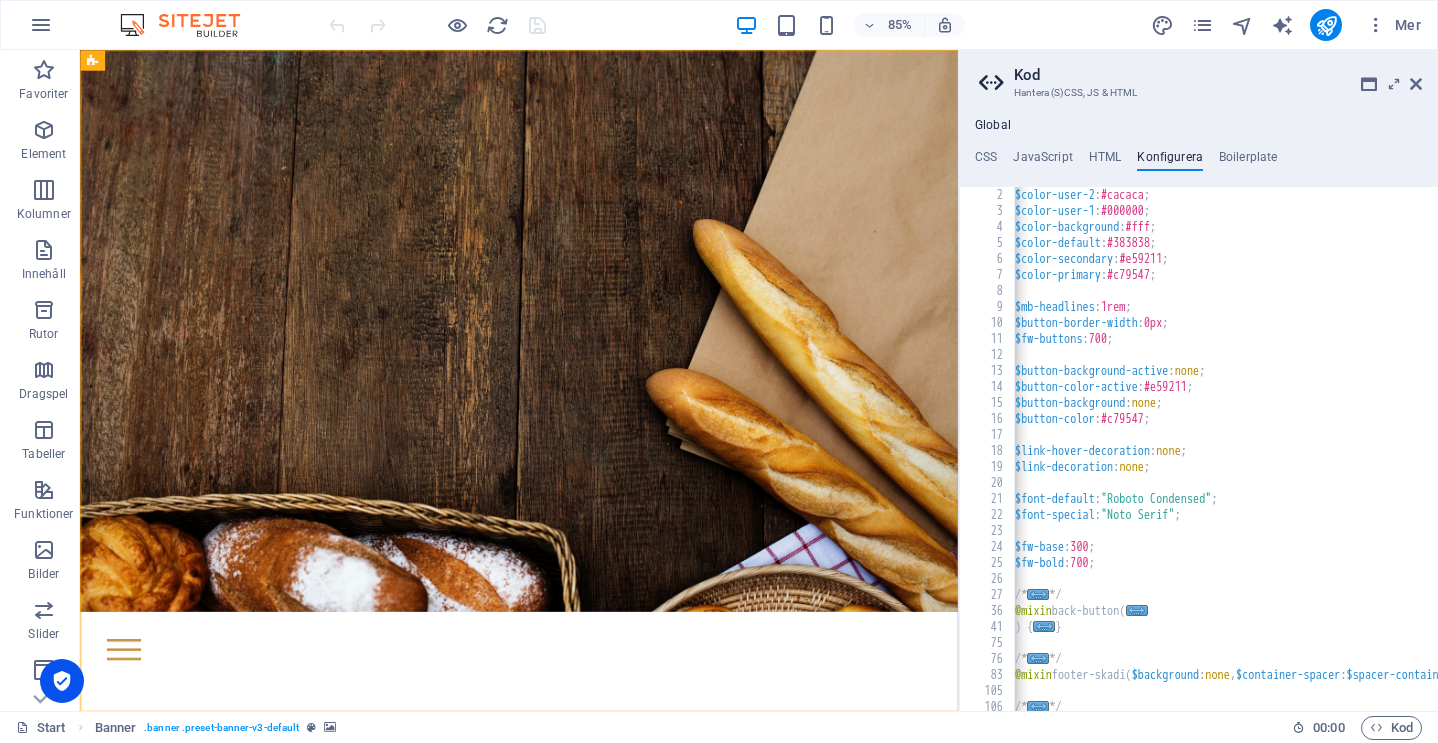 scroll, scrollTop: 133, scrollLeft: 0, axis: vertical 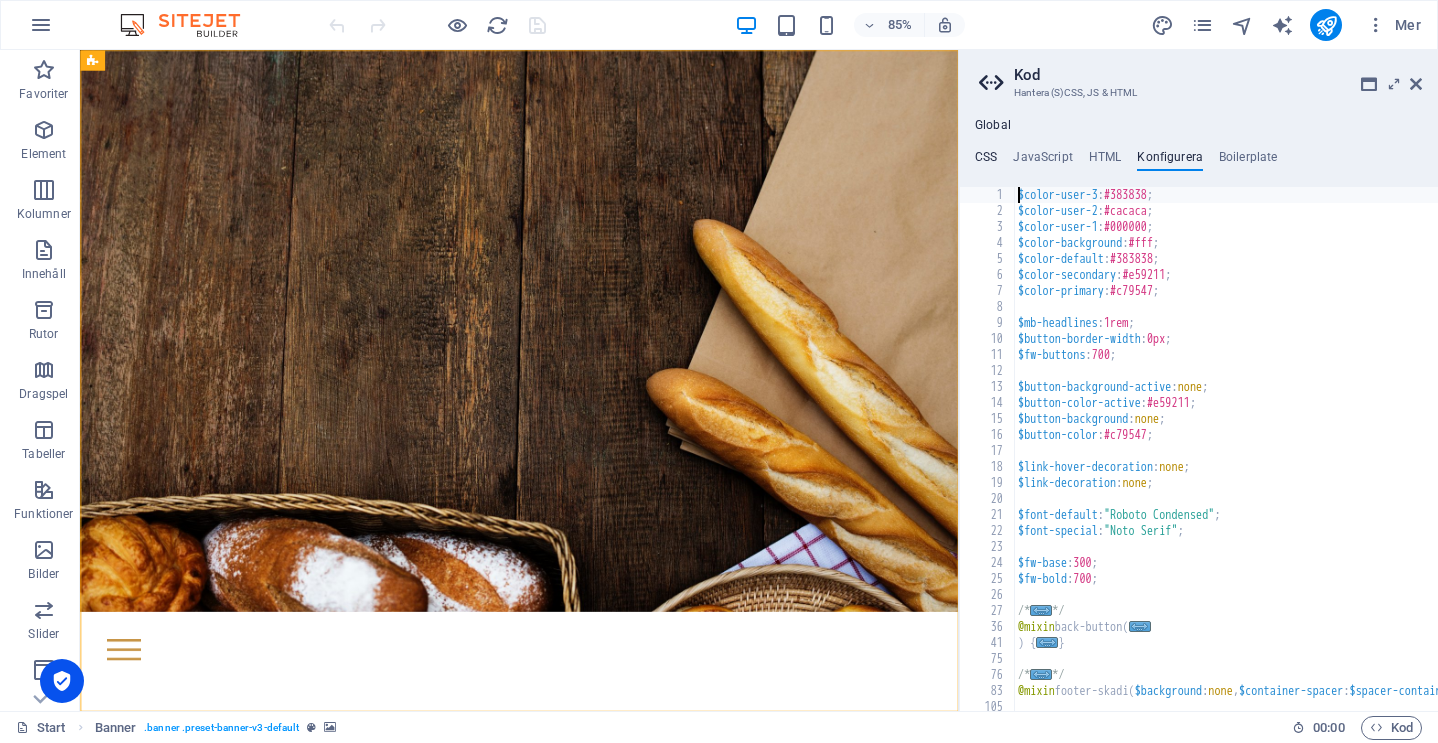 click on "CSS" at bounding box center [986, 161] 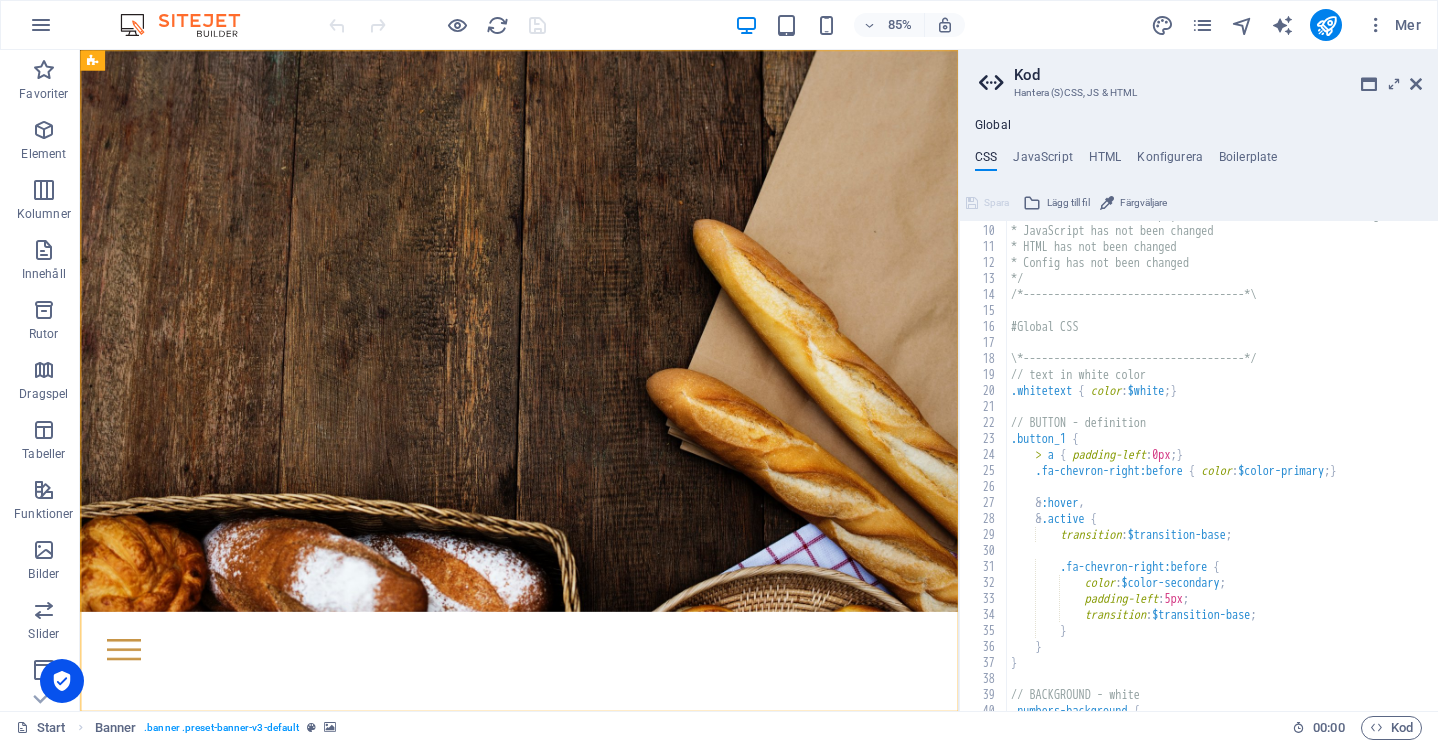 scroll, scrollTop: 0, scrollLeft: 0, axis: both 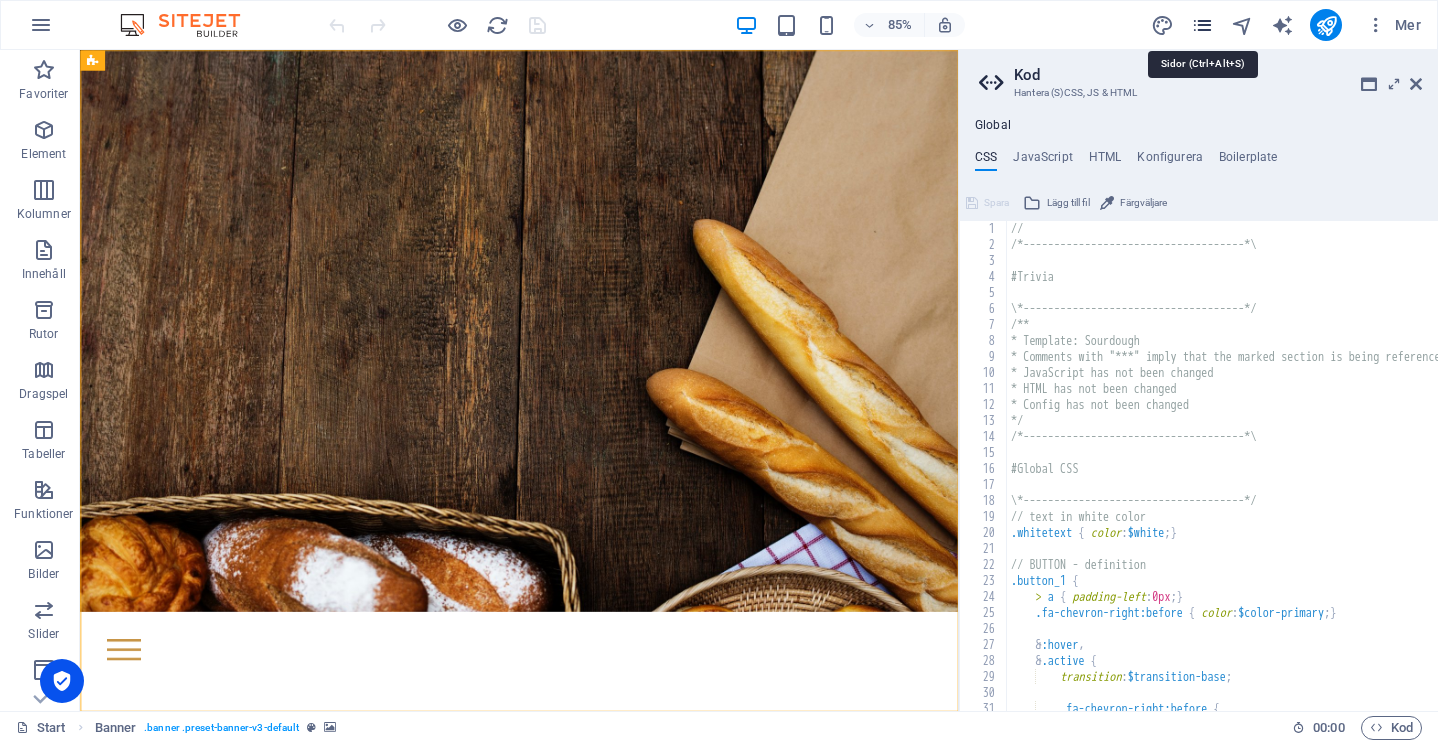 click at bounding box center (1202, 25) 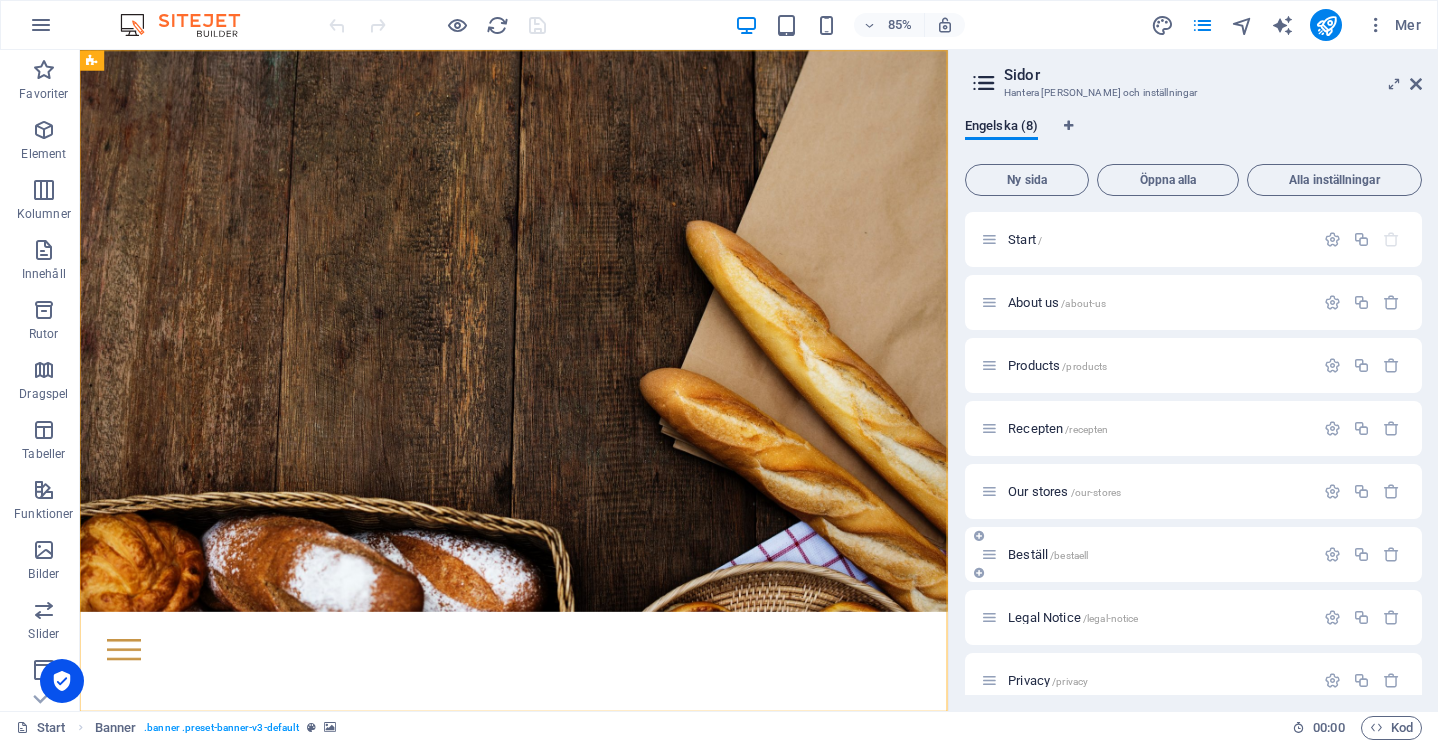 click on "Beställ /bestaell" at bounding box center [1048, 554] 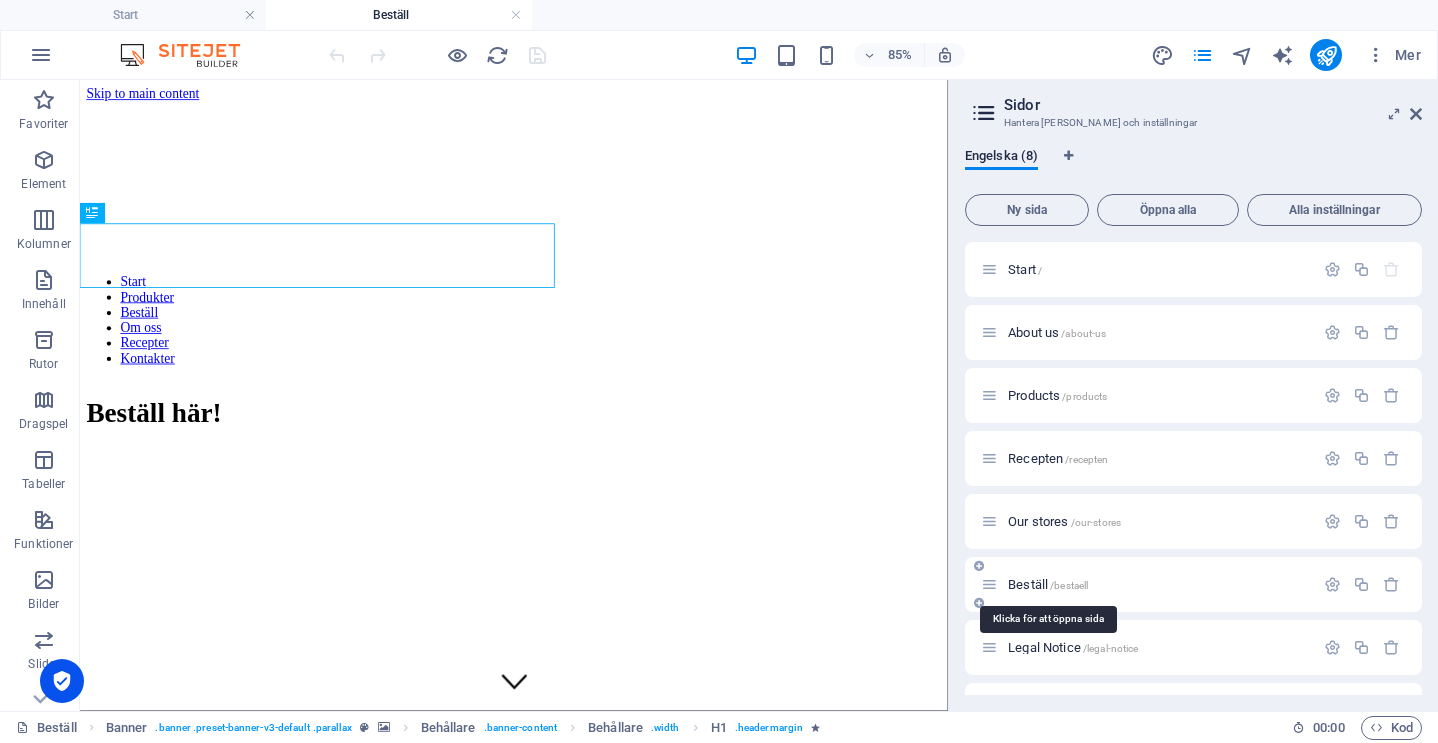 scroll, scrollTop: 0, scrollLeft: 0, axis: both 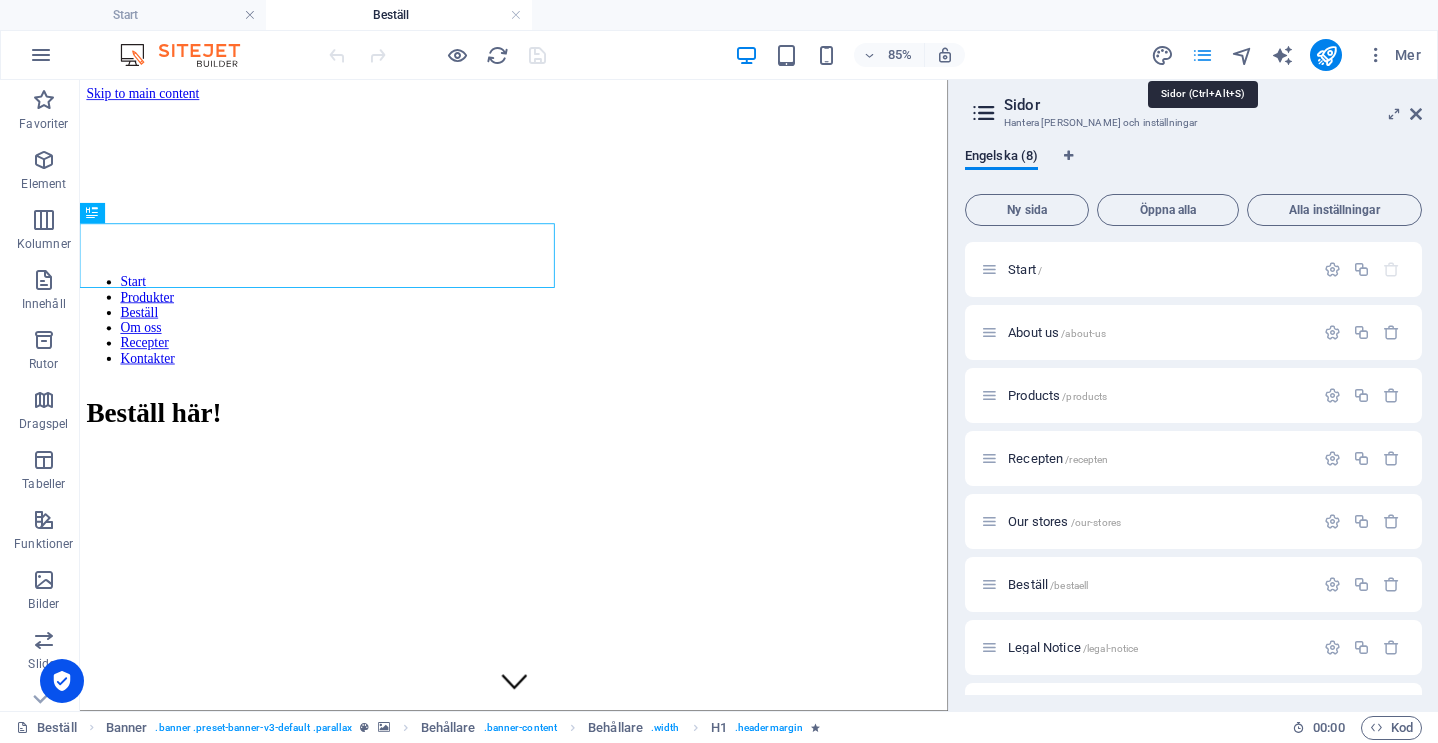 click at bounding box center [1202, 55] 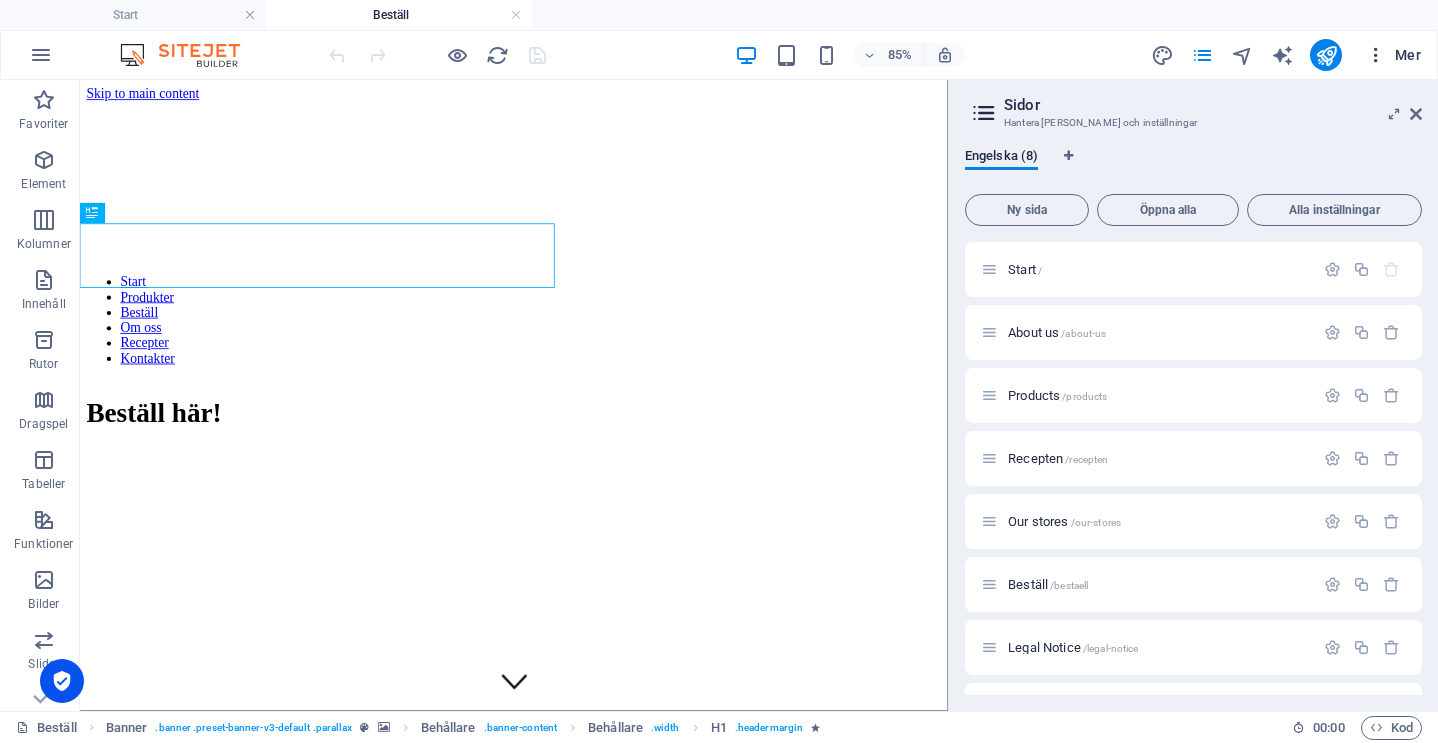 click at bounding box center [1376, 55] 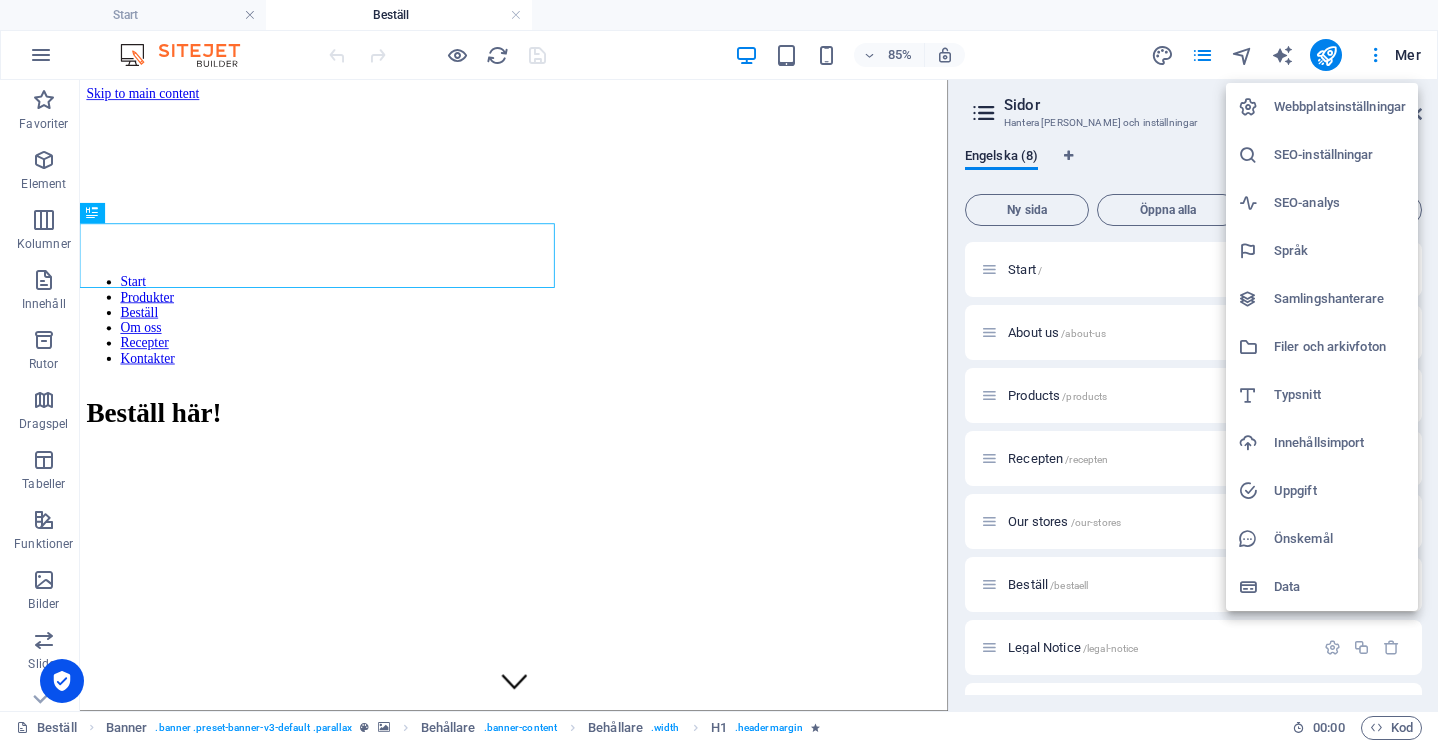 click on "Webbplatsinställningar" at bounding box center [1340, 107] 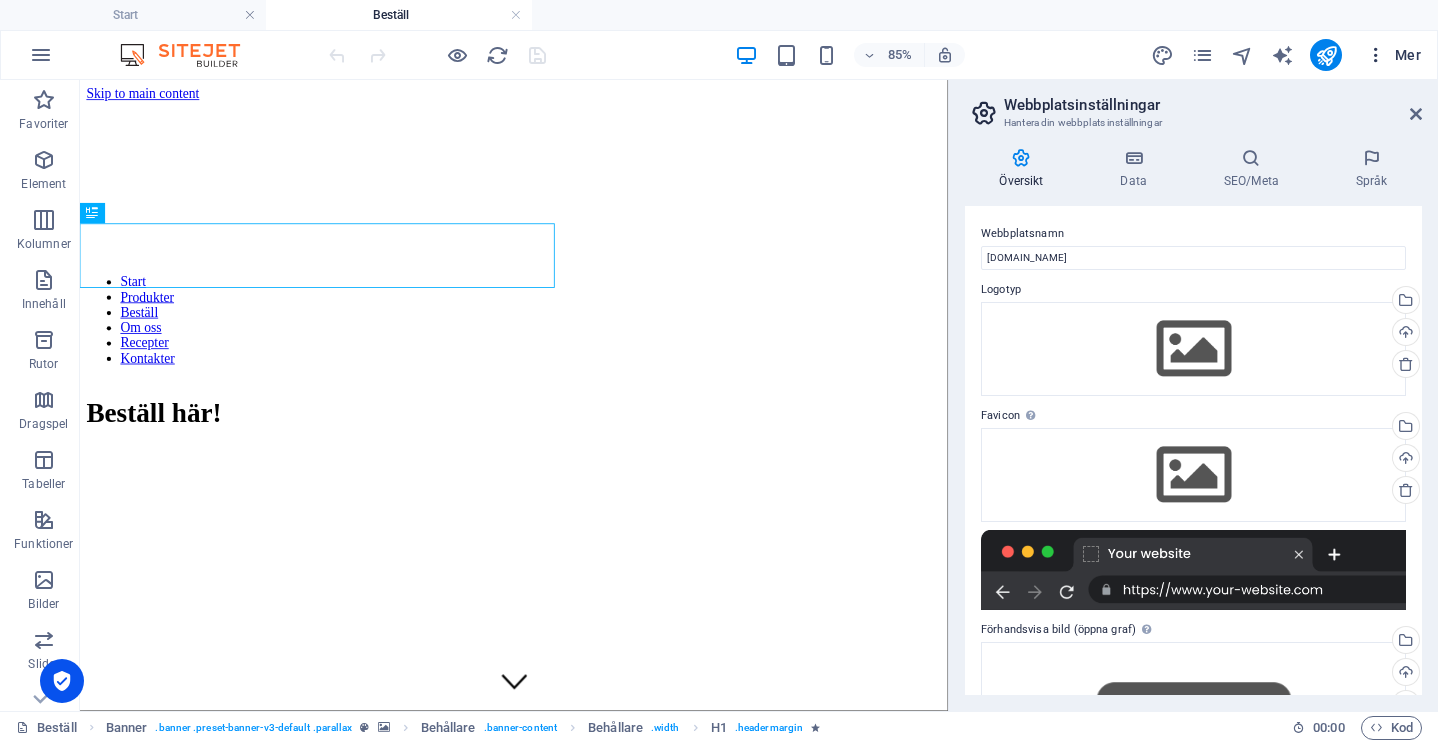 click at bounding box center [1376, 55] 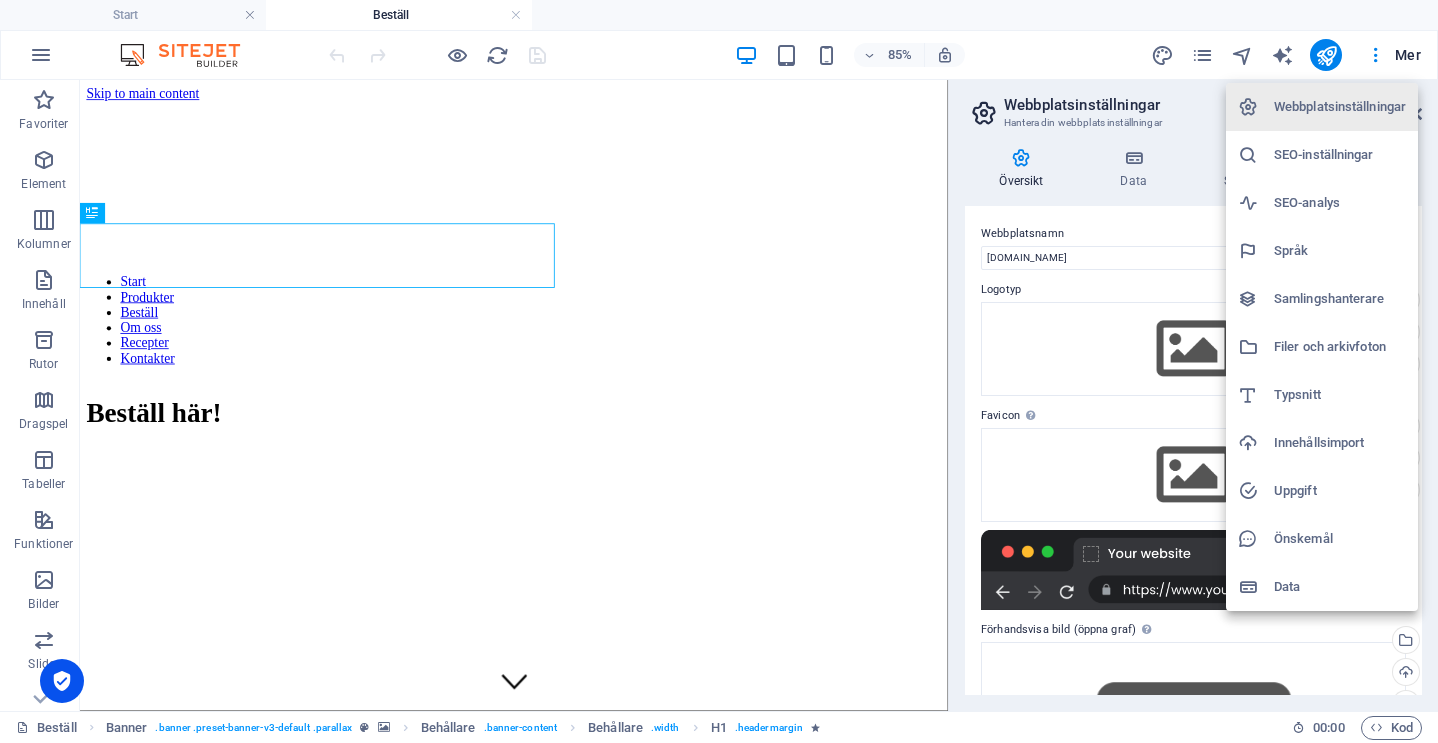 click on "Data" at bounding box center [1340, 587] 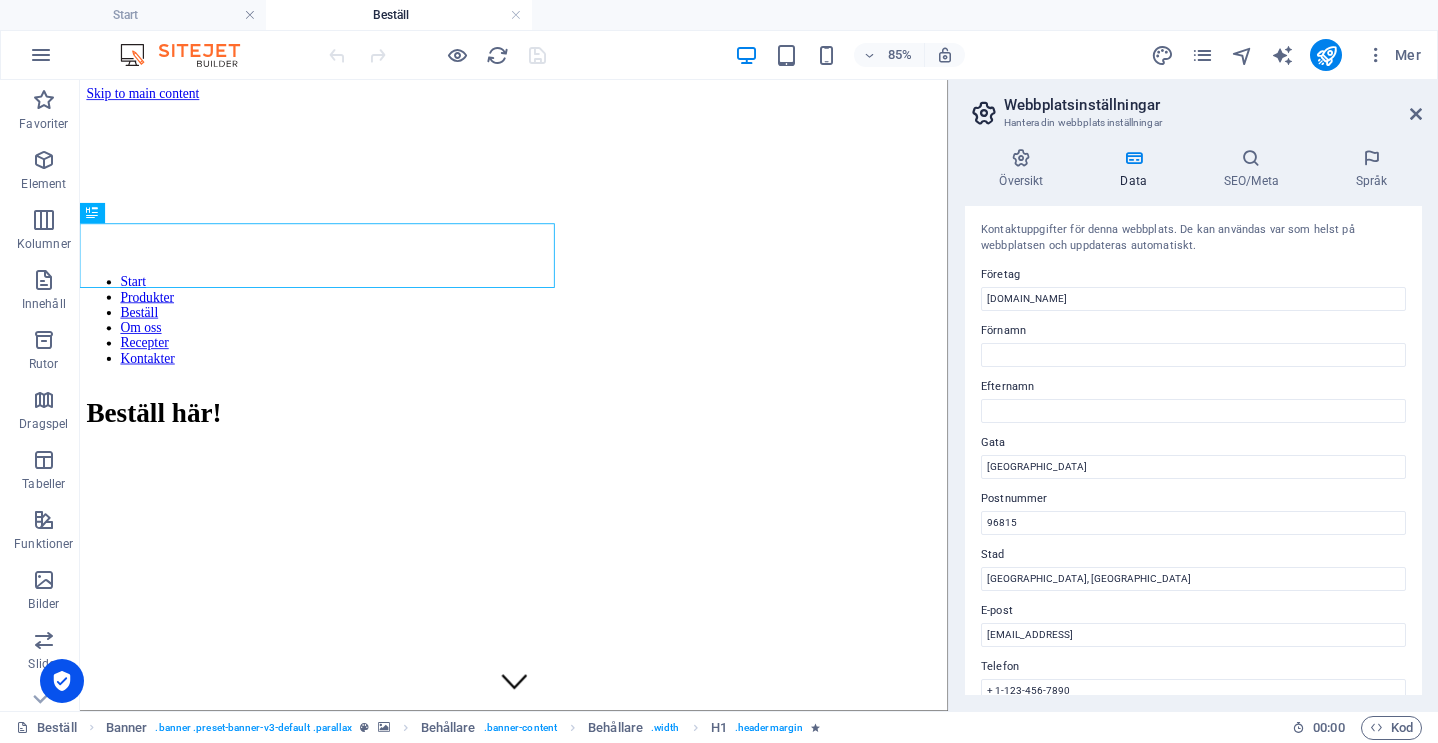 click at bounding box center (1133, 158) 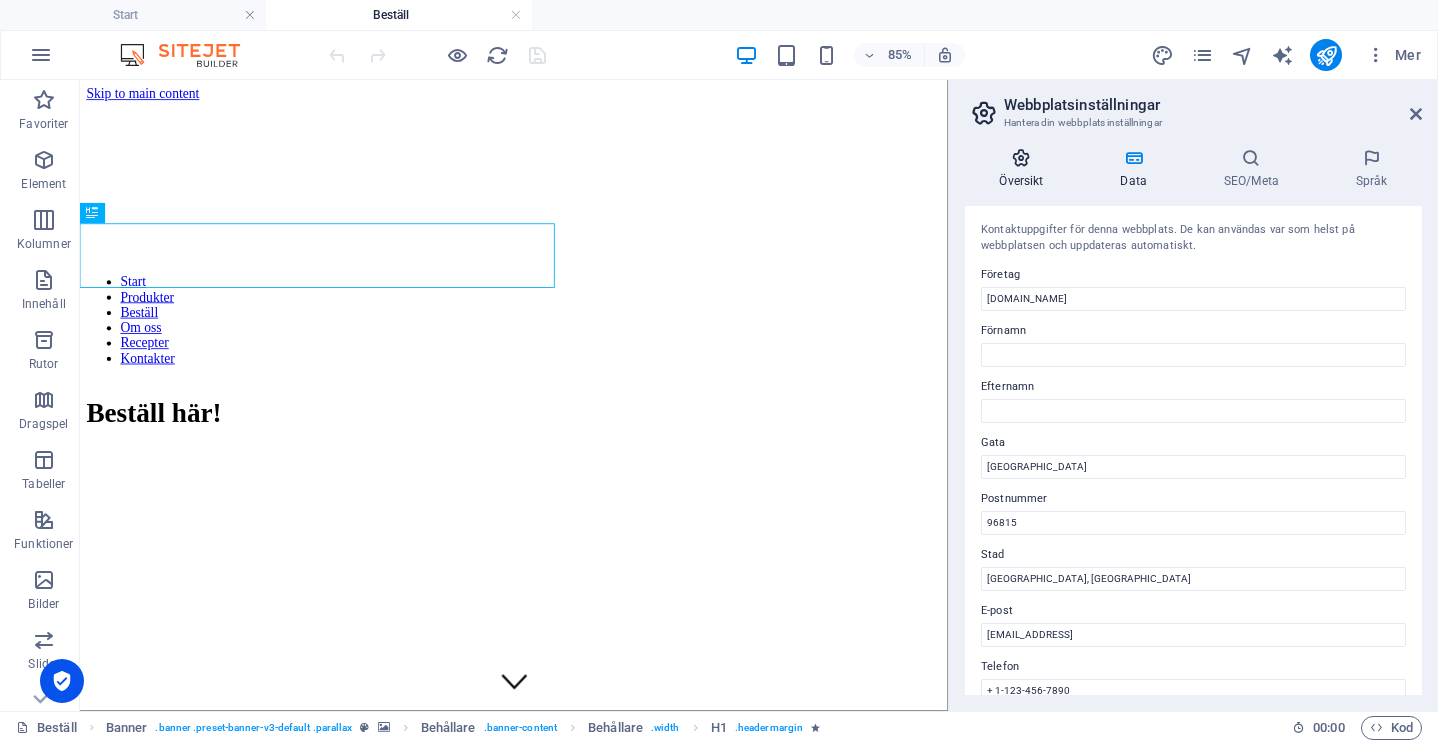 click at bounding box center (1021, 158) 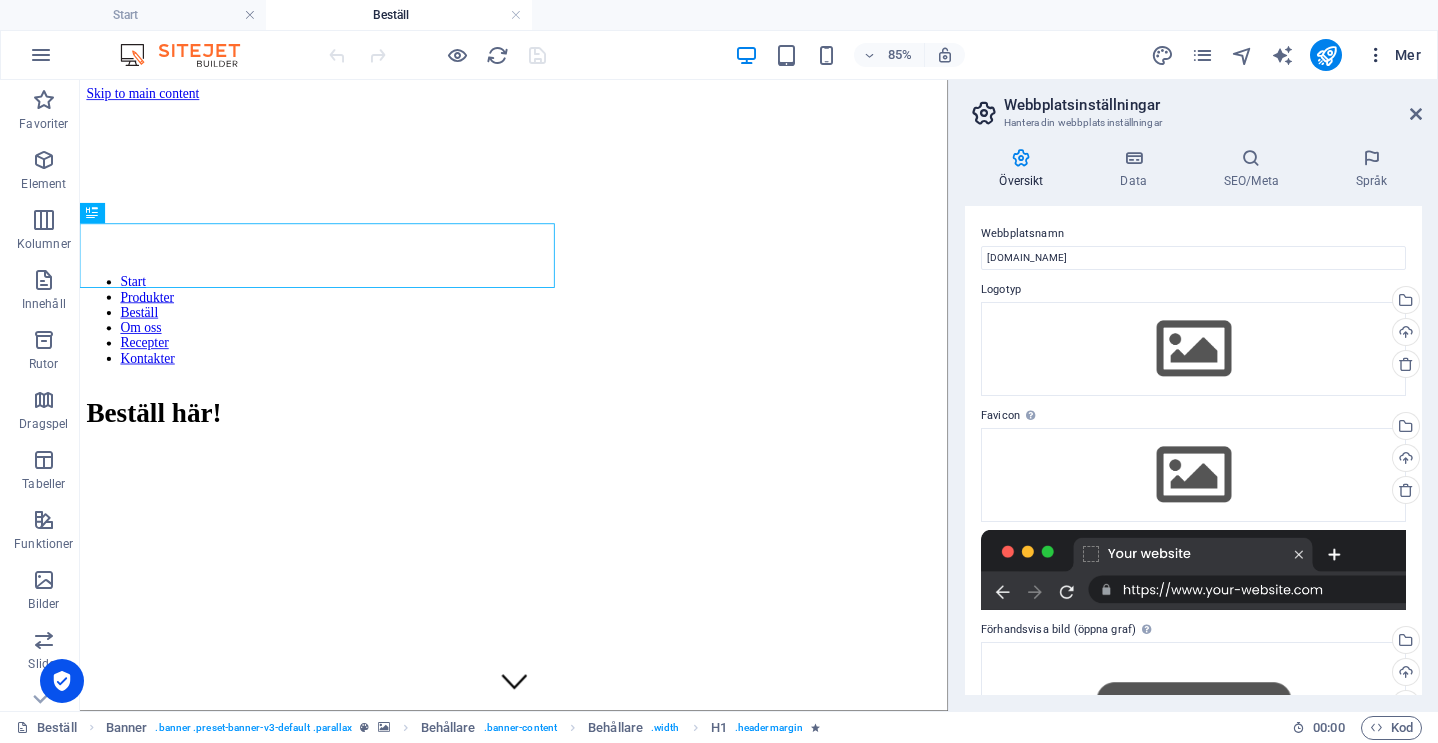 click at bounding box center (1376, 55) 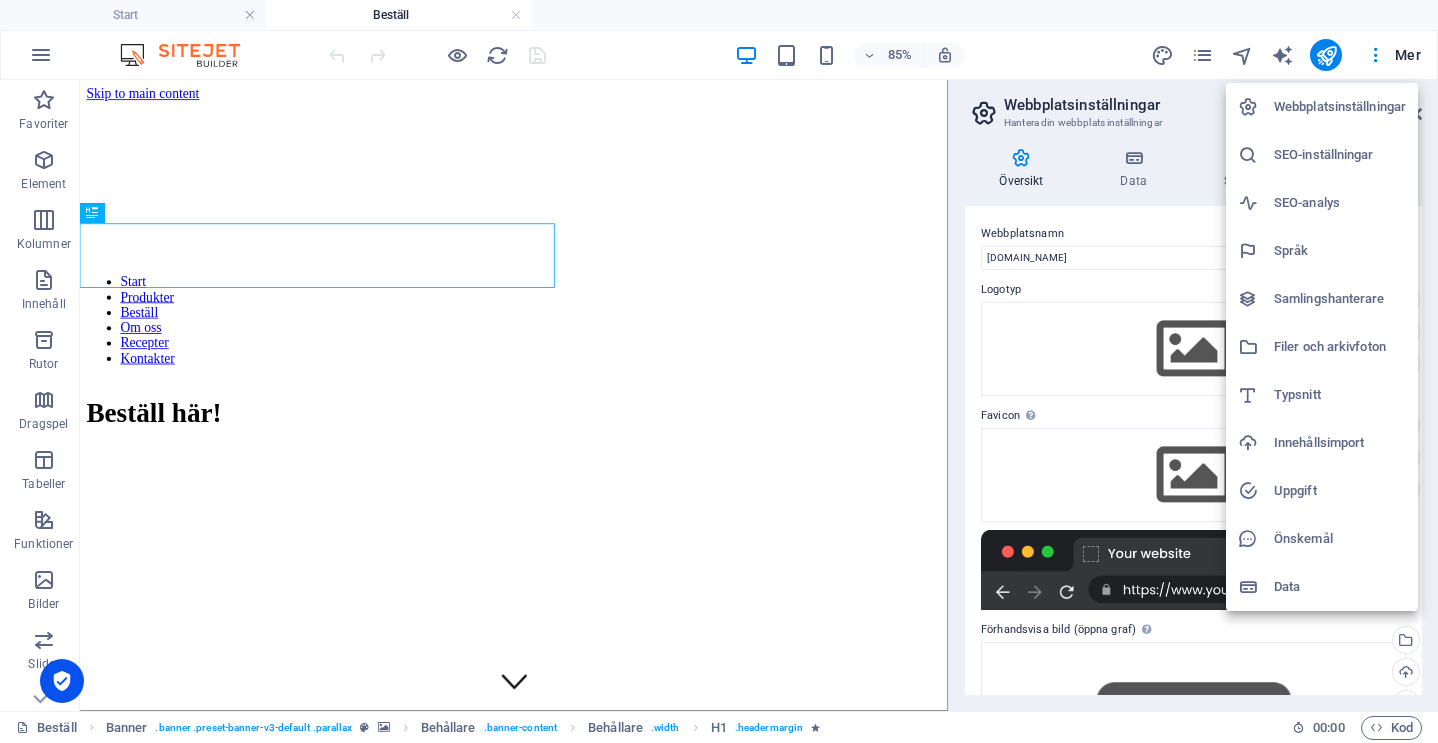 click at bounding box center [719, 371] 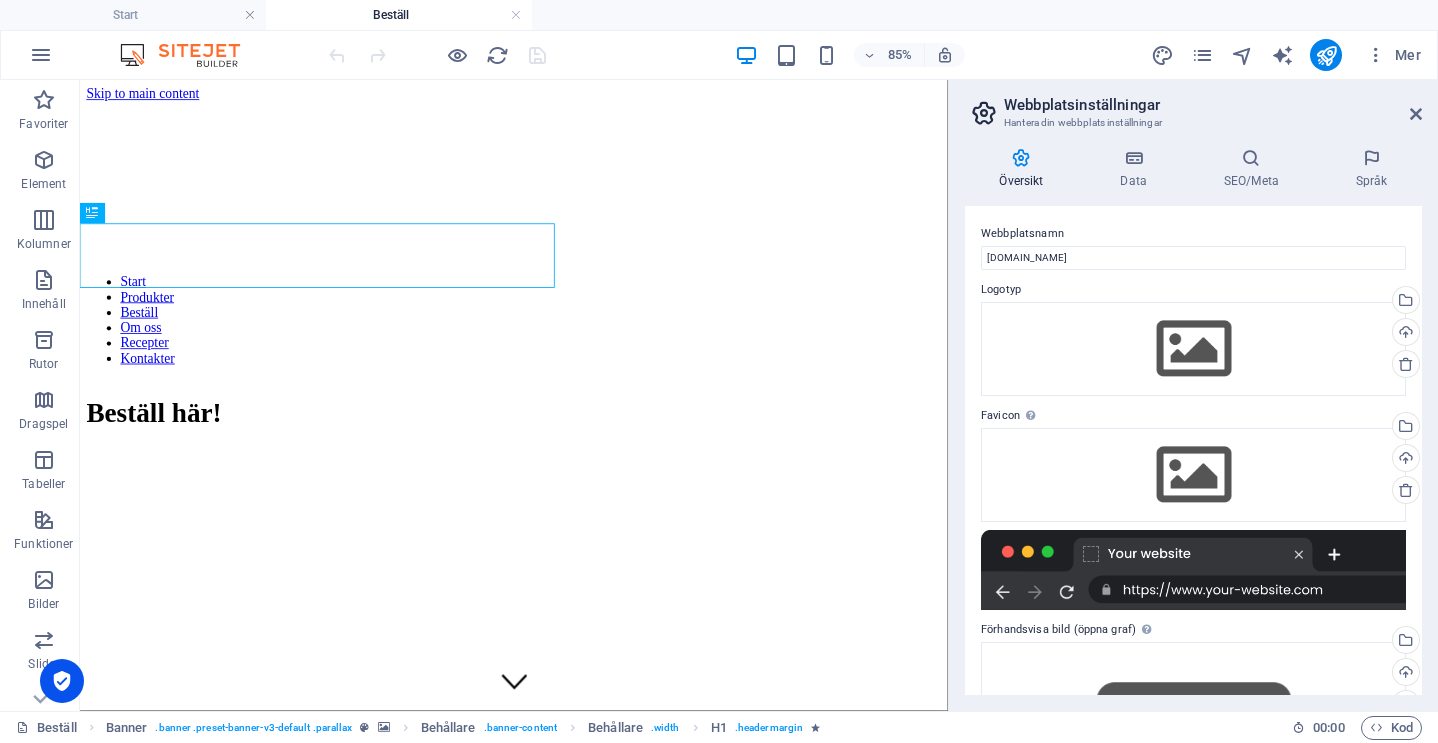 click on "85% Mer" at bounding box center (719, 55) 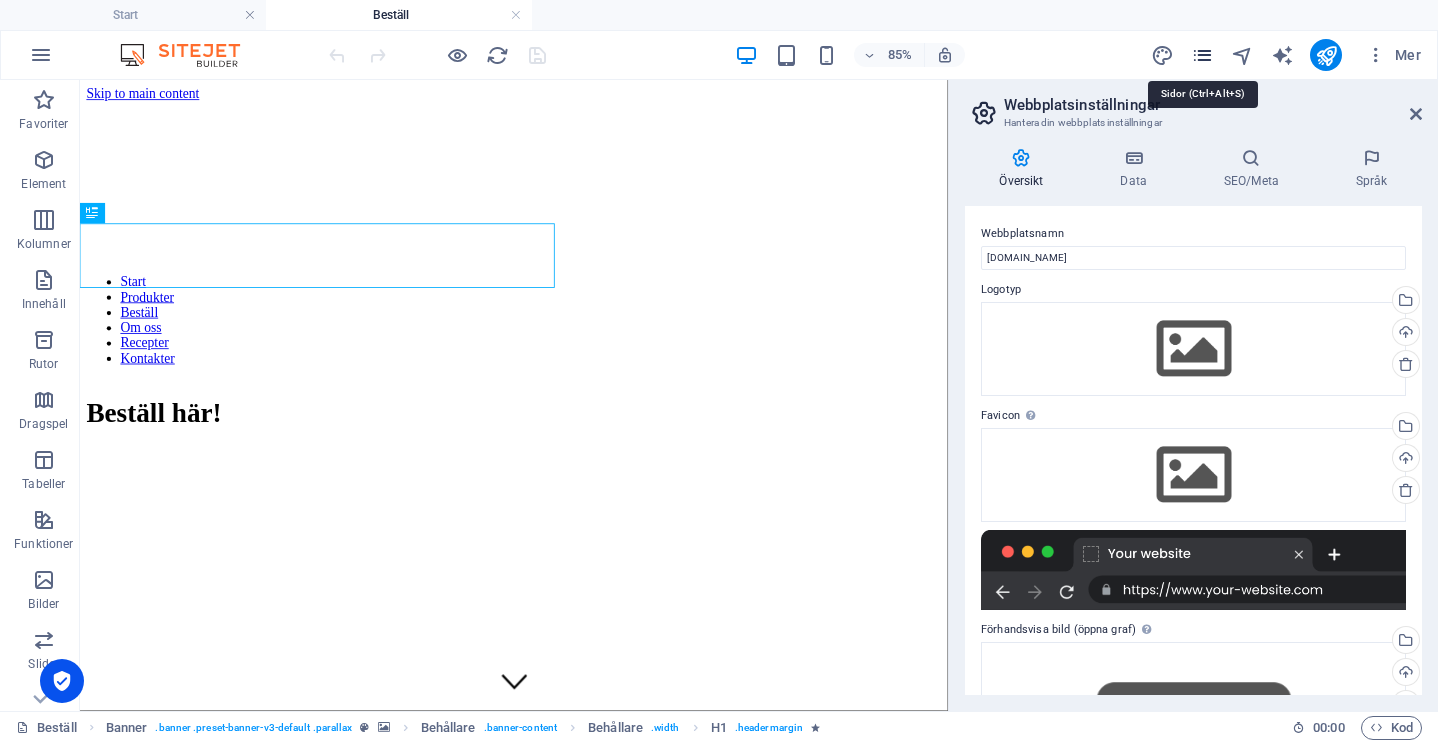 click at bounding box center (1202, 55) 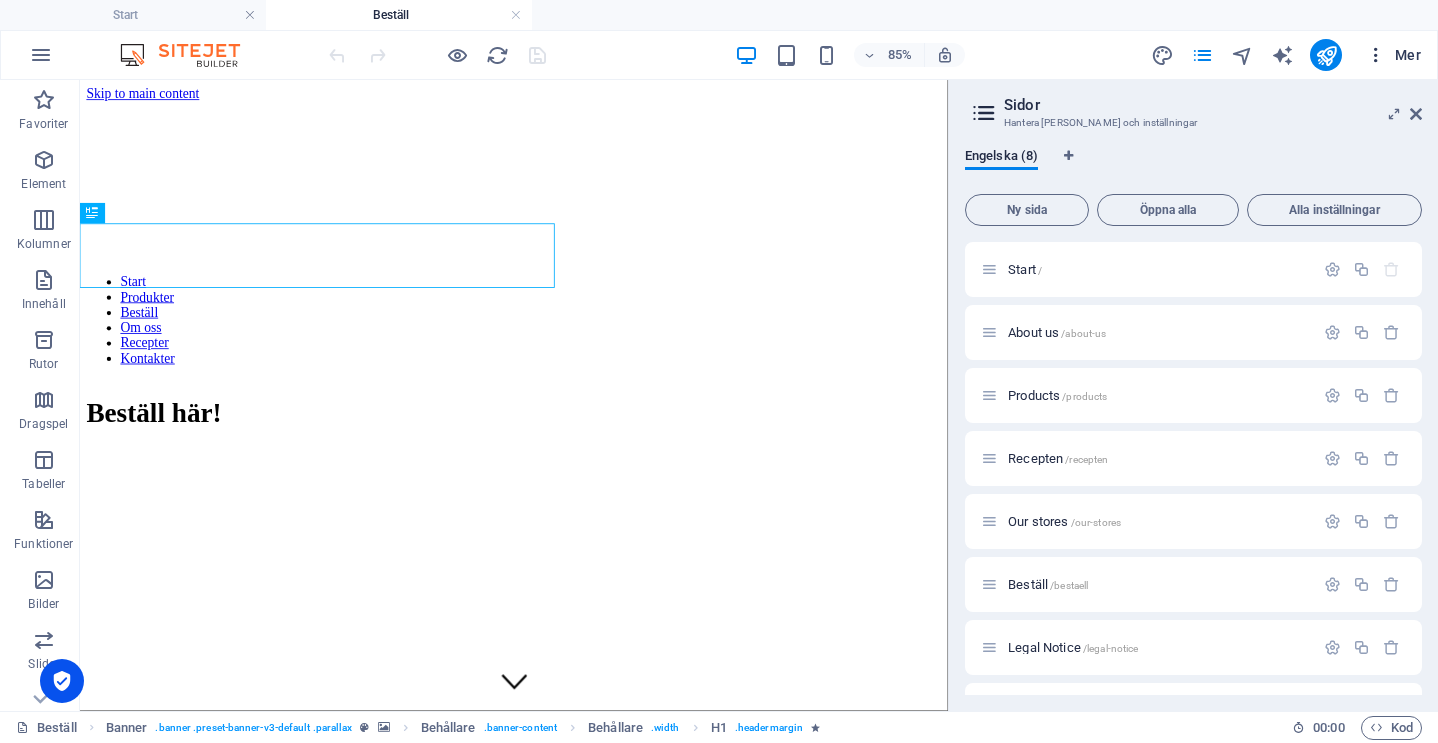 click at bounding box center [1376, 55] 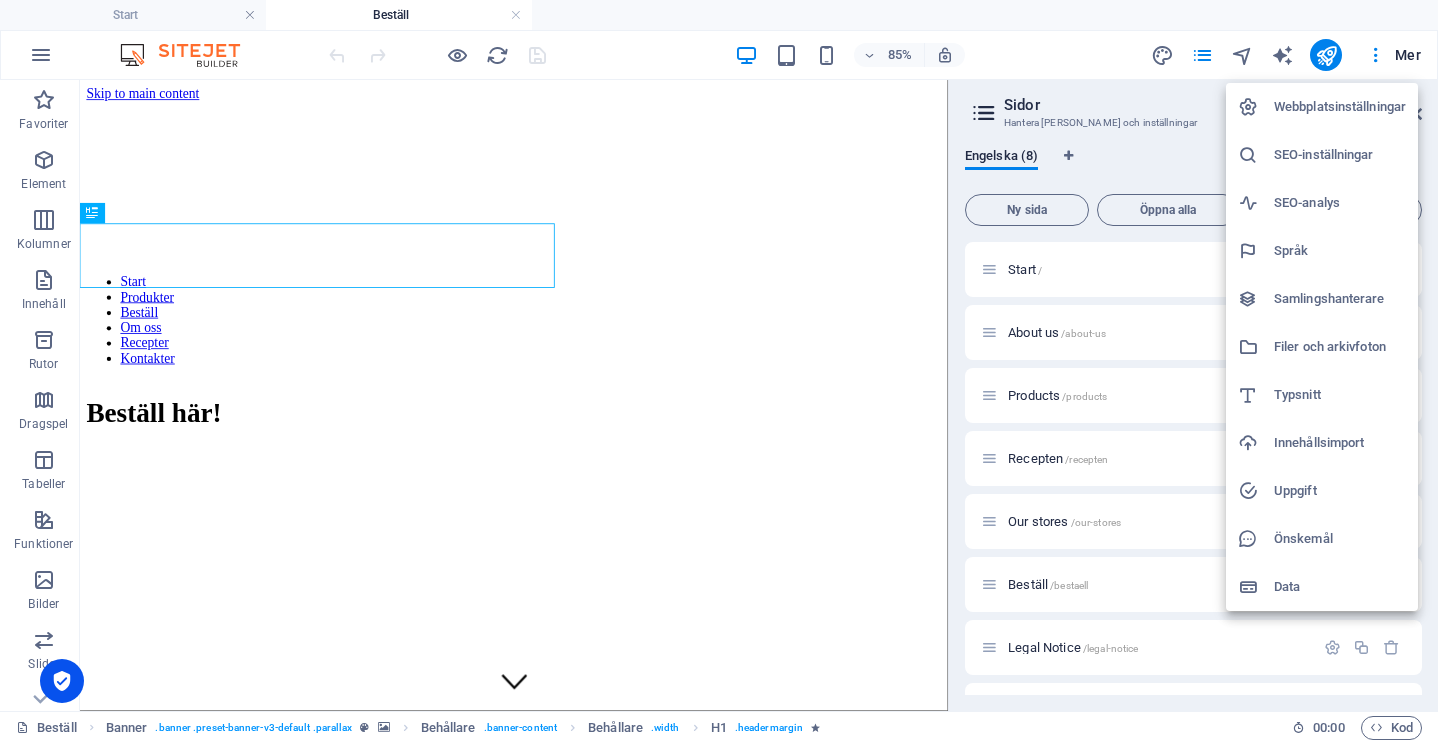 click on "Data" at bounding box center [1340, 587] 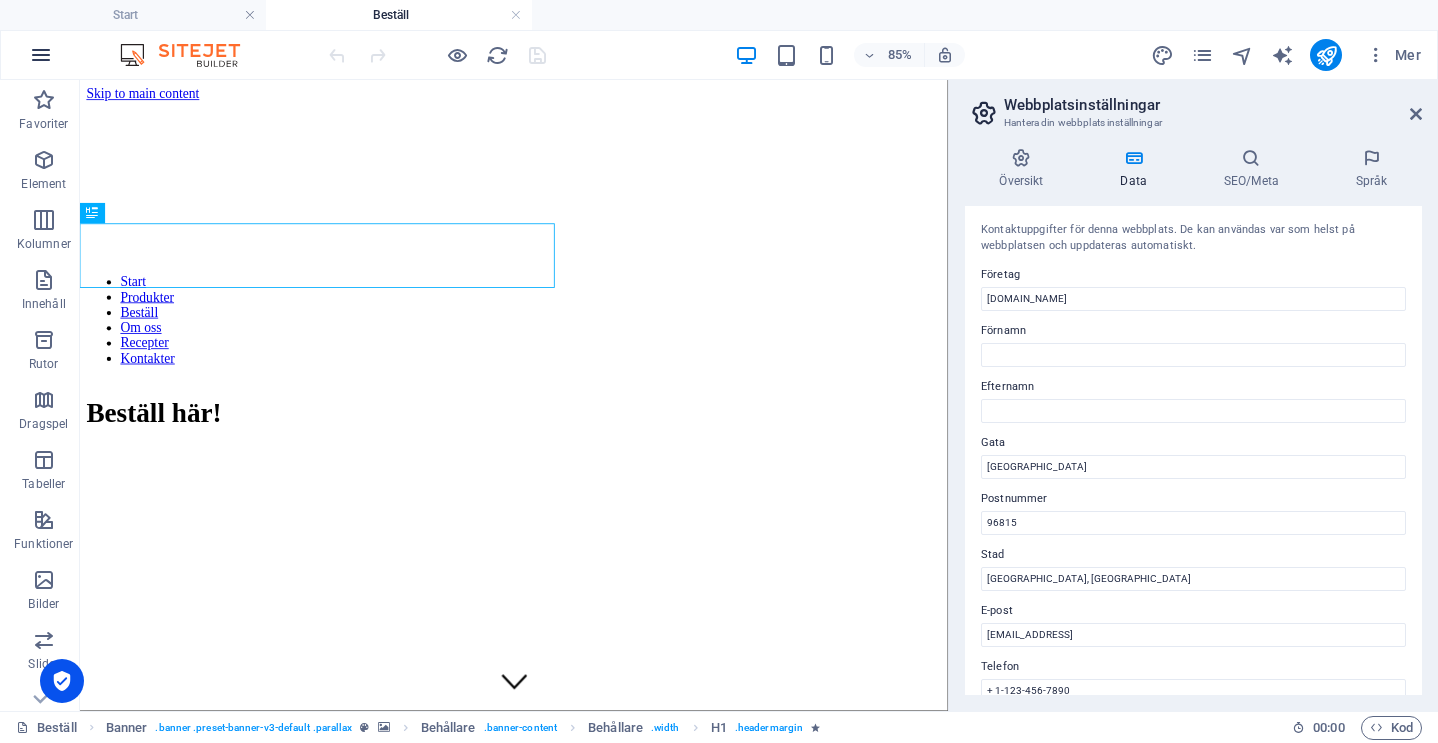 click at bounding box center [41, 55] 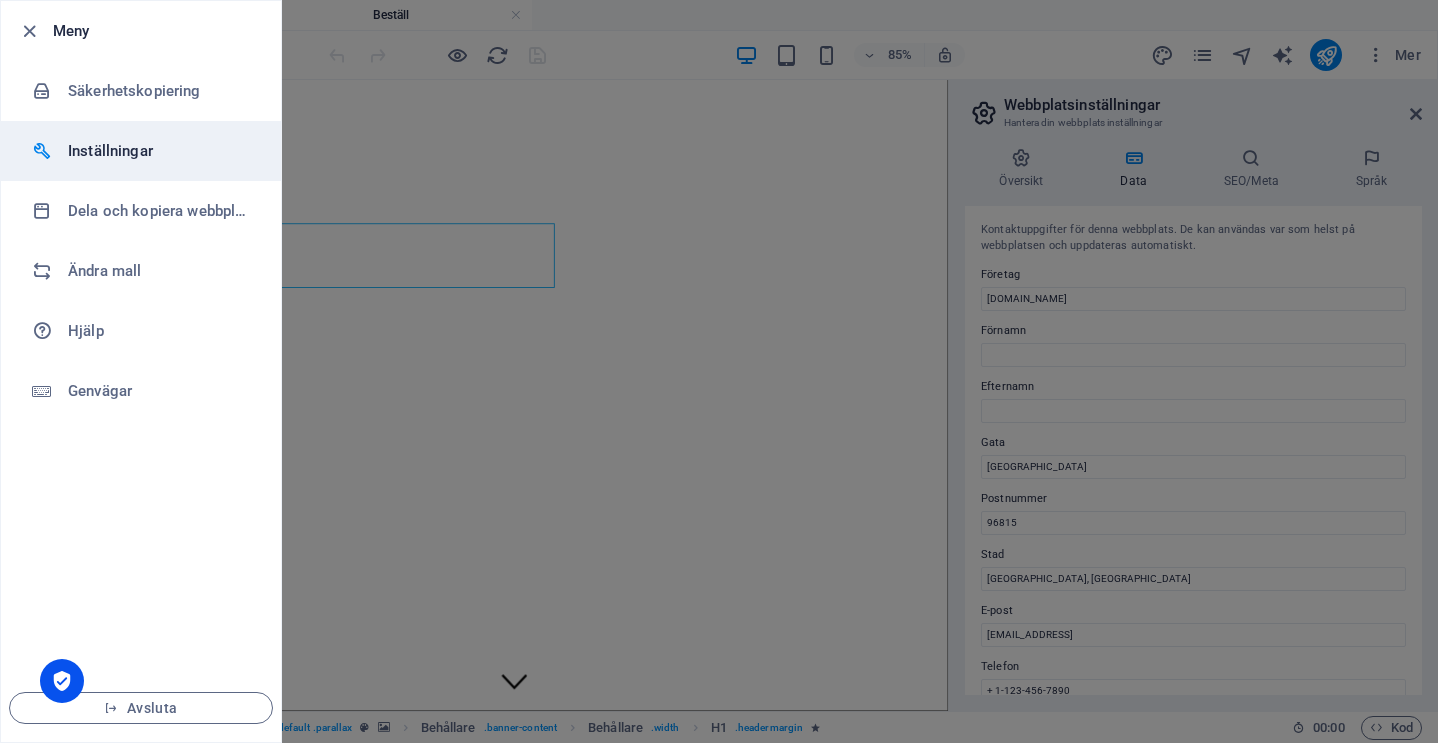 click on "Inställningar" at bounding box center [160, 151] 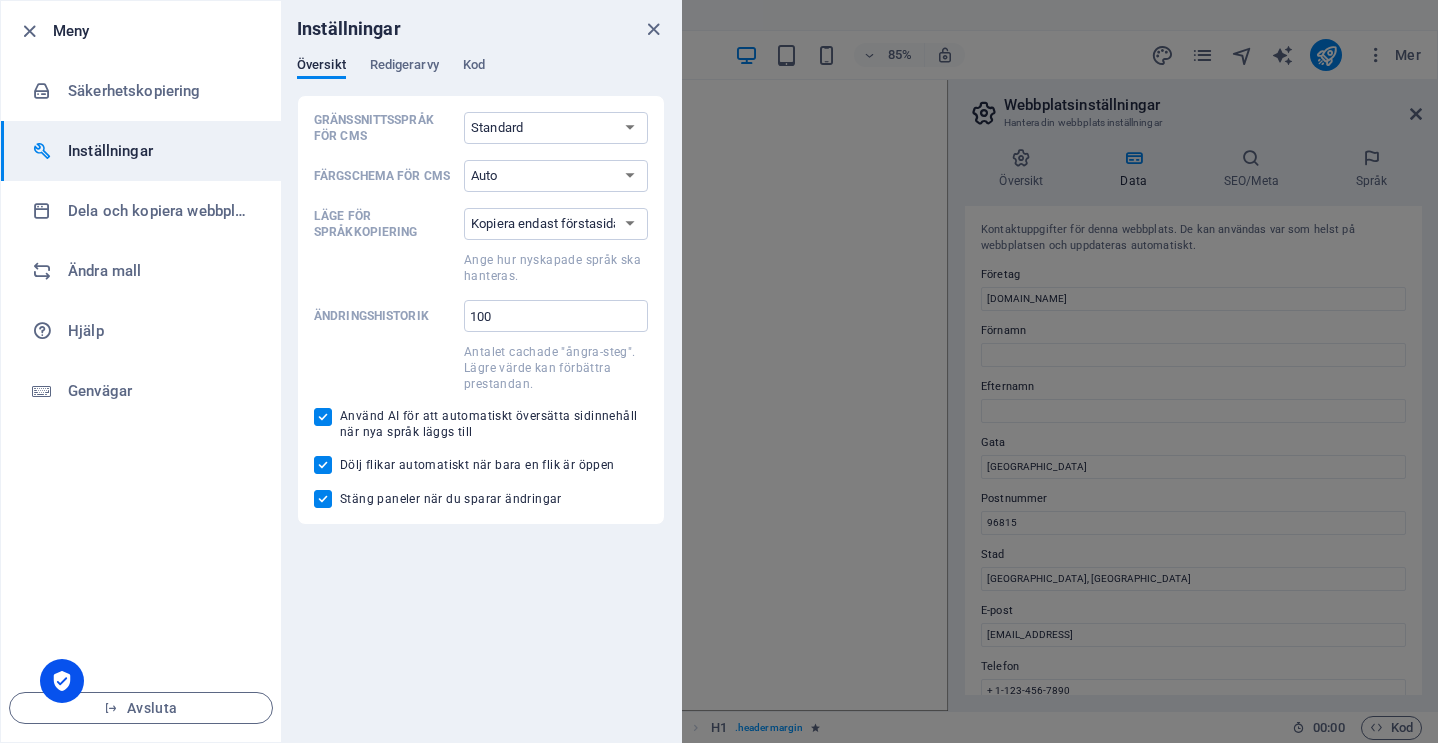 click at bounding box center [719, 371] 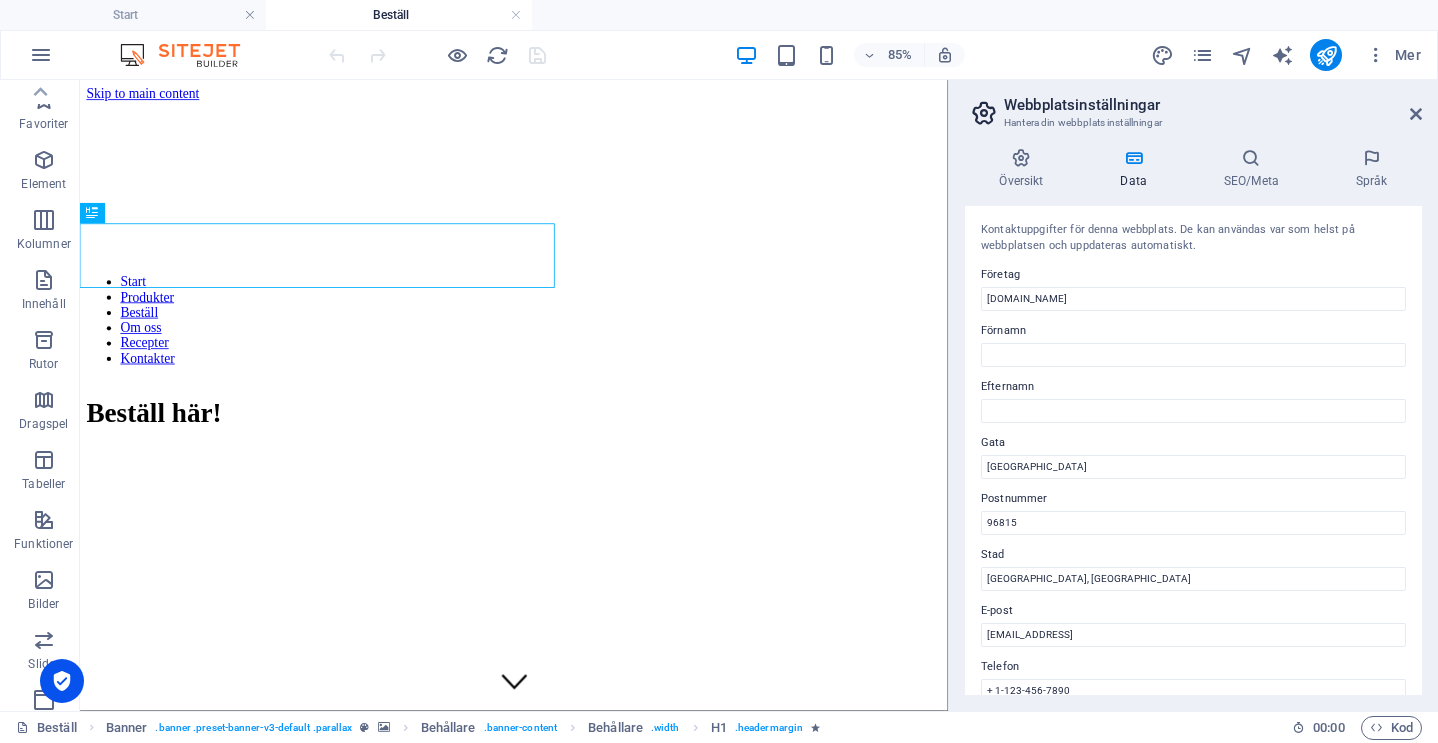 scroll, scrollTop: 0, scrollLeft: 0, axis: both 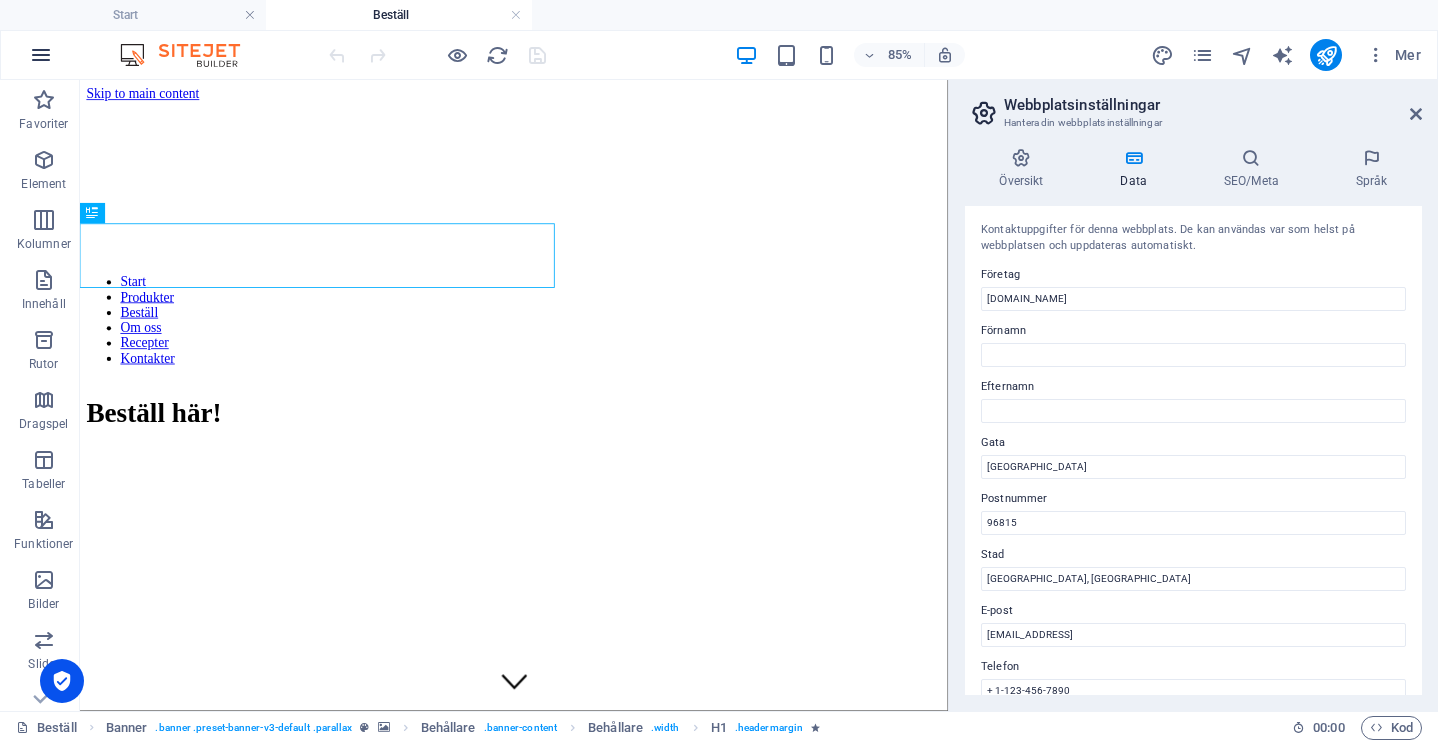 click at bounding box center [41, 55] 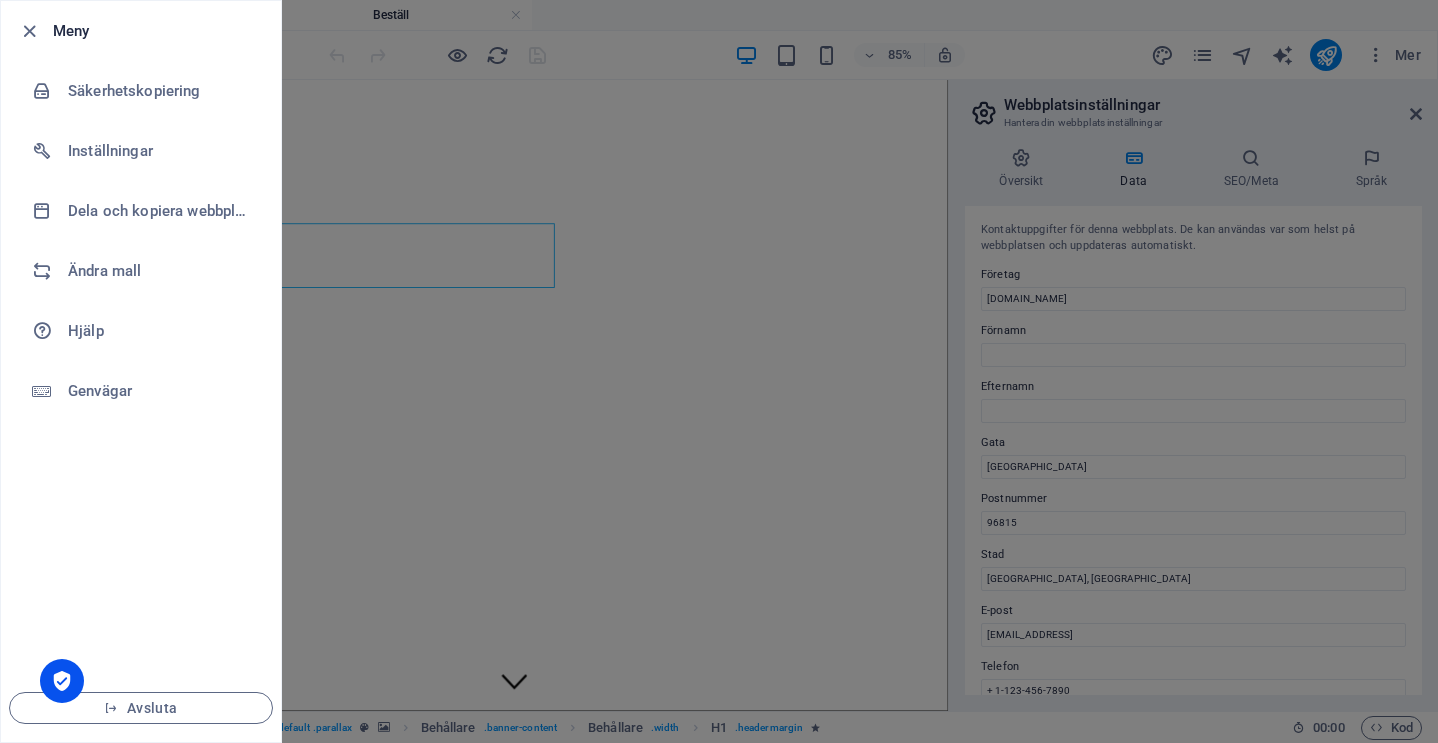 click on "Meny" at bounding box center [141, 31] 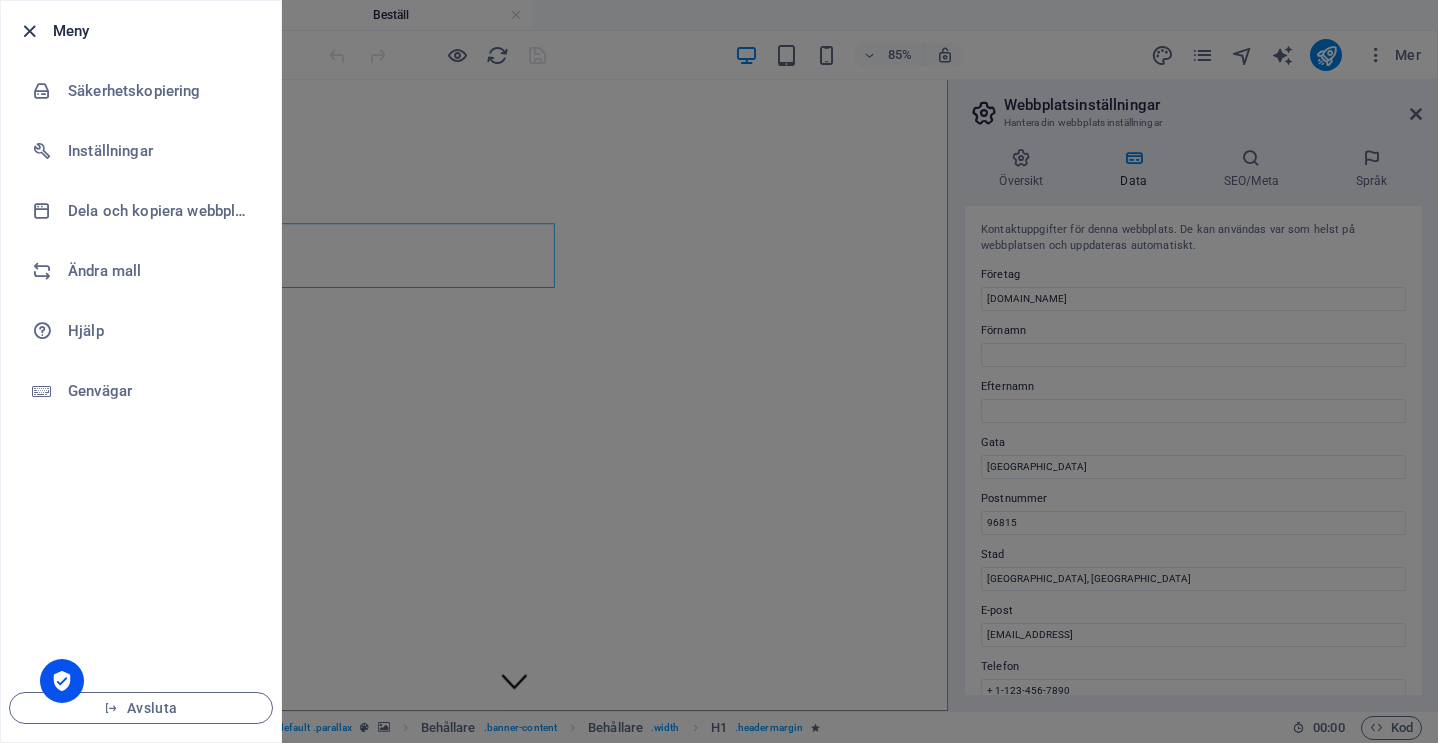 click at bounding box center [29, 31] 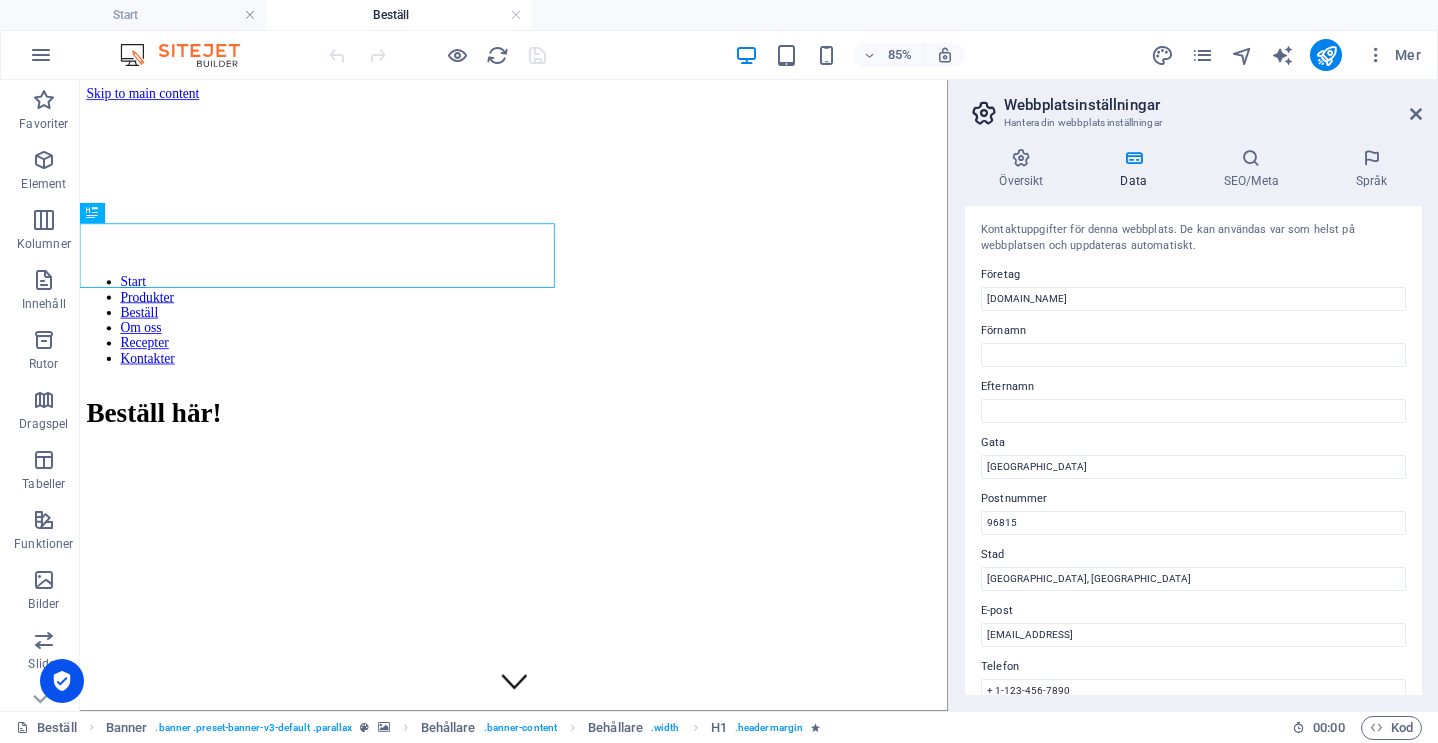 click on "85% Mer" at bounding box center [877, 55] 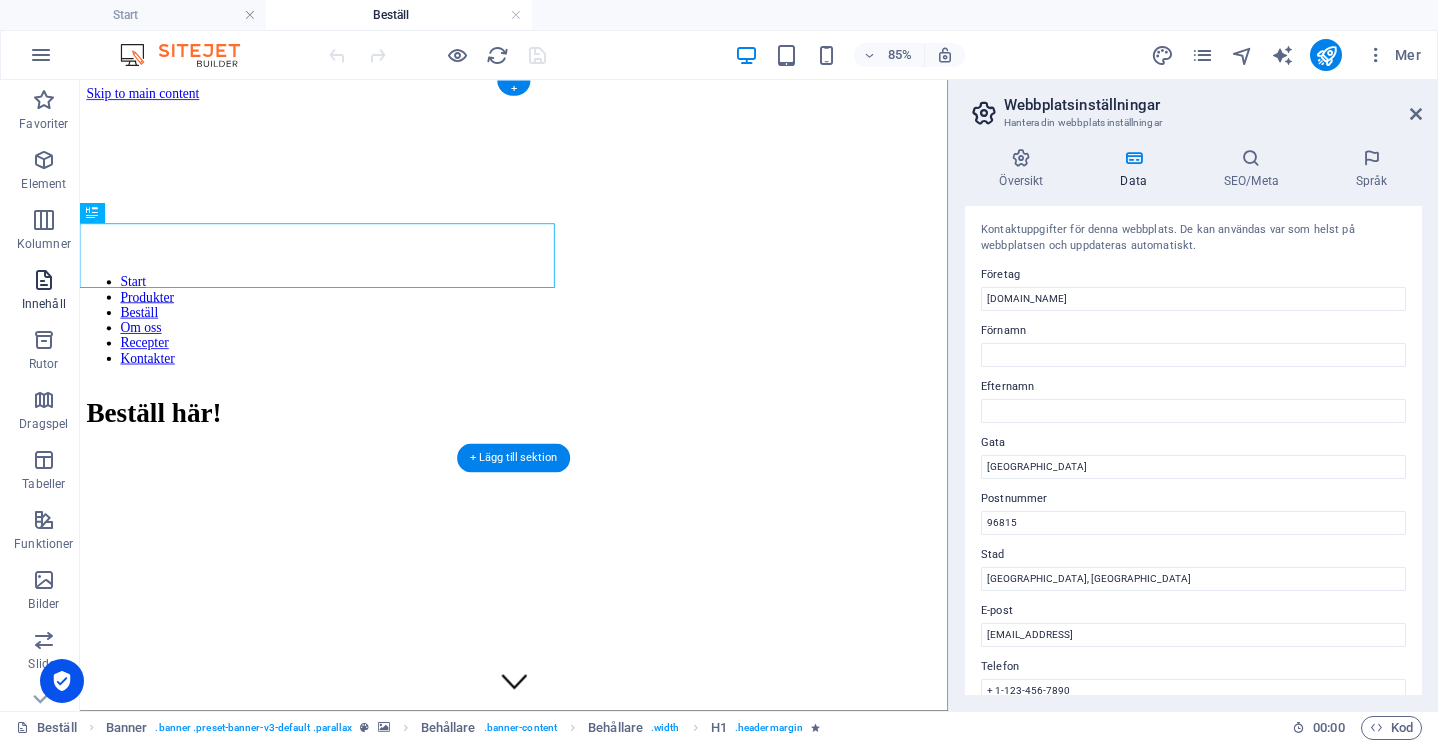 click at bounding box center (44, 280) 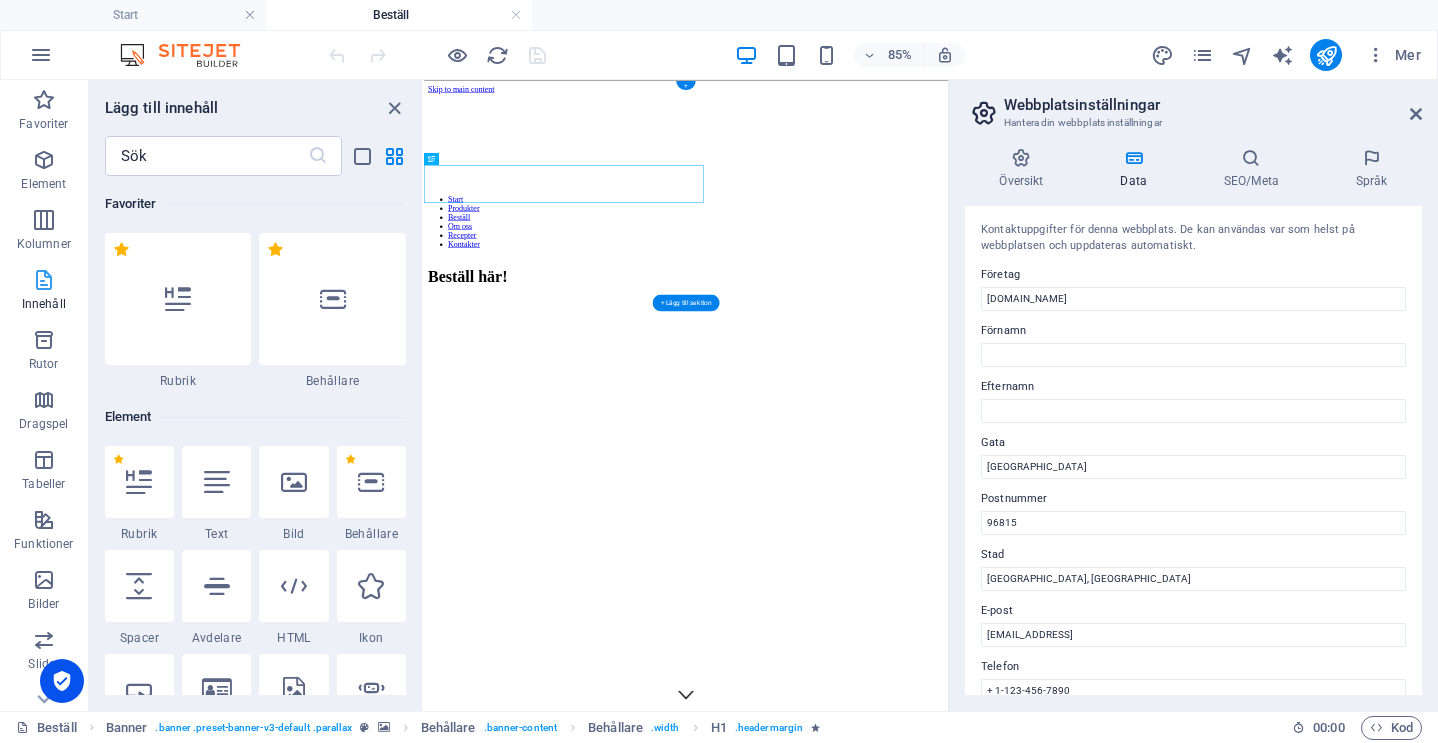 click at bounding box center [44, 280] 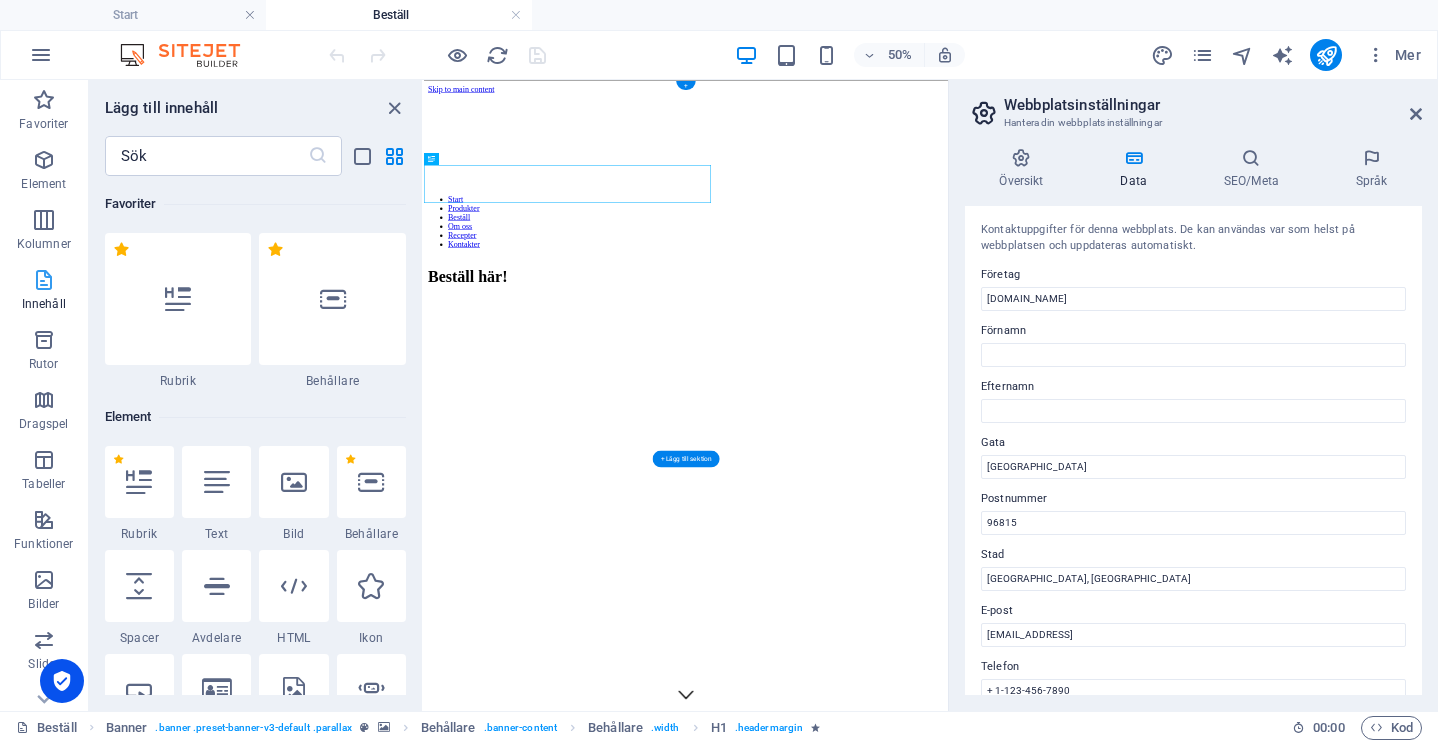 scroll, scrollTop: 71, scrollLeft: 0, axis: vertical 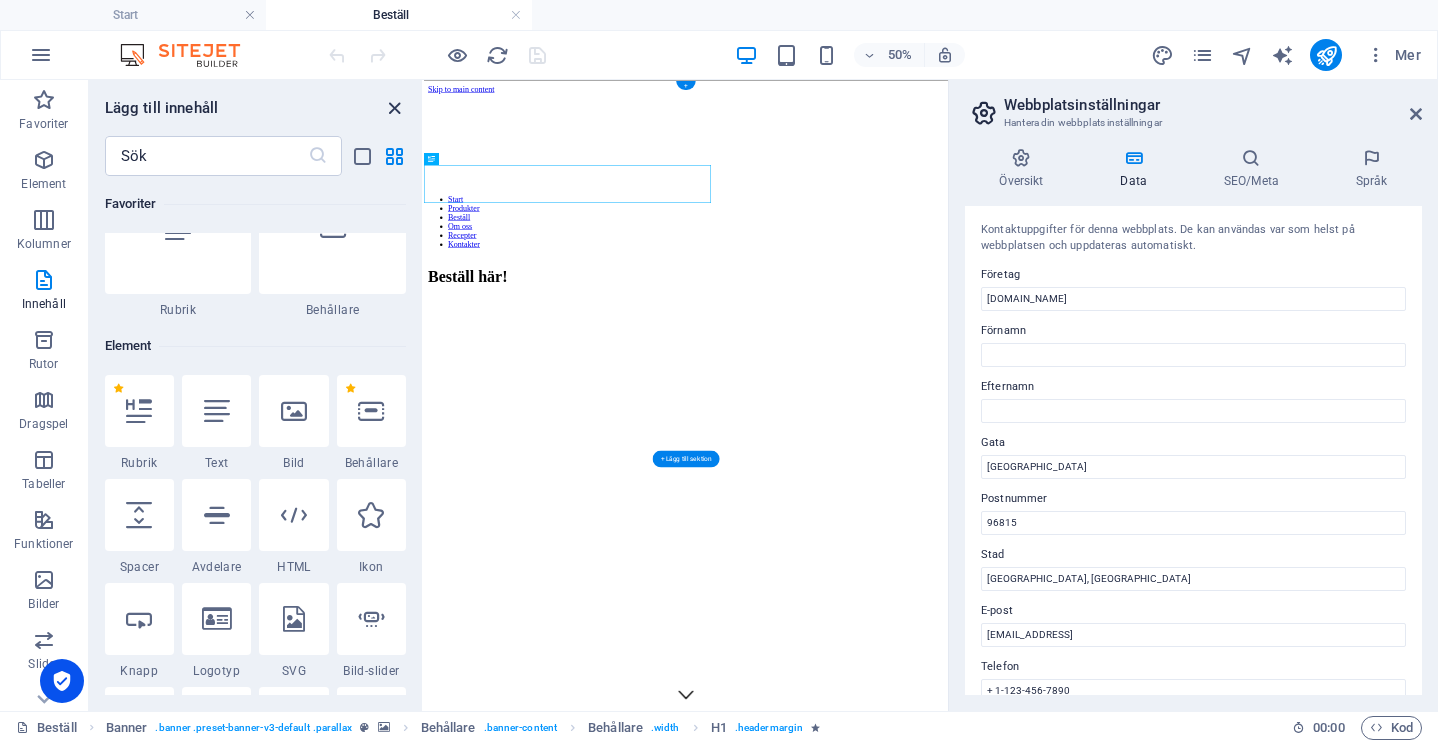 click at bounding box center (394, 108) 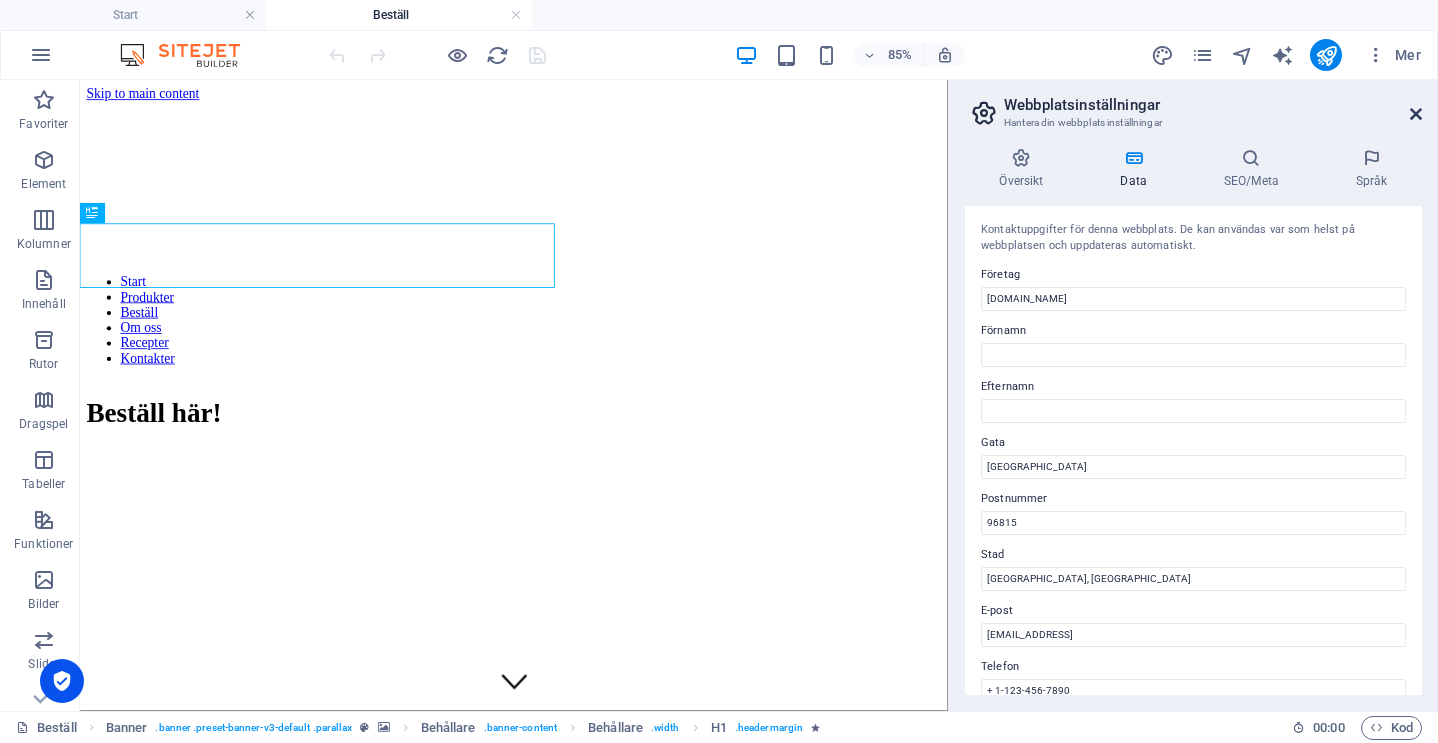 click at bounding box center [1416, 114] 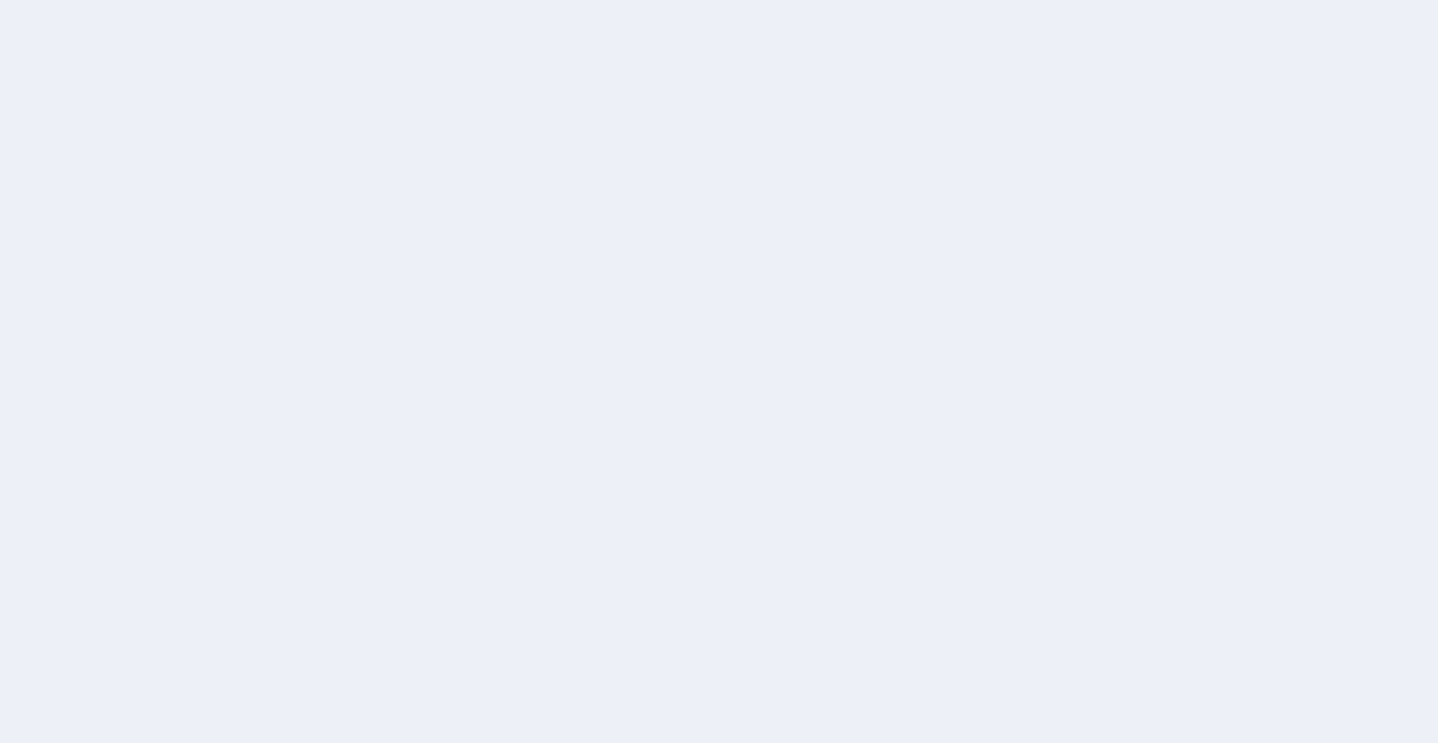 scroll, scrollTop: 0, scrollLeft: 0, axis: both 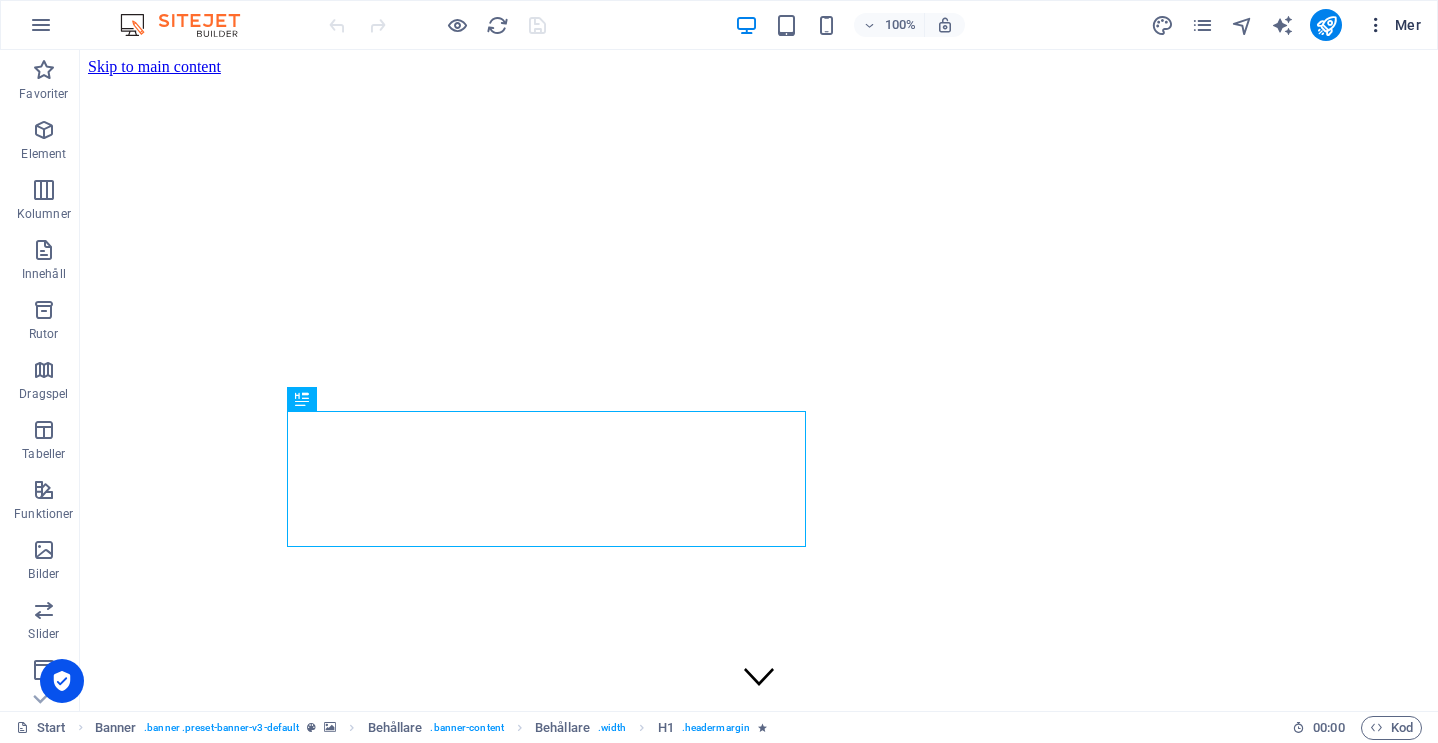 click at bounding box center [1376, 25] 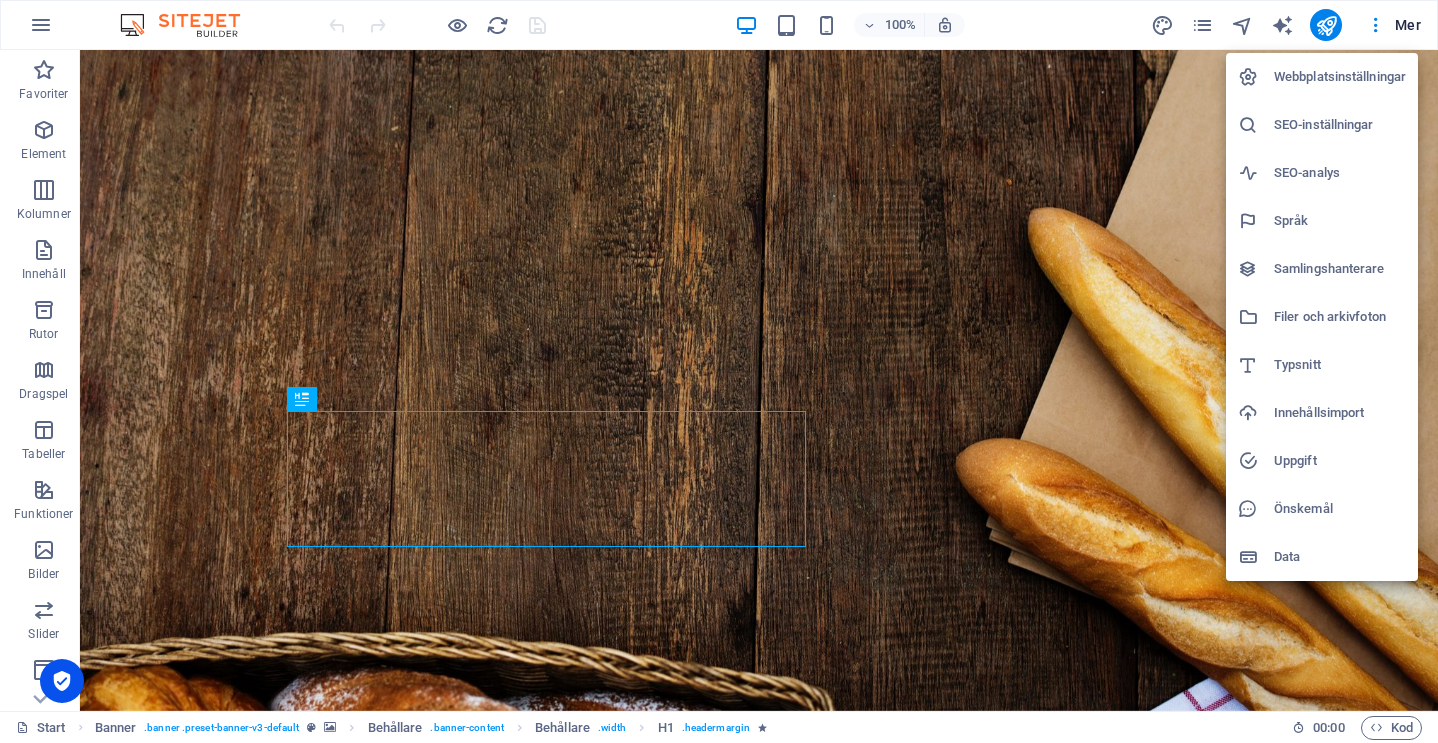 click on "Uppgift" at bounding box center (1340, 461) 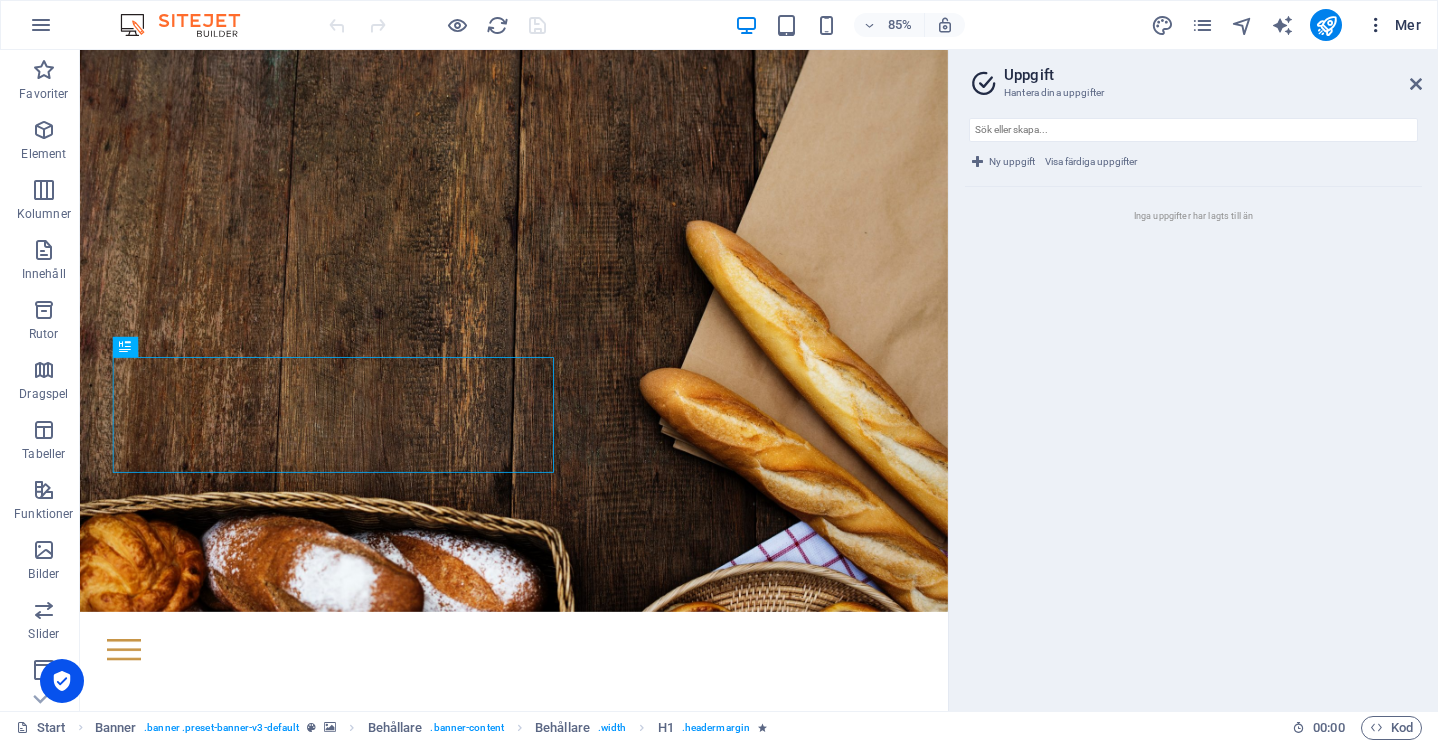 click at bounding box center [1376, 25] 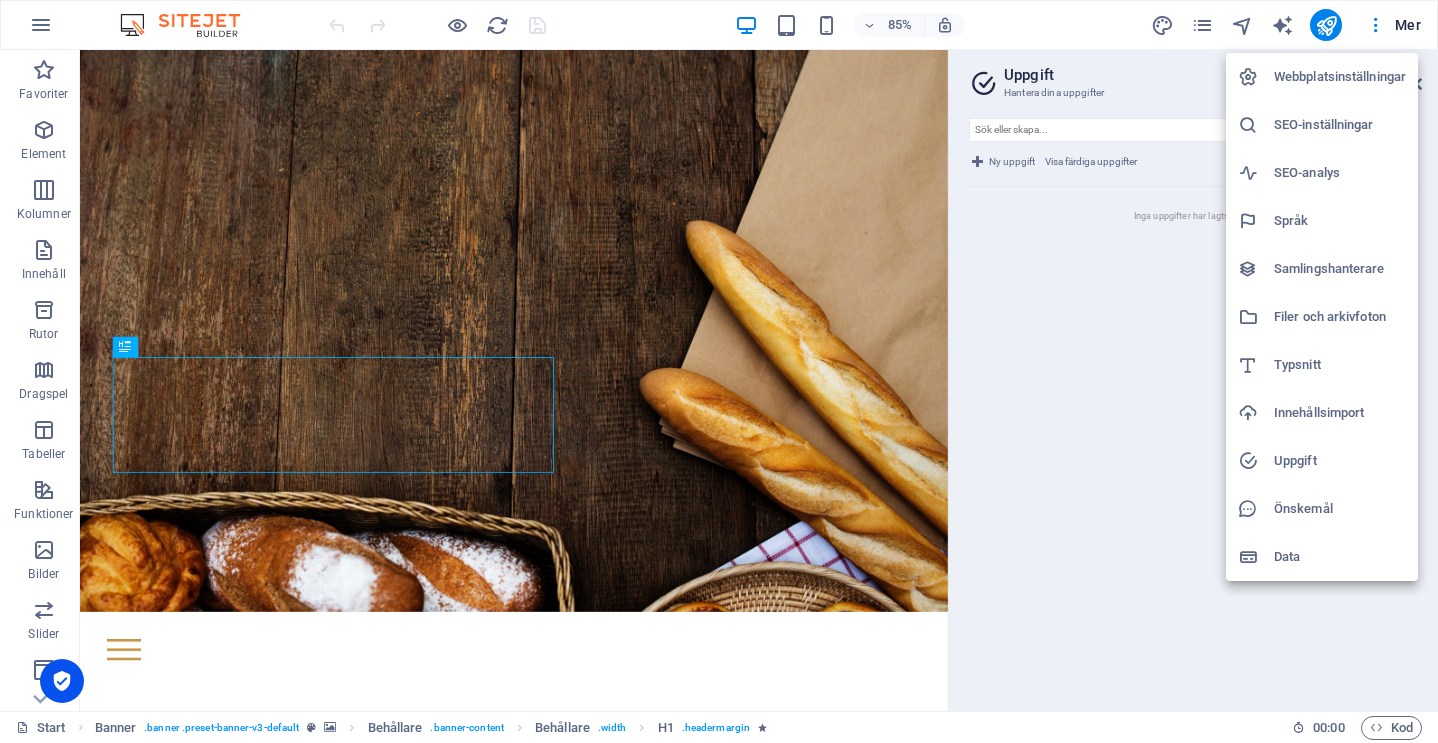 click on "Webbplatsinställningar" at bounding box center (1340, 77) 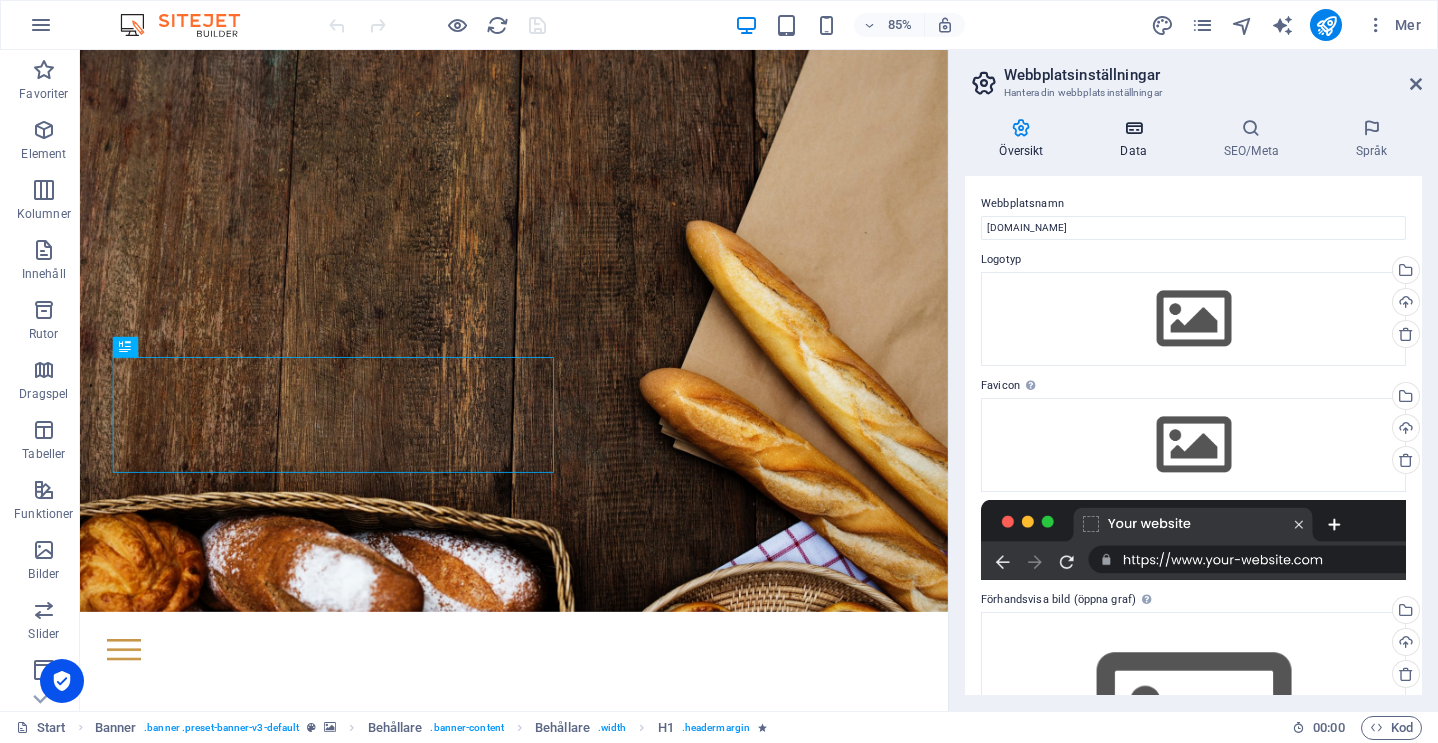click at bounding box center [1133, 128] 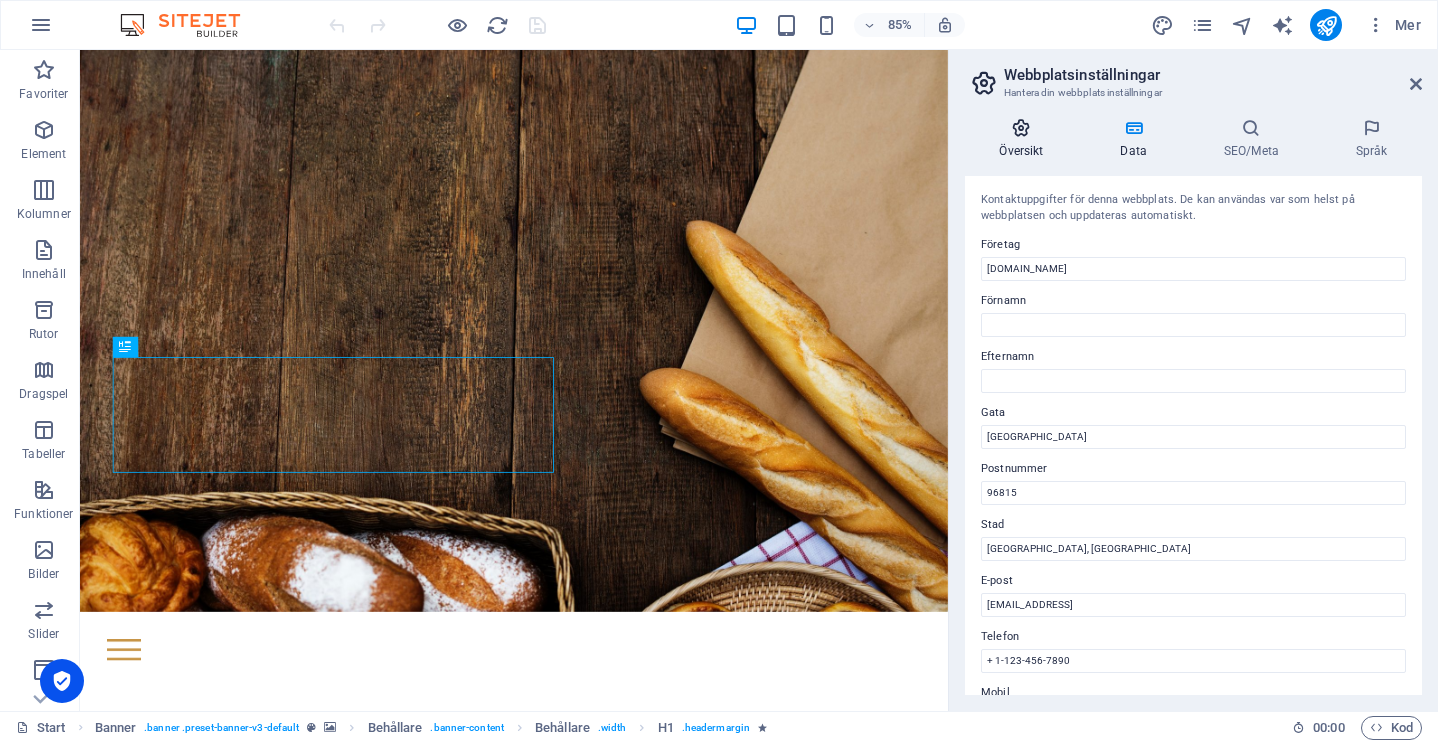 click on "Översikt" at bounding box center [1025, 139] 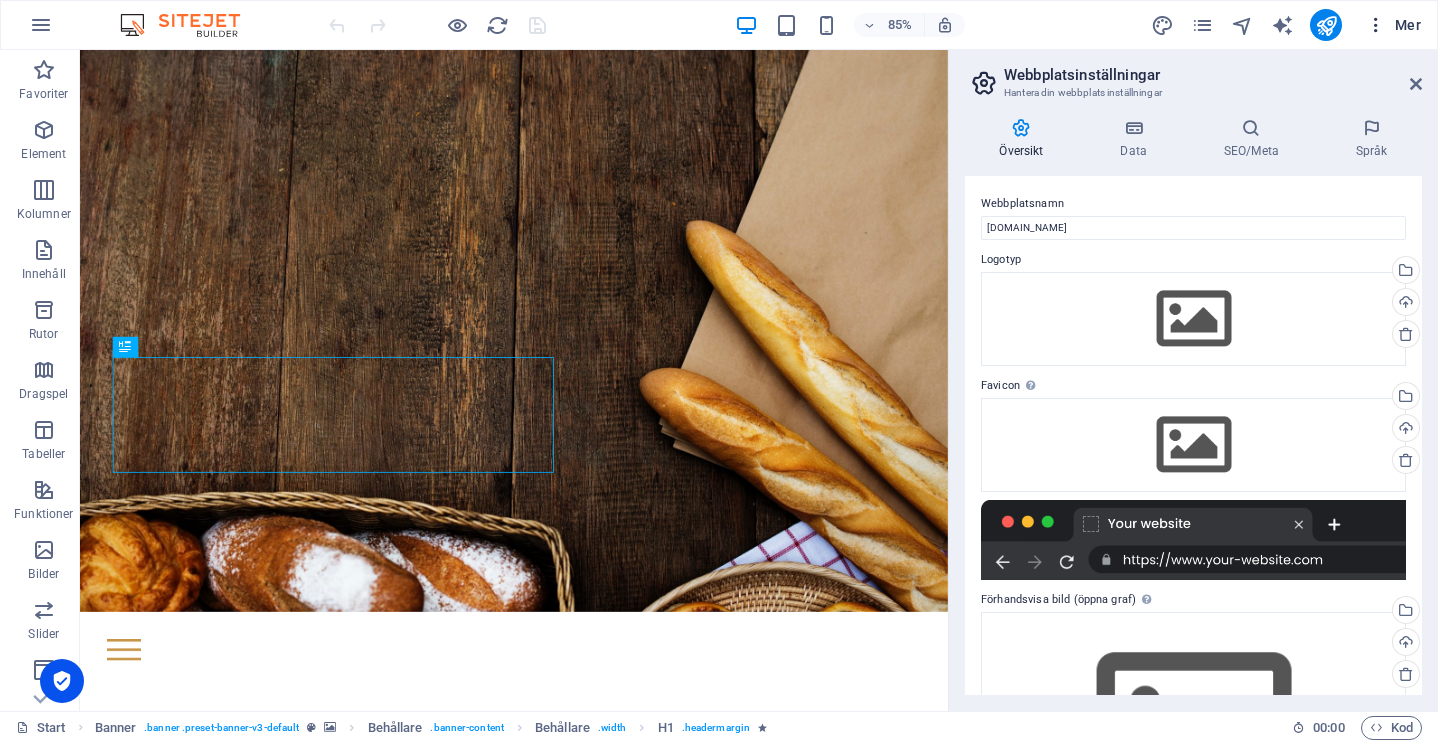 click at bounding box center [1376, 25] 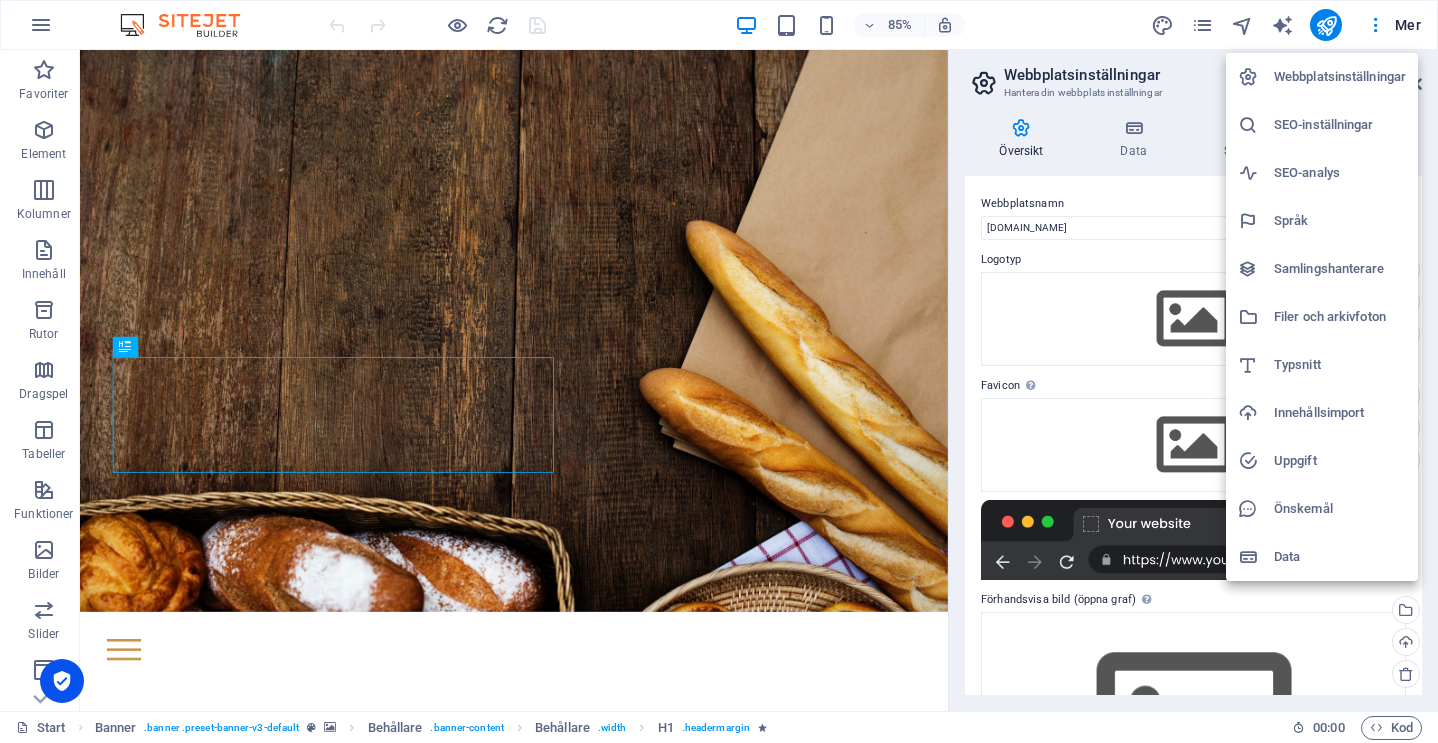 click at bounding box center [719, 371] 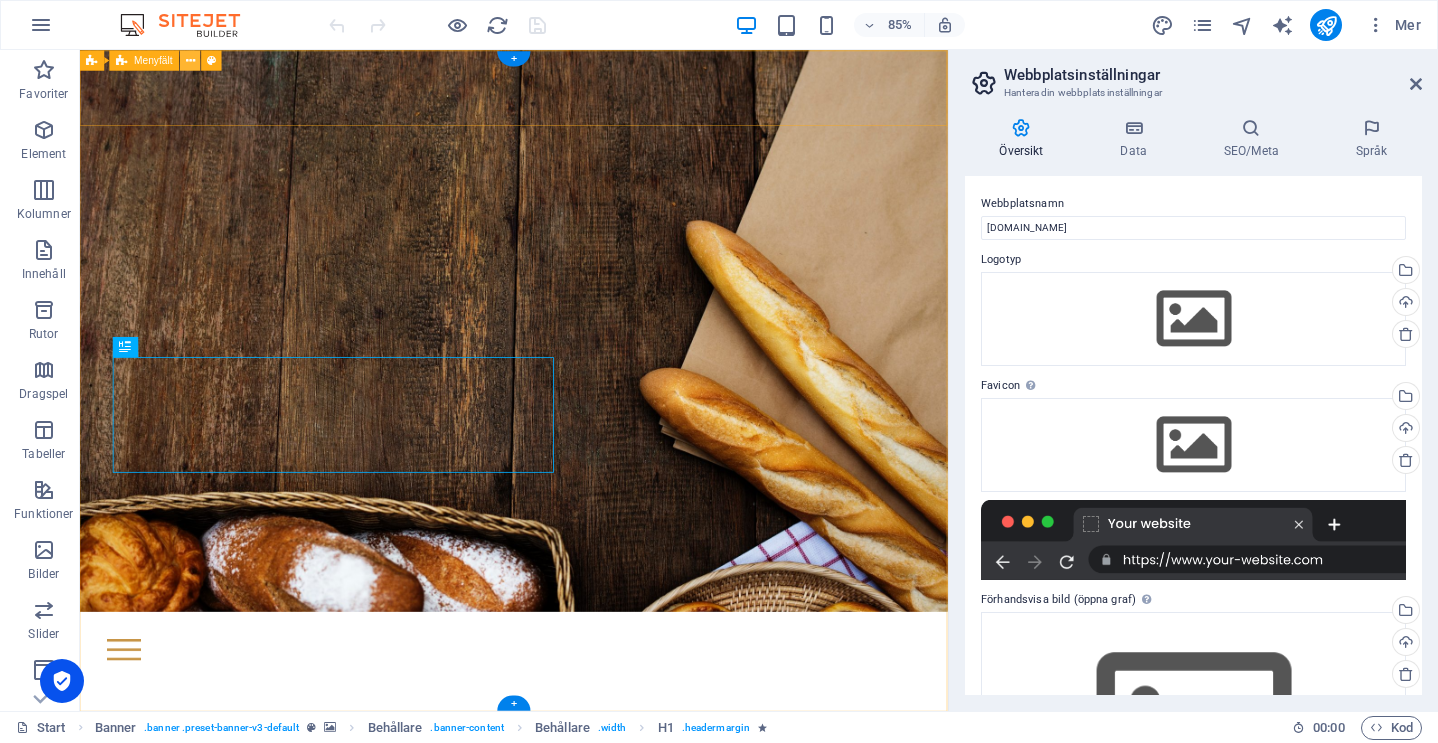 click at bounding box center (190, 60) 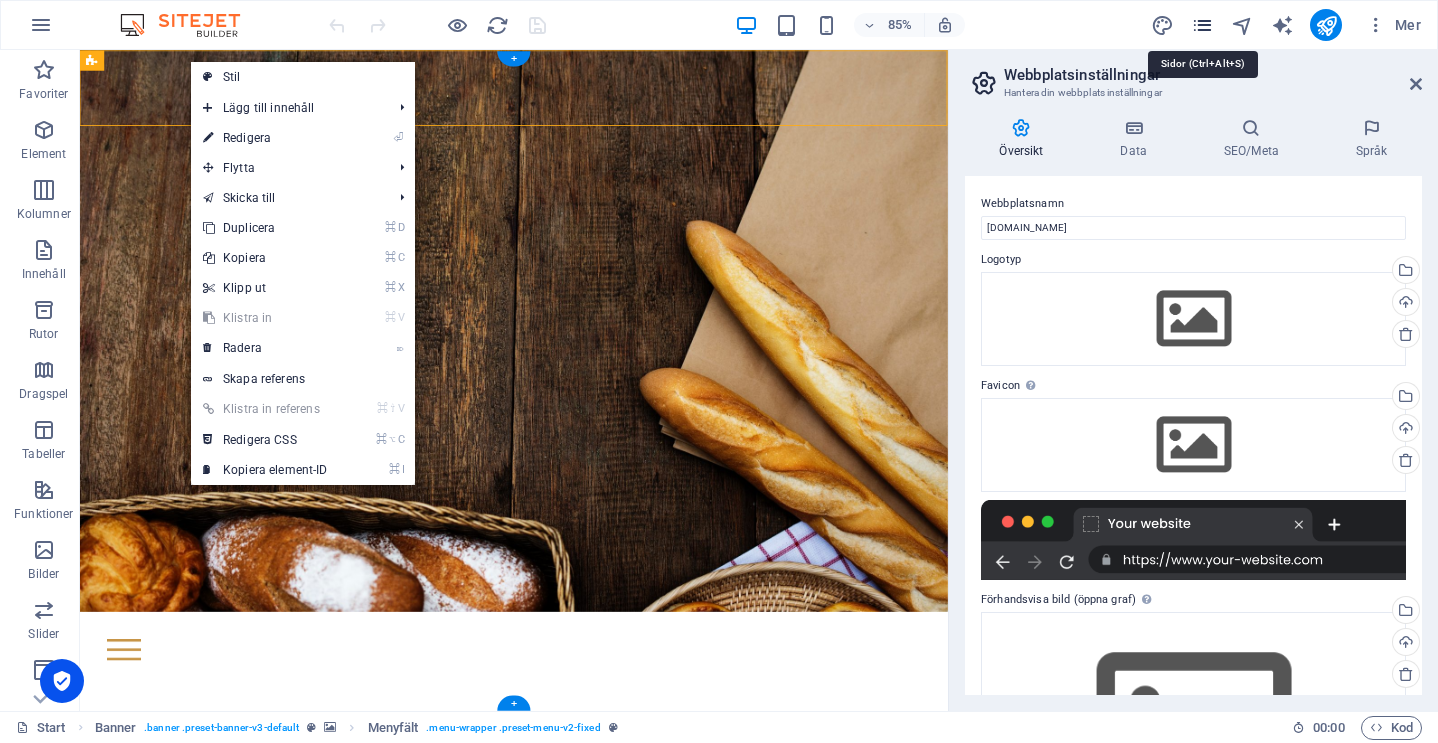 click at bounding box center (1202, 25) 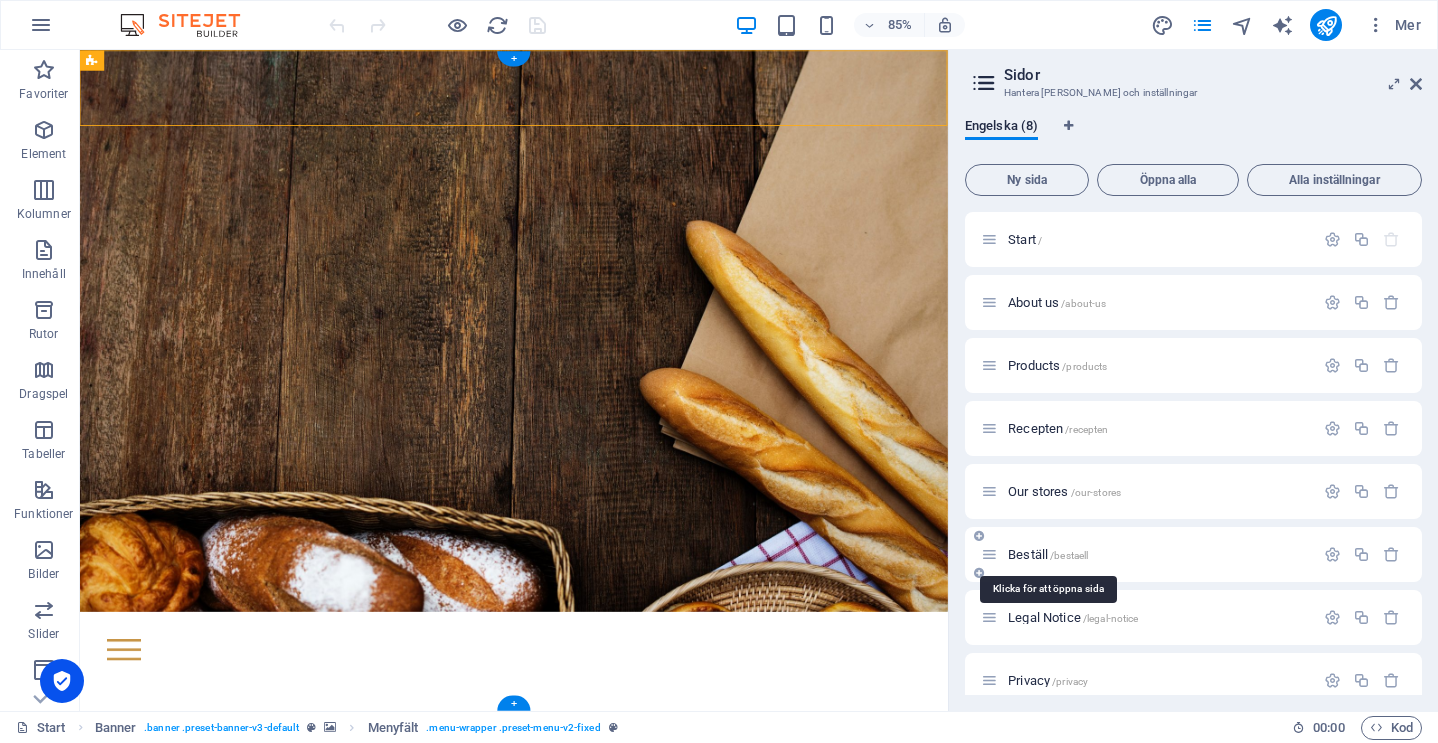 click on "Beställ /bestaell" at bounding box center (1048, 554) 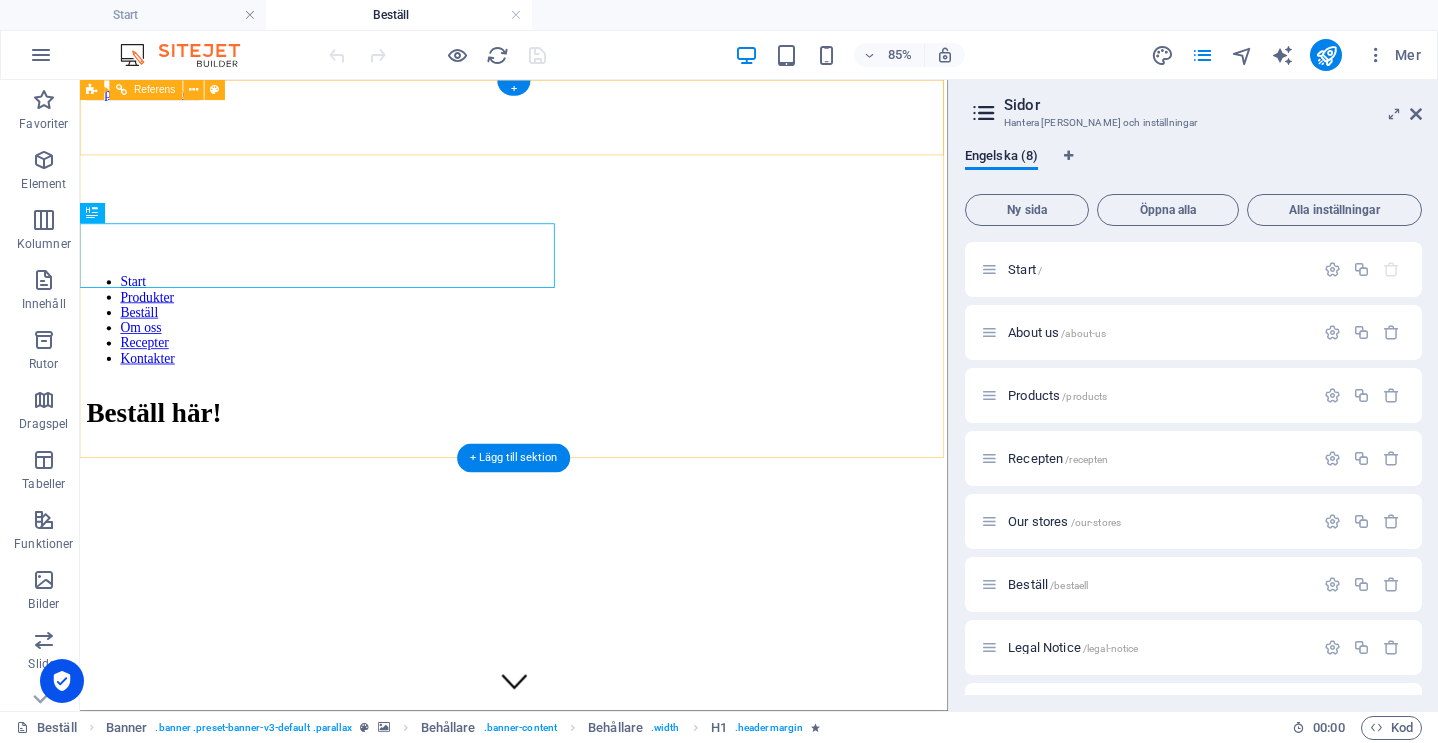 scroll, scrollTop: 0, scrollLeft: 0, axis: both 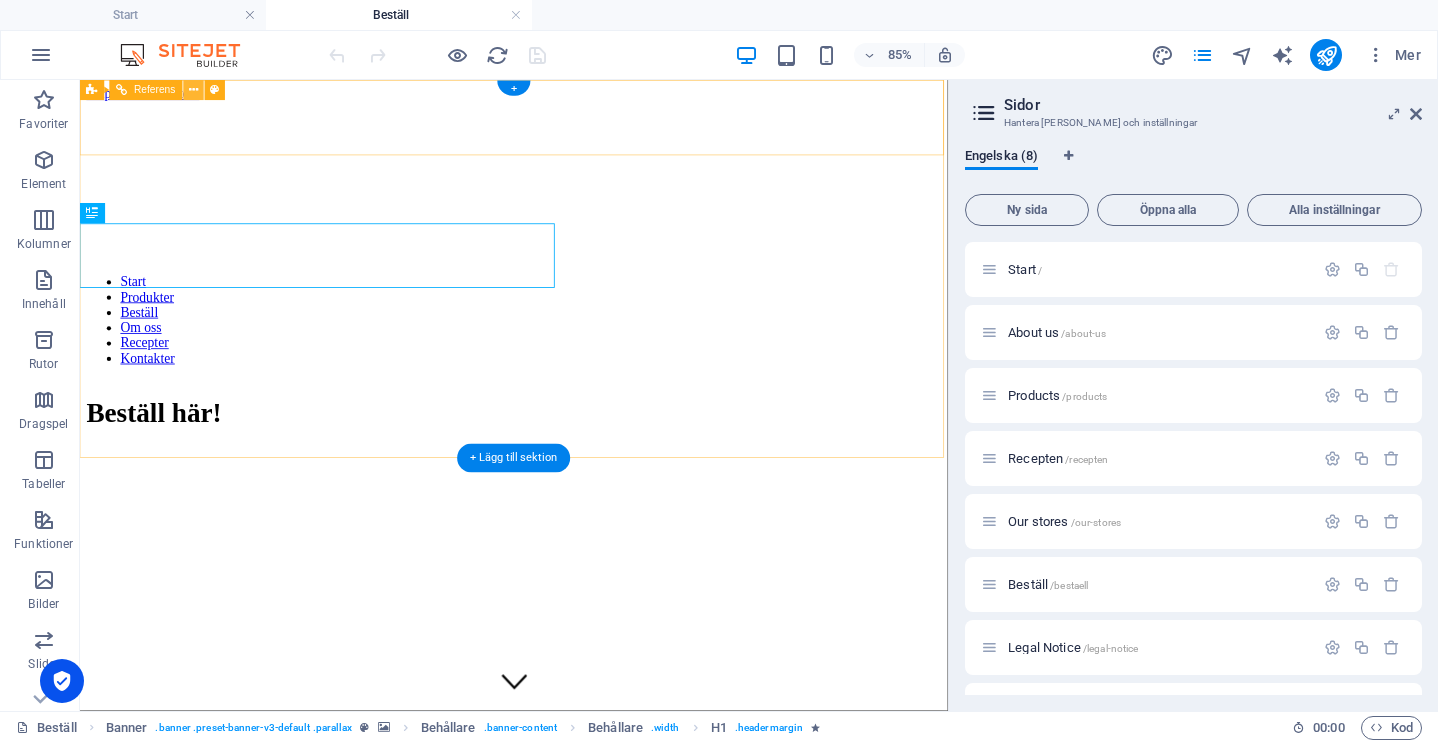 click at bounding box center [193, 90] 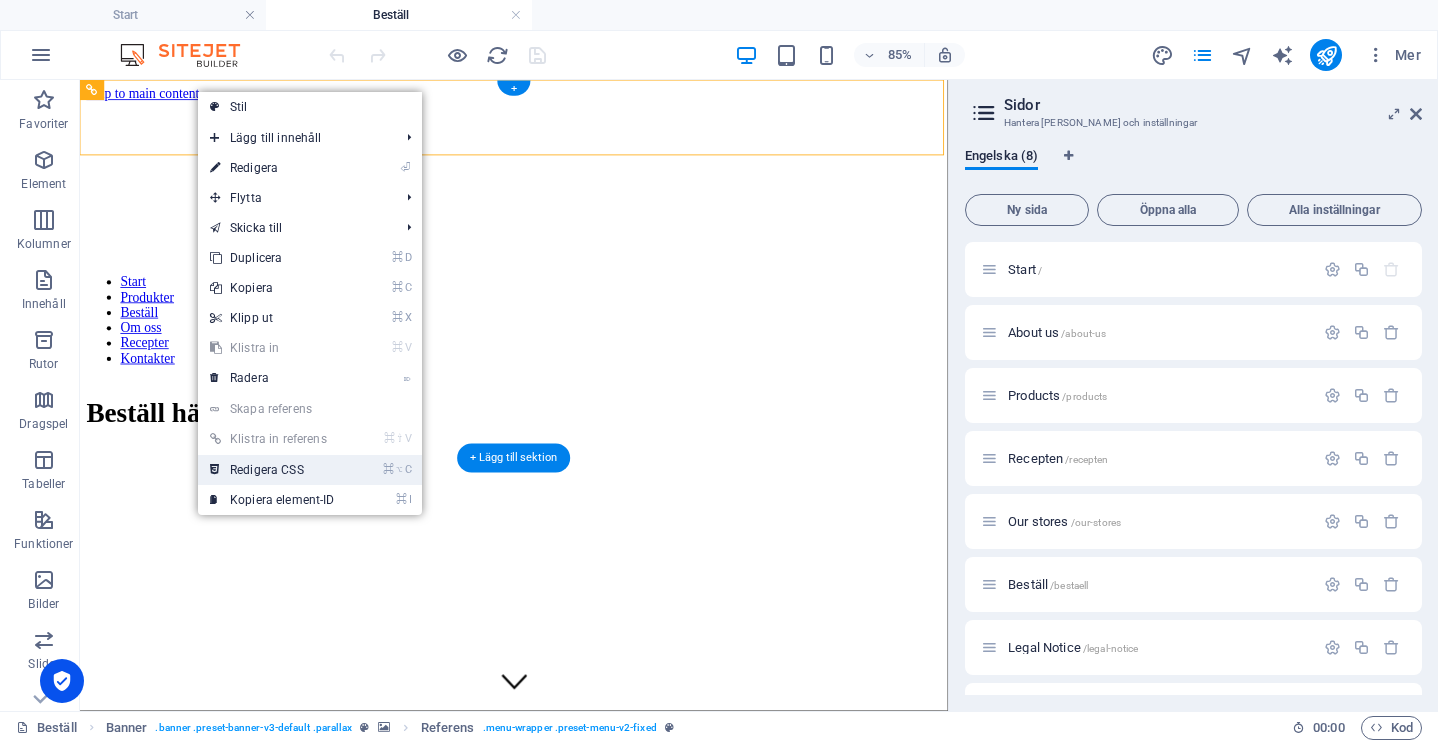 click on "⌘ ⌥ C  Redigera CSS" at bounding box center [272, 470] 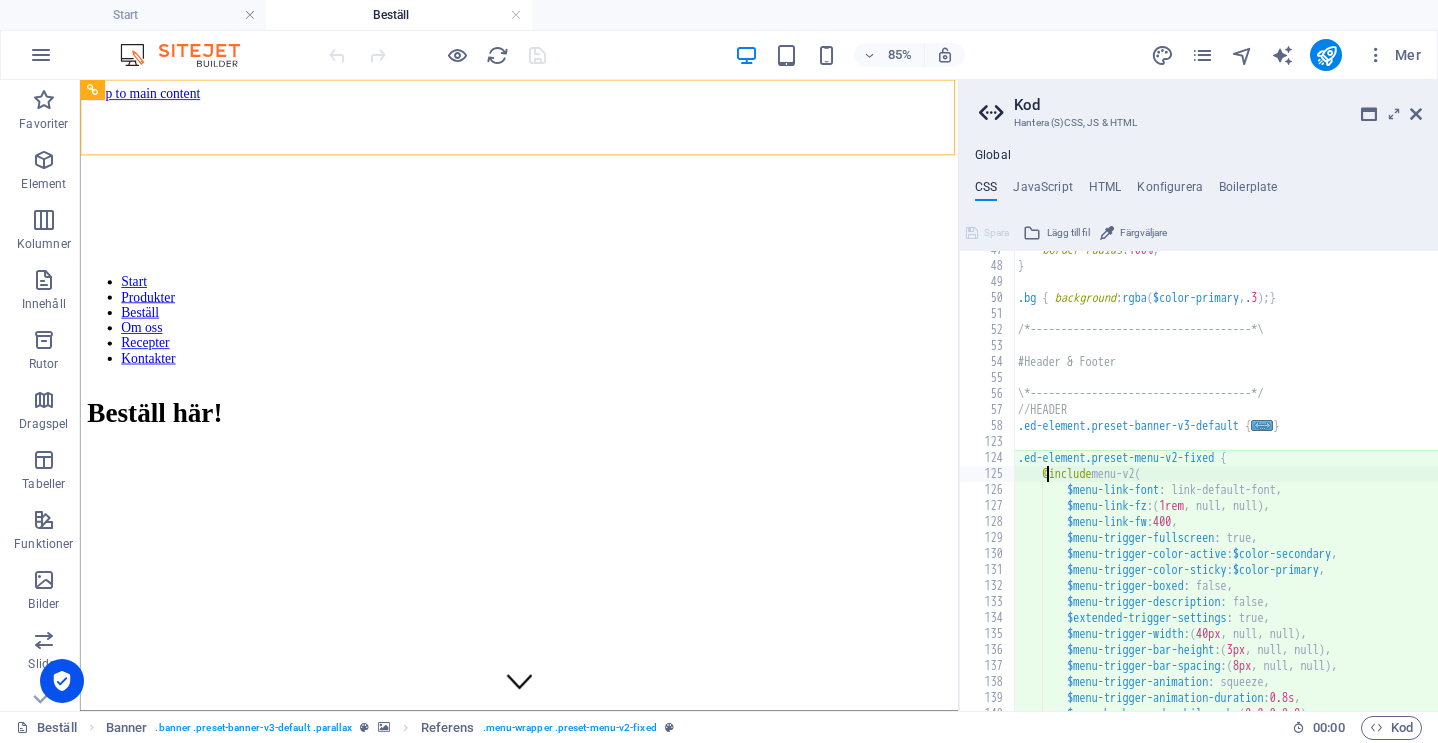 scroll, scrollTop: 804, scrollLeft: 0, axis: vertical 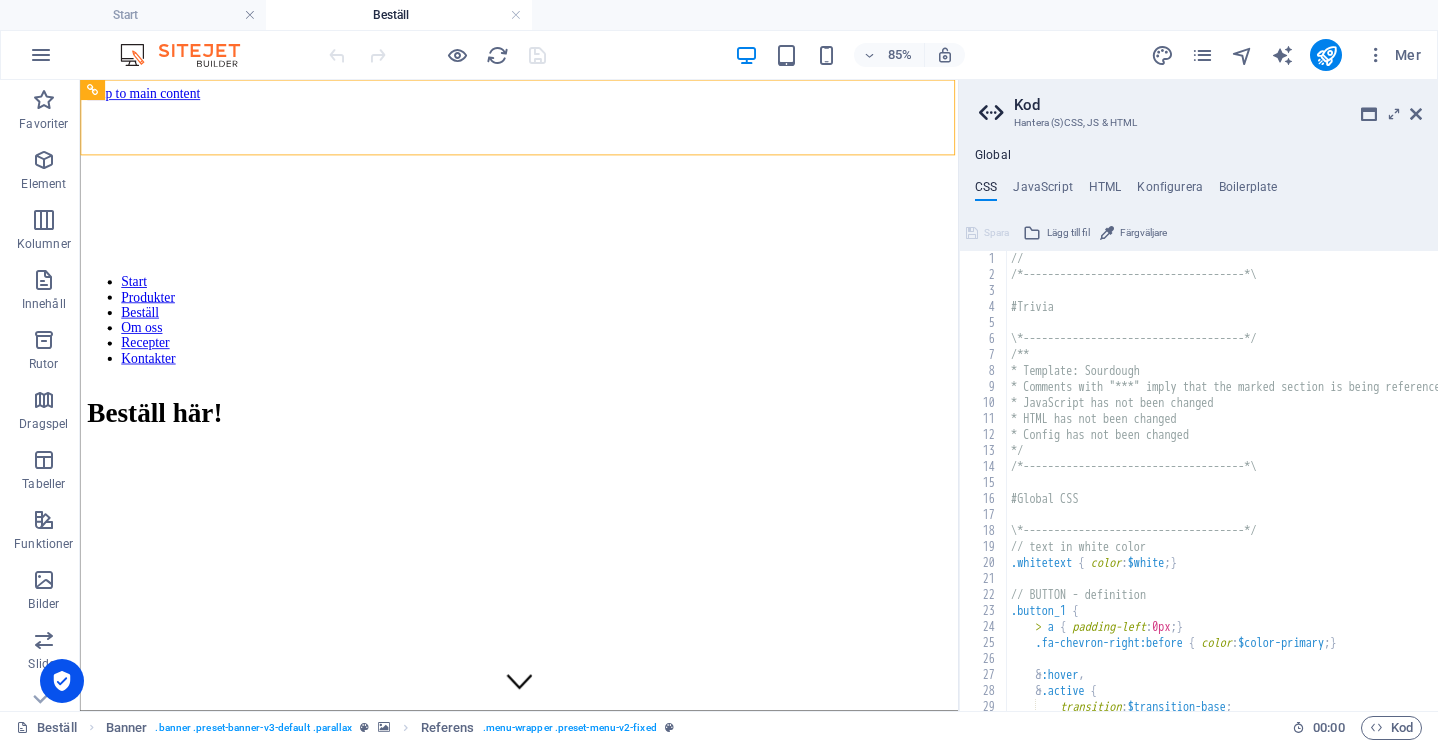click on "//  /*------------------------------------*\     #Trivia \*------------------------------------*/ /**   * Template: Sourdough   * Comments with "***" imply that the marked section is being referenced somewhere else   * JavaScript has not been changed   * HTML has not been changed   * Config has not been changed   */ /*------------------------------------*\     #Global CSS \*------------------------------------*/ // text in white color  .whitetext   {   color :  $white ;  } // BUTTON - definition .button_1   {      >   a   {   padding-left :  0px ;  }      .fa-chevron-right:before   {   color :  $color-primary ;  }      & :hover ,      & .active   {           transition :  $transition-base ;" at bounding box center [1334, 497] 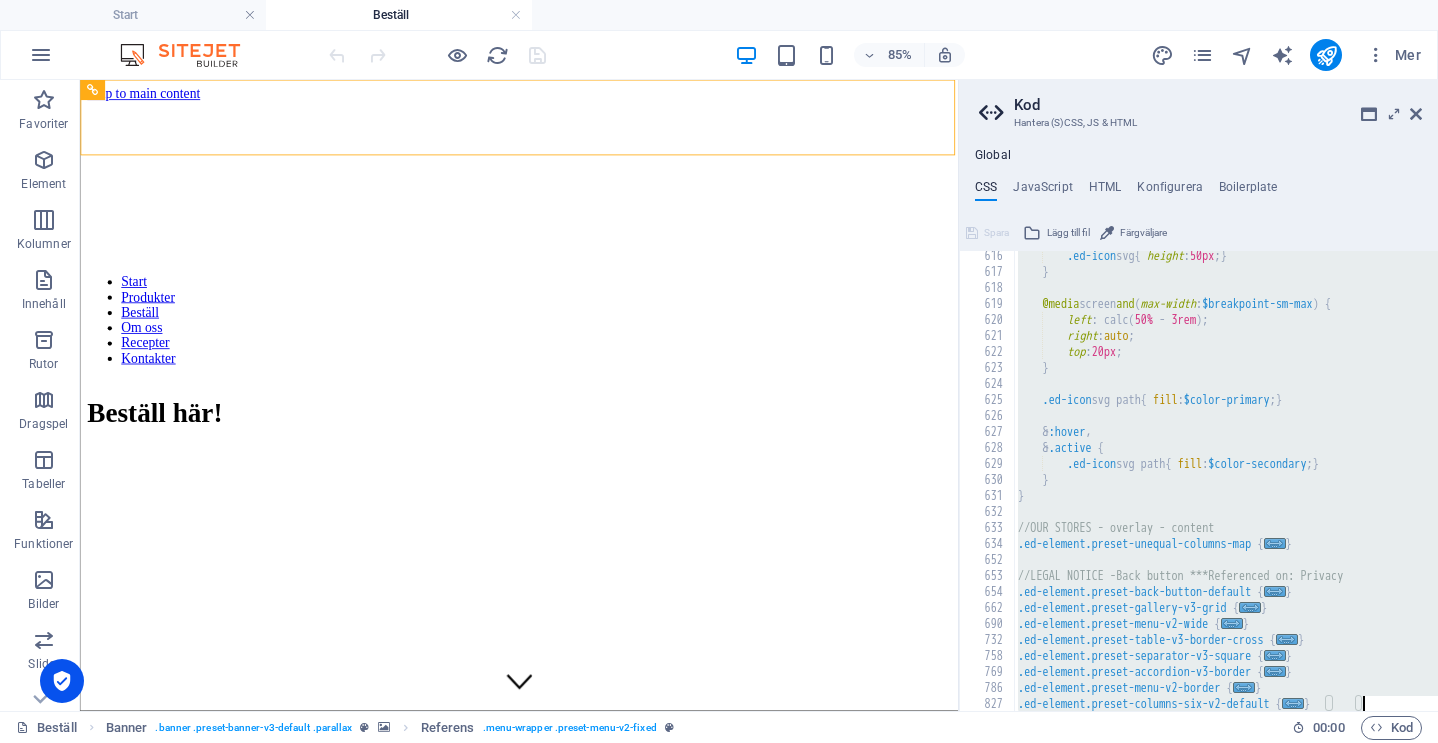 scroll, scrollTop: 2787, scrollLeft: 0, axis: vertical 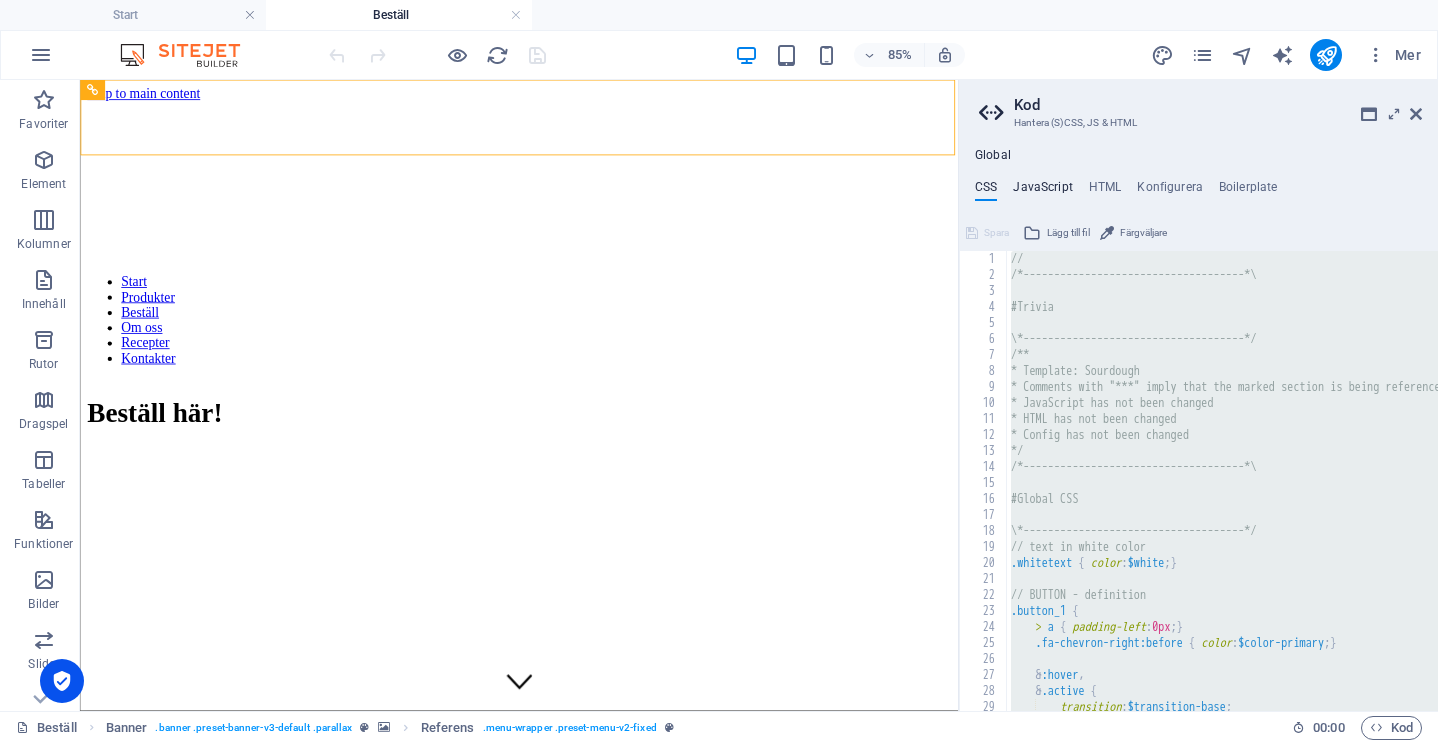 click on "JavaScript" at bounding box center [1042, 191] 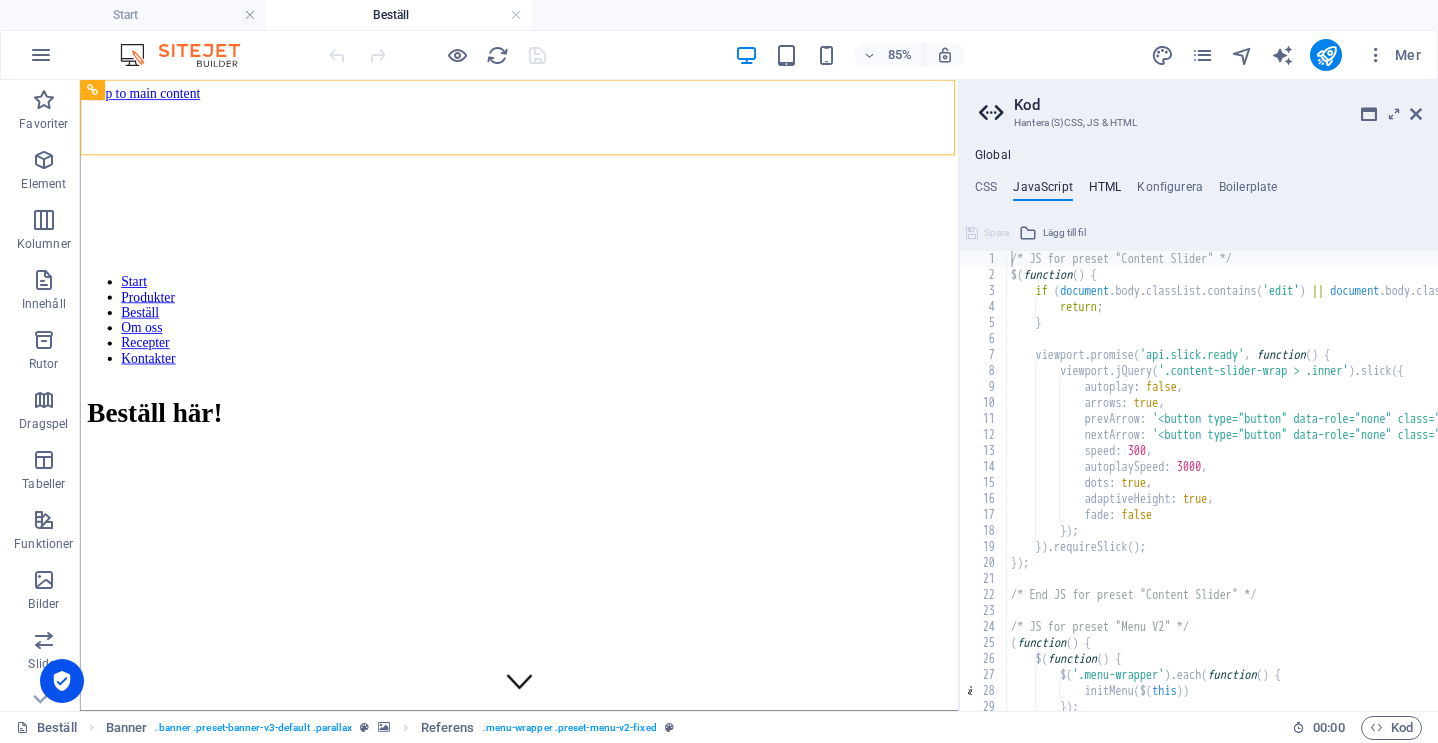 click on "HTML" at bounding box center [1105, 191] 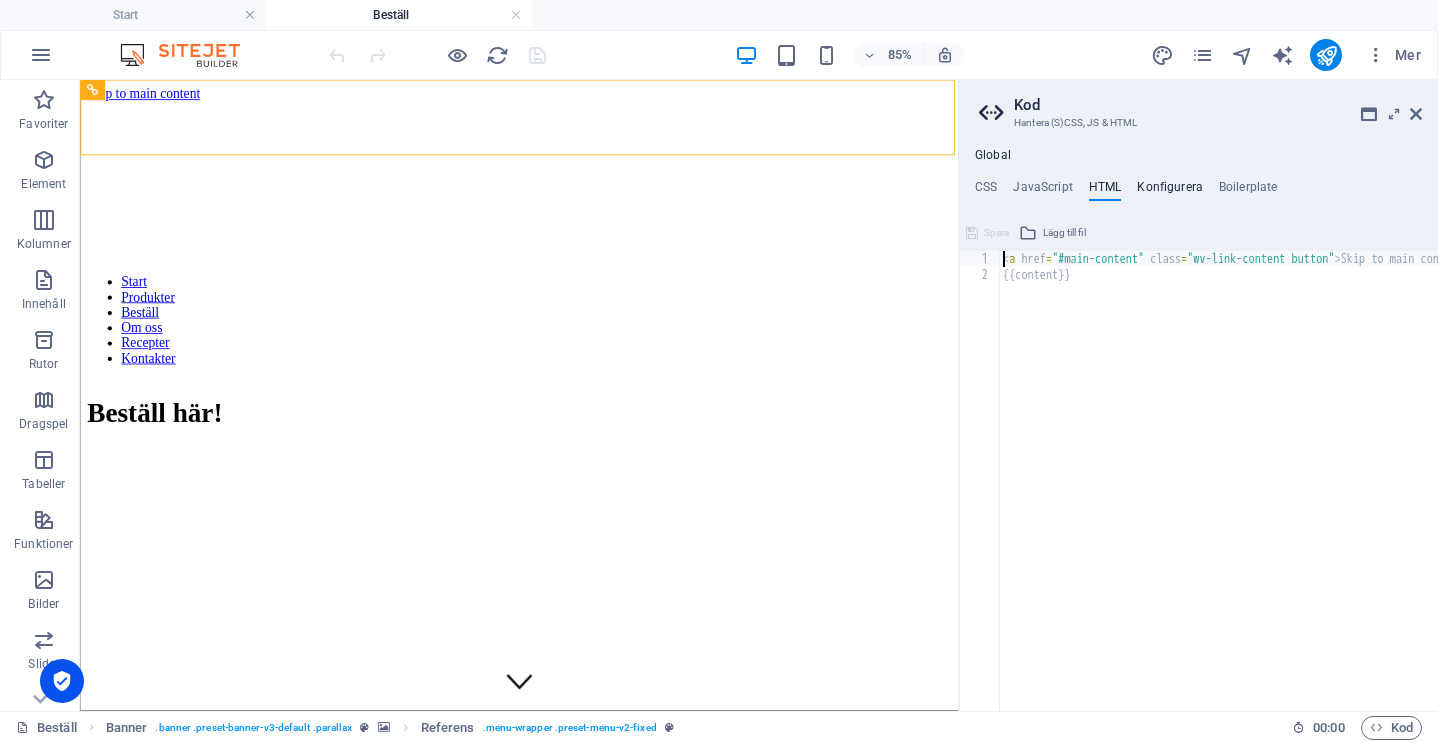 click on "Konfigurera" at bounding box center (1170, 191) 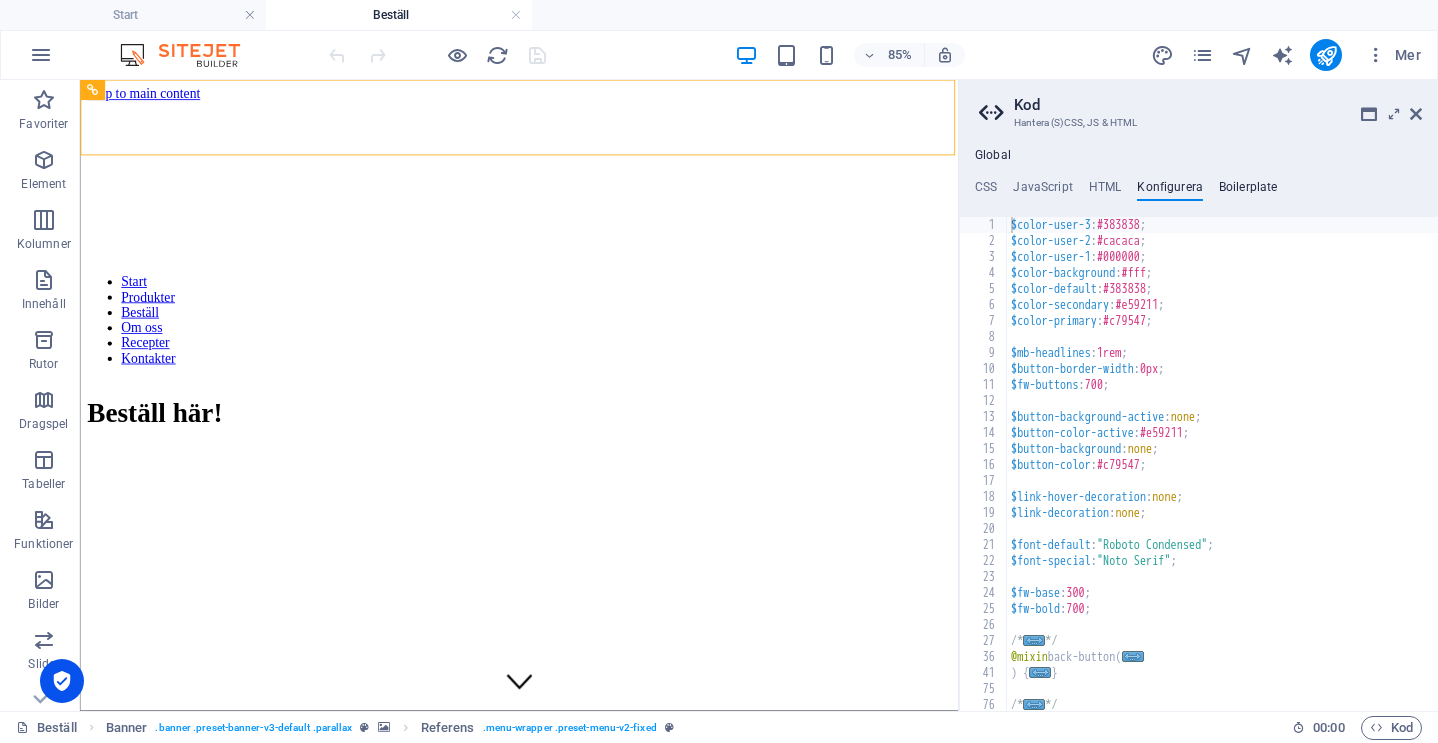 click on "Boilerplate" at bounding box center (1248, 191) 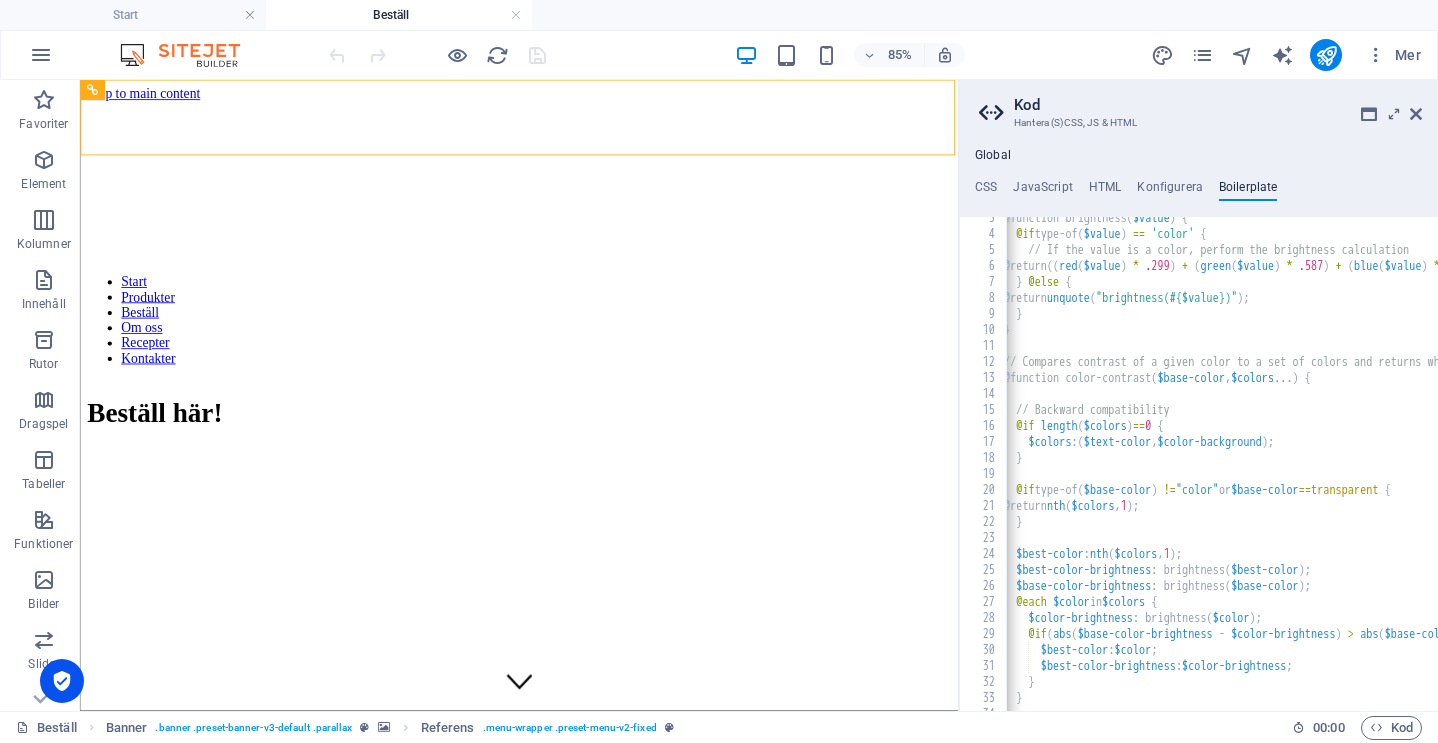scroll, scrollTop: 478, scrollLeft: 0, axis: vertical 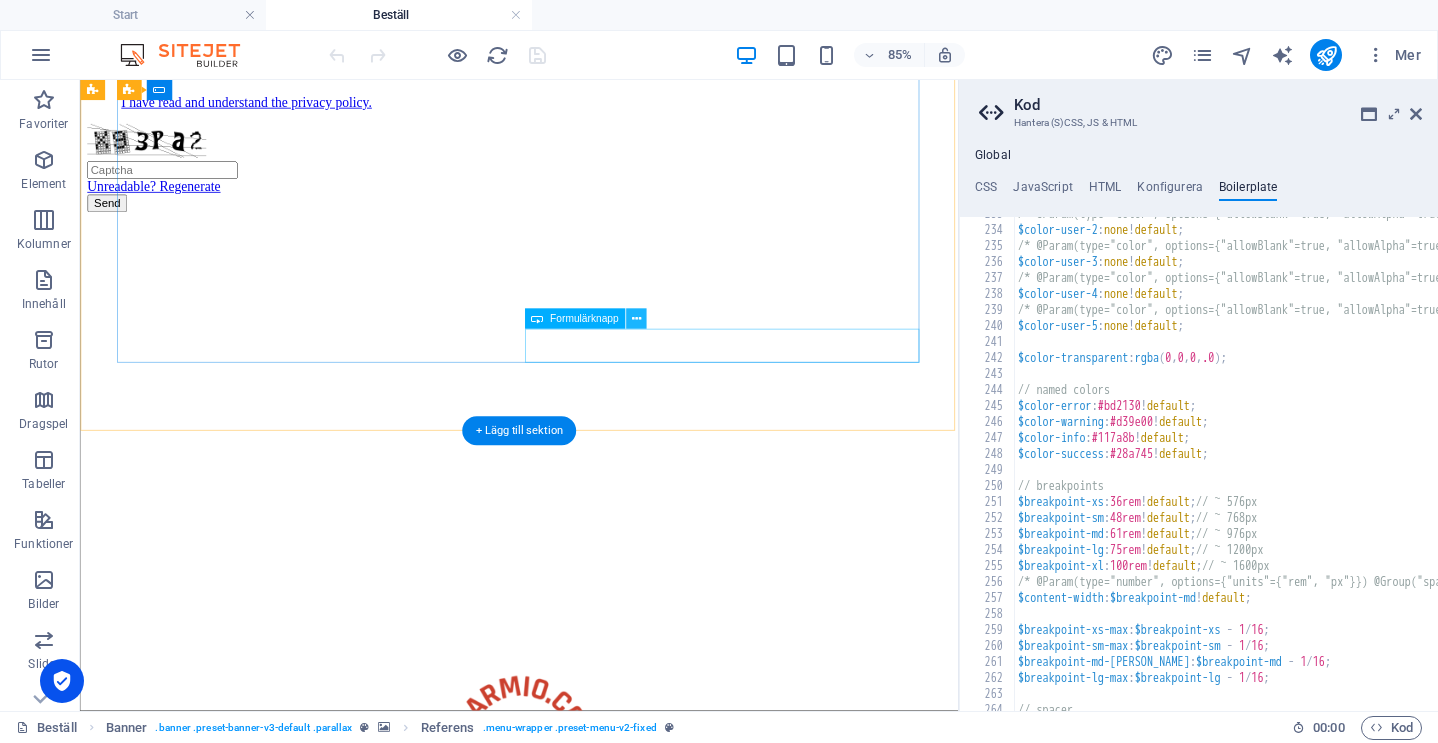 click at bounding box center [635, 319] 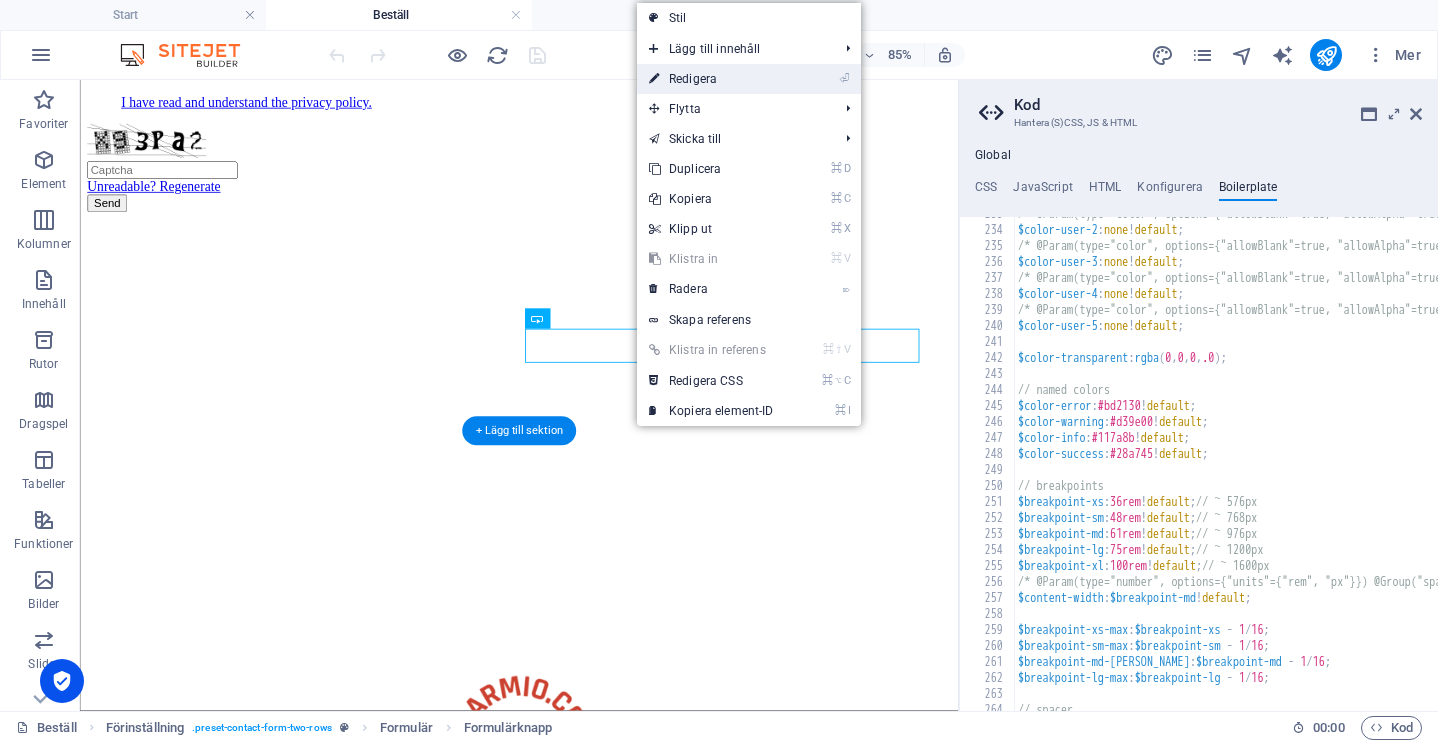click on "⏎  Redigera" at bounding box center [711, 79] 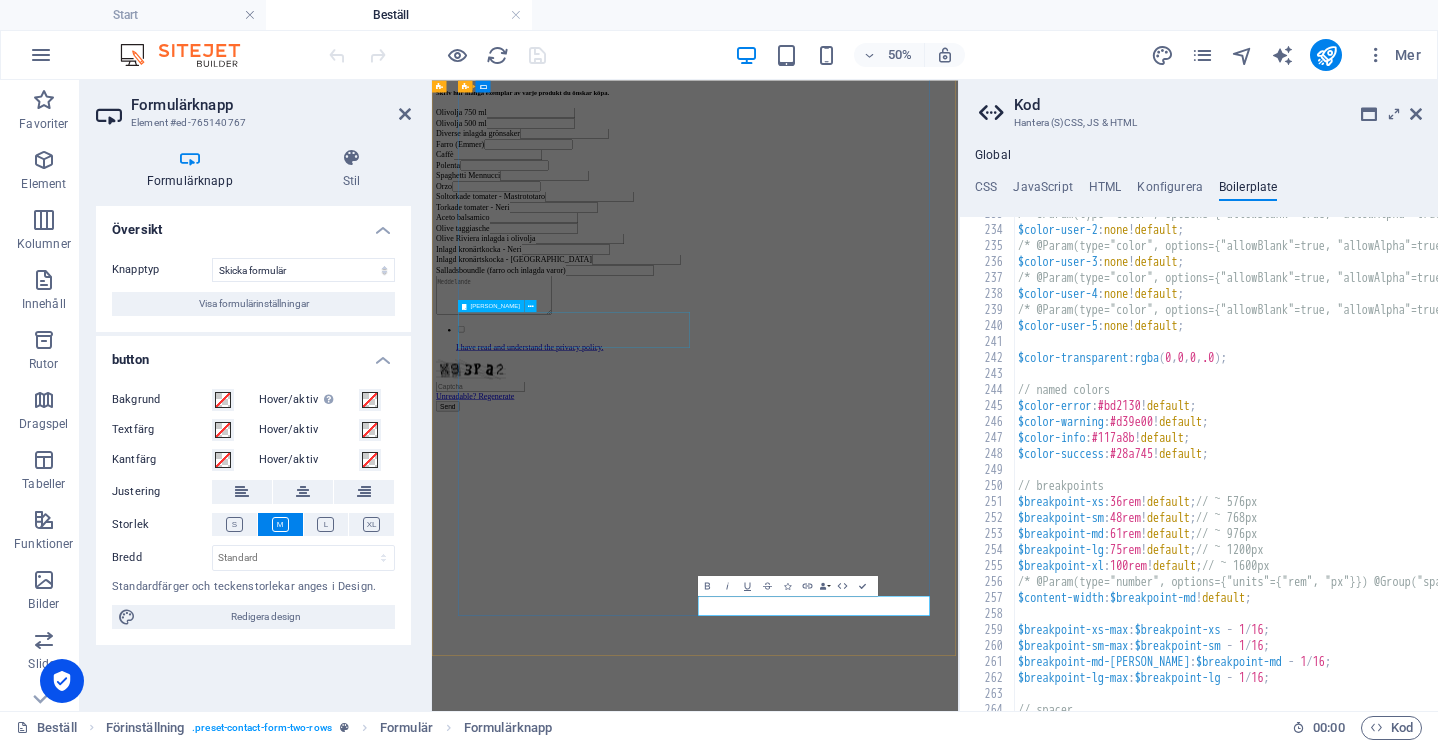 scroll, scrollTop: 1154, scrollLeft: 0, axis: vertical 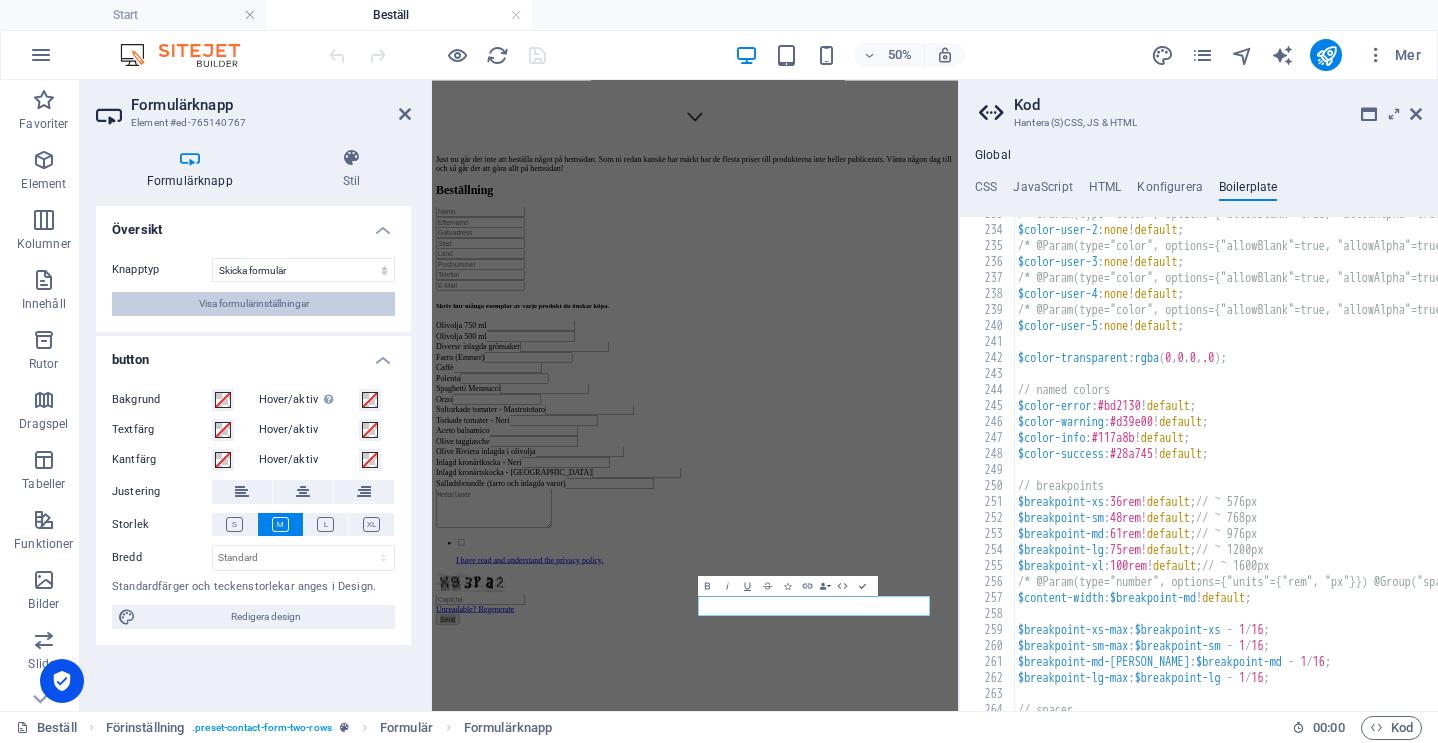 click on "Visa formulärinställningar" at bounding box center [254, 304] 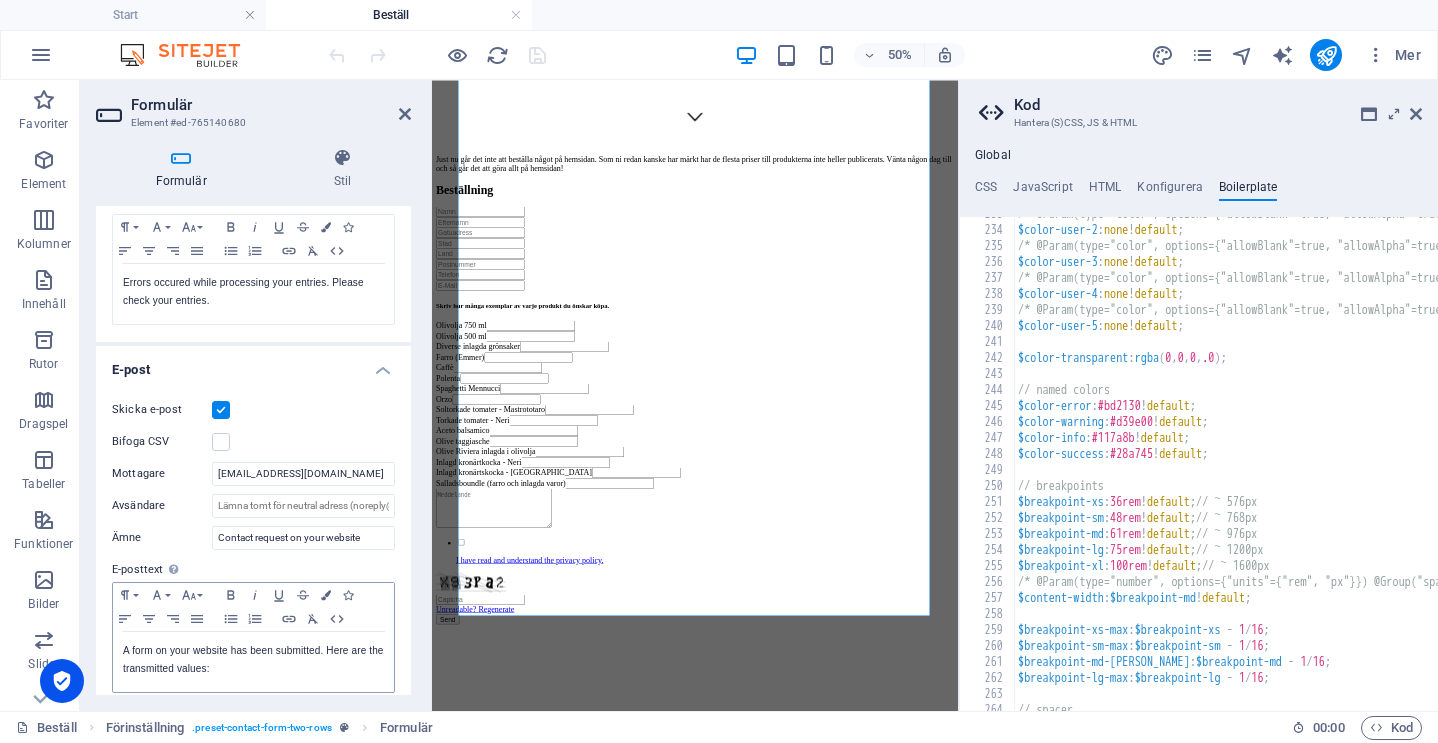 scroll, scrollTop: 371, scrollLeft: 0, axis: vertical 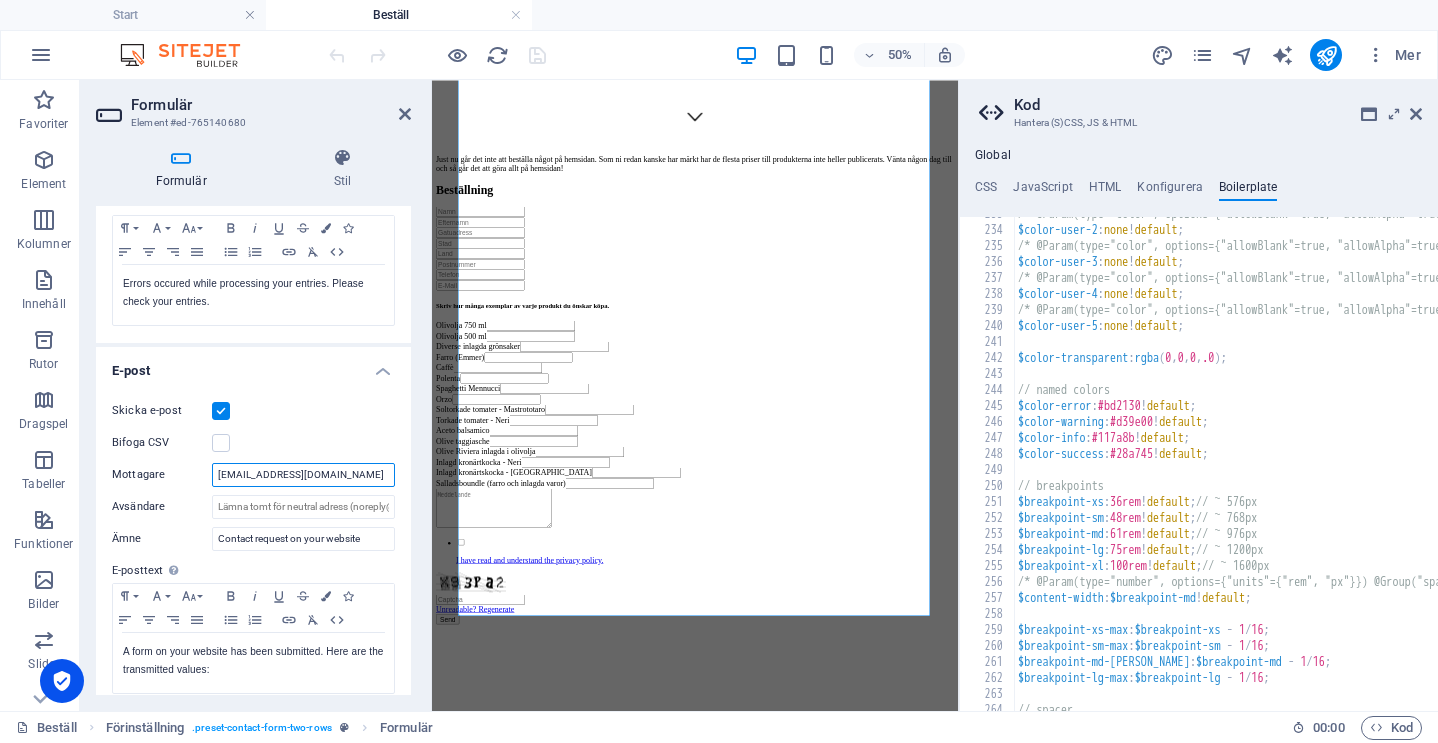 click on "info@sparmio.com" at bounding box center (303, 475) 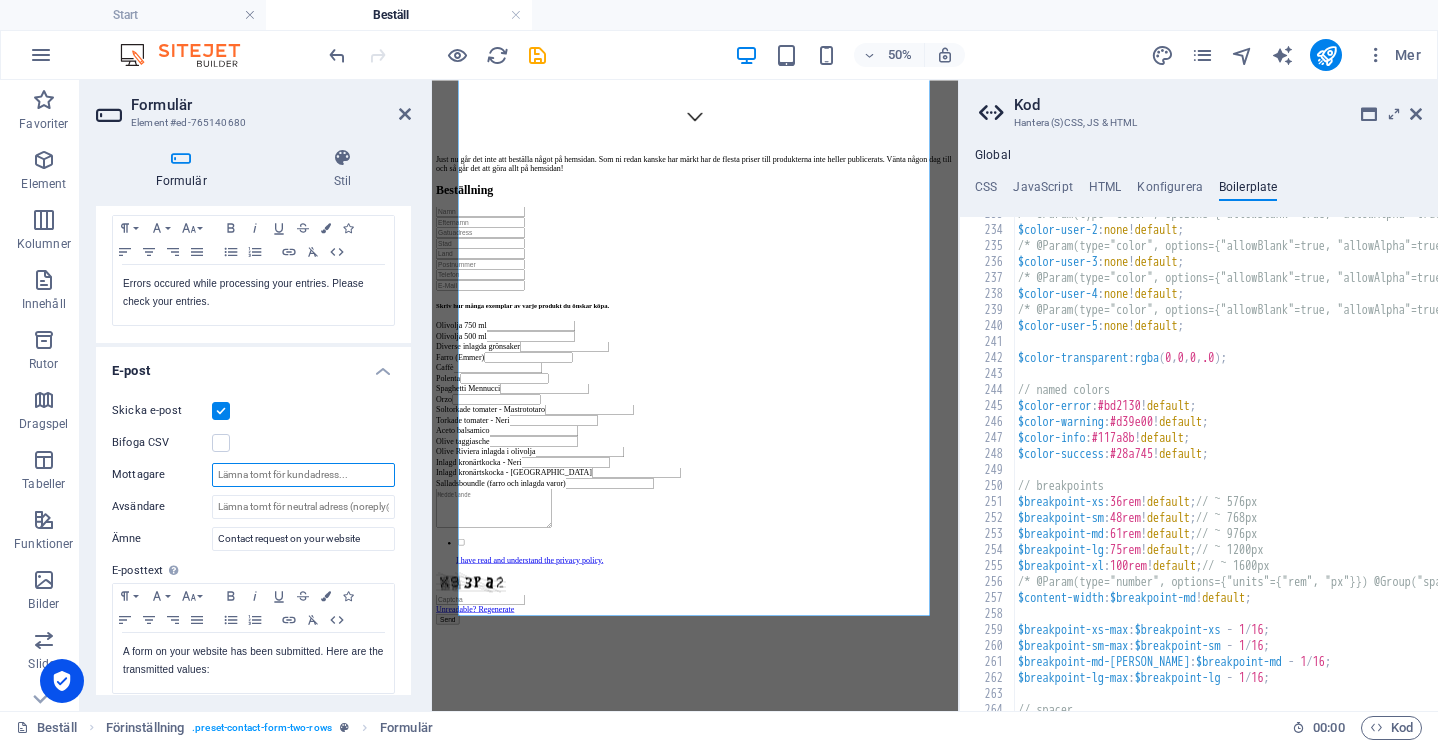 type 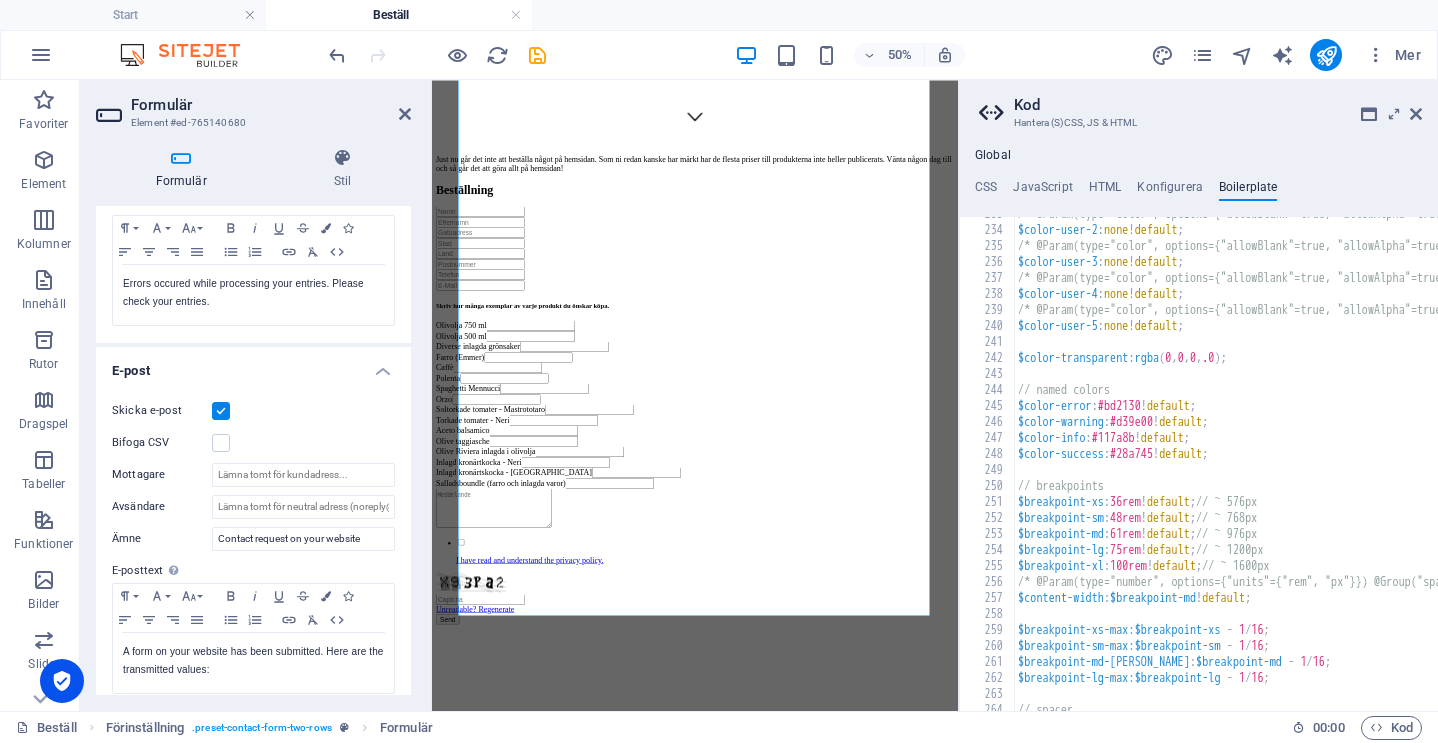 click at bounding box center [221, 411] 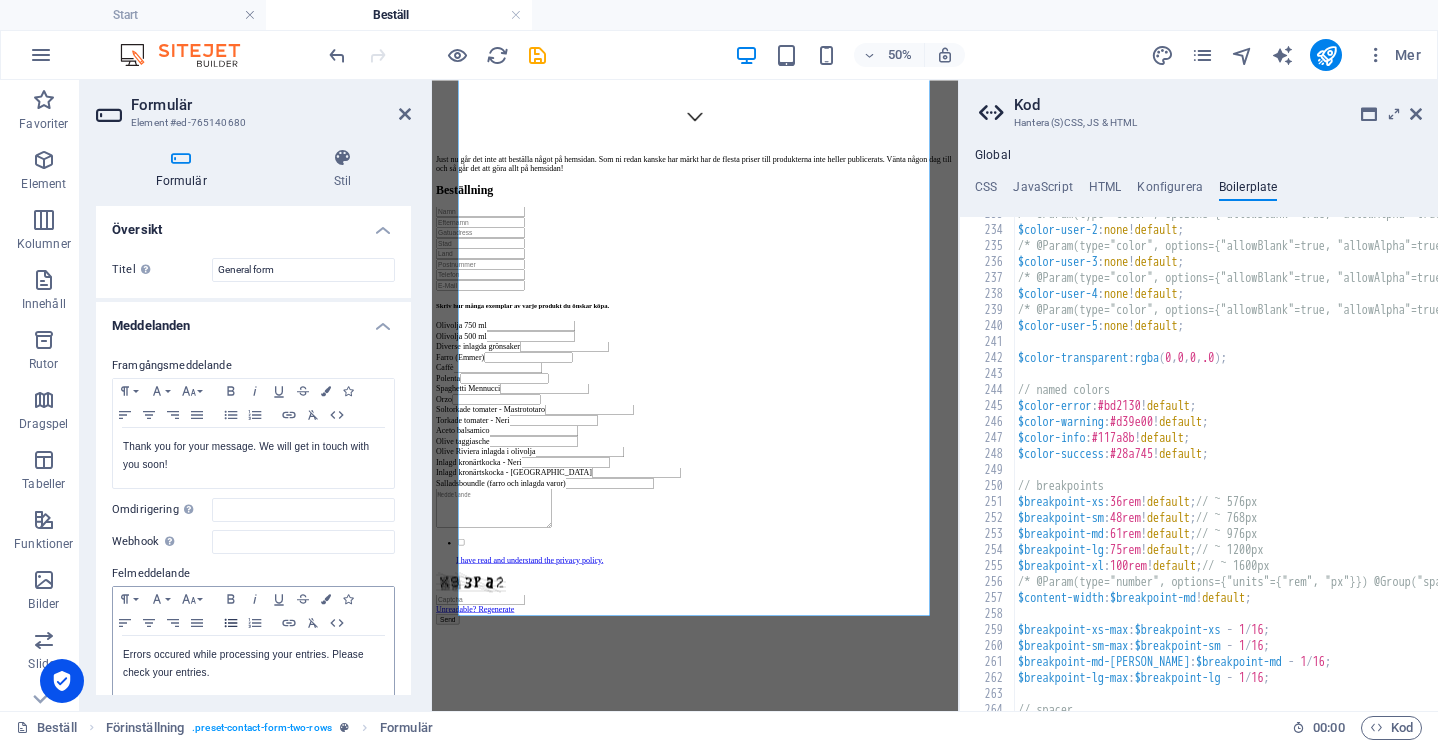 scroll, scrollTop: 0, scrollLeft: 0, axis: both 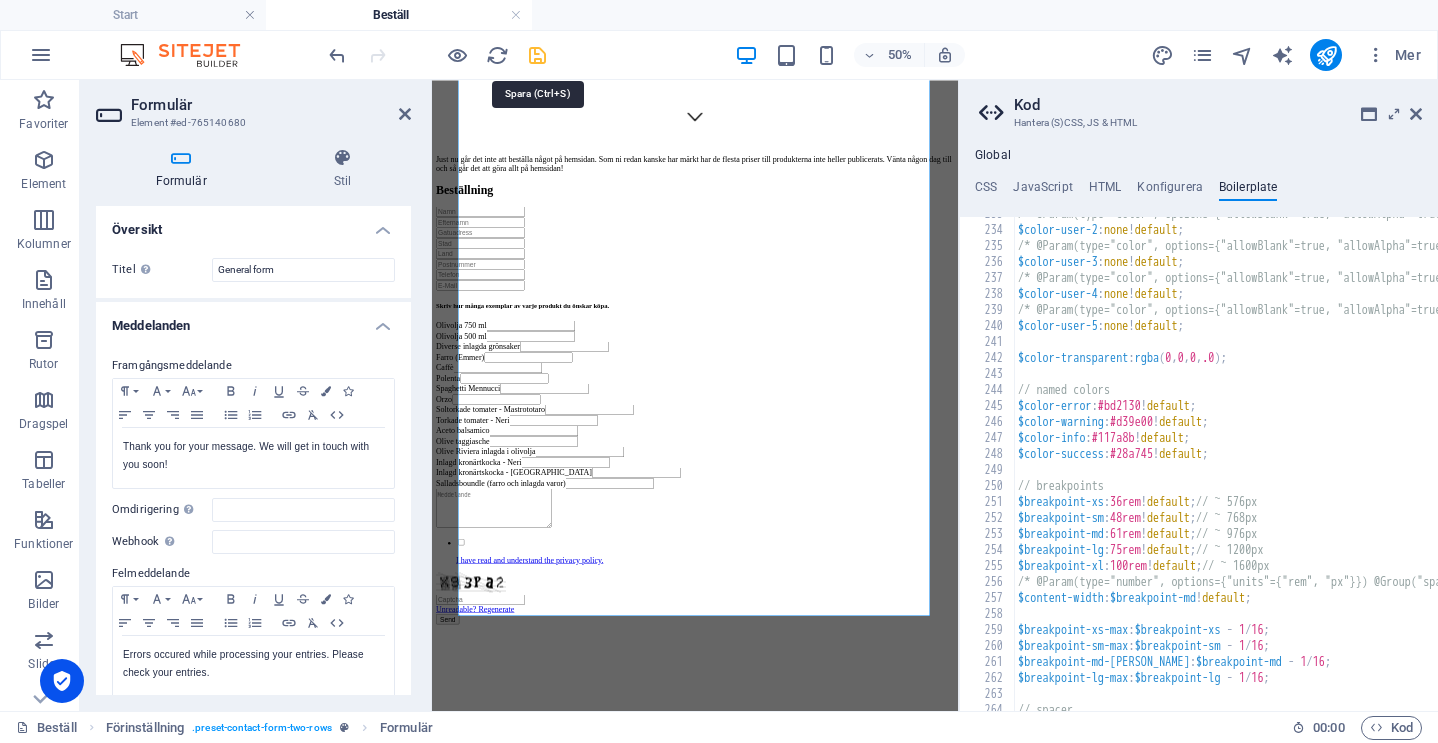 click at bounding box center (537, 55) 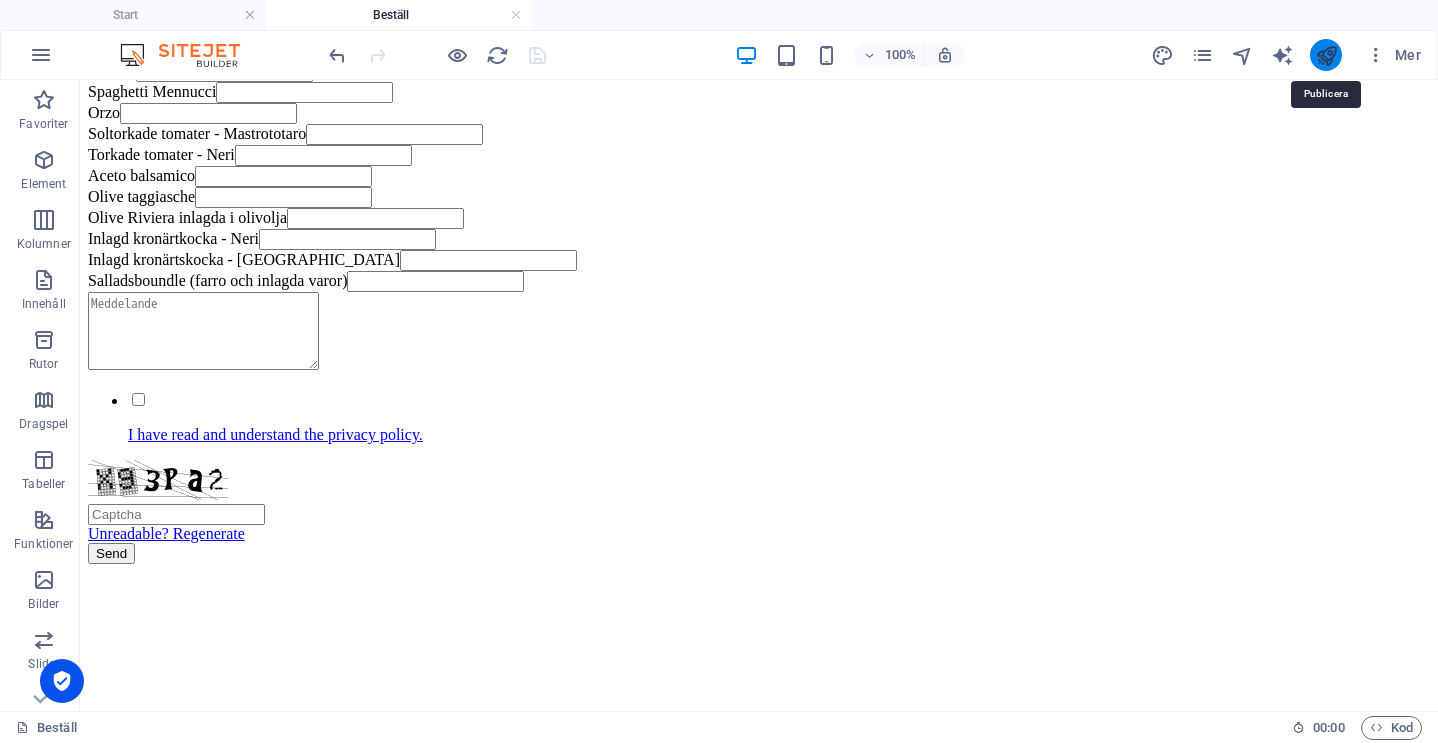 click at bounding box center (1326, 55) 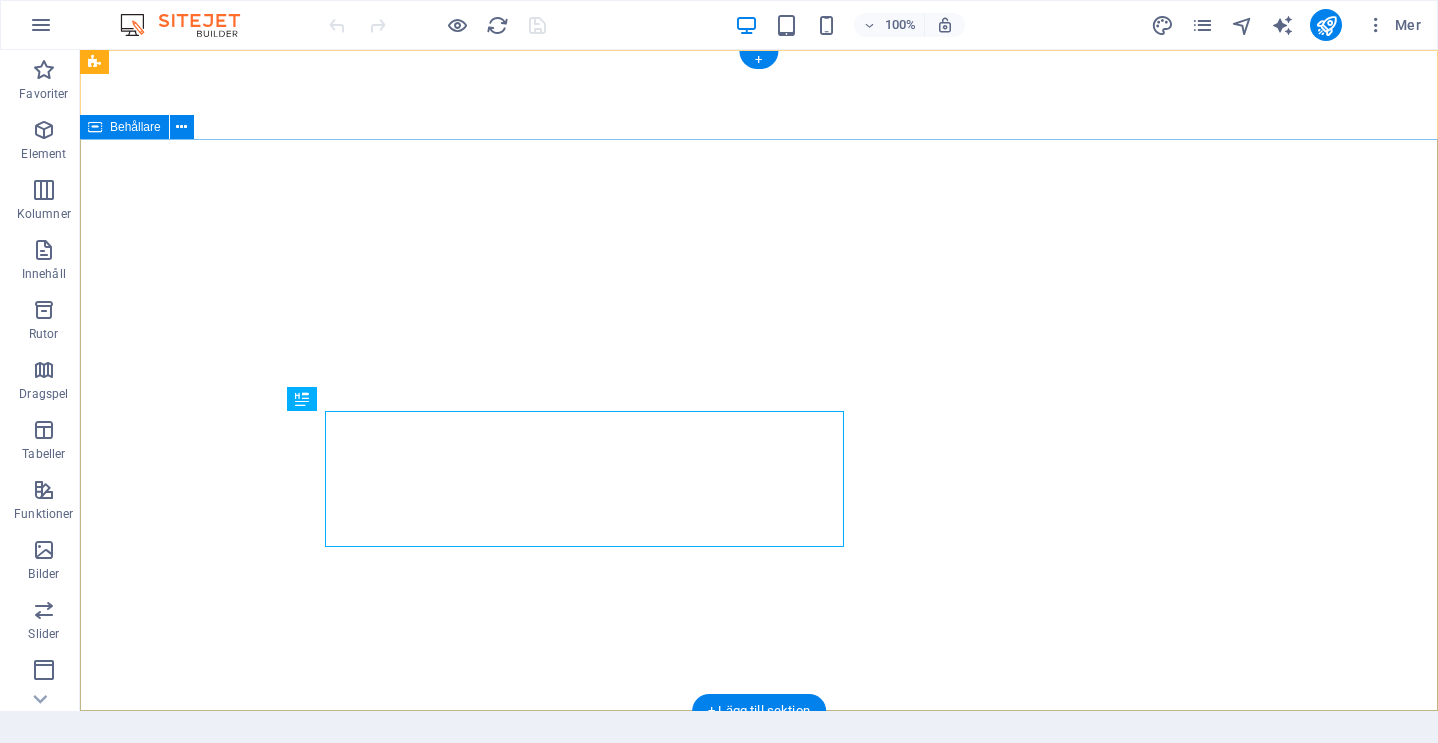 scroll, scrollTop: 0, scrollLeft: 0, axis: both 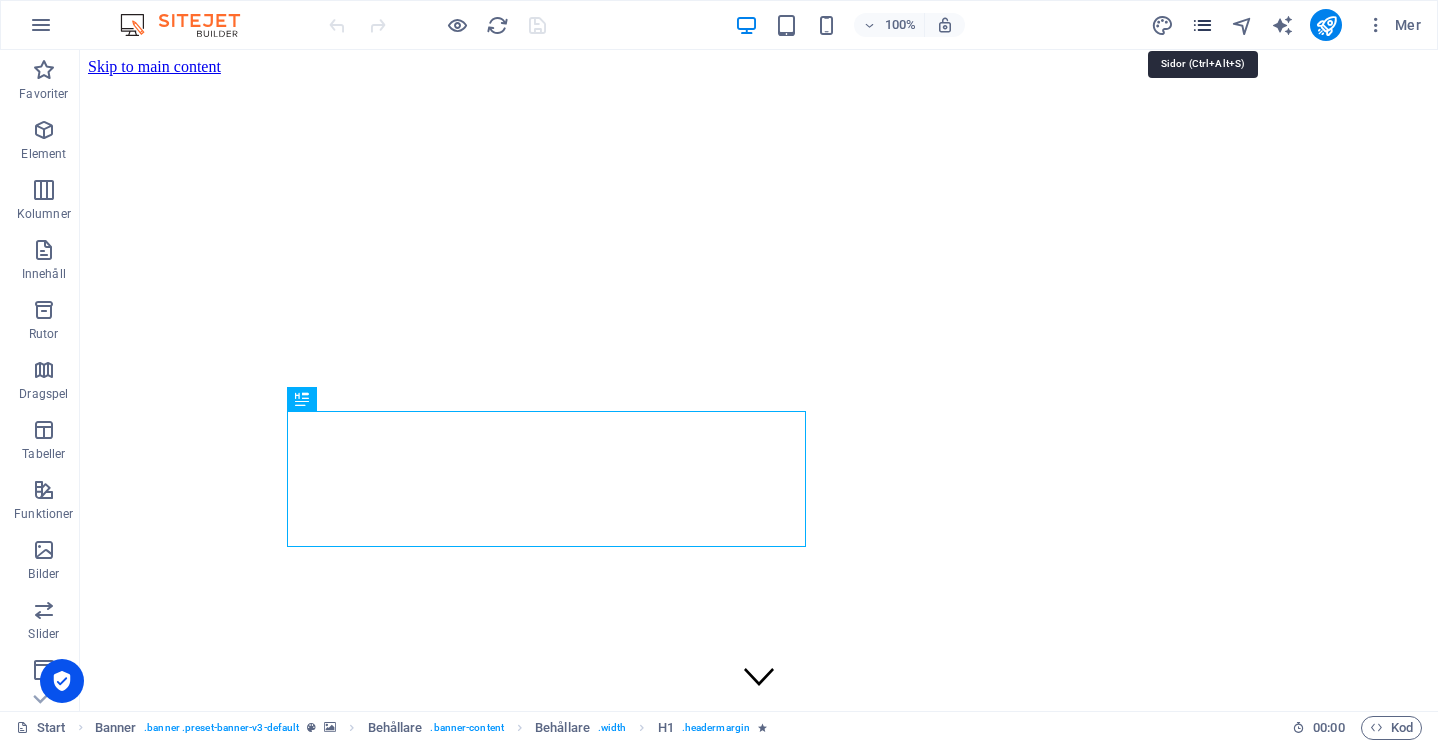 click at bounding box center [1202, 25] 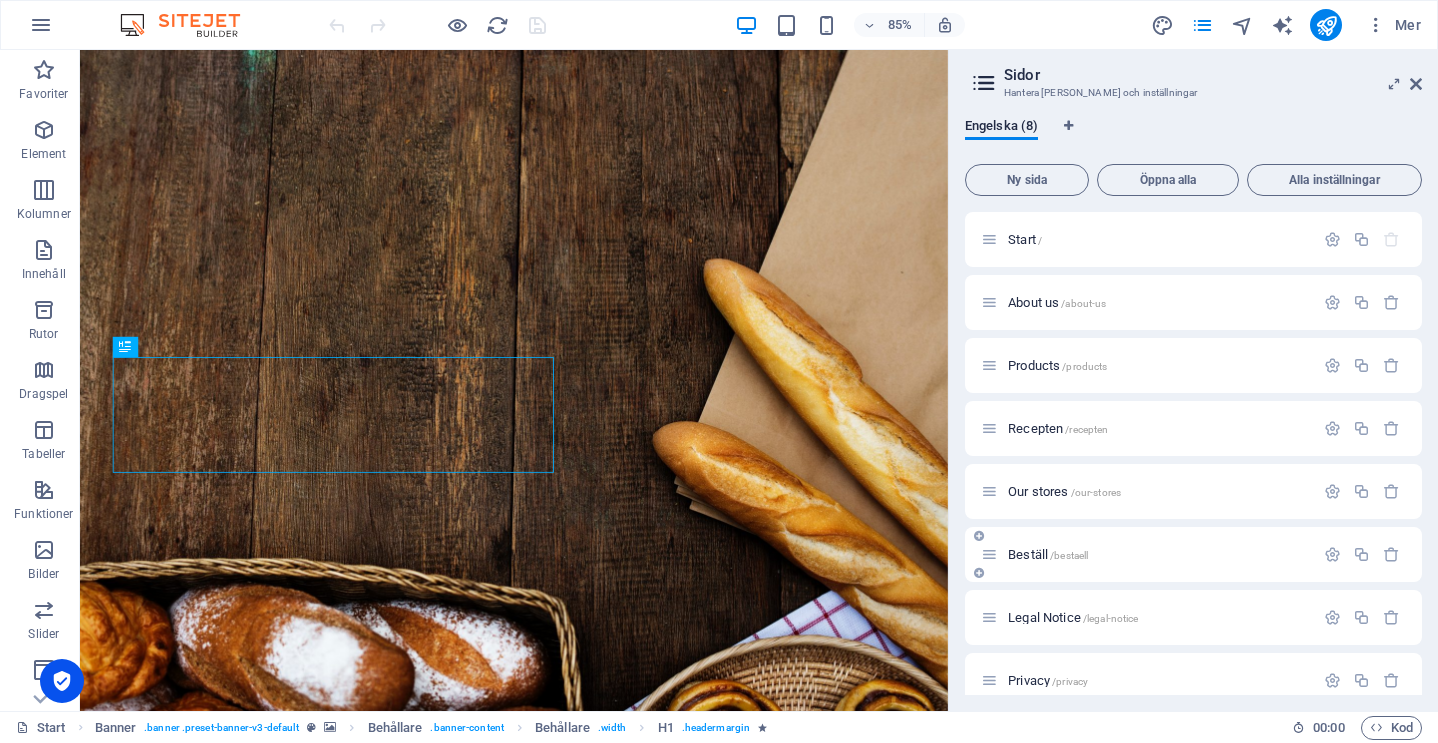 click on "Beställ /bestaell" at bounding box center [1147, 554] 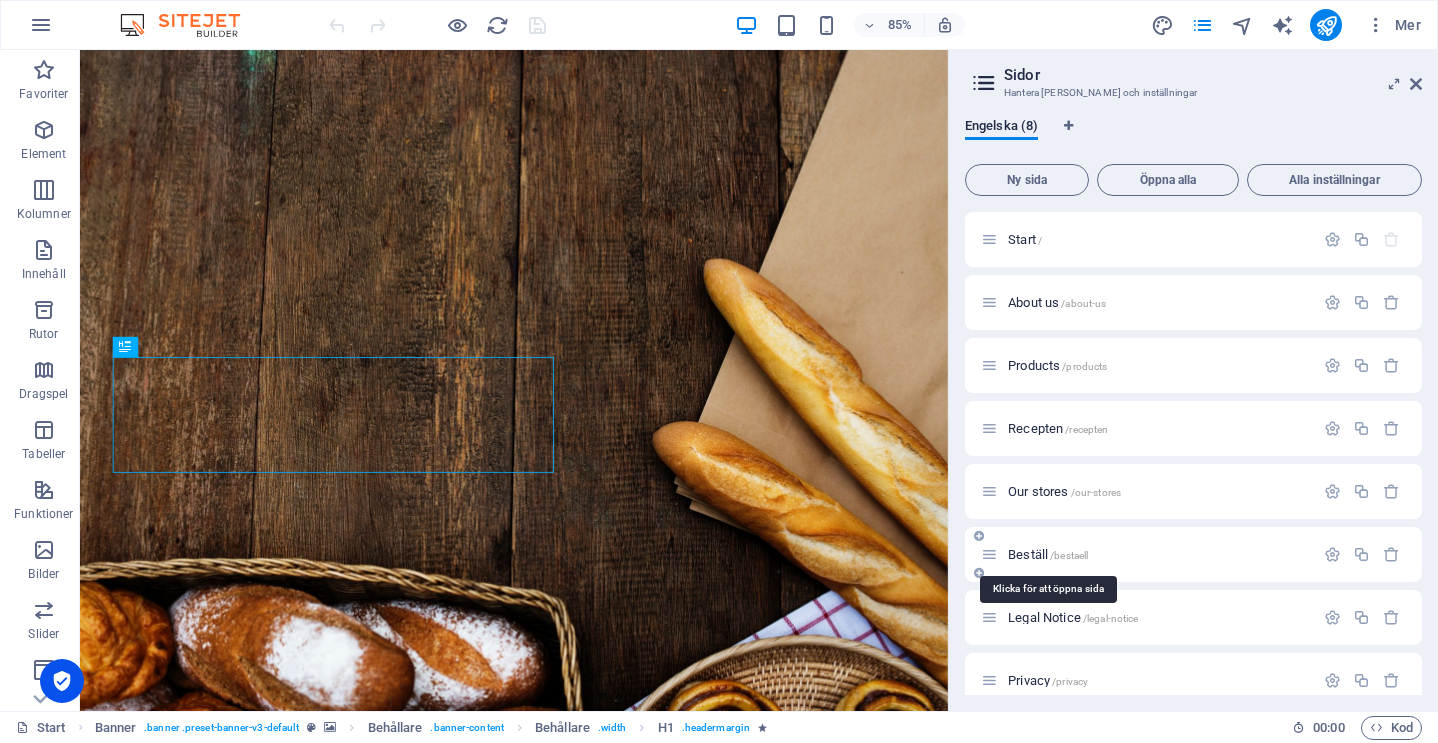 click on "Beställ /bestaell" at bounding box center (1048, 554) 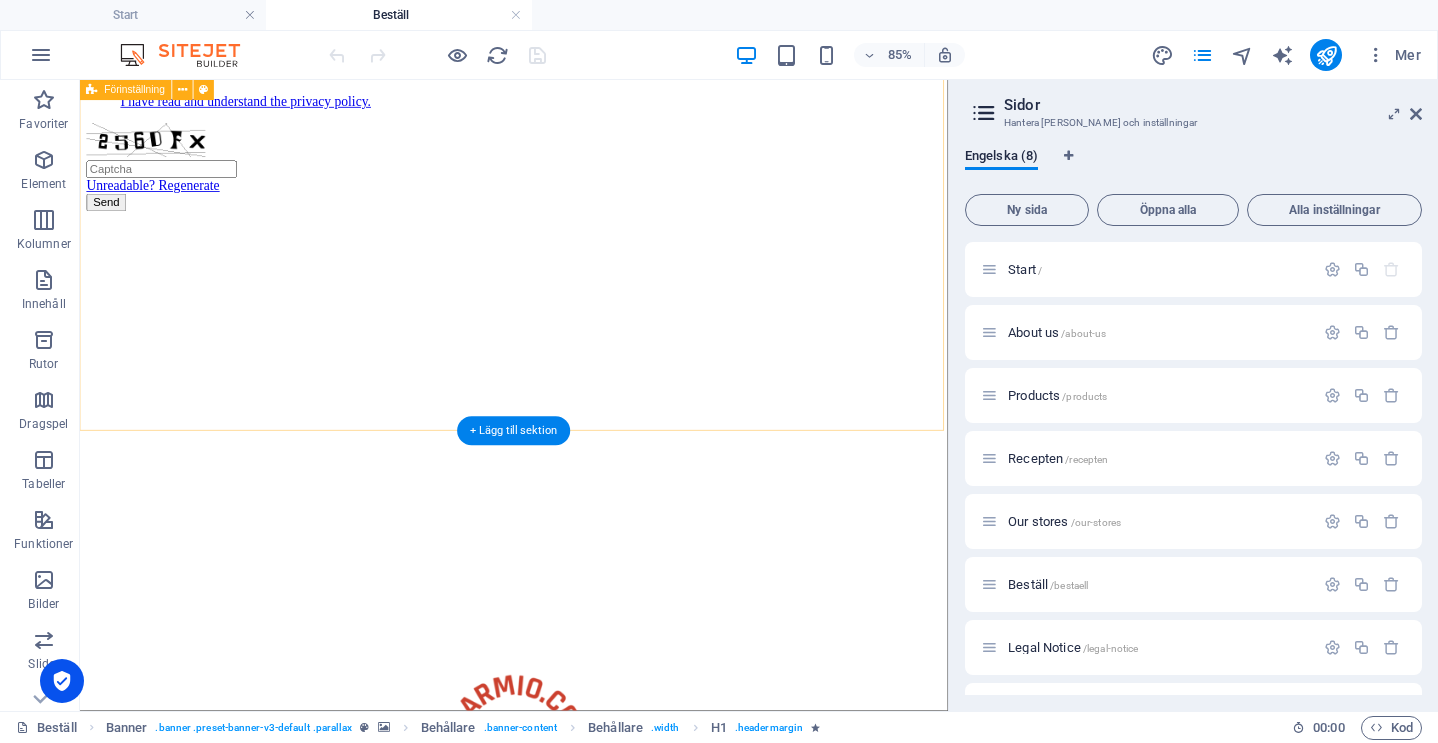 scroll, scrollTop: 1580, scrollLeft: 0, axis: vertical 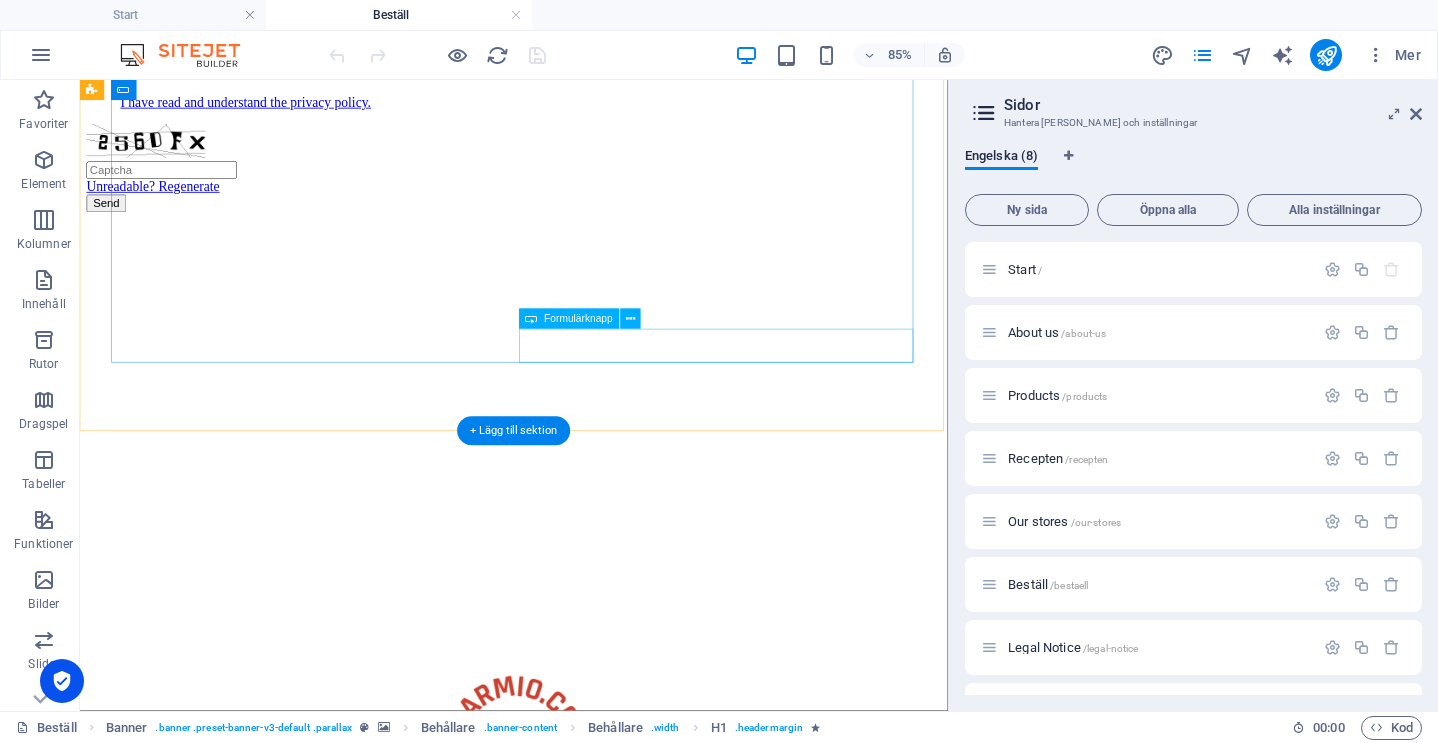 click on "Send" 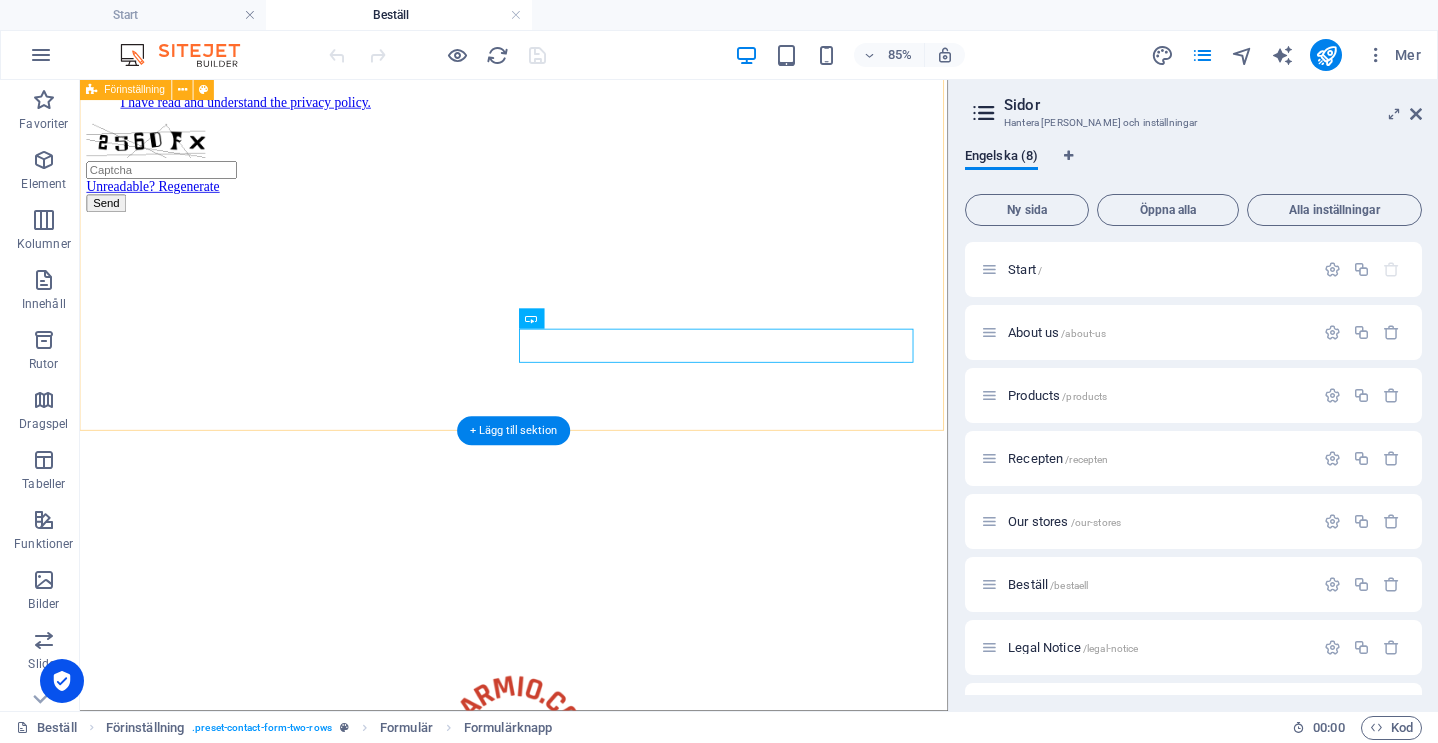 click on "Just nu går det inte att beställa något på hemsidan. Som ni redan kanske har märkt har de flesta priser till produkterna inte heller publicerats. Vänta någon dag till och så går det att göra allt på hemsidan! Beställning Skriv hur många exemplar av varje produkt du önskar köpa. Olivolja 750 ml Olivolja 500 ml Diverse inlagda grönsaker Farro (Emmer) Caffè Polenta Spaghetti Mennucci Orzo Soltorkade tomater - Mastrototaro Torkade tomater - Neri Aceto balsamico Olive taggiasche Olive Riviera inlagda i olivolja Inlagd kronärtkocka - Neri Inlagd kronärtskocka - Montalbano Salladsboundle (farro och inlagda varor)   I have read and understand the privacy policy. Unreadable? Regenerate Send" at bounding box center [590, -234] 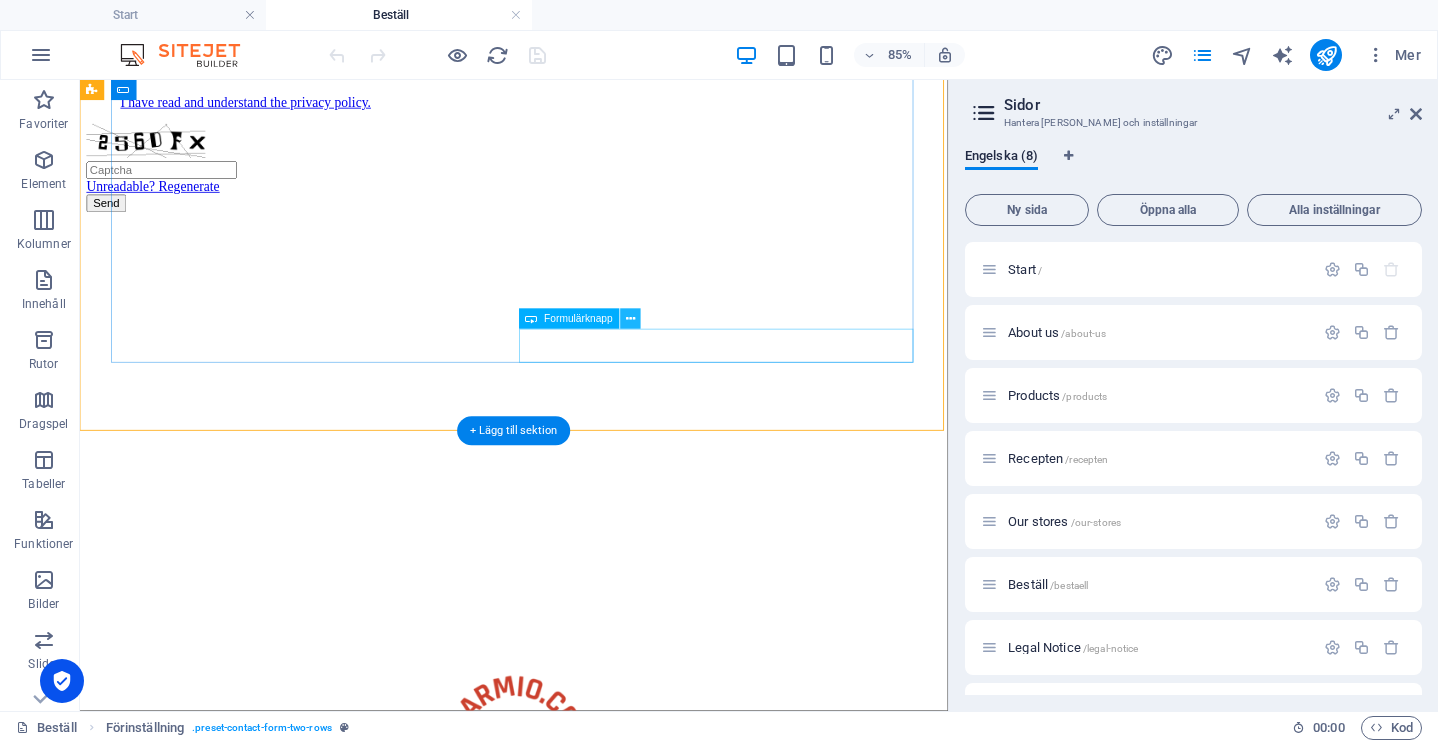click at bounding box center [630, 319] 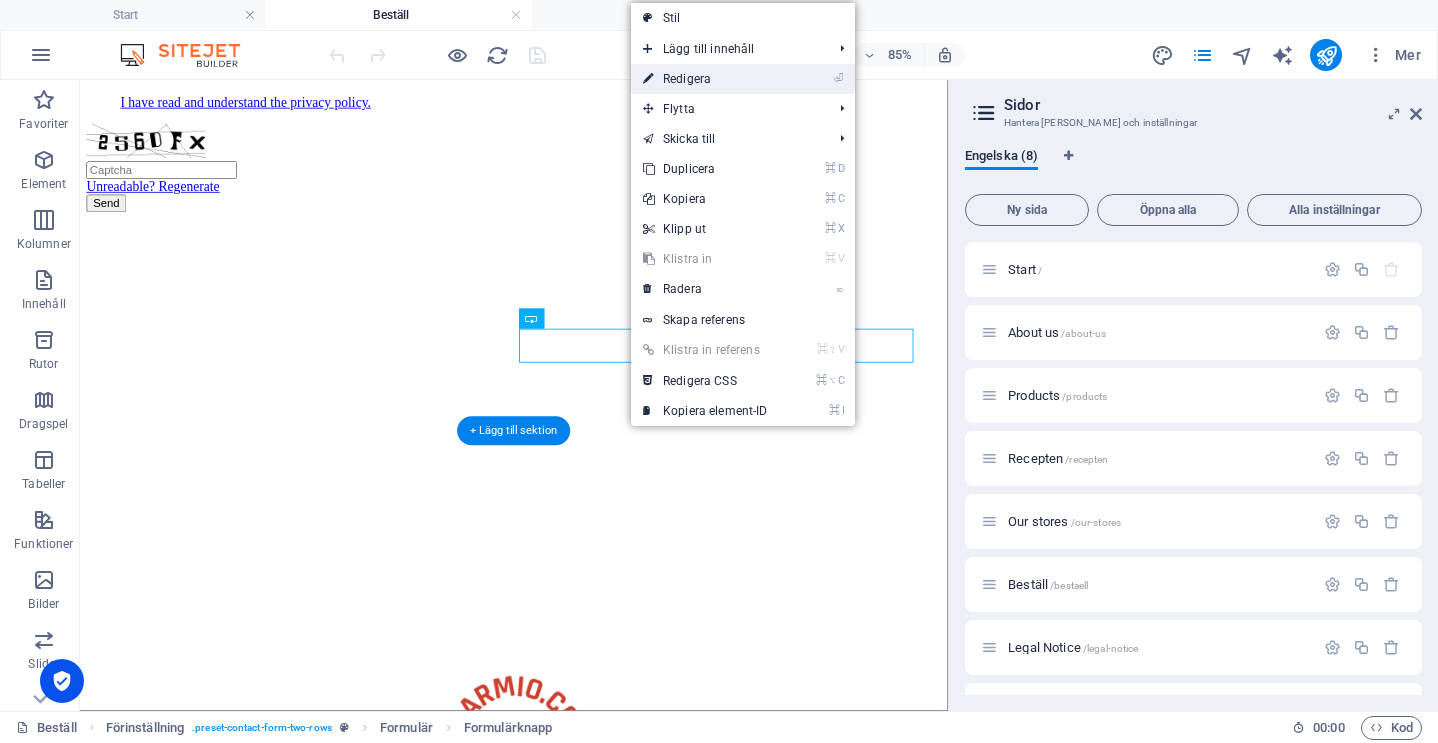click on "⏎  Redigera" at bounding box center [705, 79] 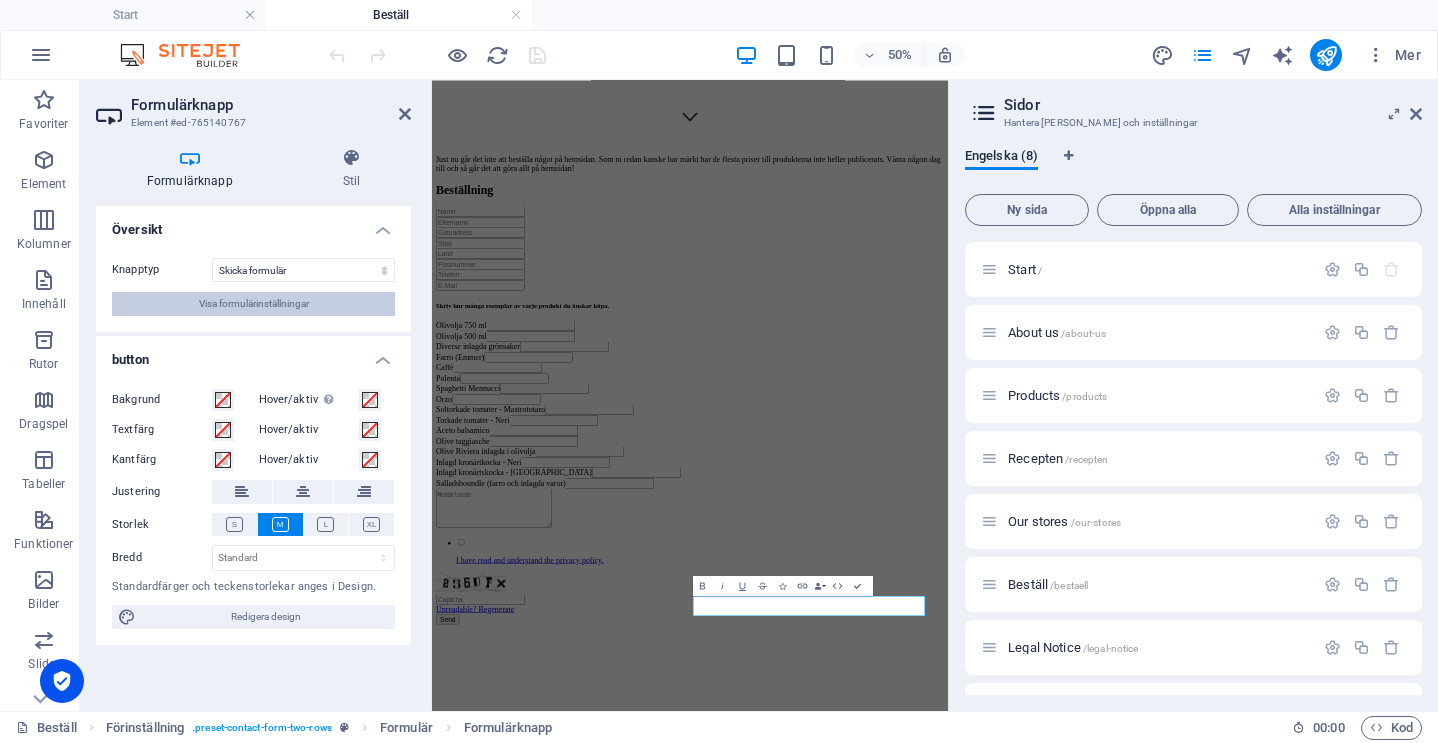 click on "Visa formulärinställningar" at bounding box center (254, 304) 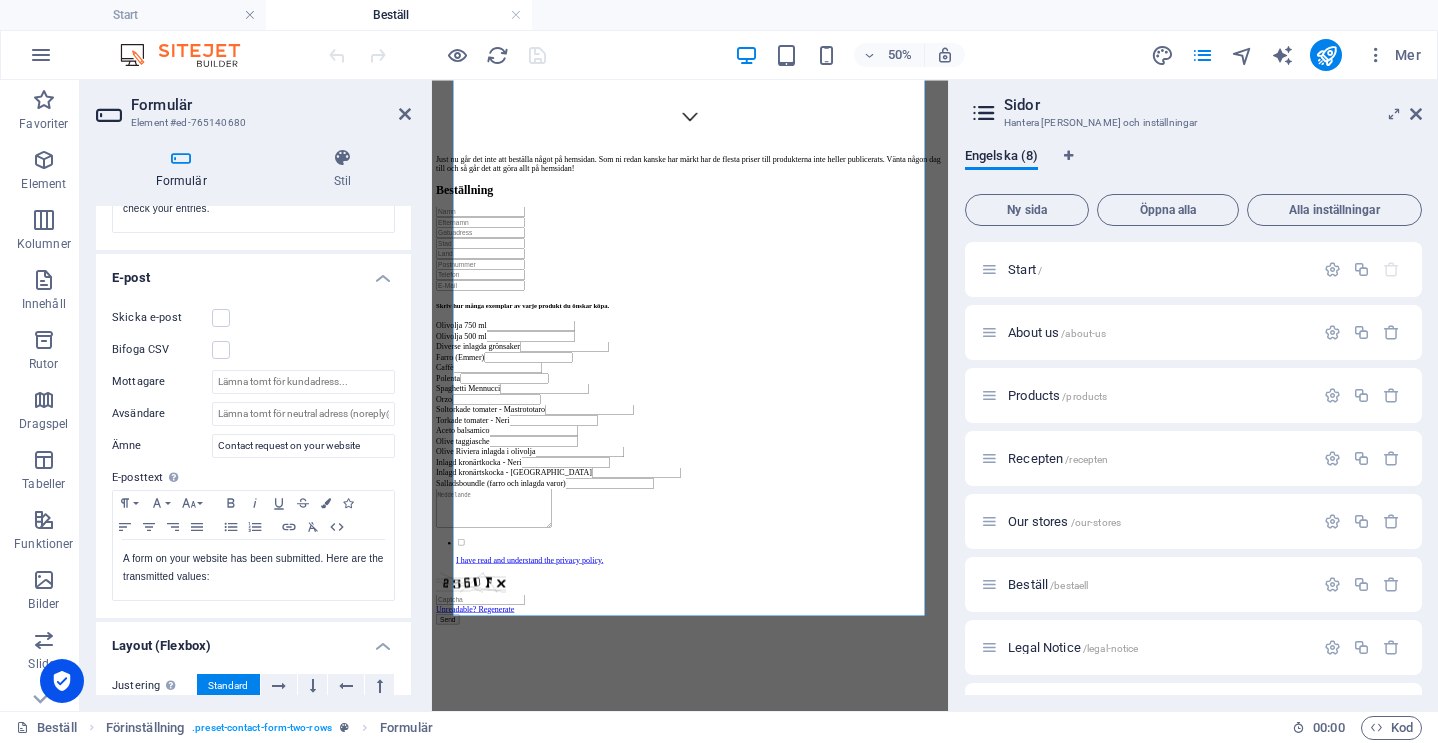 scroll, scrollTop: 438, scrollLeft: 0, axis: vertical 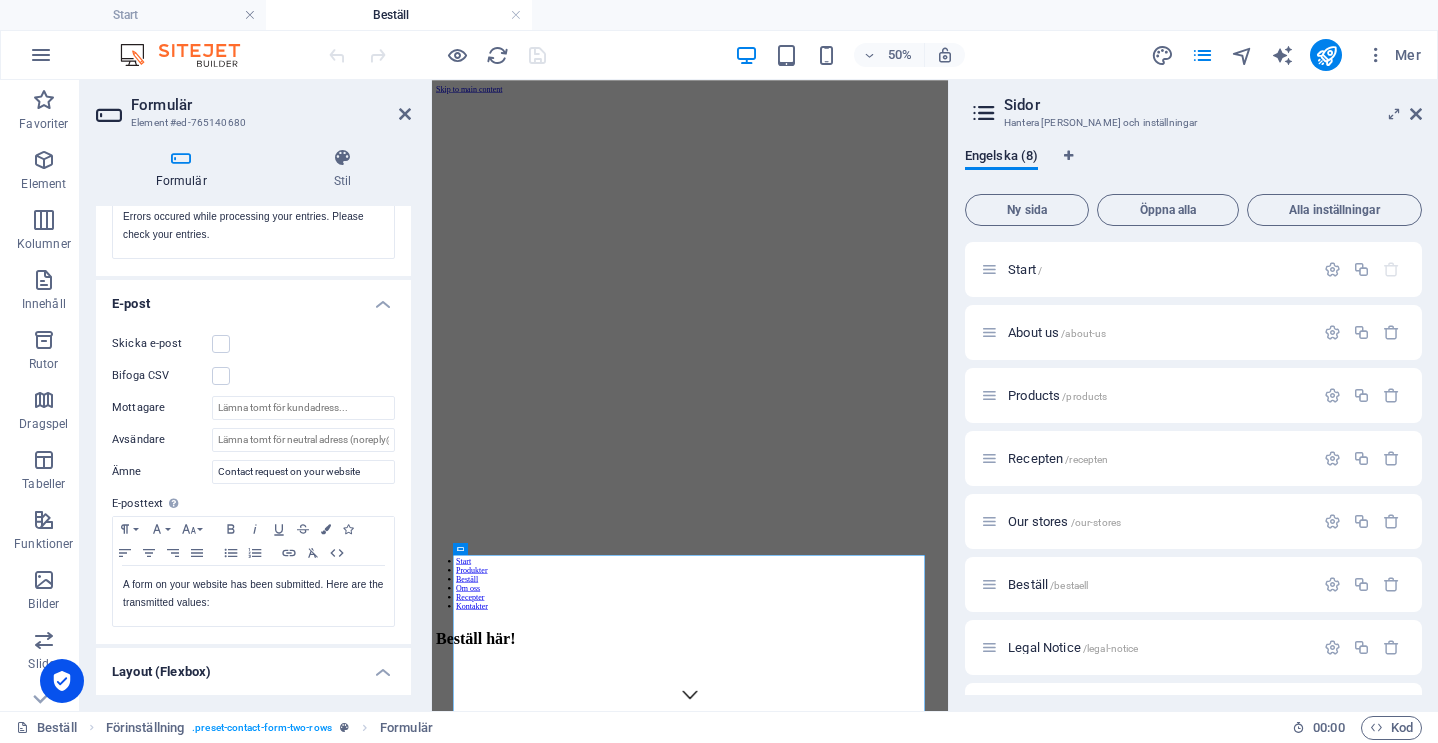 click on "50% Mer" at bounding box center (877, 55) 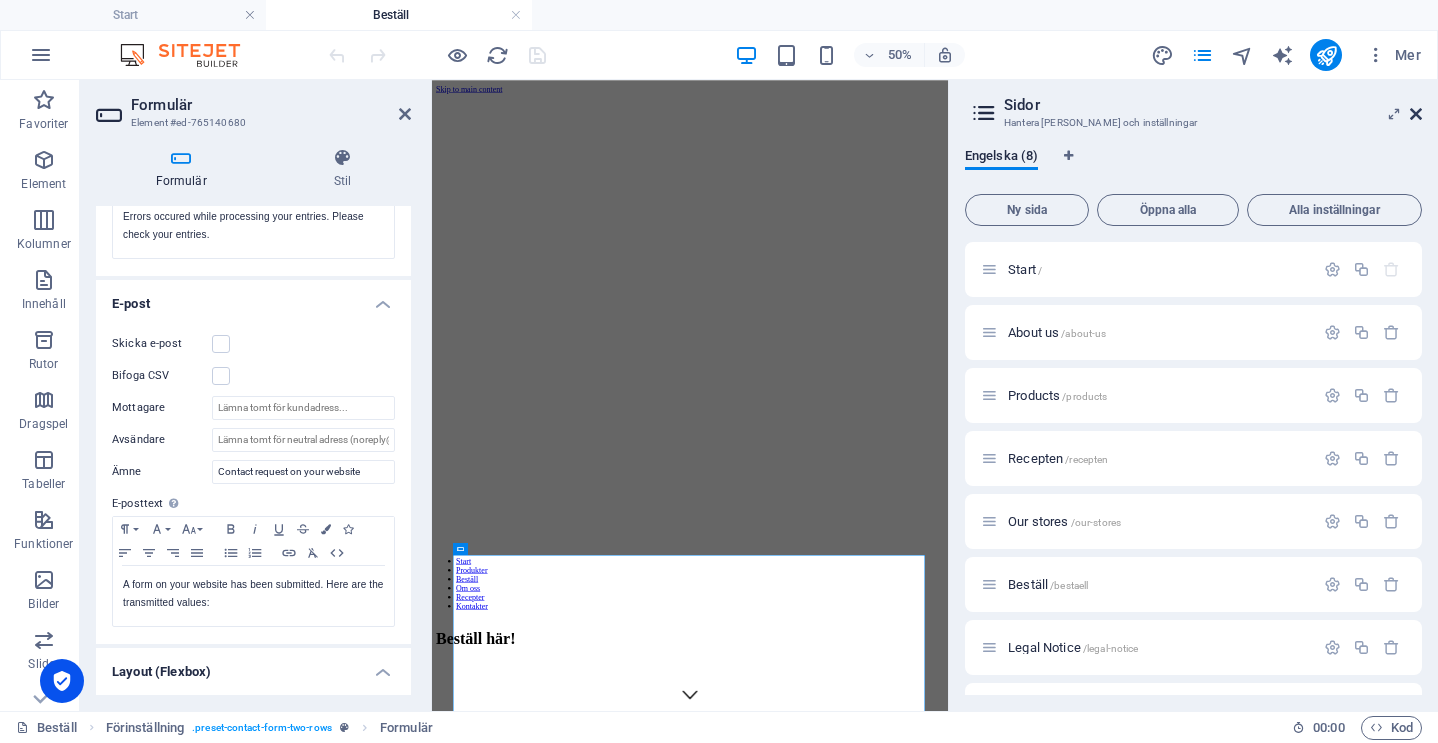 click at bounding box center (1416, 114) 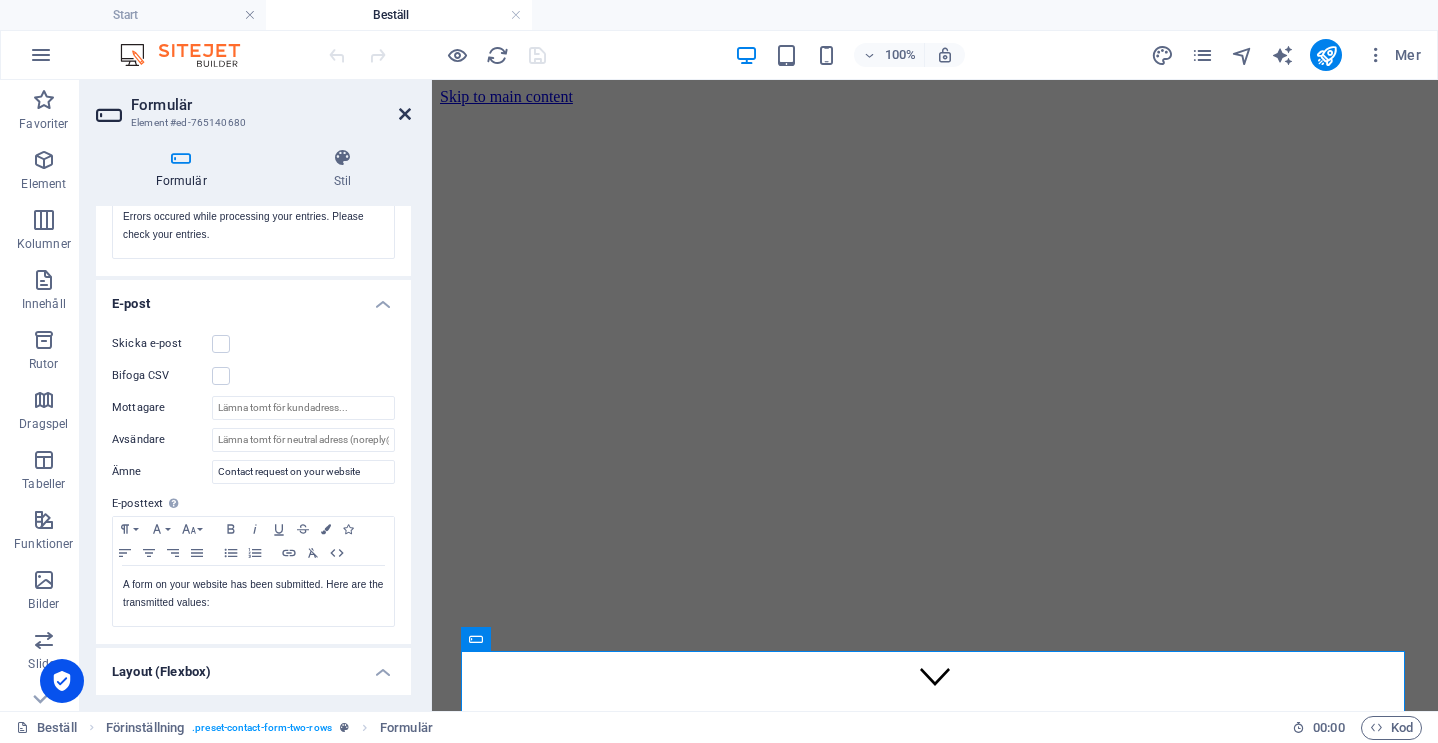 click at bounding box center (405, 114) 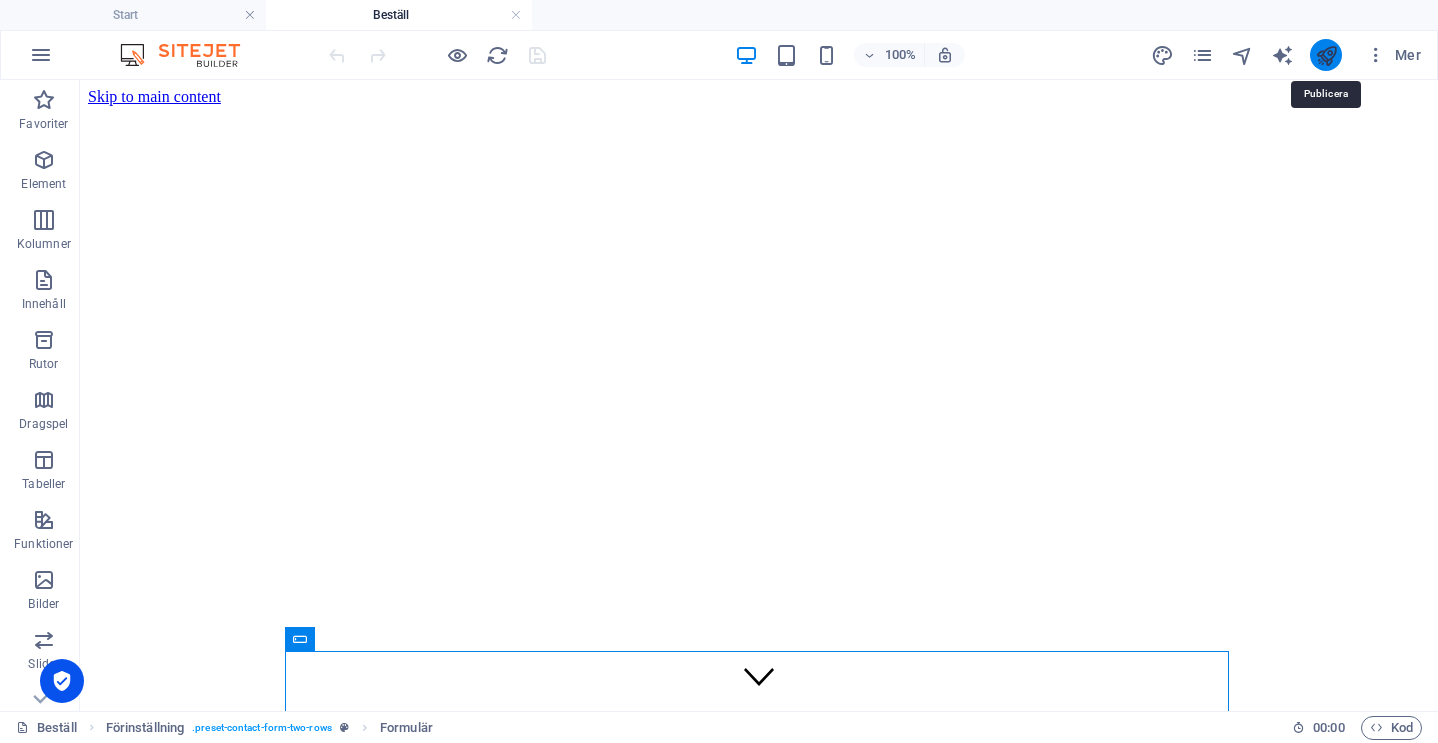 click at bounding box center (1326, 55) 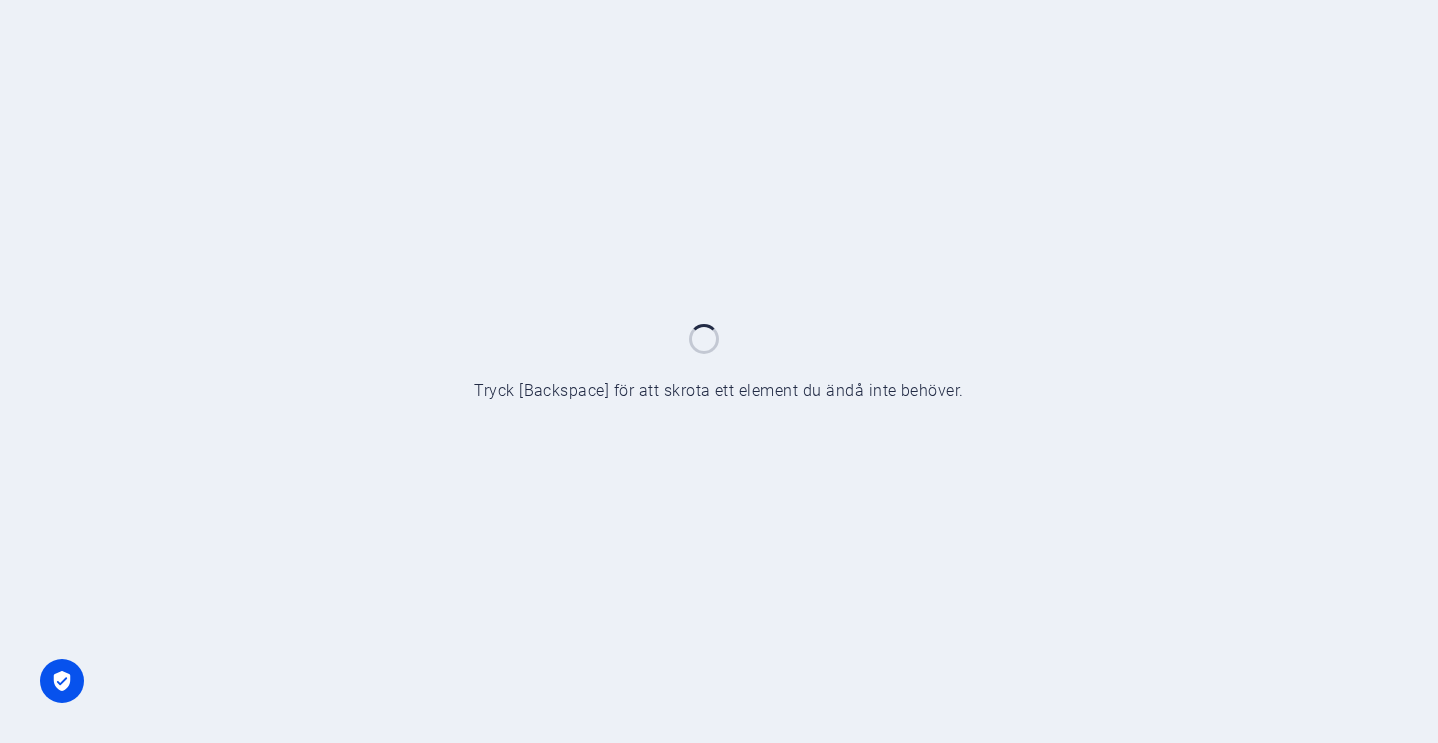 scroll, scrollTop: 0, scrollLeft: 0, axis: both 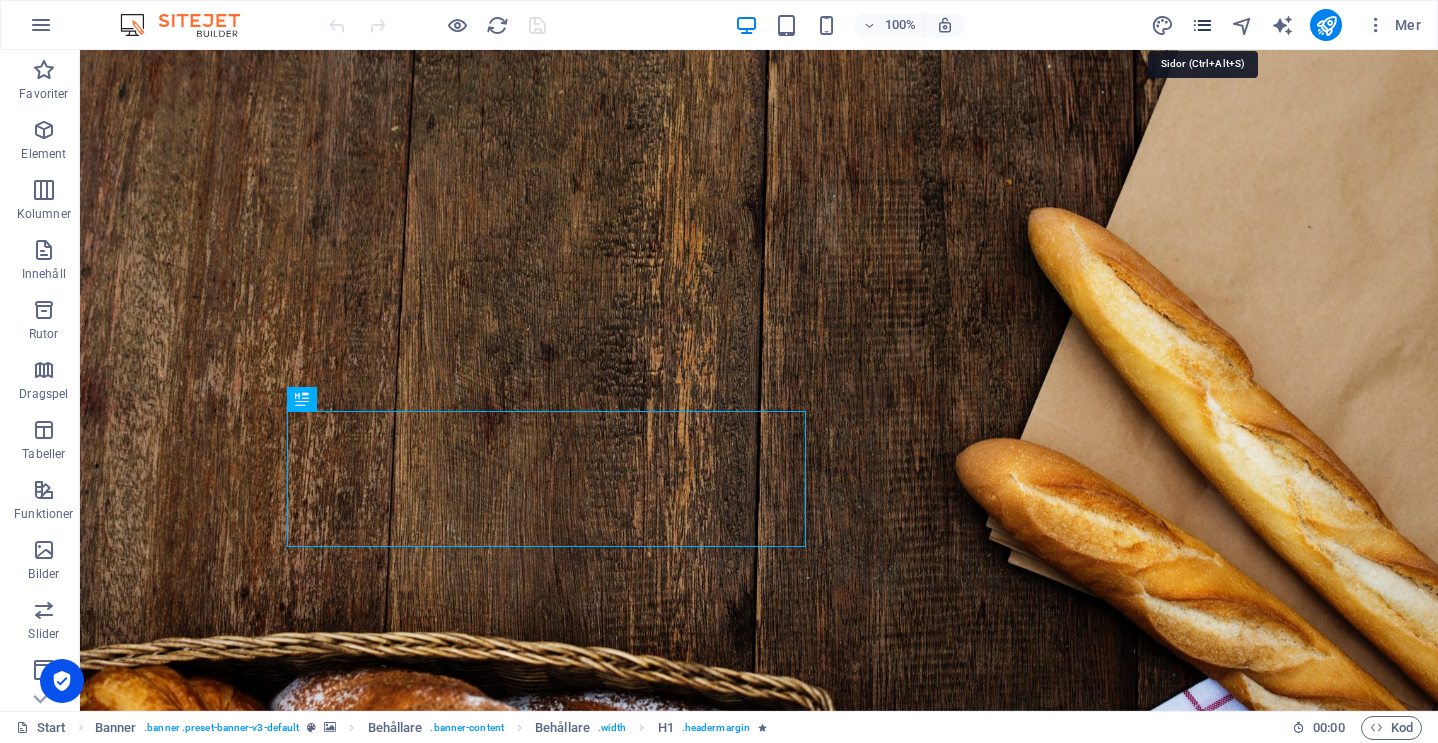 click at bounding box center (1202, 25) 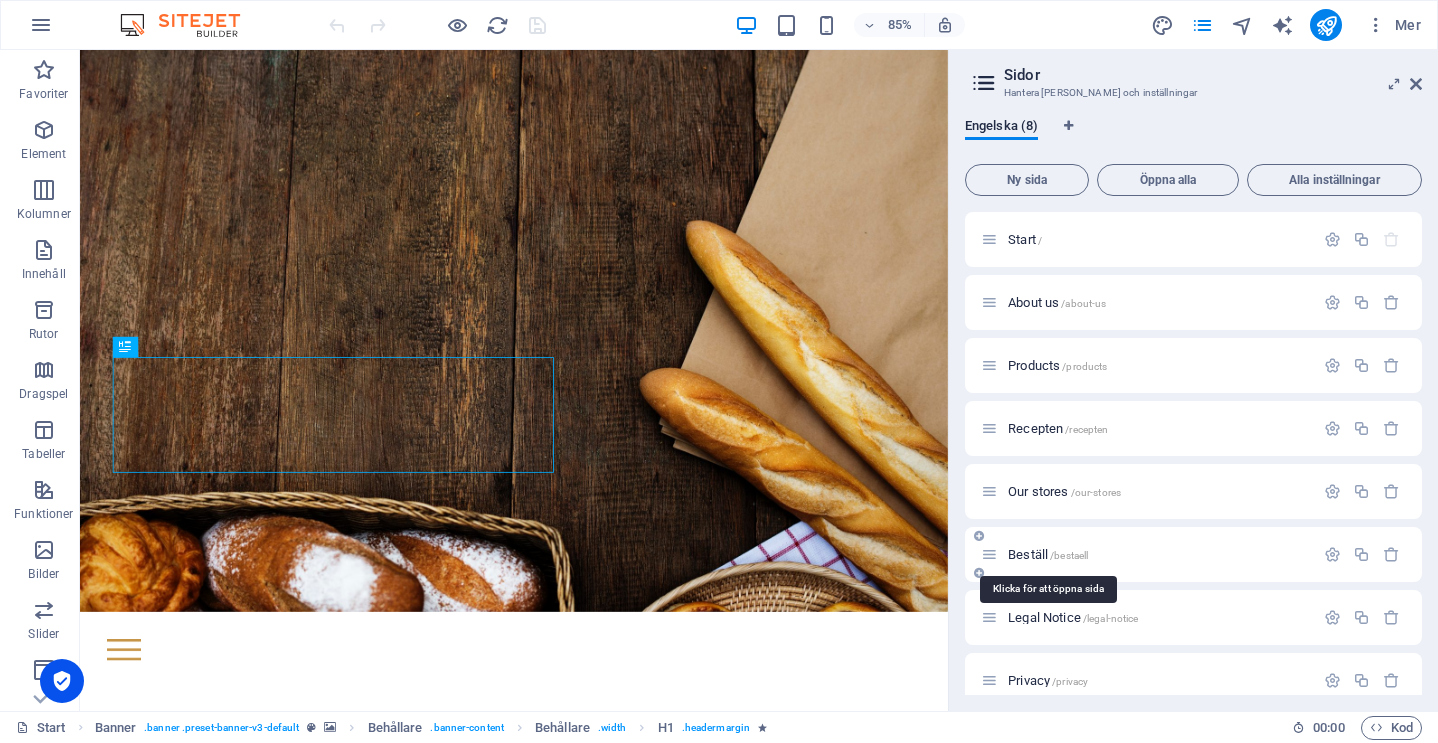 click on "Beställ /bestaell" at bounding box center (1048, 554) 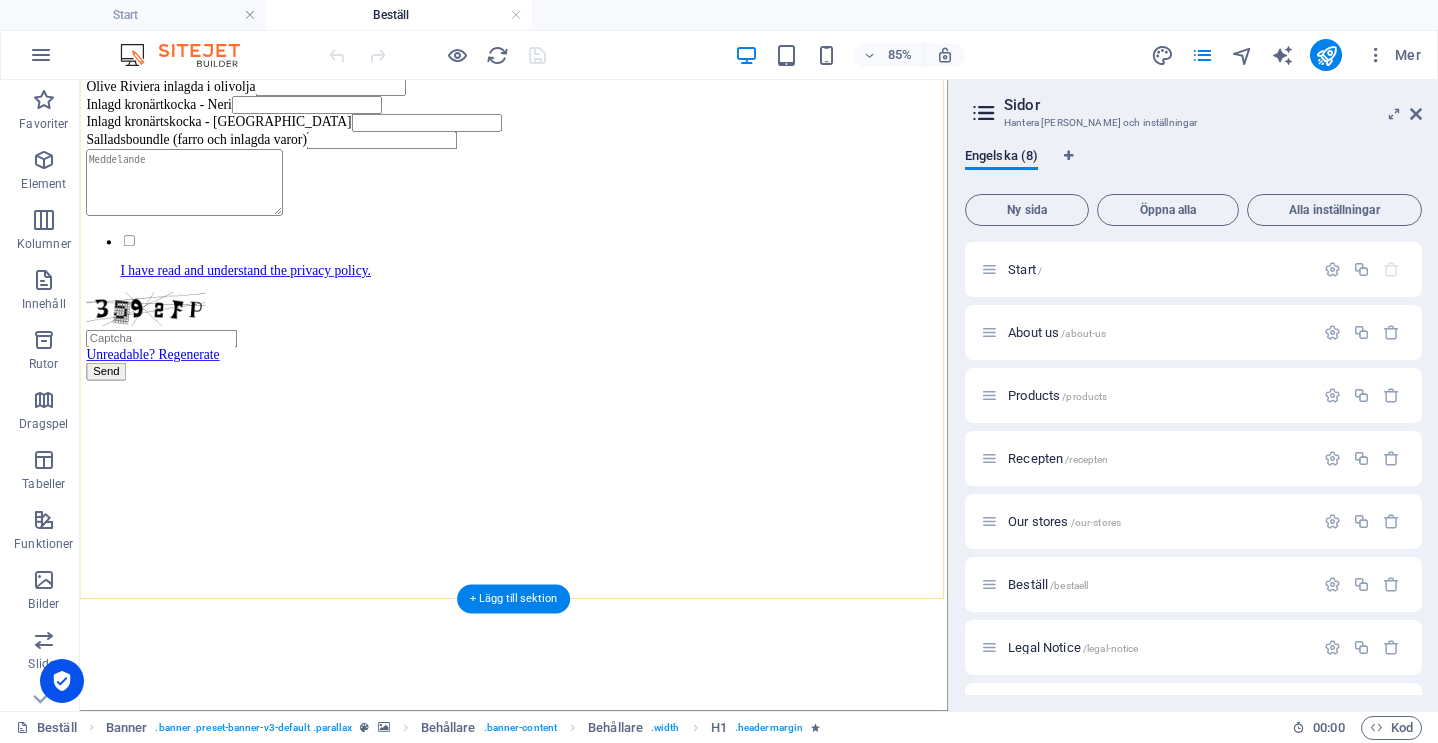 scroll, scrollTop: 1385, scrollLeft: 0, axis: vertical 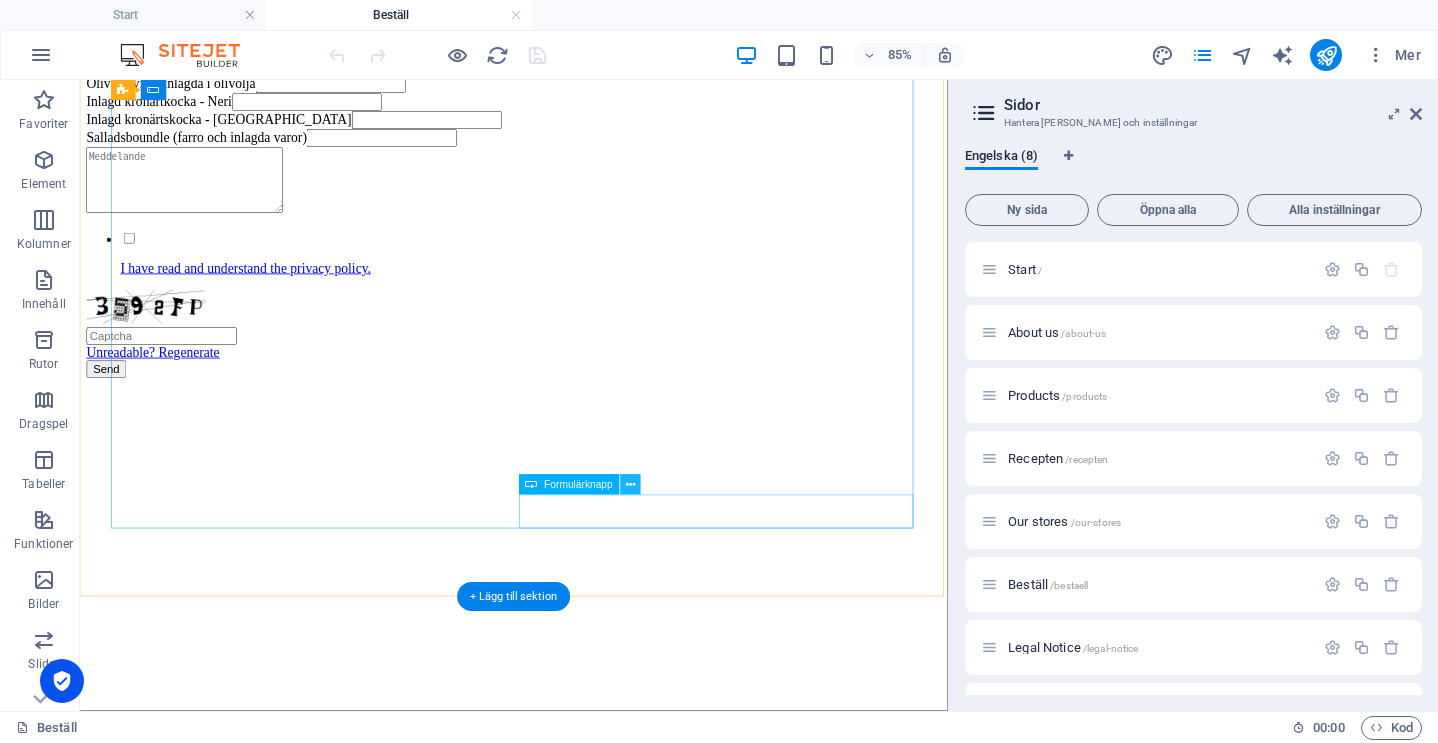 click at bounding box center [630, 485] 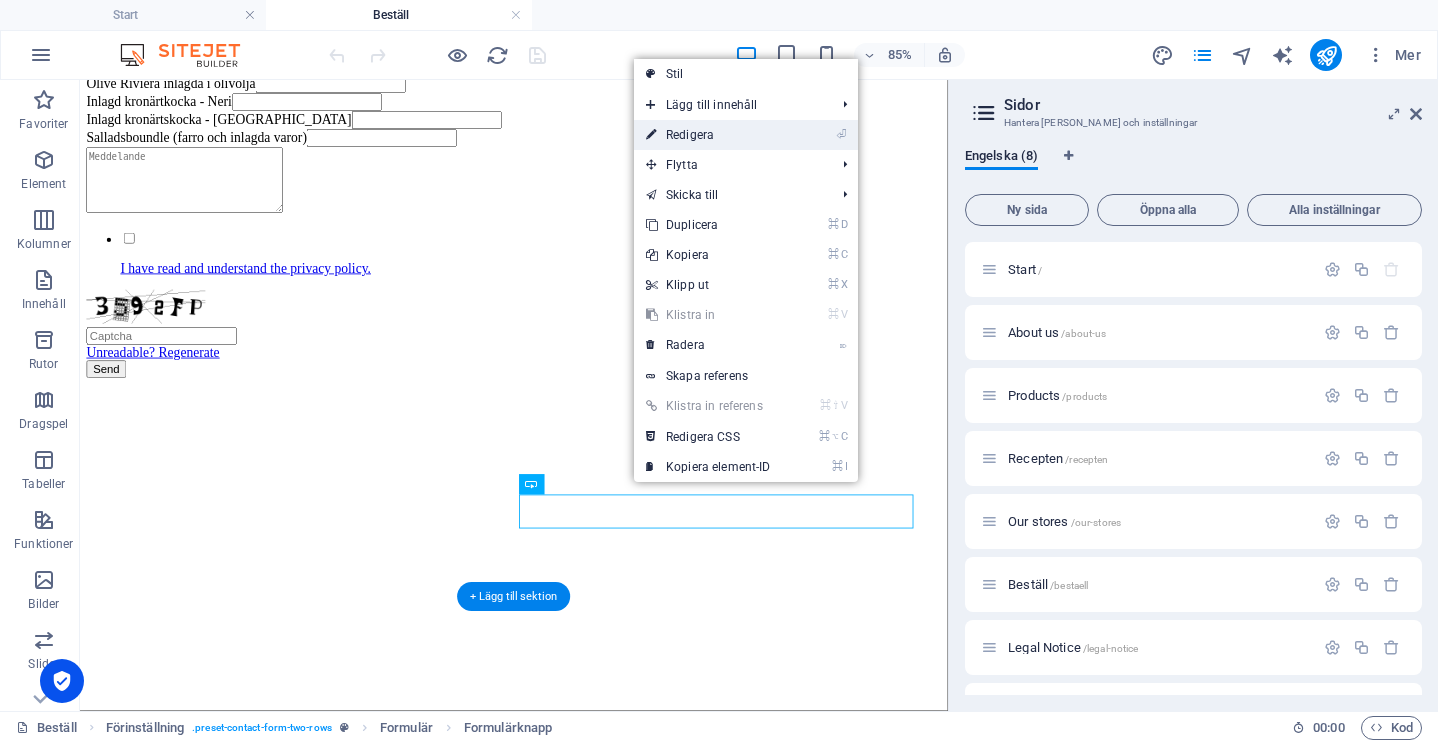click on "⏎  Redigera" at bounding box center (708, 135) 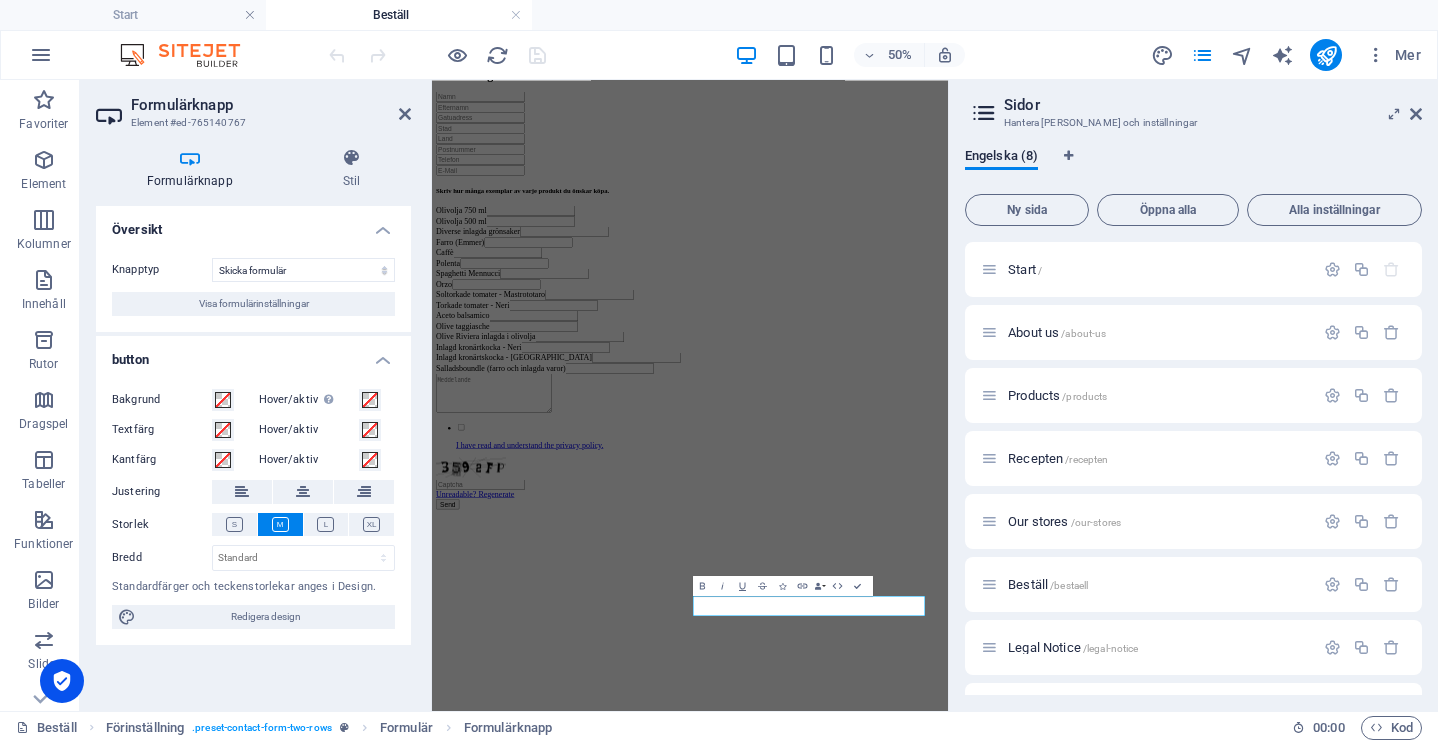 scroll, scrollTop: 1154, scrollLeft: 0, axis: vertical 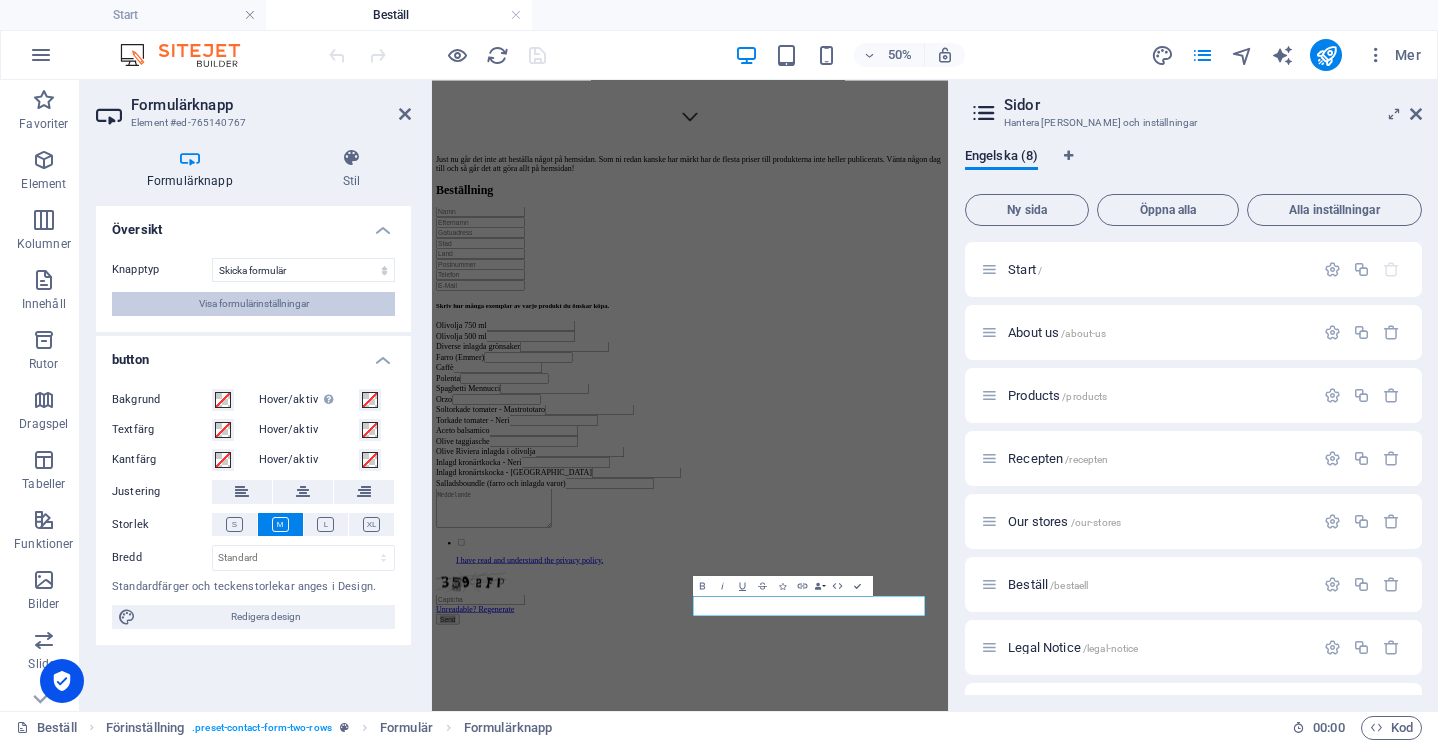 click on "Visa formulärinställningar" at bounding box center [254, 304] 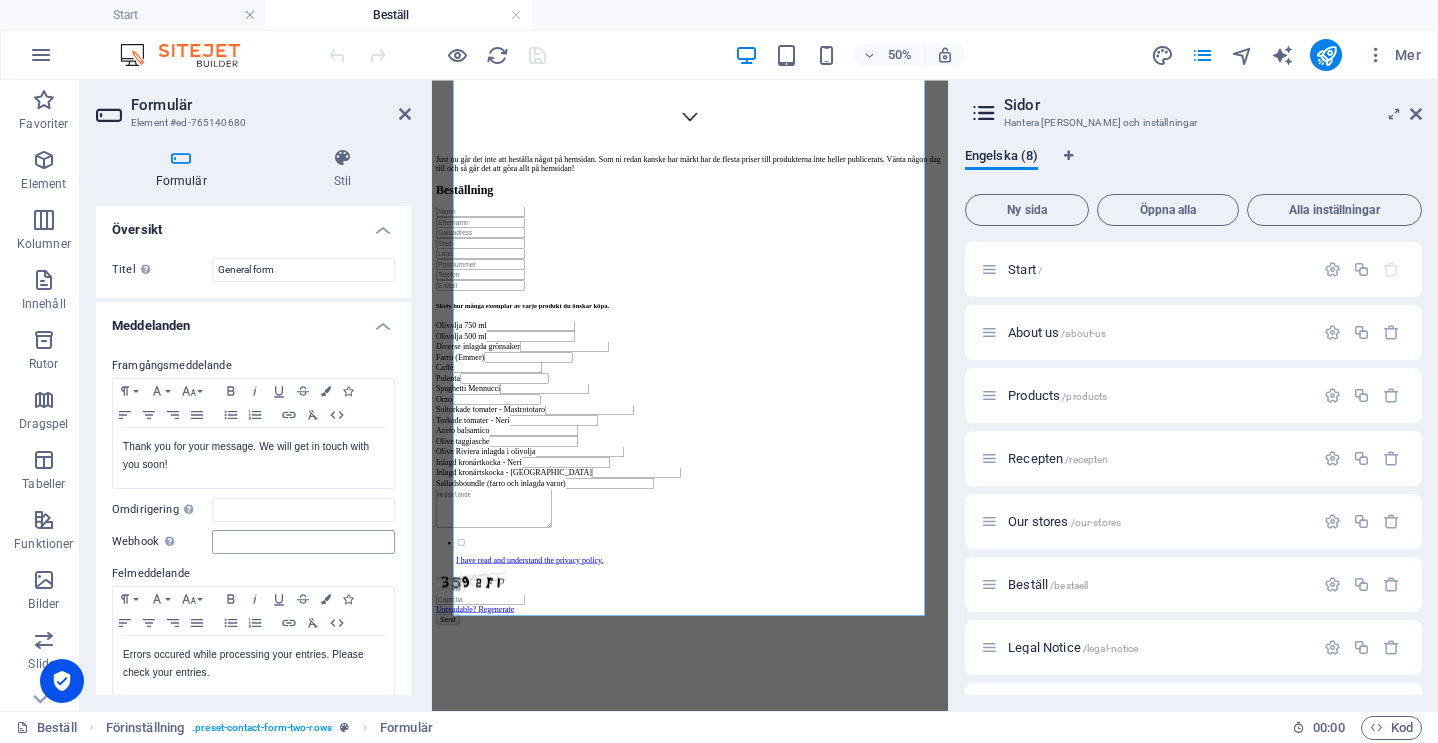 scroll, scrollTop: 0, scrollLeft: 0, axis: both 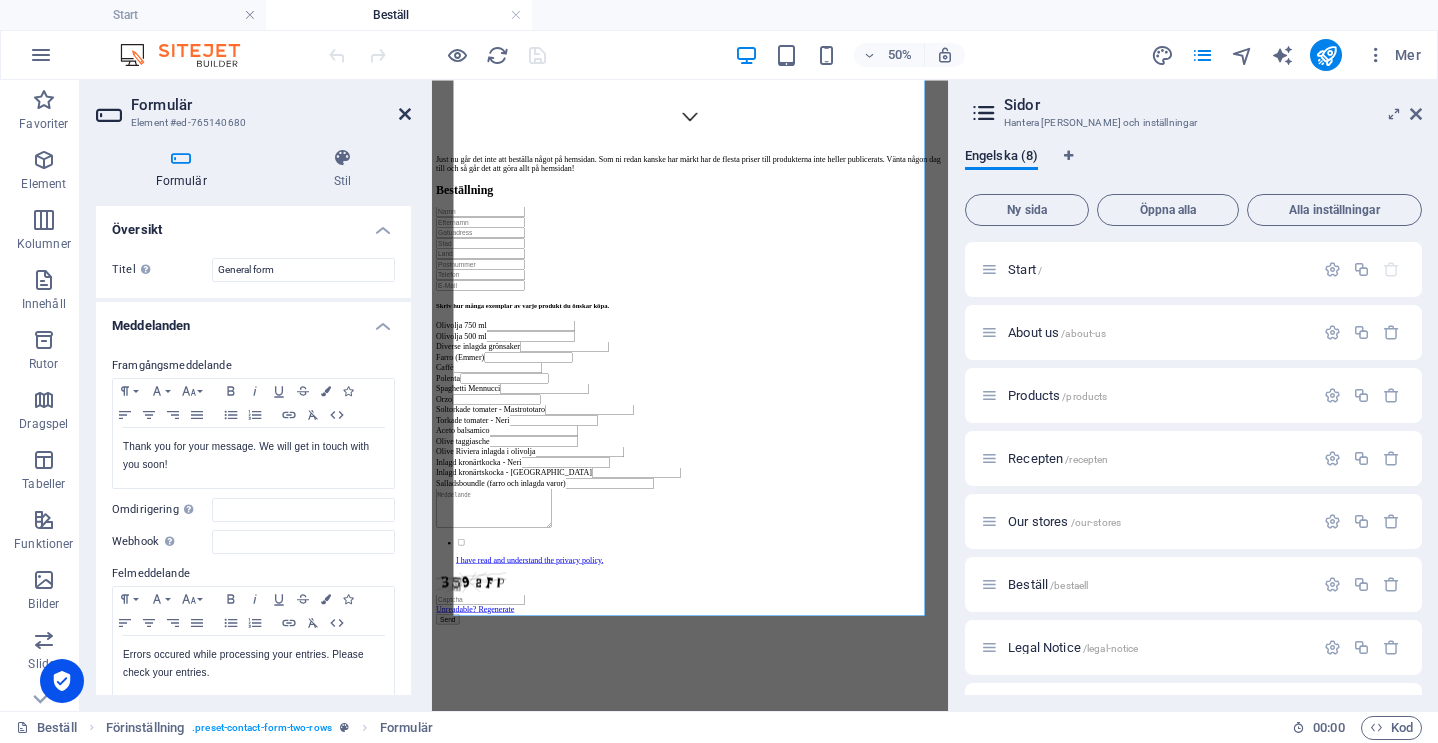 click at bounding box center (405, 114) 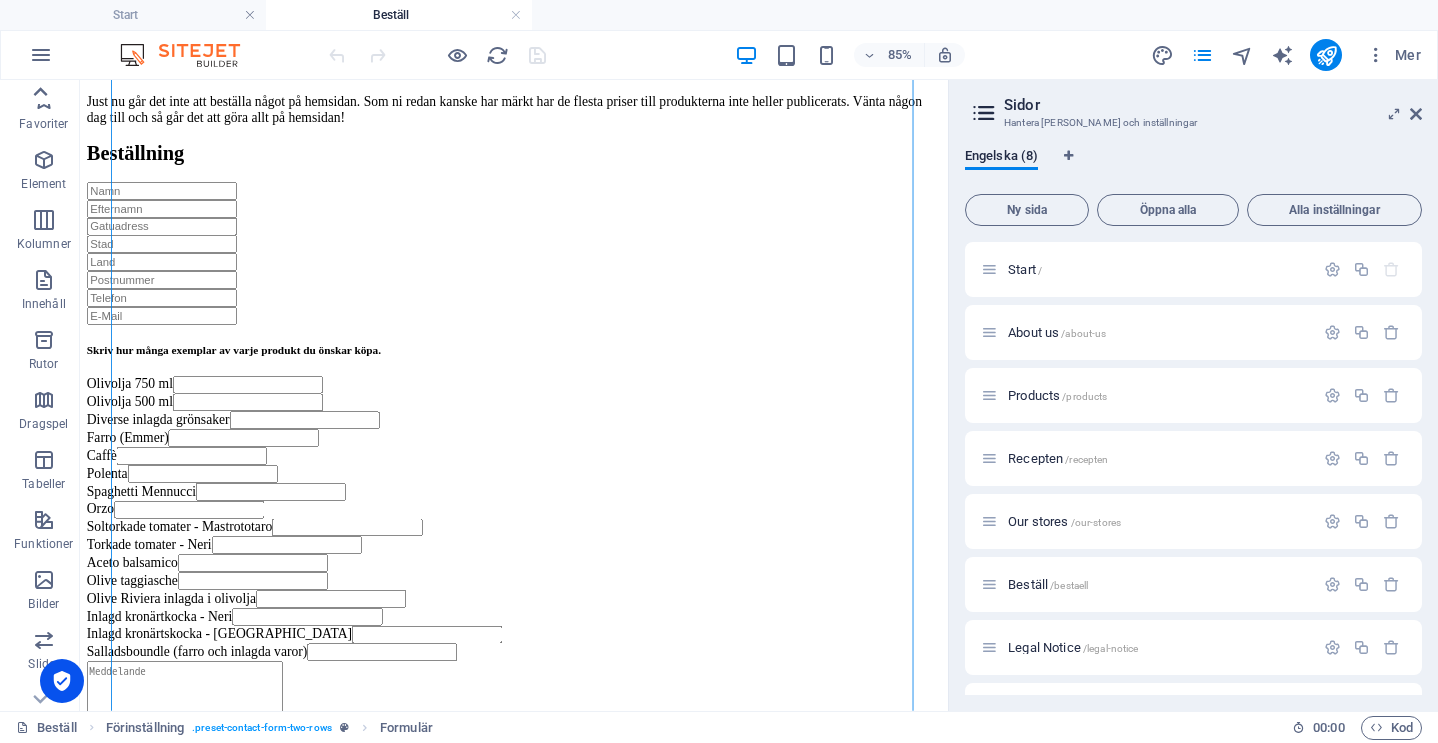 scroll, scrollTop: 0, scrollLeft: 0, axis: both 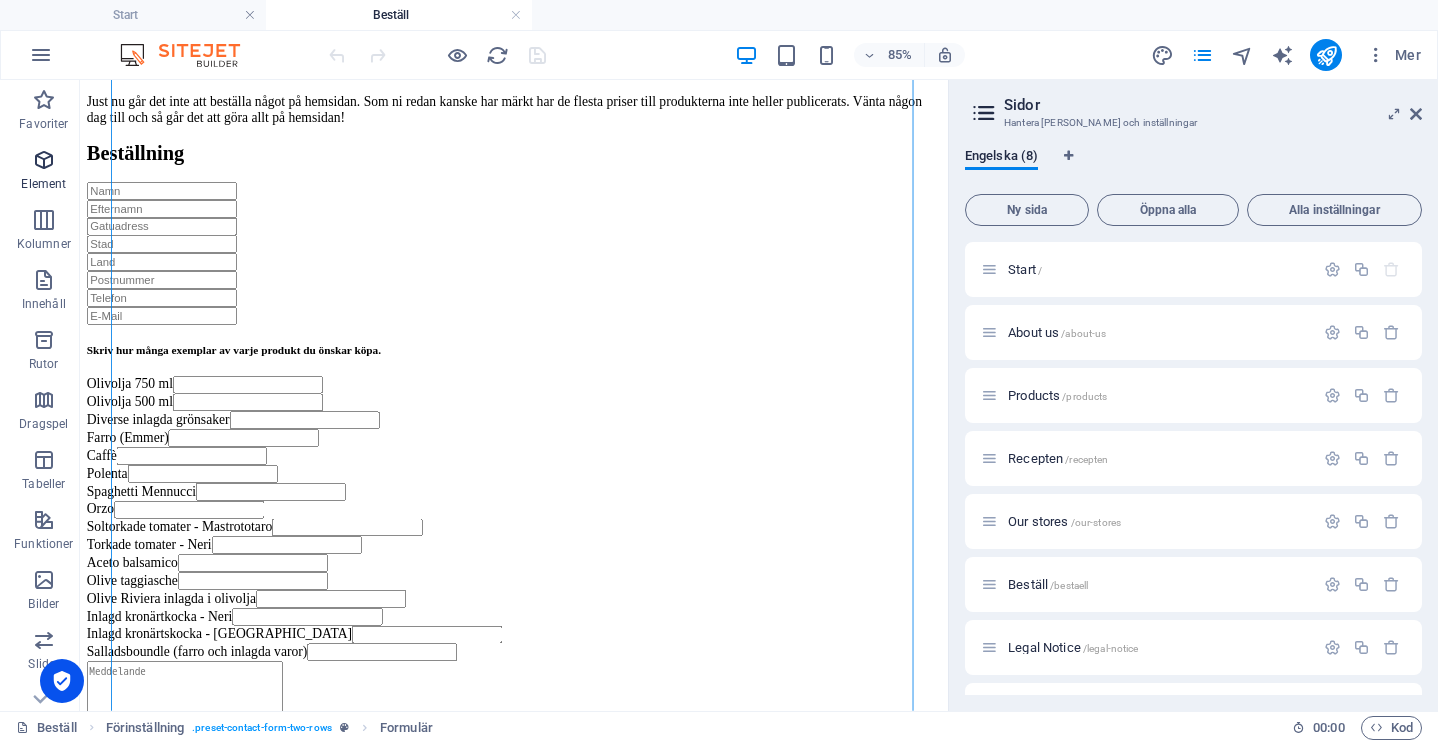 click at bounding box center [44, 160] 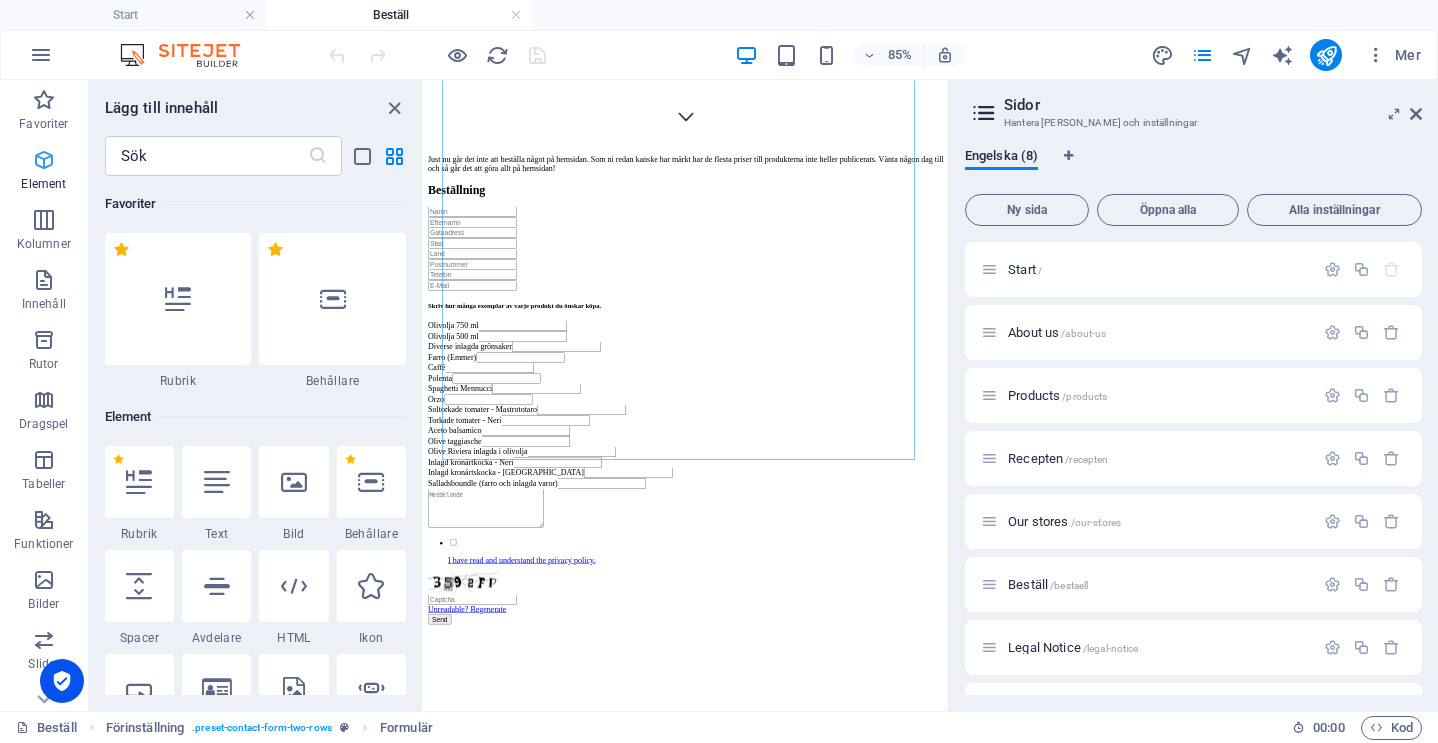 click at bounding box center (44, 160) 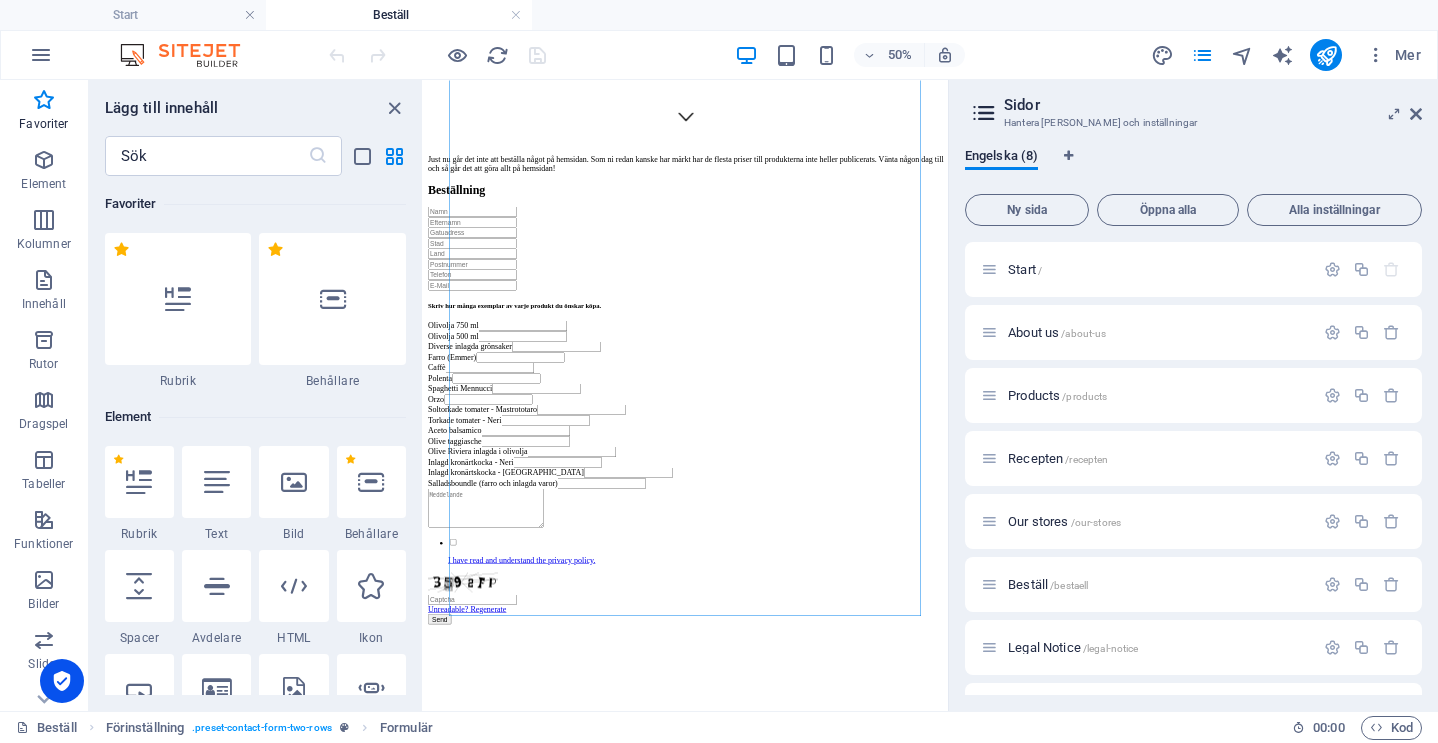 scroll, scrollTop: 0, scrollLeft: 0, axis: both 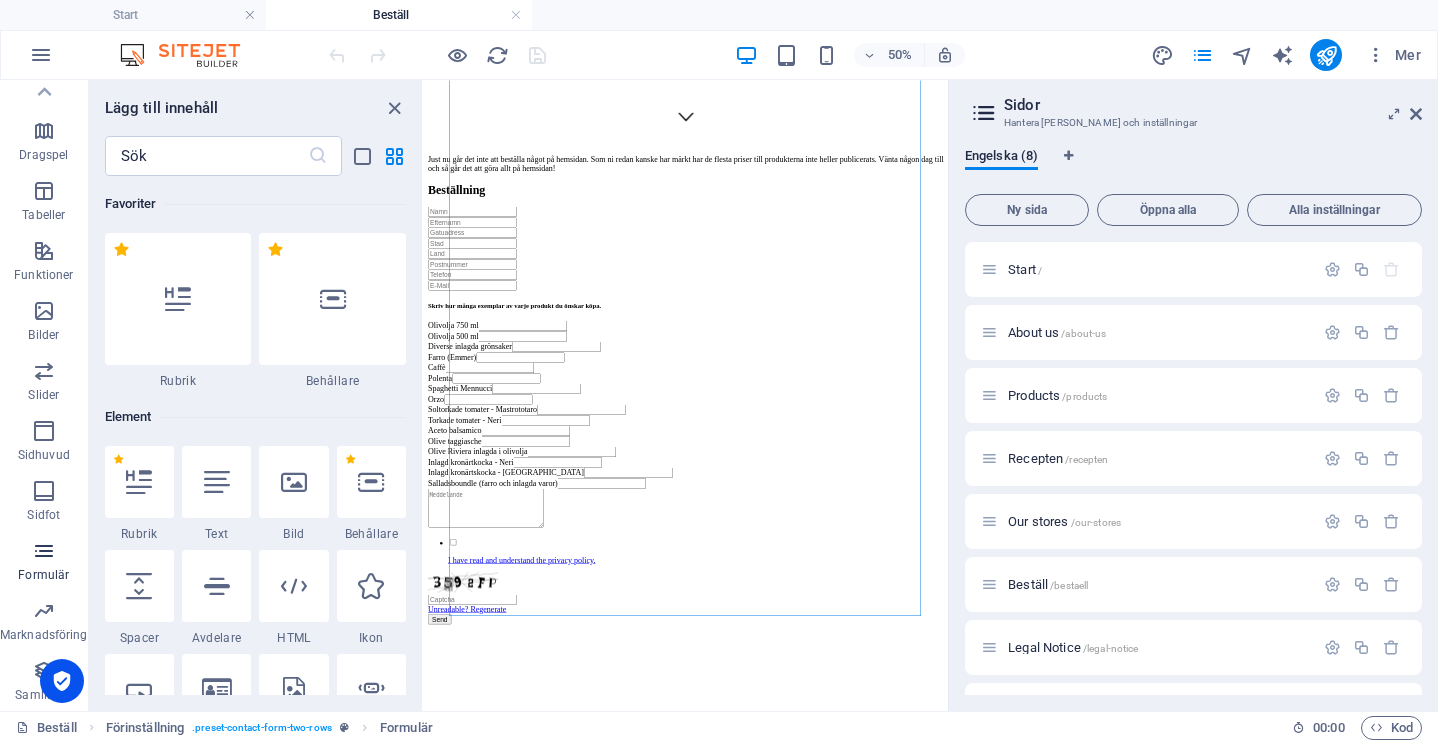 click at bounding box center (44, 551) 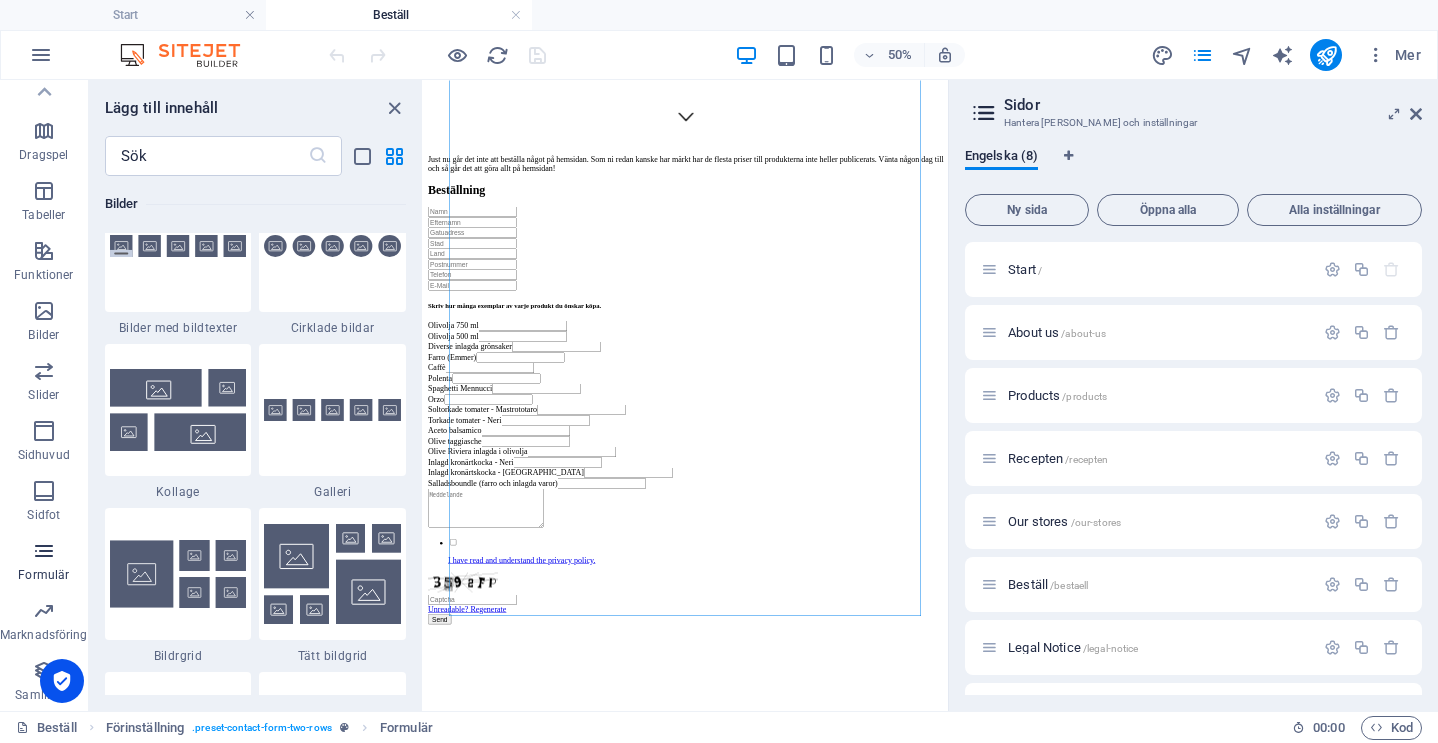 scroll, scrollTop: 14436, scrollLeft: 0, axis: vertical 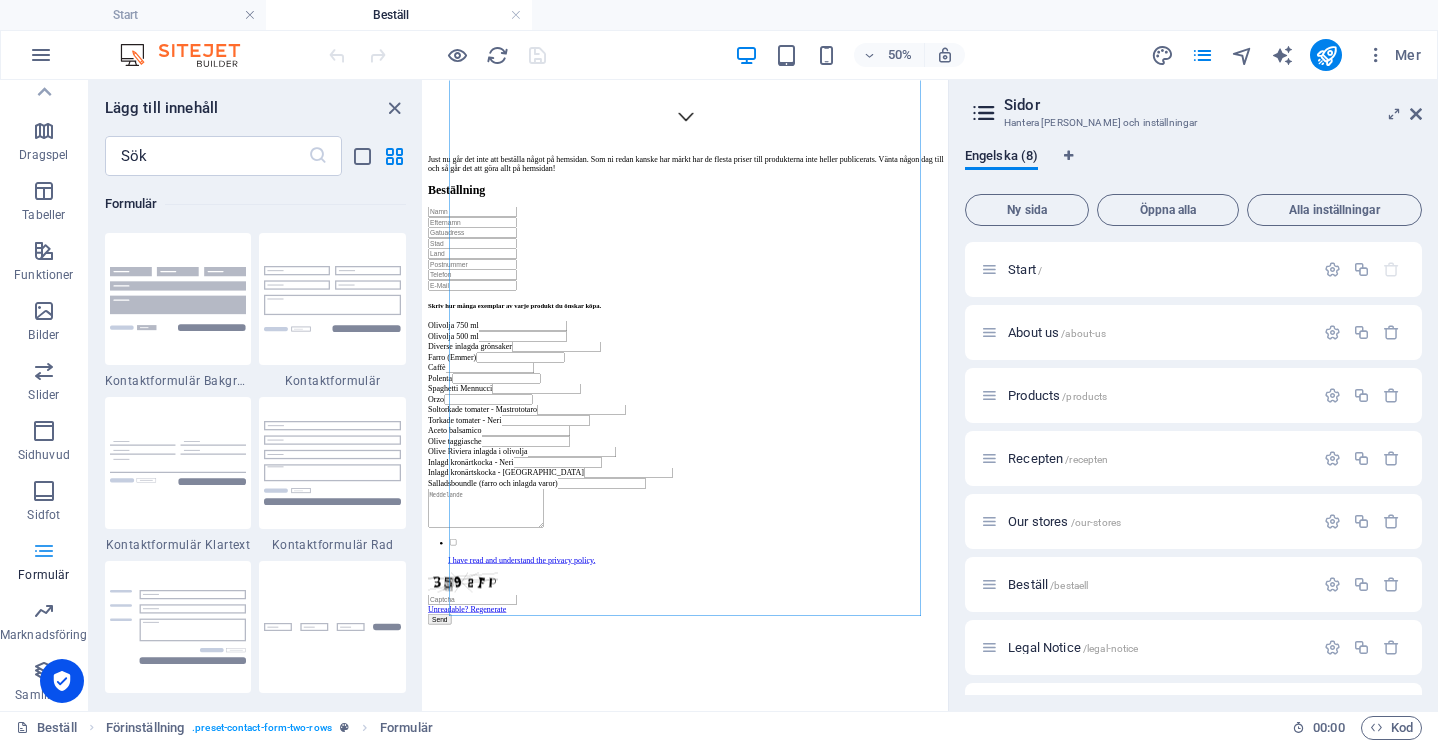 click at bounding box center (44, 551) 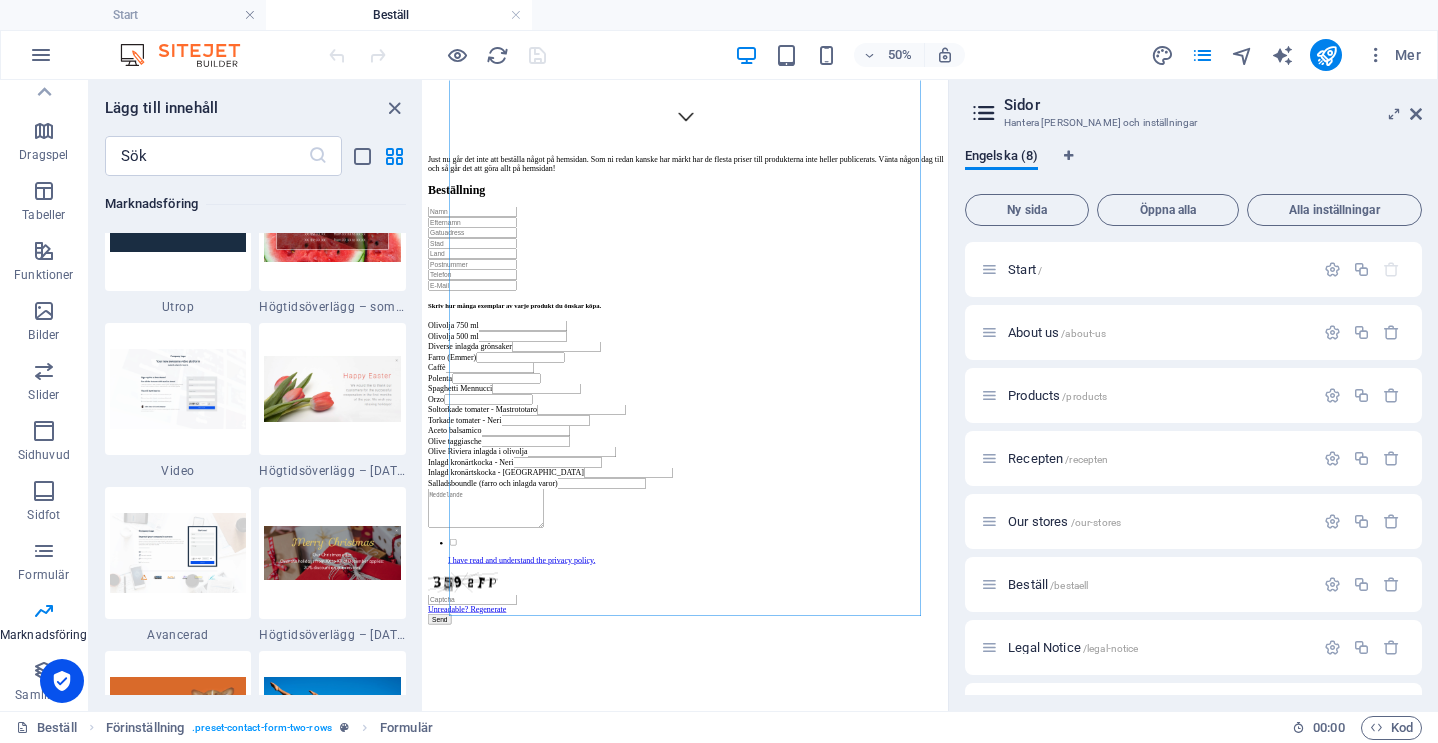 scroll, scrollTop: 16526, scrollLeft: 0, axis: vertical 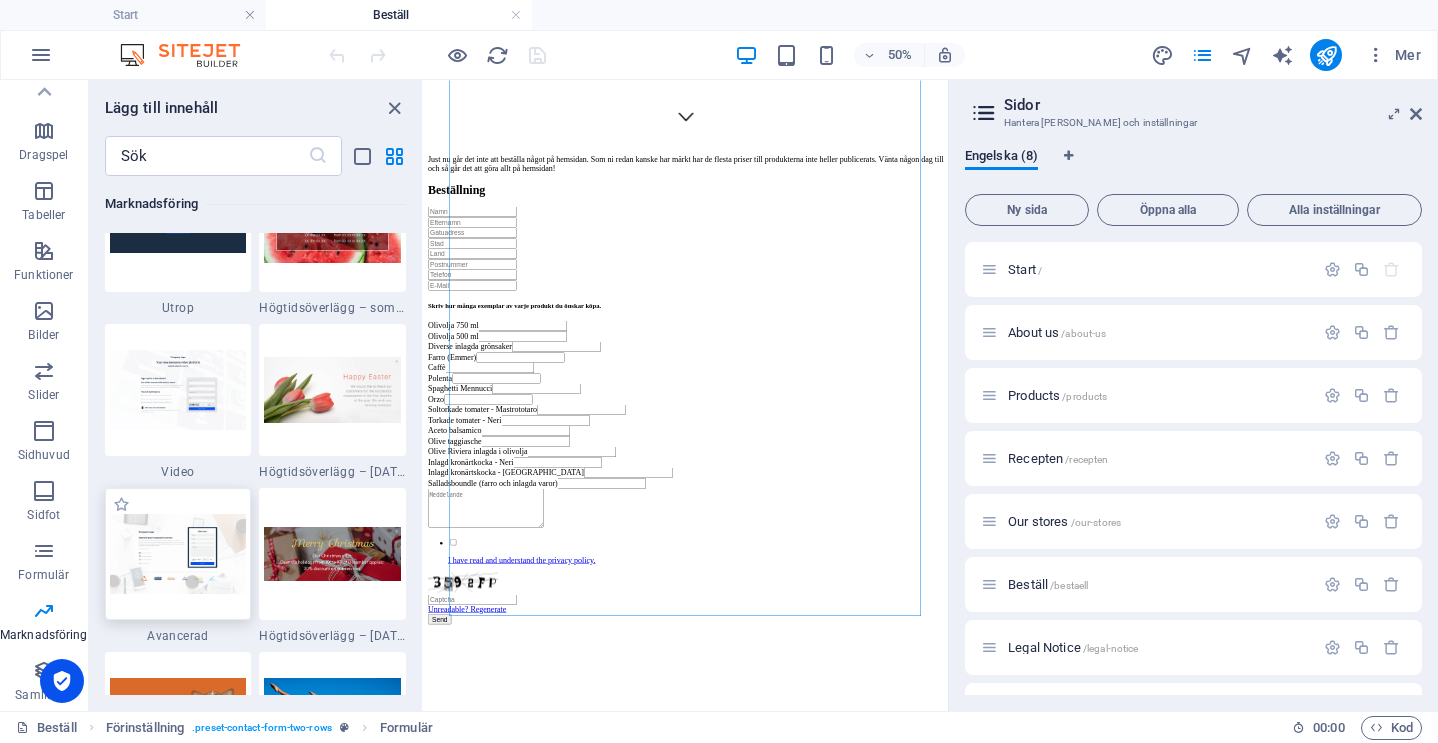 click at bounding box center [178, 554] 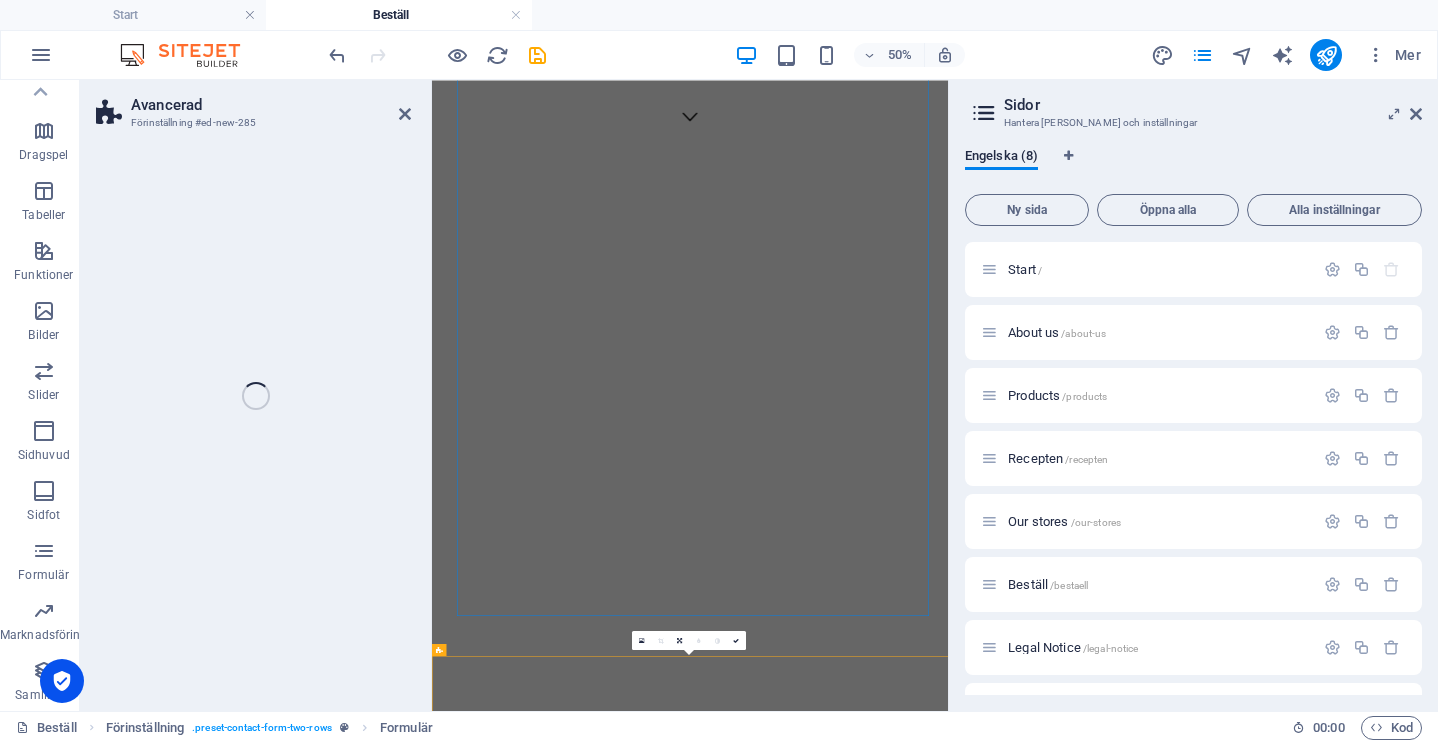 click on "Avancerad Förinställning #ed-new-285
Dra hit för att ersätta det befintliga innehållet. Tryck på "Ctrl" om du vill skapa ett nytt element.
H1   Banner   Behållare   Behållare   Förinställning   Captcha   Formulär   Formulärknapp   Textområde   Antal   Antal   H5   Referens   Antal   Antal   Antal   Antal   Avancerad 180 170 160 150 140 130 120 110 100 90 80 70 60 50 40 30 20 10 0 -10 -20 -30 -40 -50 -60 -70 -80 -90 -100 -110 -120 -130 -140 -150 -160 -170 Detta är en exempelbild. Vänligen välj en egen för fler alternativ.  Eller importera denna bild 0" at bounding box center (514, 395) 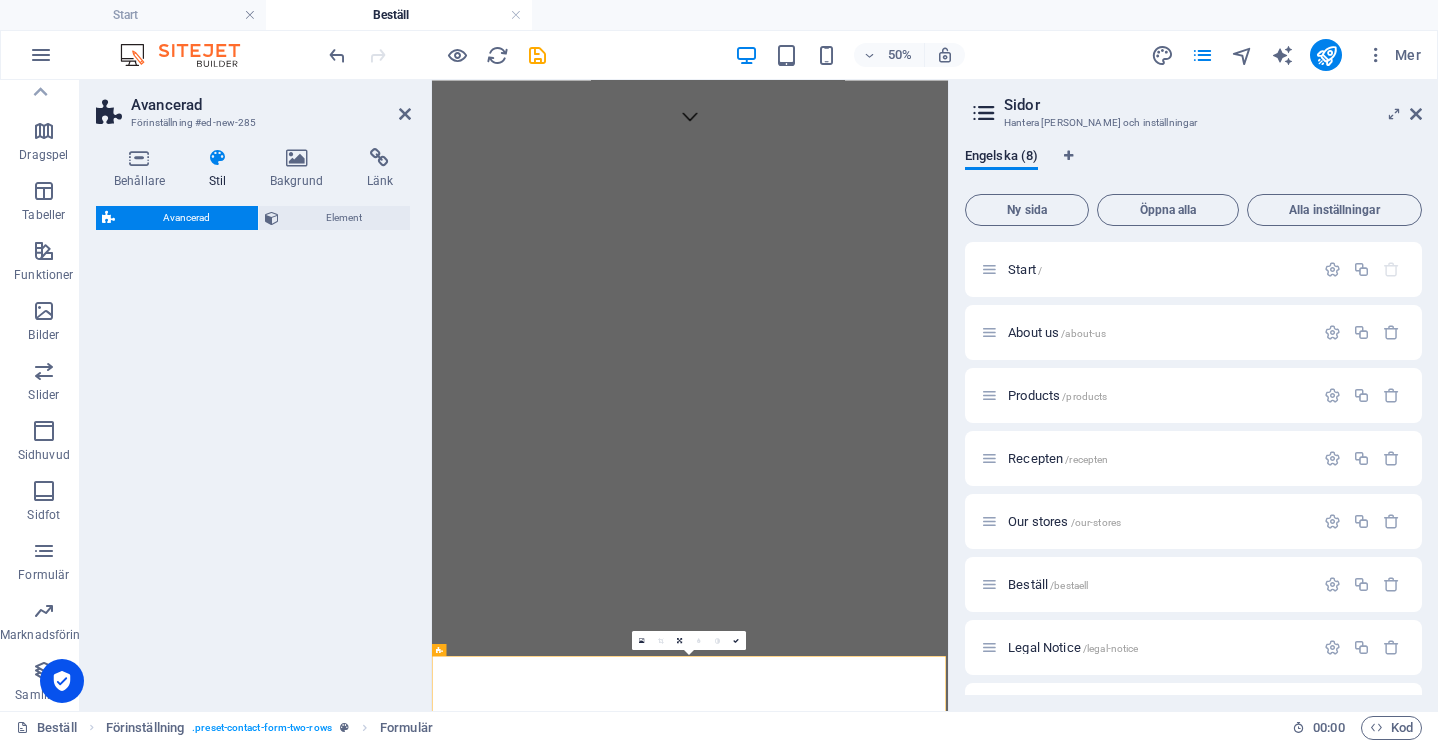 select on "%" 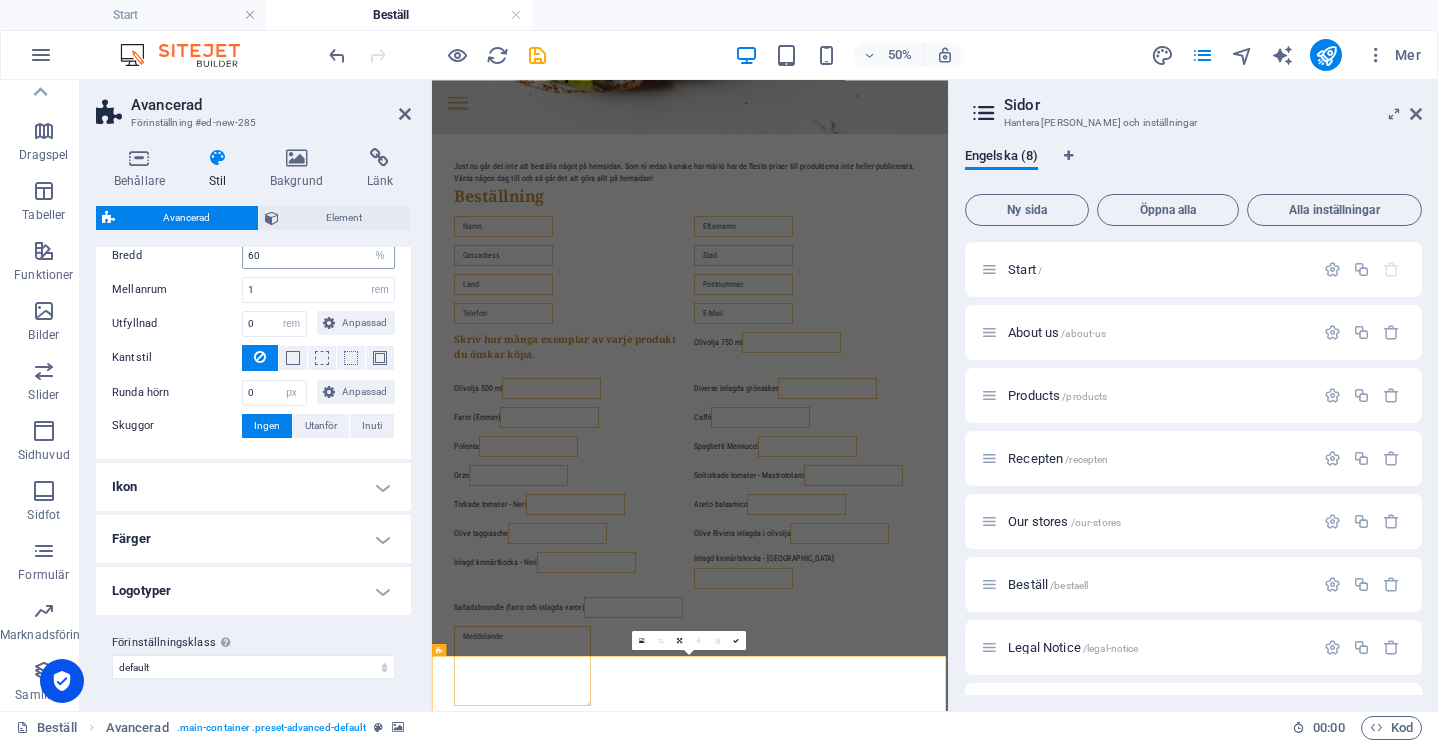scroll, scrollTop: 59, scrollLeft: 0, axis: vertical 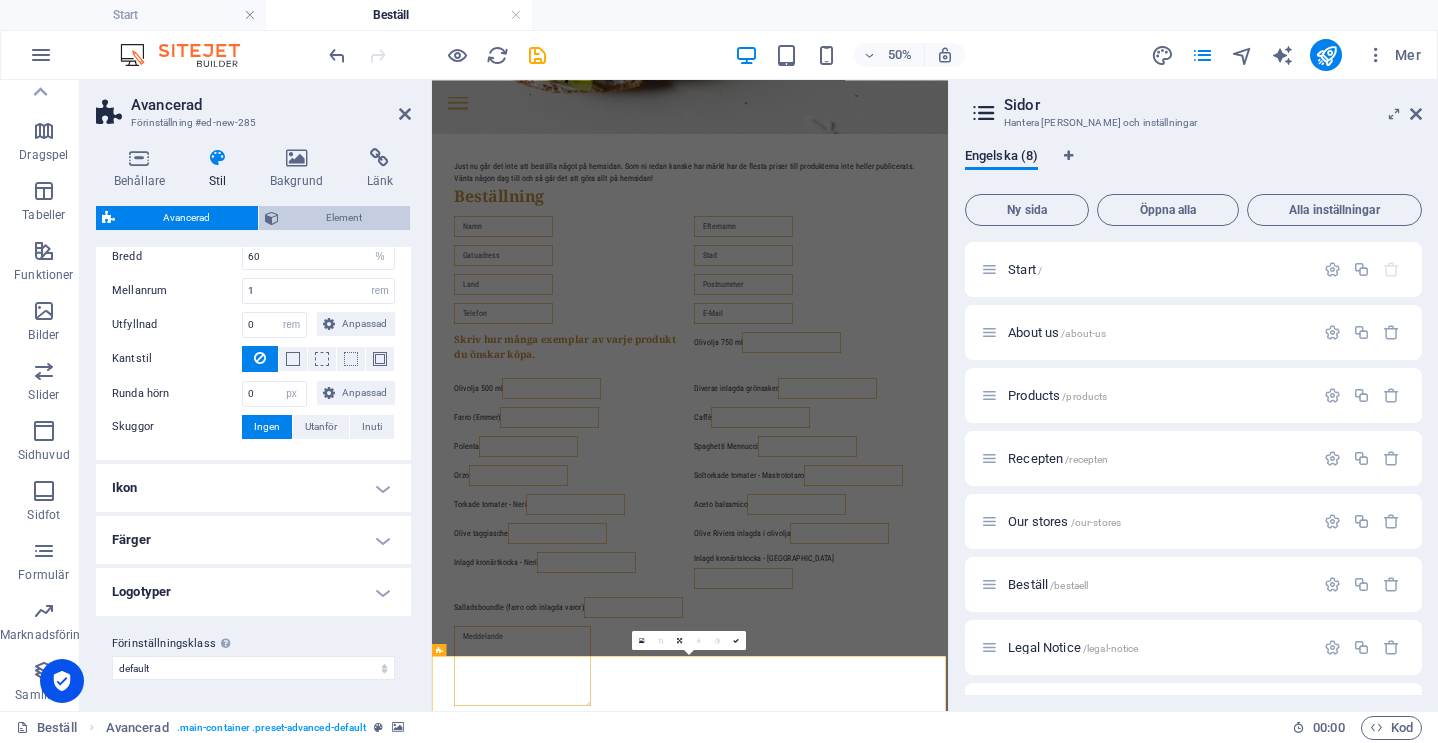 click on "Element" at bounding box center [345, 218] 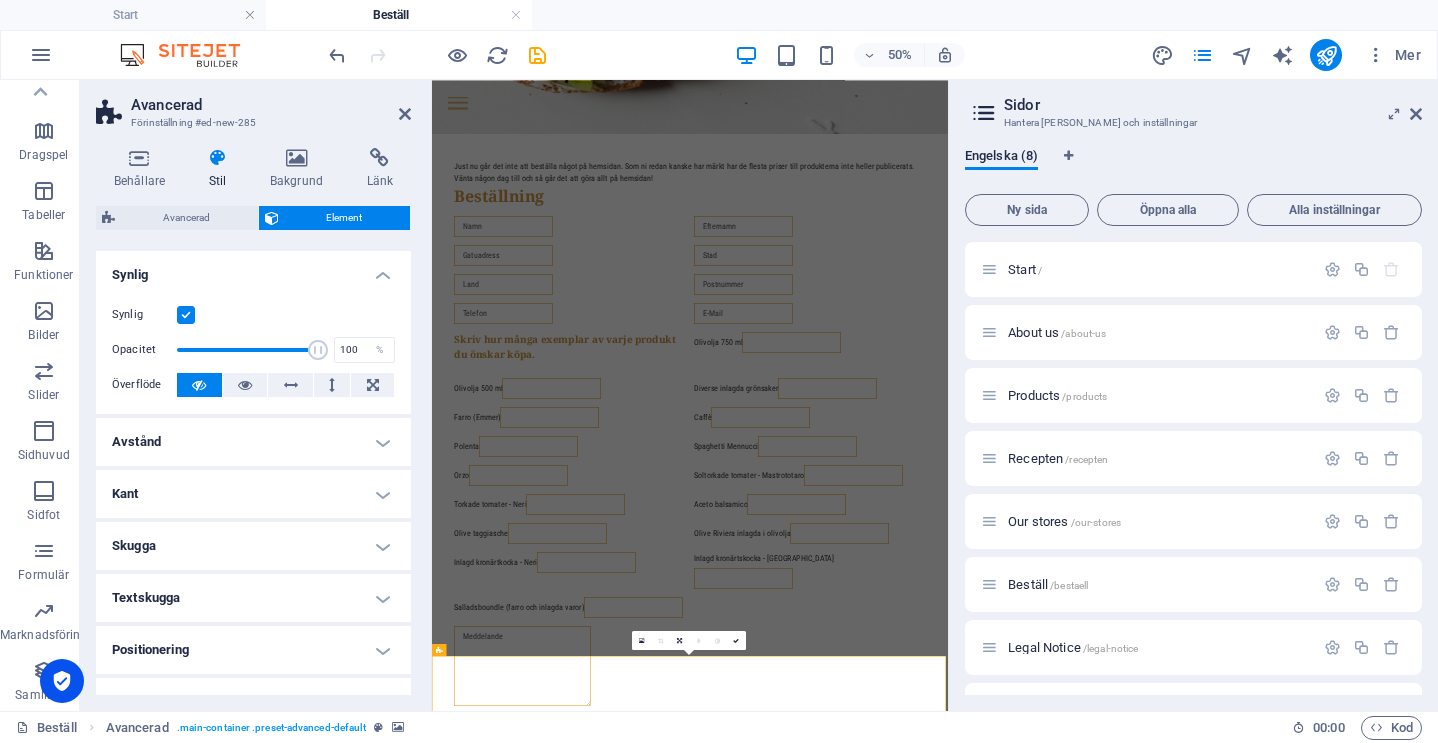scroll, scrollTop: 0, scrollLeft: 0, axis: both 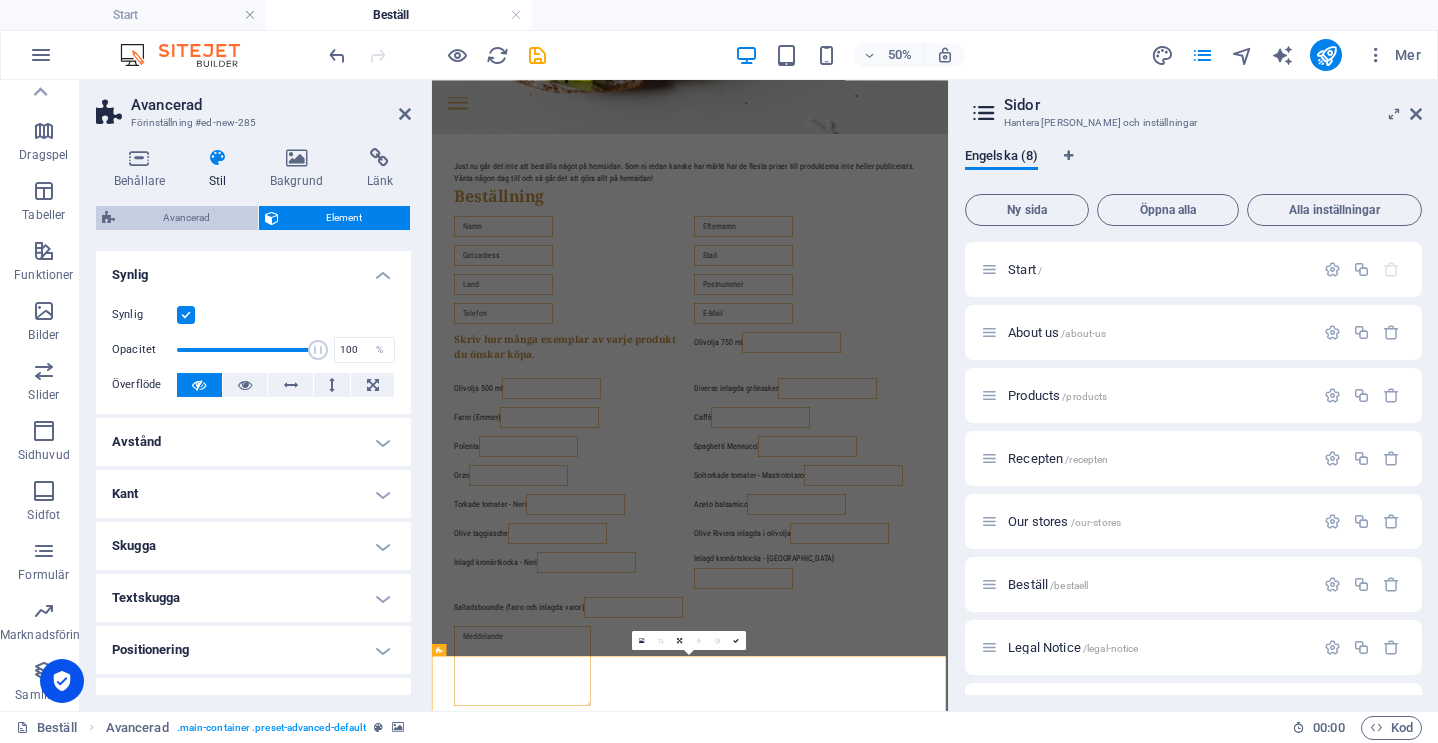 click on "Avancerad" at bounding box center [186, 218] 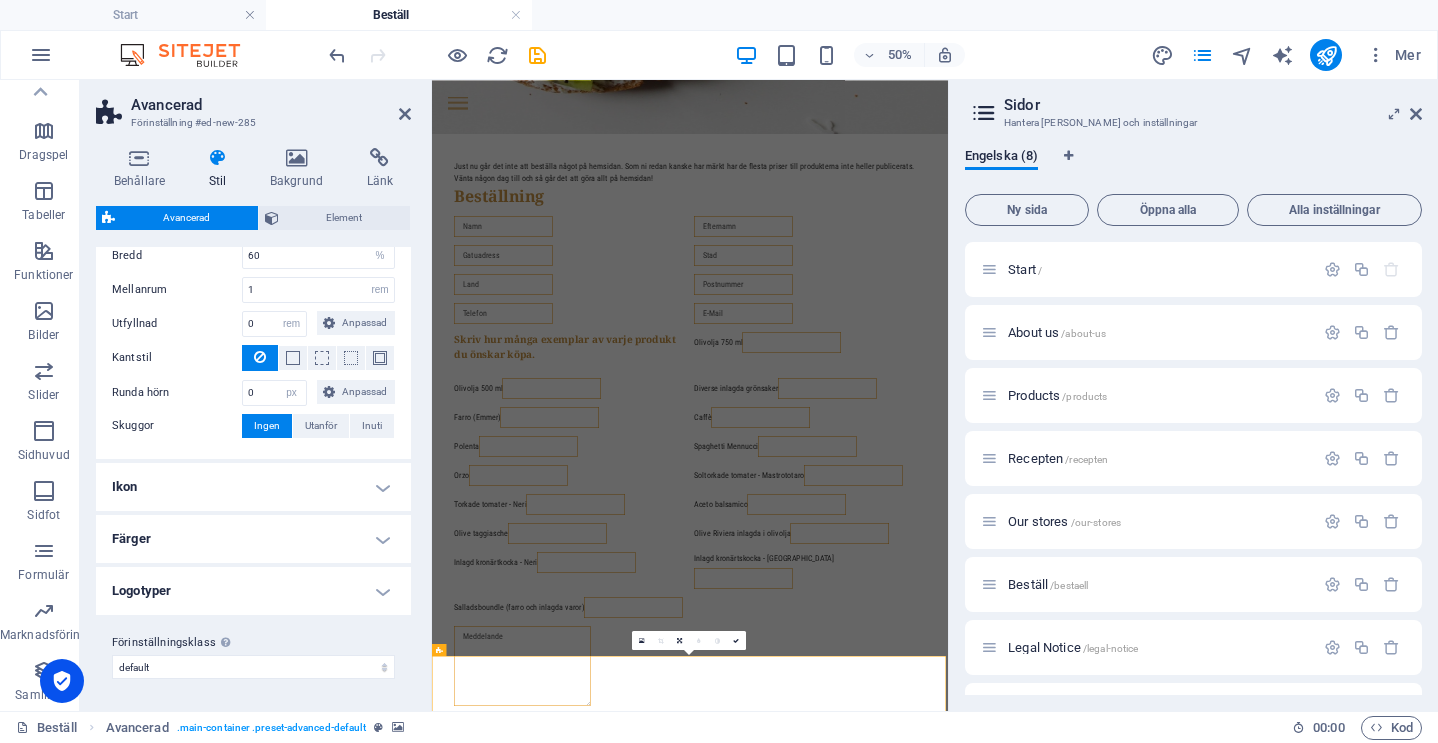 scroll, scrollTop: 59, scrollLeft: 0, axis: vertical 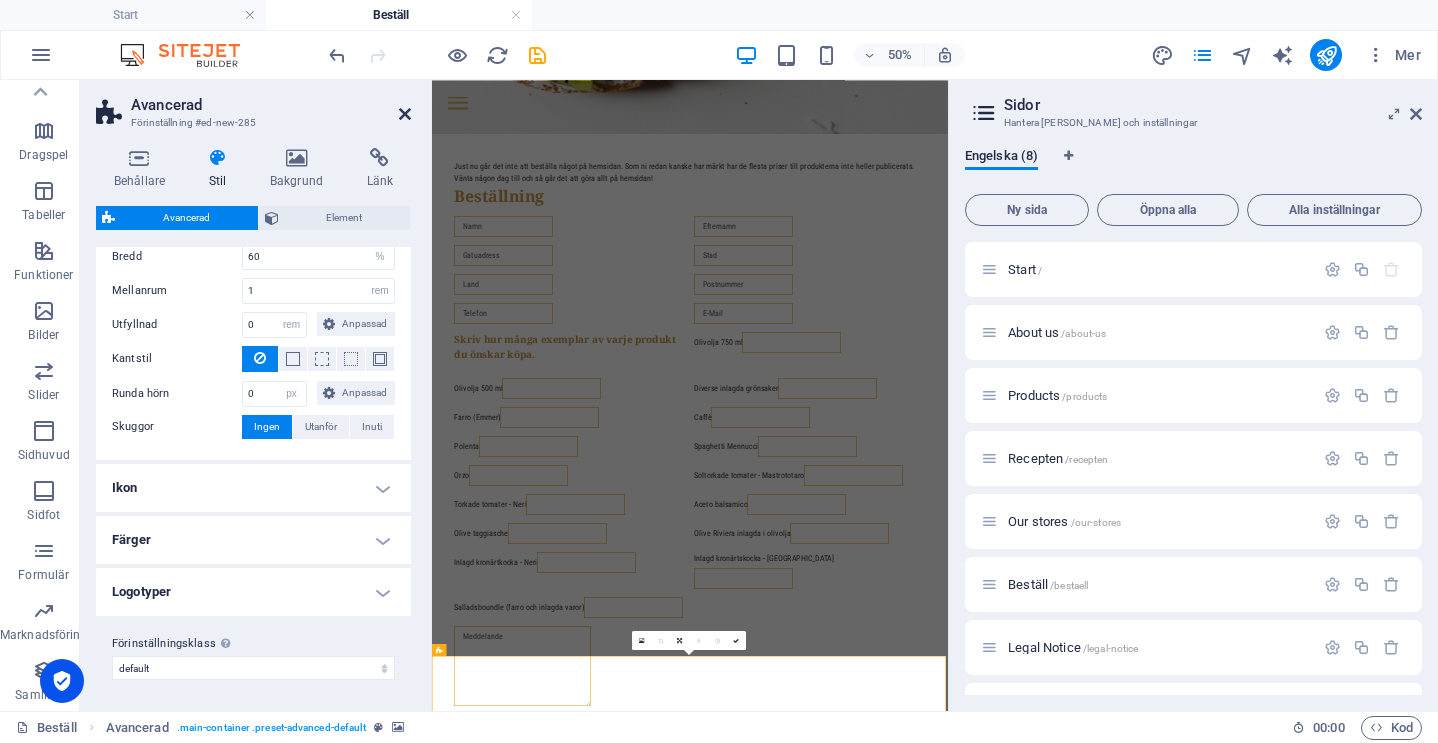 click at bounding box center [405, 114] 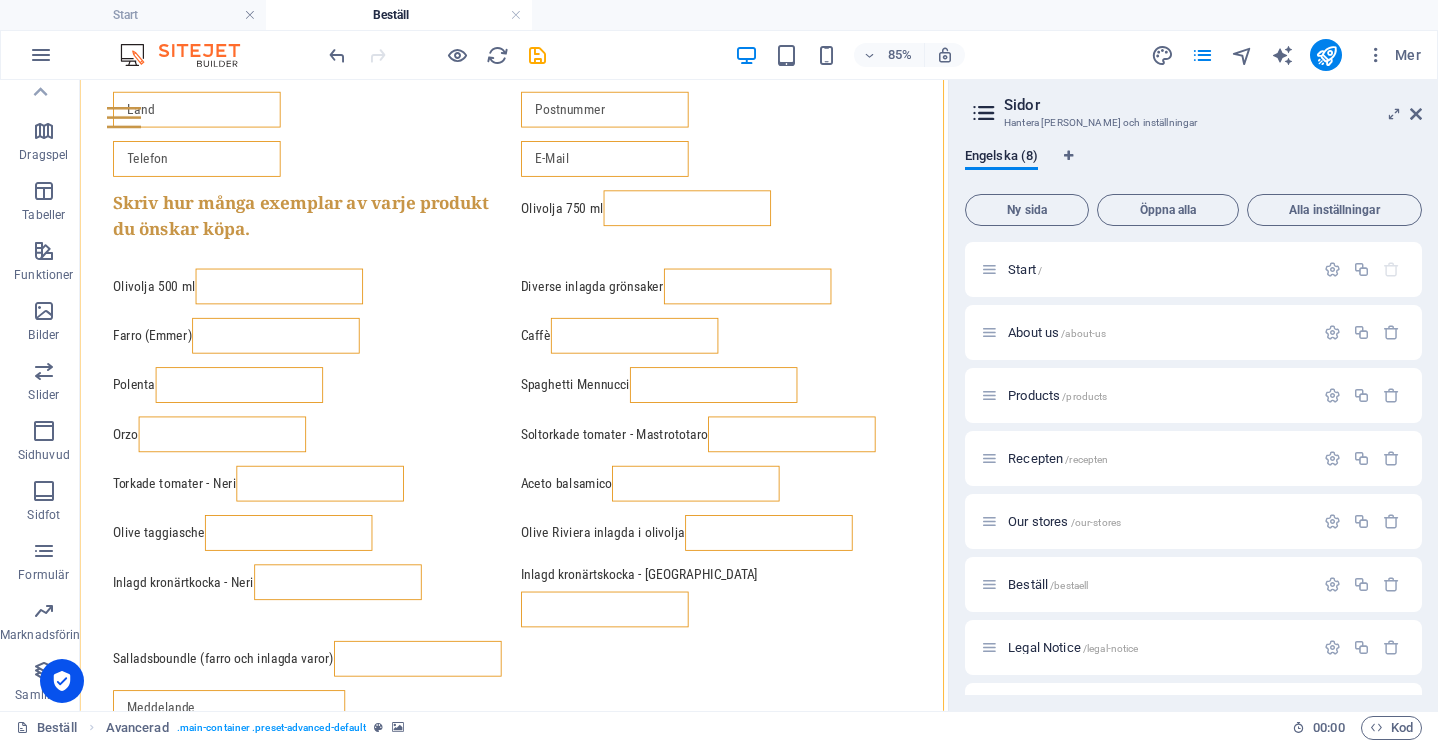 scroll, scrollTop: 2068, scrollLeft: 0, axis: vertical 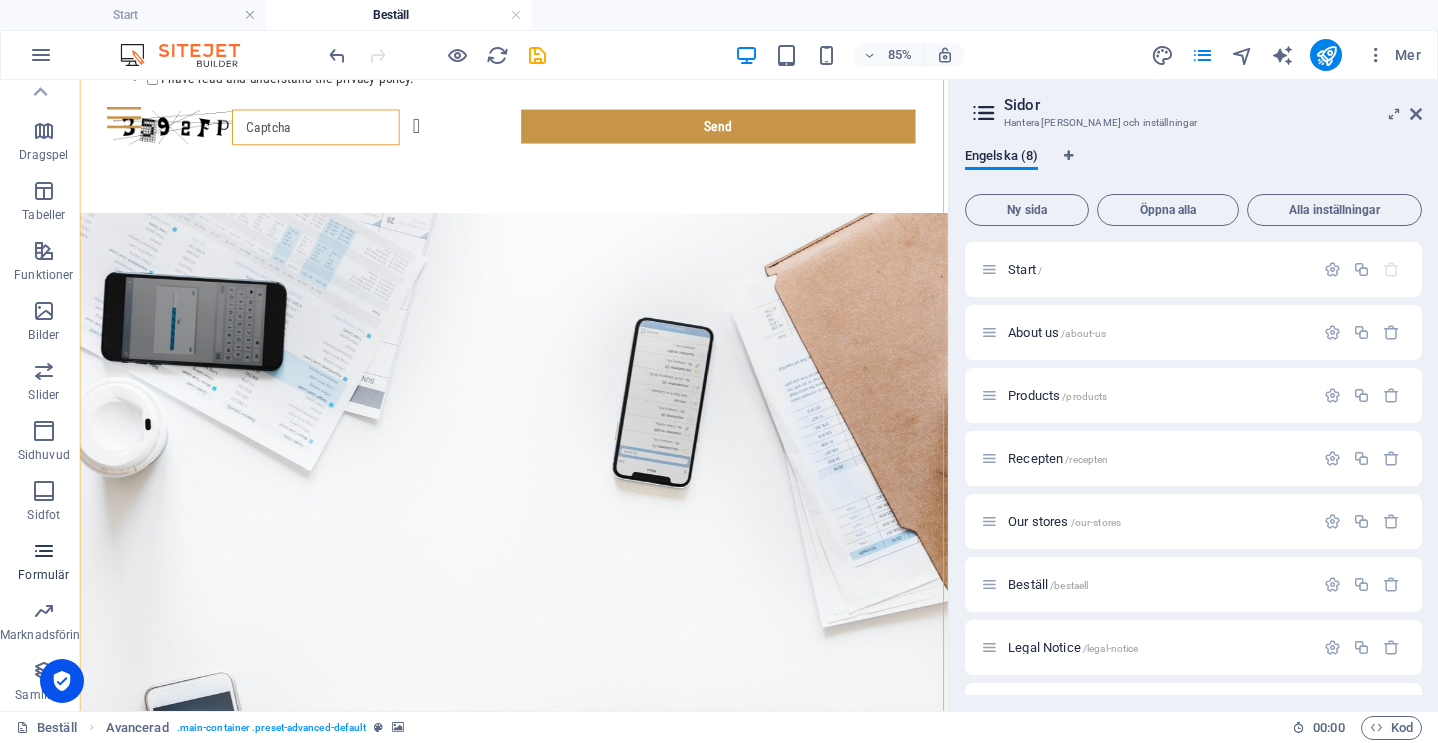click at bounding box center [44, 551] 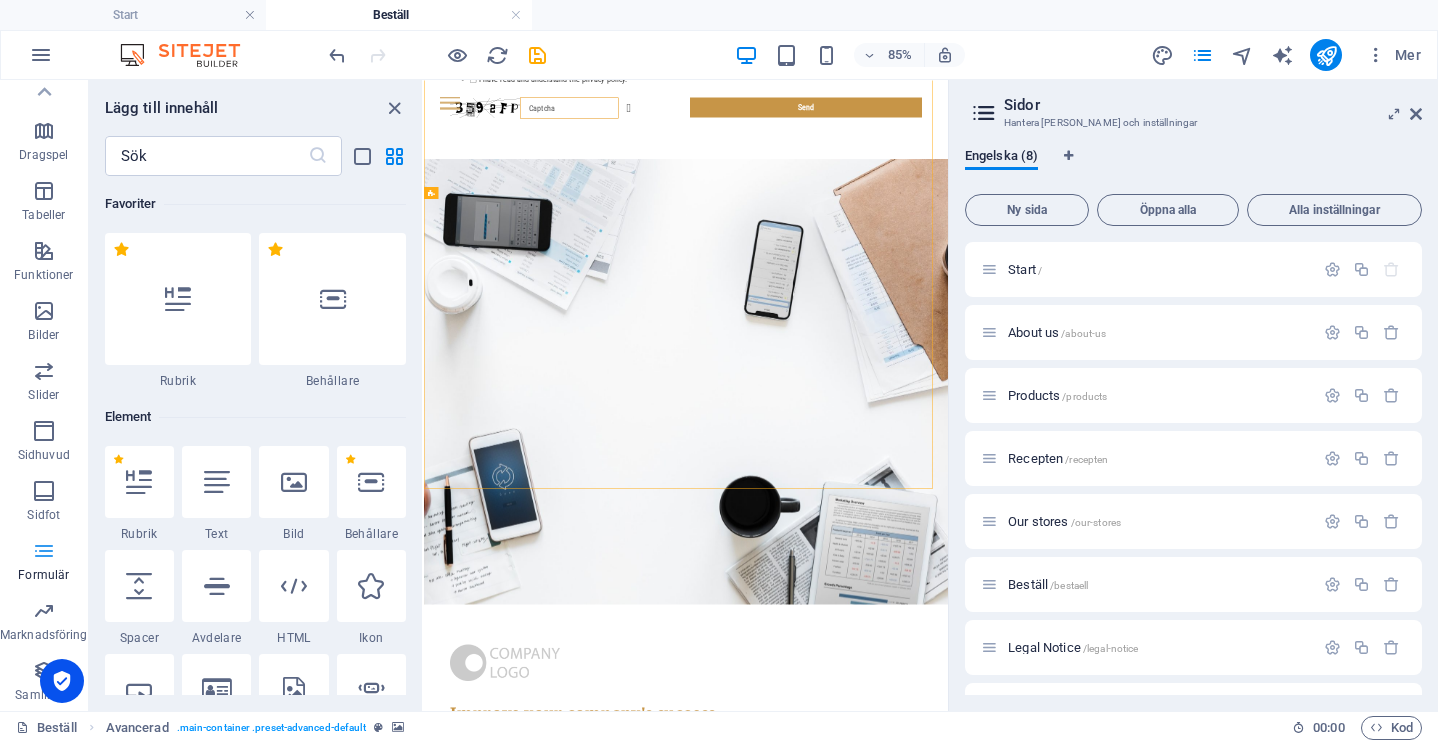 click at bounding box center [44, 551] 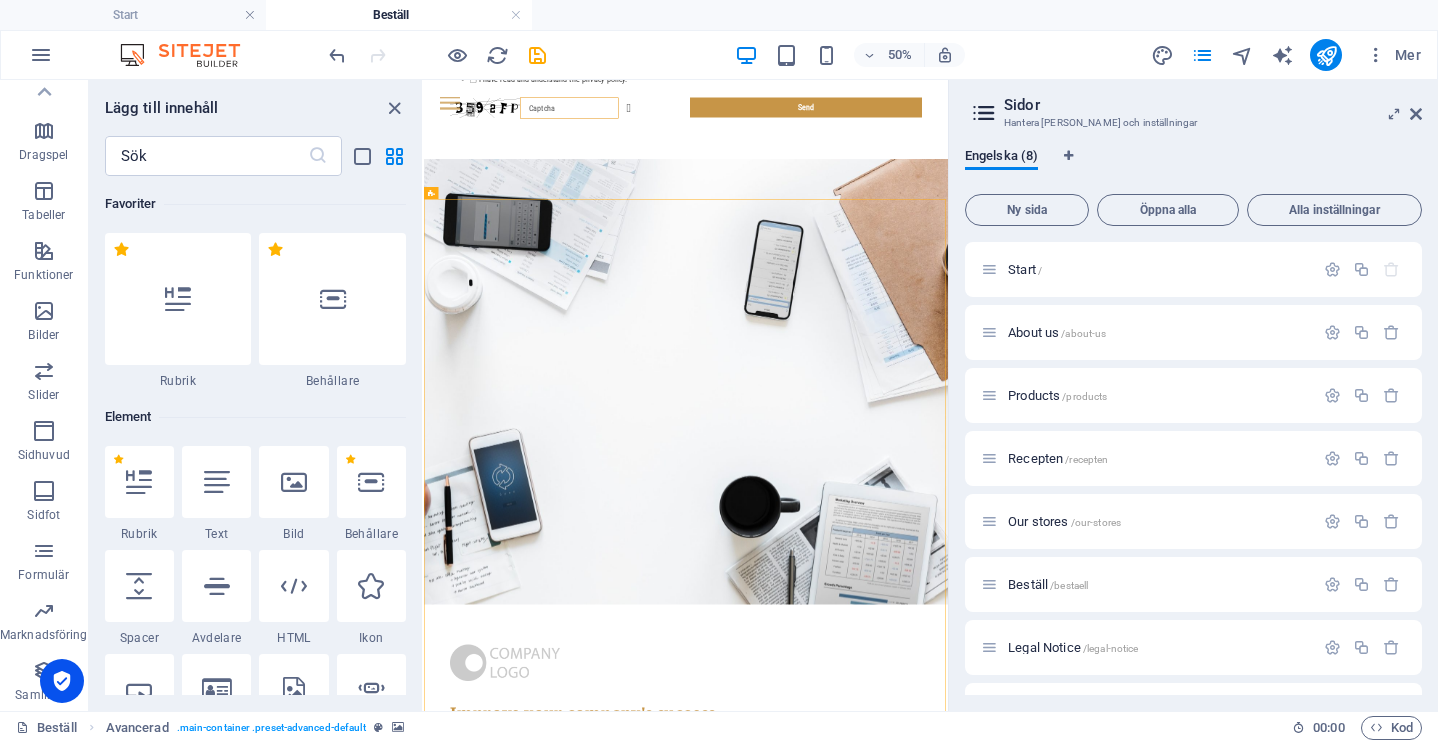 scroll, scrollTop: 0, scrollLeft: 0, axis: both 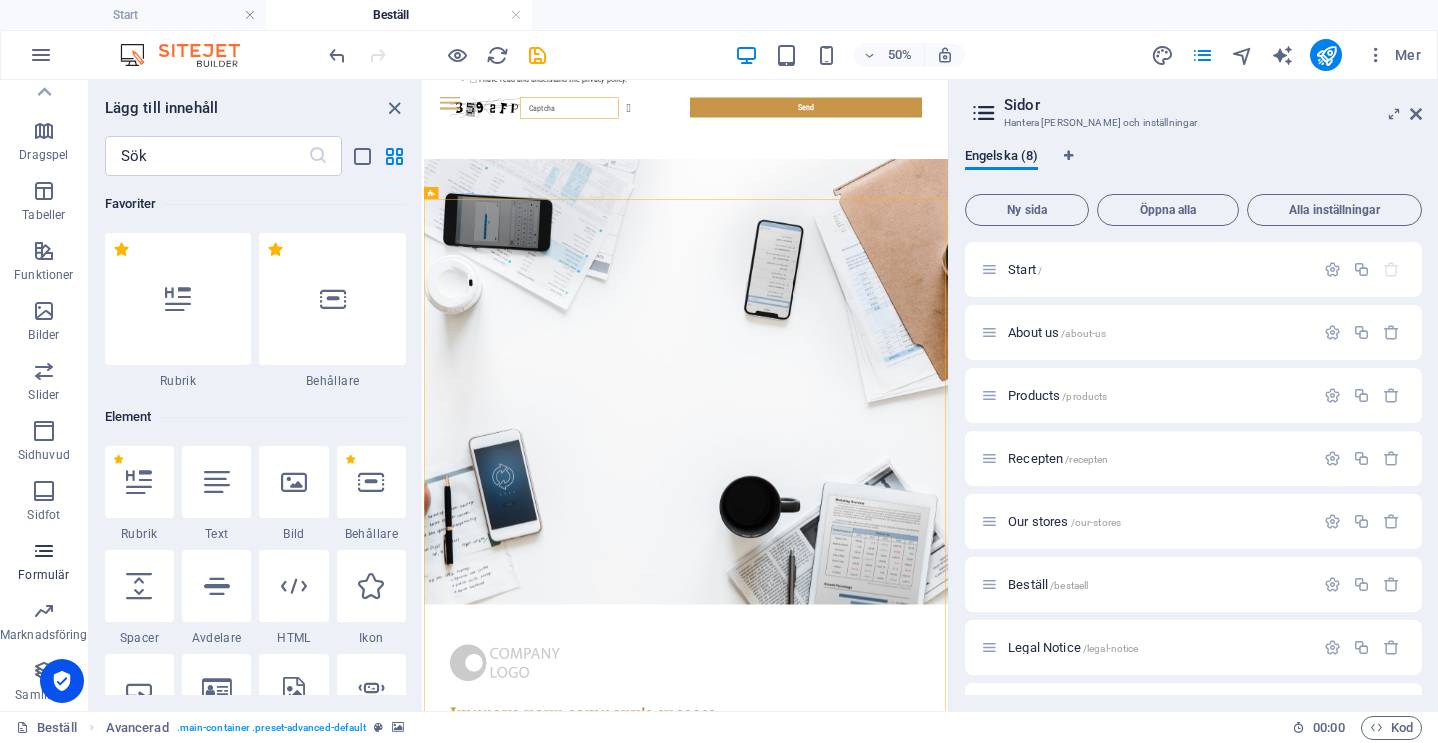 click at bounding box center (44, 551) 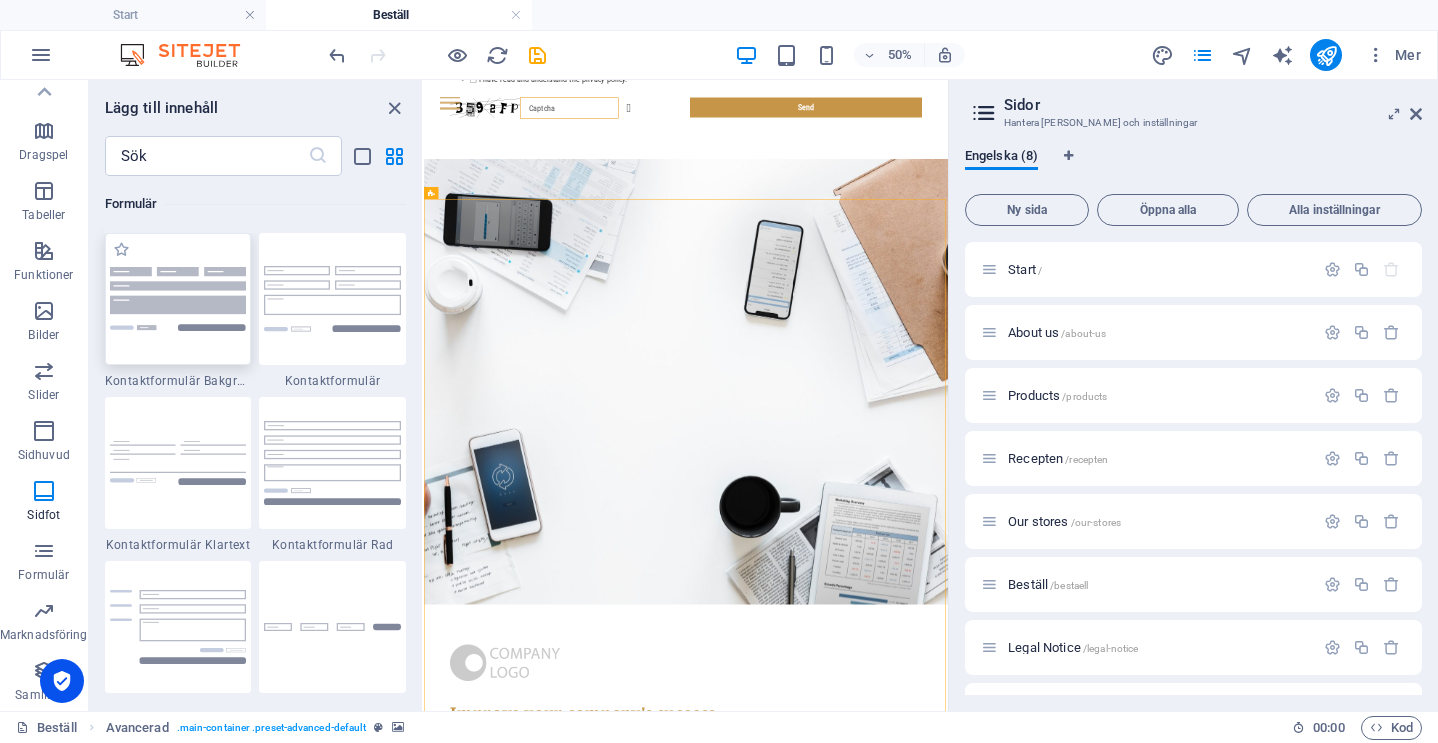 scroll, scrollTop: 14309, scrollLeft: 0, axis: vertical 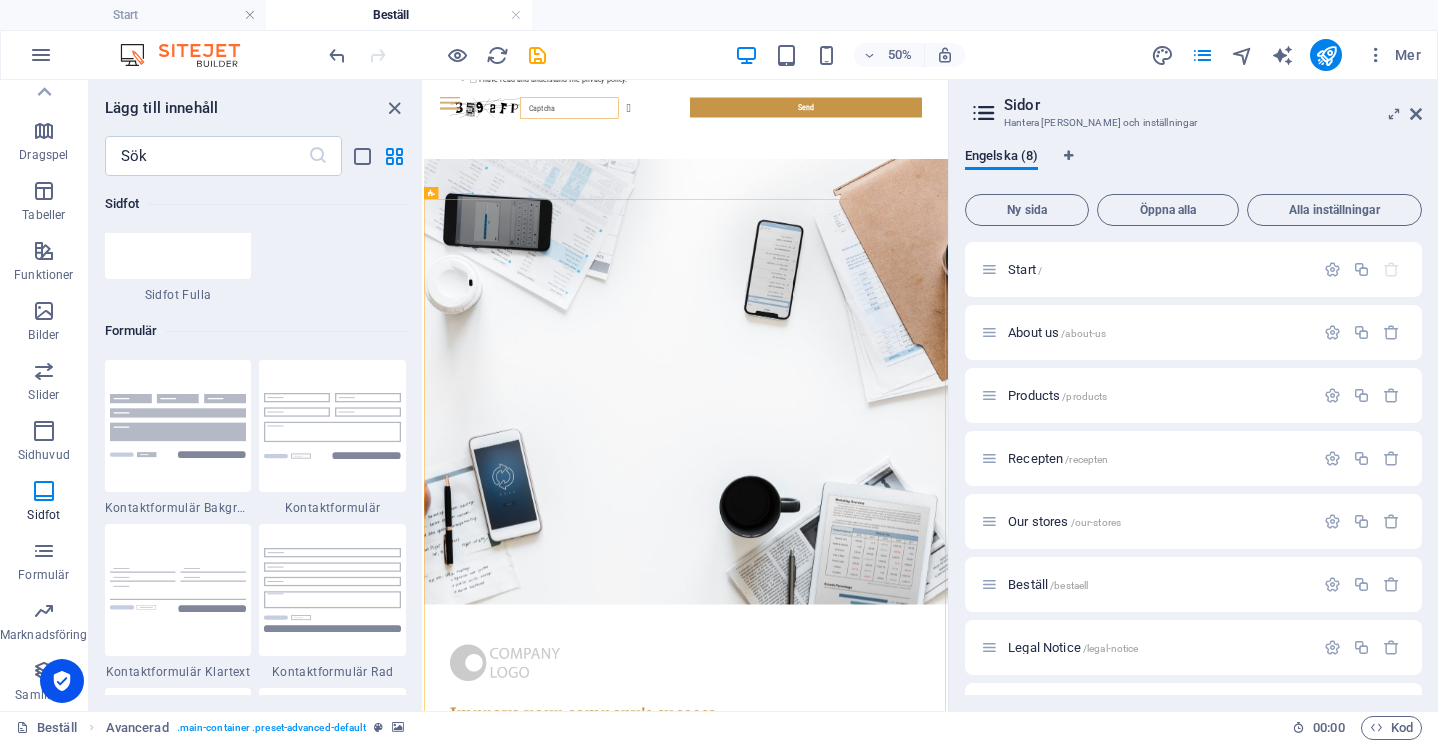 click on "Formulär" at bounding box center (255, 331) 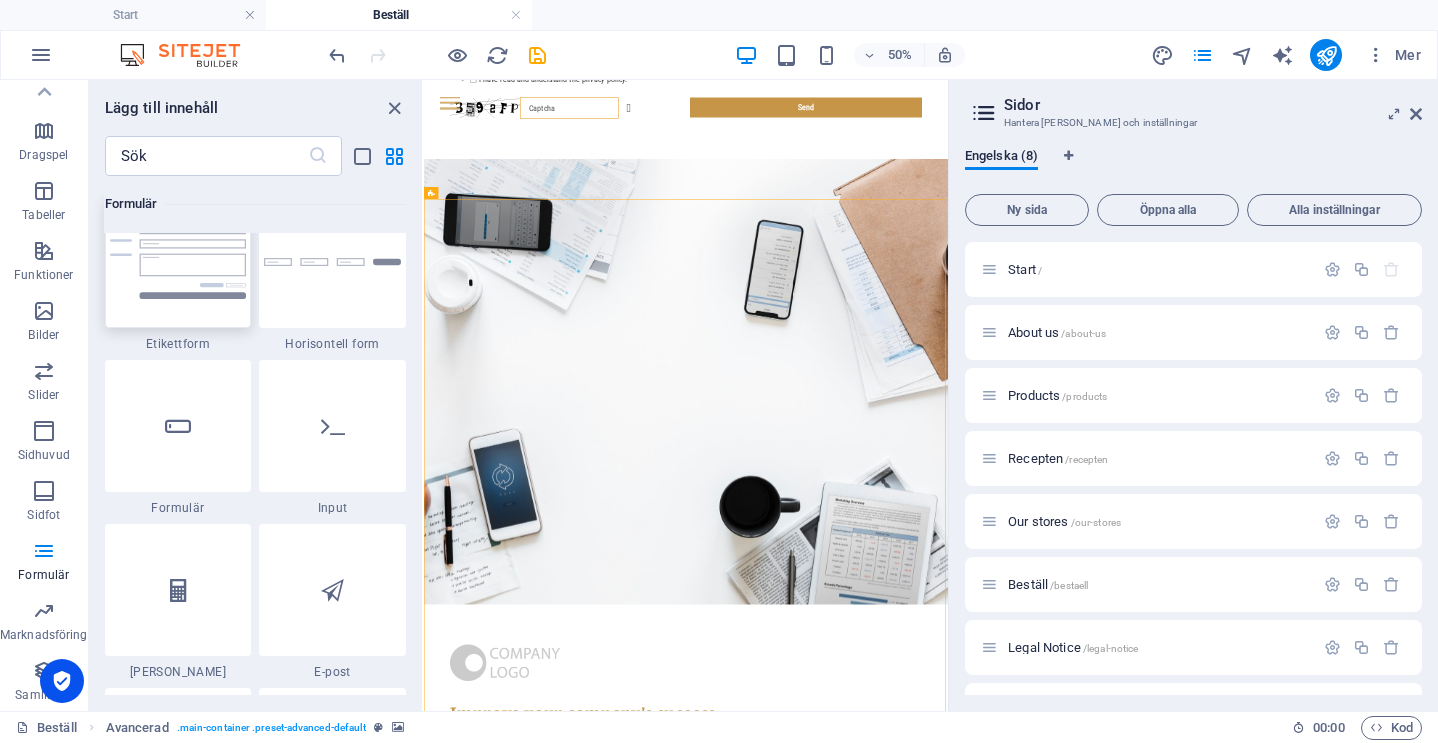 scroll, scrollTop: 14805, scrollLeft: 0, axis: vertical 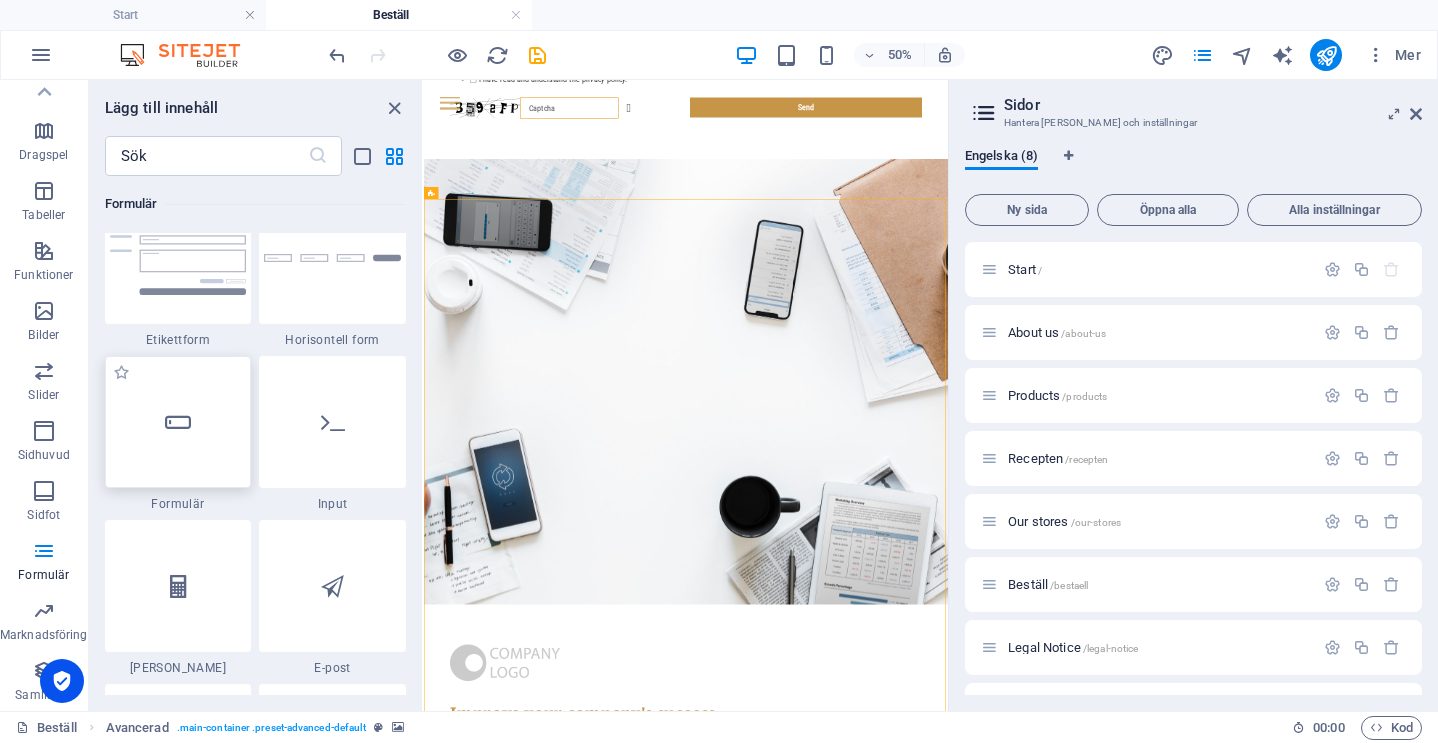 click at bounding box center (178, 422) 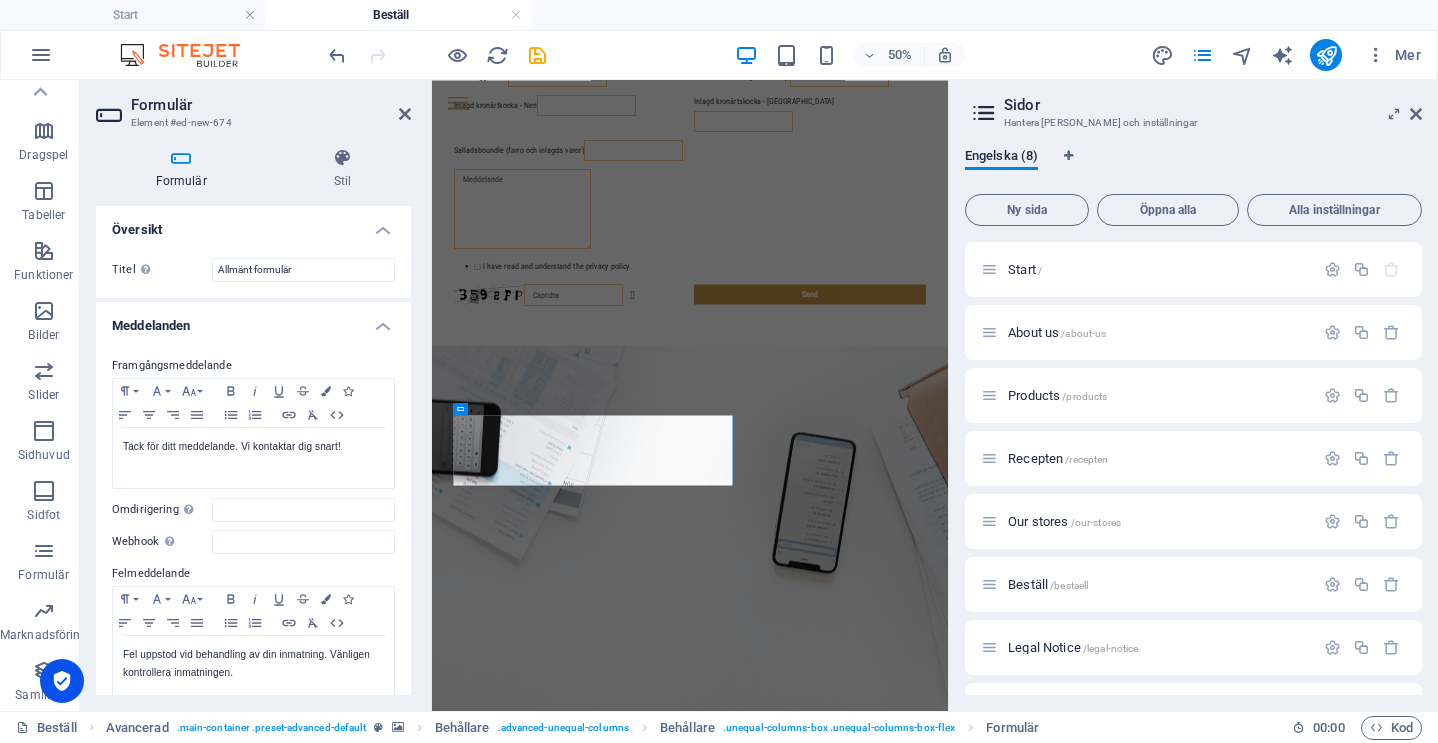 scroll, scrollTop: 1872, scrollLeft: 0, axis: vertical 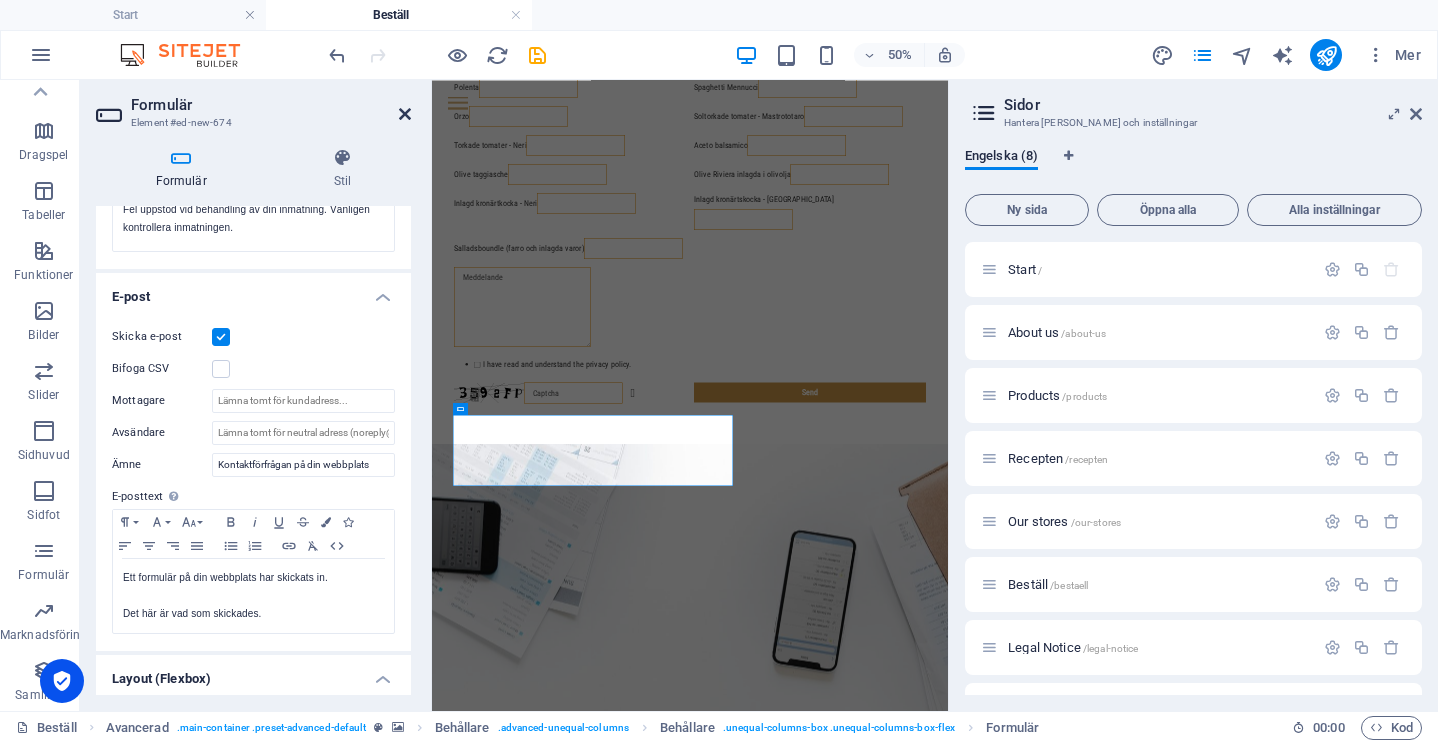 click at bounding box center (405, 114) 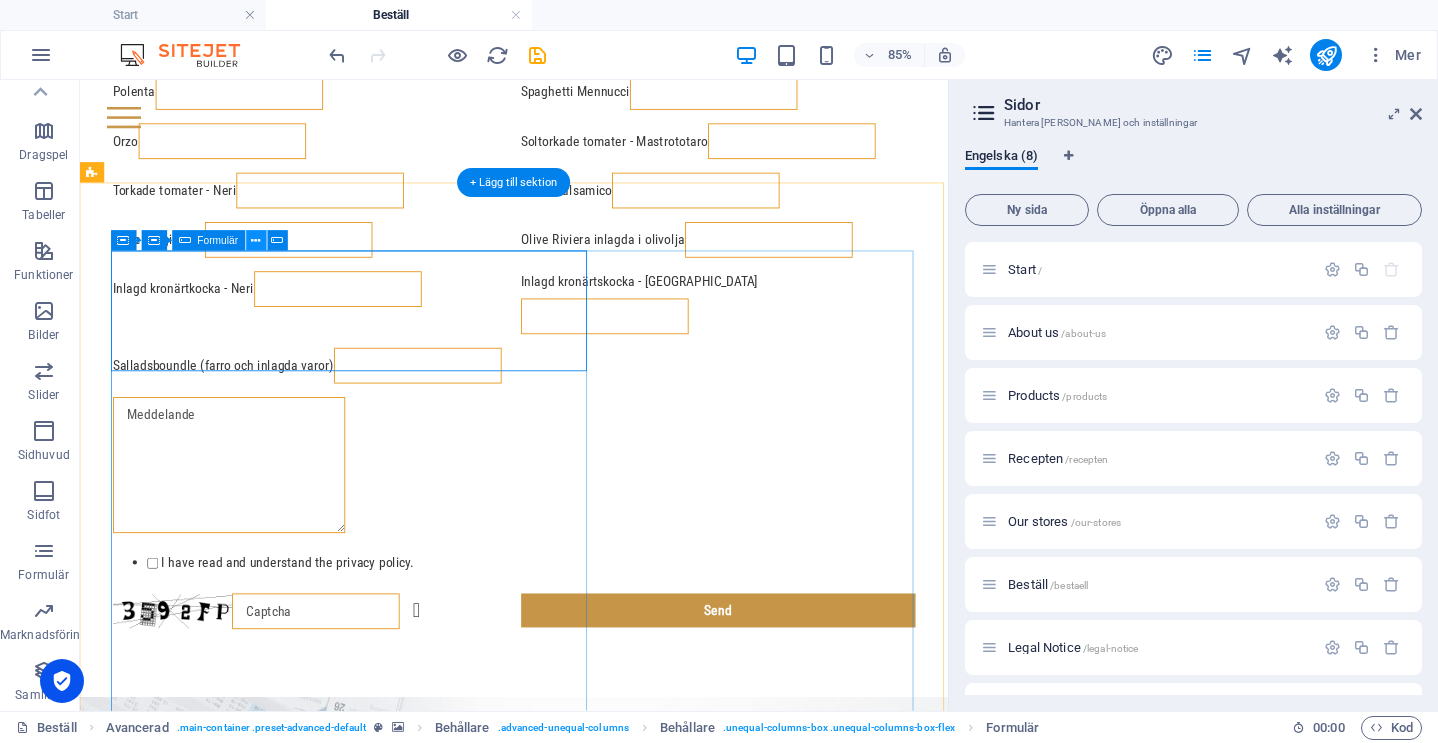 click at bounding box center [256, 241] 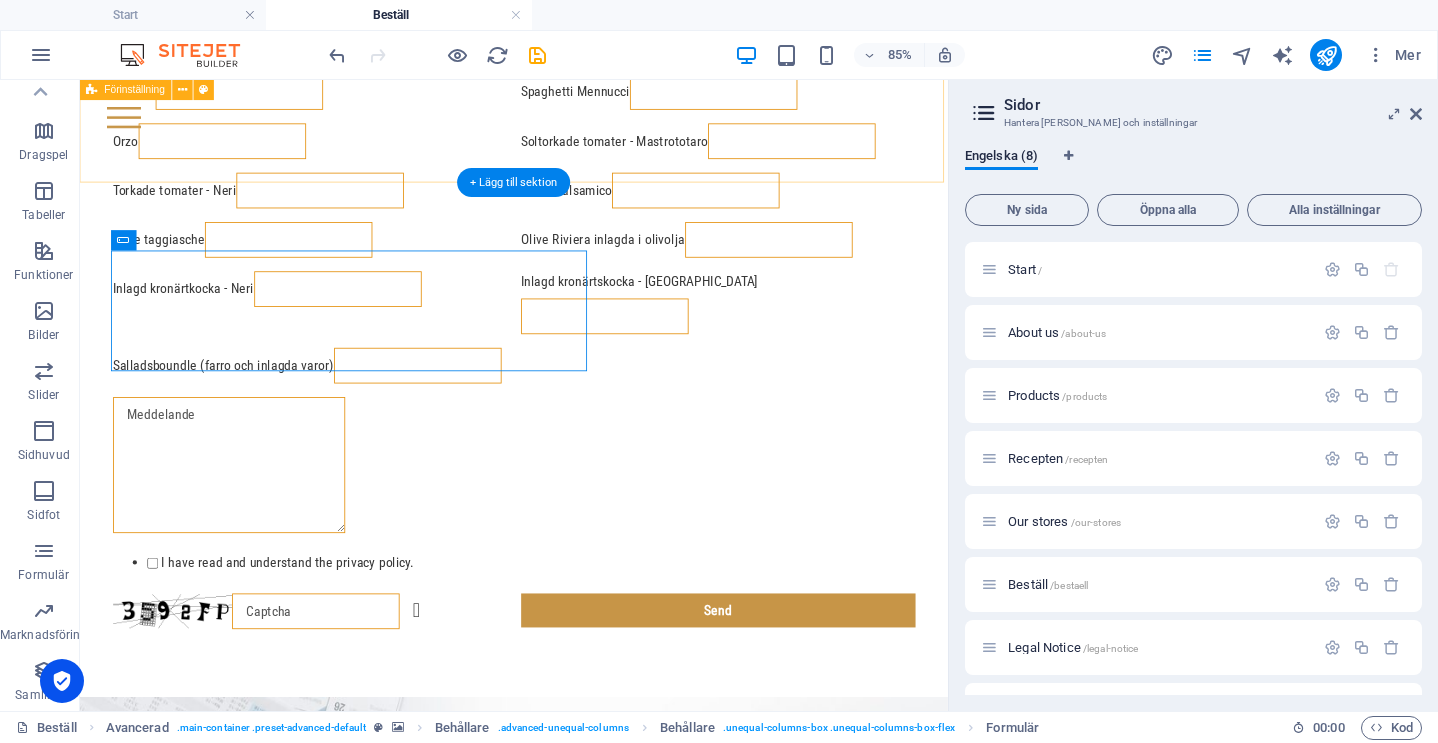 click on "Just nu går det inte att beställa något på hemsidan. Som ni redan kanske har märkt har de flesta priser till produkterna inte heller publicerats. Vänta någon dag till och så går det att göra allt på hemsidan! Beställning Skriv hur många exemplar av varje produkt du önskar köpa. Olivolja 750 ml Olivolja 500 ml Diverse inlagda grönsaker Farro (Emmer) Caffè Polenta Spaghetti Mennucci Orzo Soltorkade tomater - Mastrototaro Torkade tomater - Neri Aceto balsamico Olive taggiasche Olive Riviera inlagda i olivolja Inlagd kronärtkocka - Neri Inlagd kronärtskocka - Montalbano Salladsboundle (farro och inlagda varor)   I have read and understand the privacy policy. Unreadable? Regenerate Send" at bounding box center (590, 124) 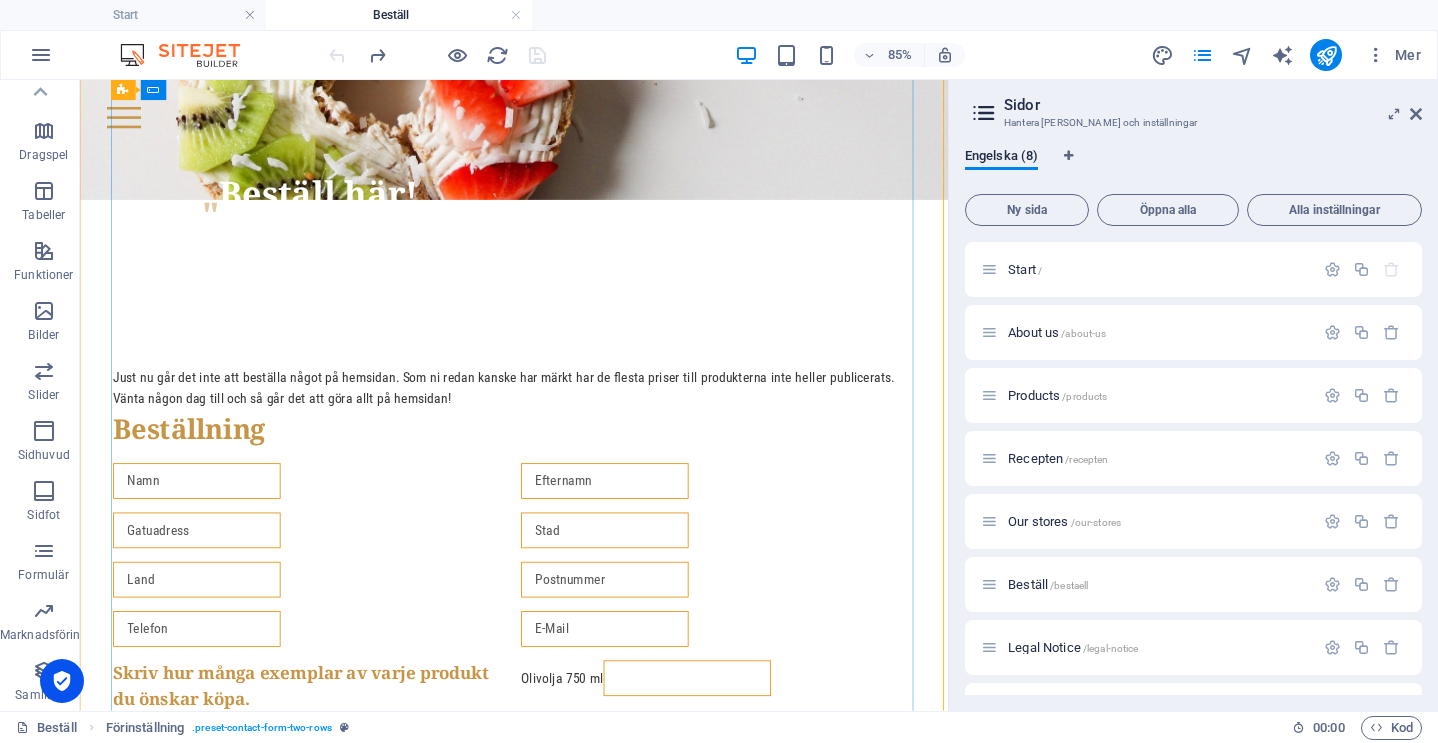 scroll, scrollTop: 251, scrollLeft: 0, axis: vertical 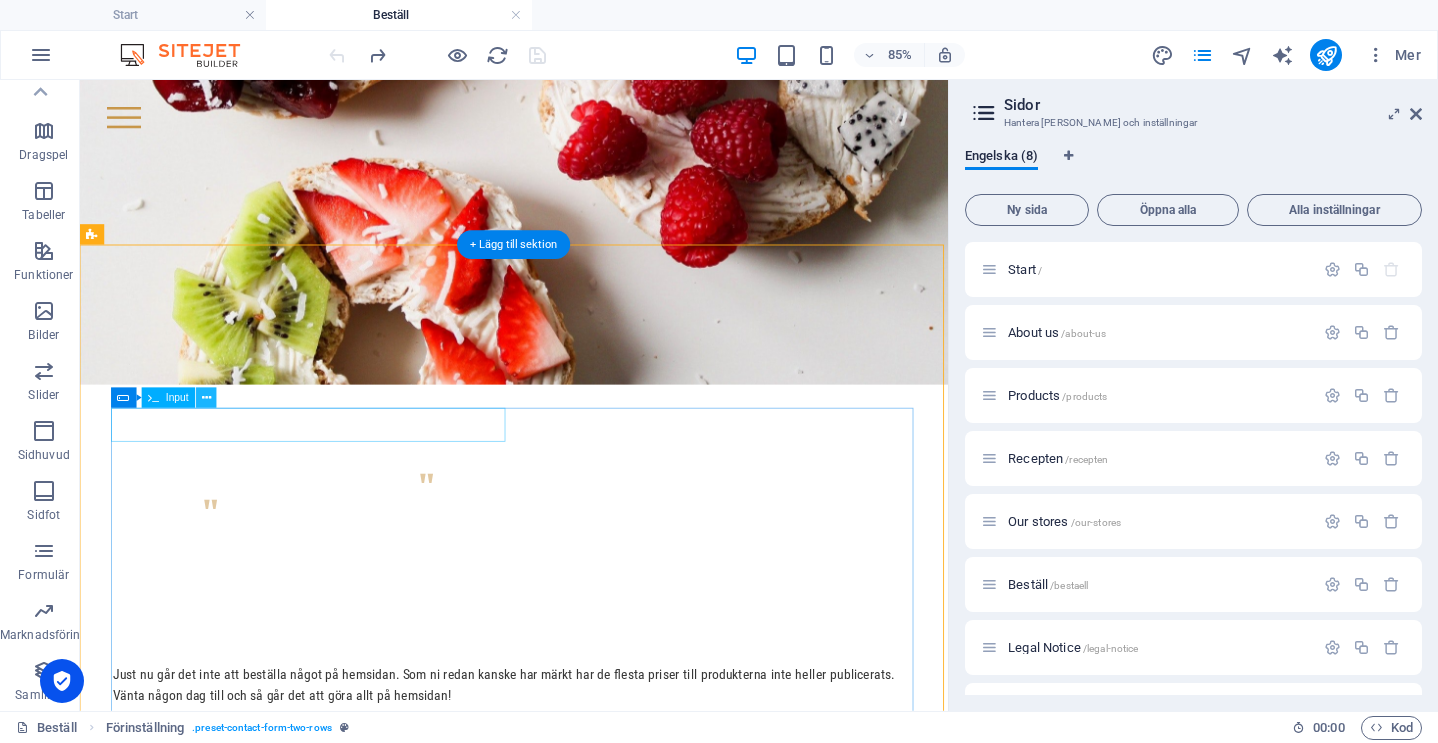 click at bounding box center [206, 398] 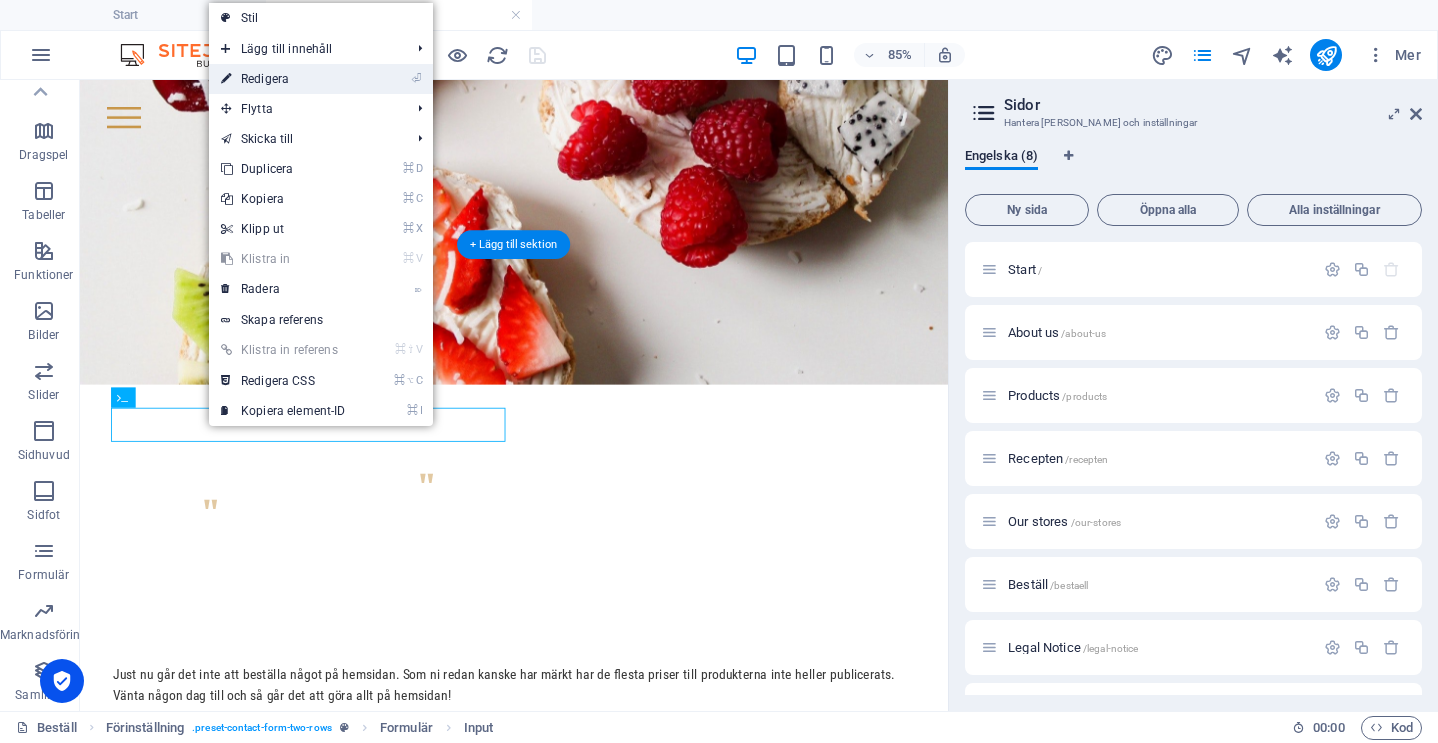 click on "⏎  Redigera" at bounding box center [283, 79] 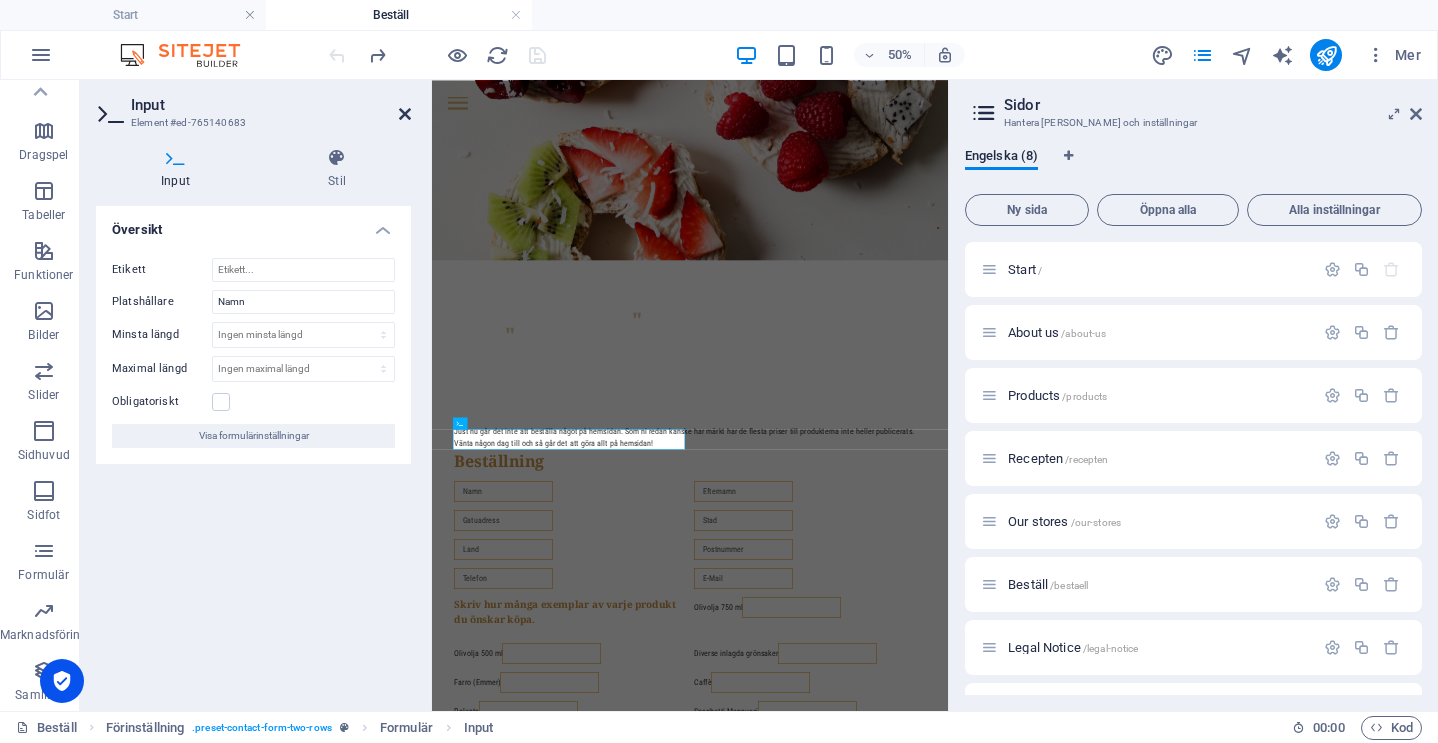 click at bounding box center [405, 114] 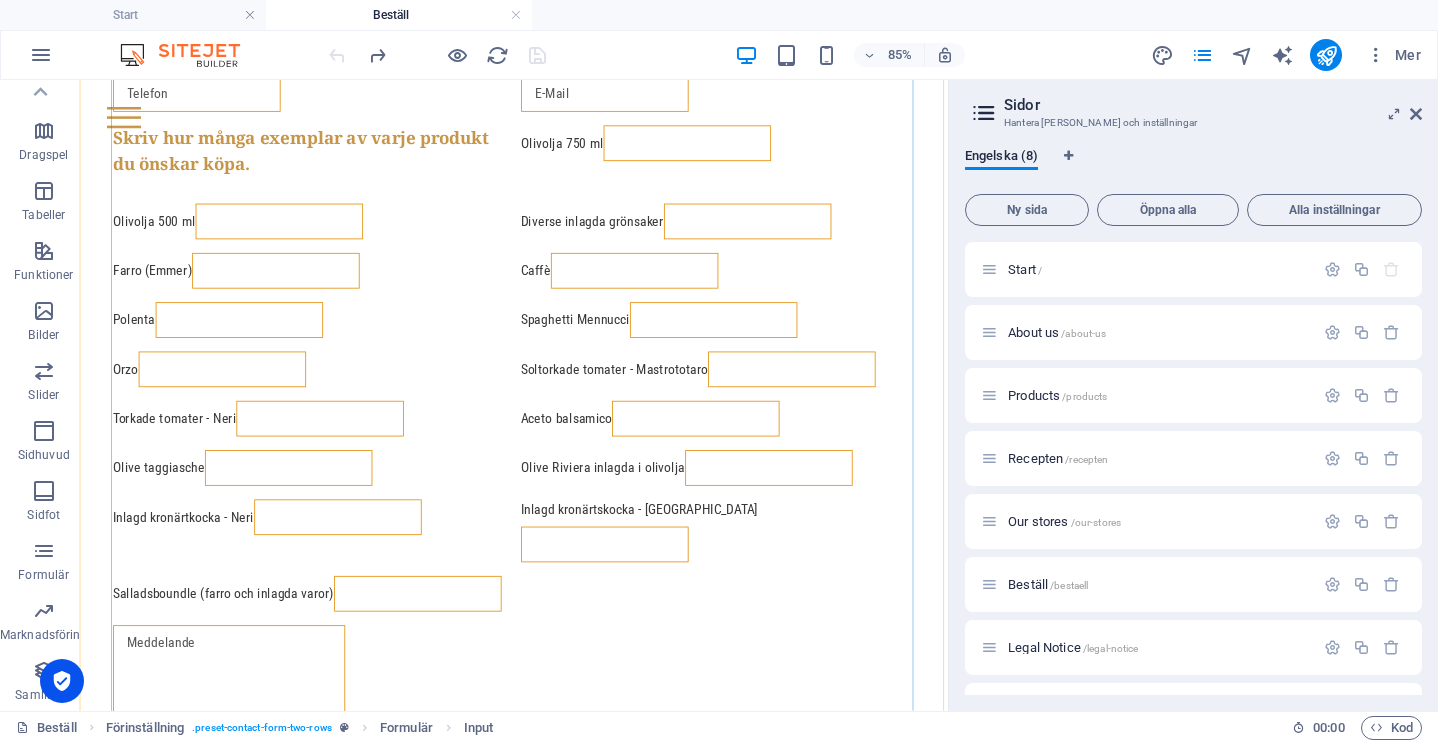 scroll, scrollTop: 1311, scrollLeft: 0, axis: vertical 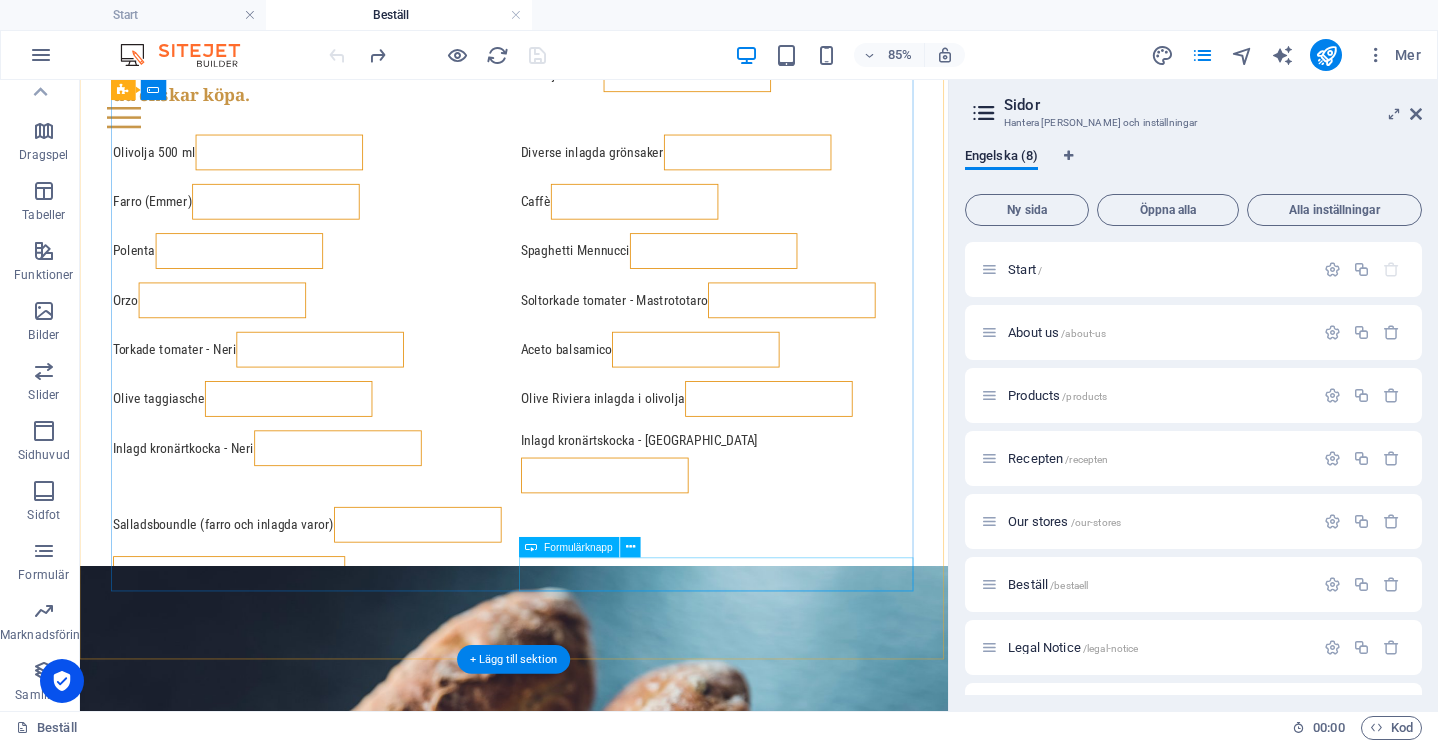 click on "Send" 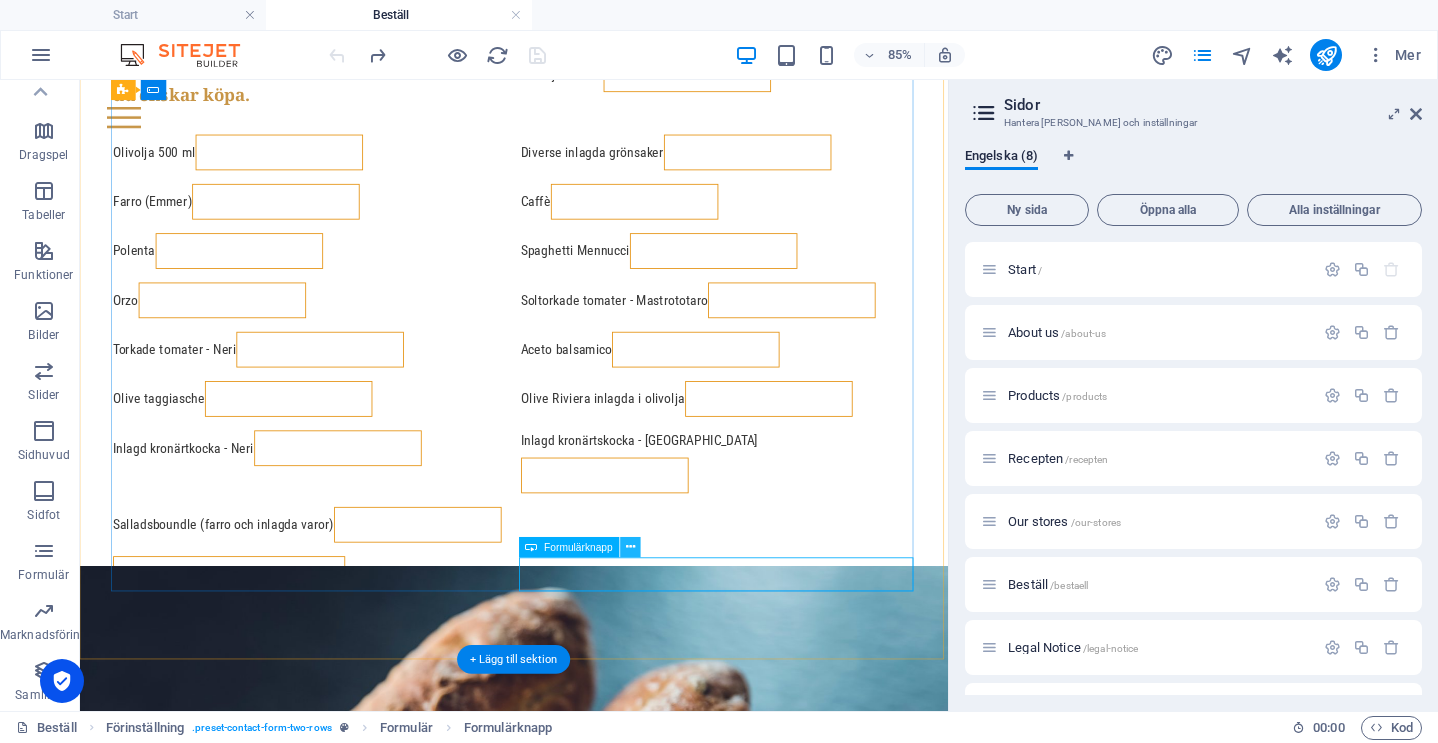 click at bounding box center [630, 548] 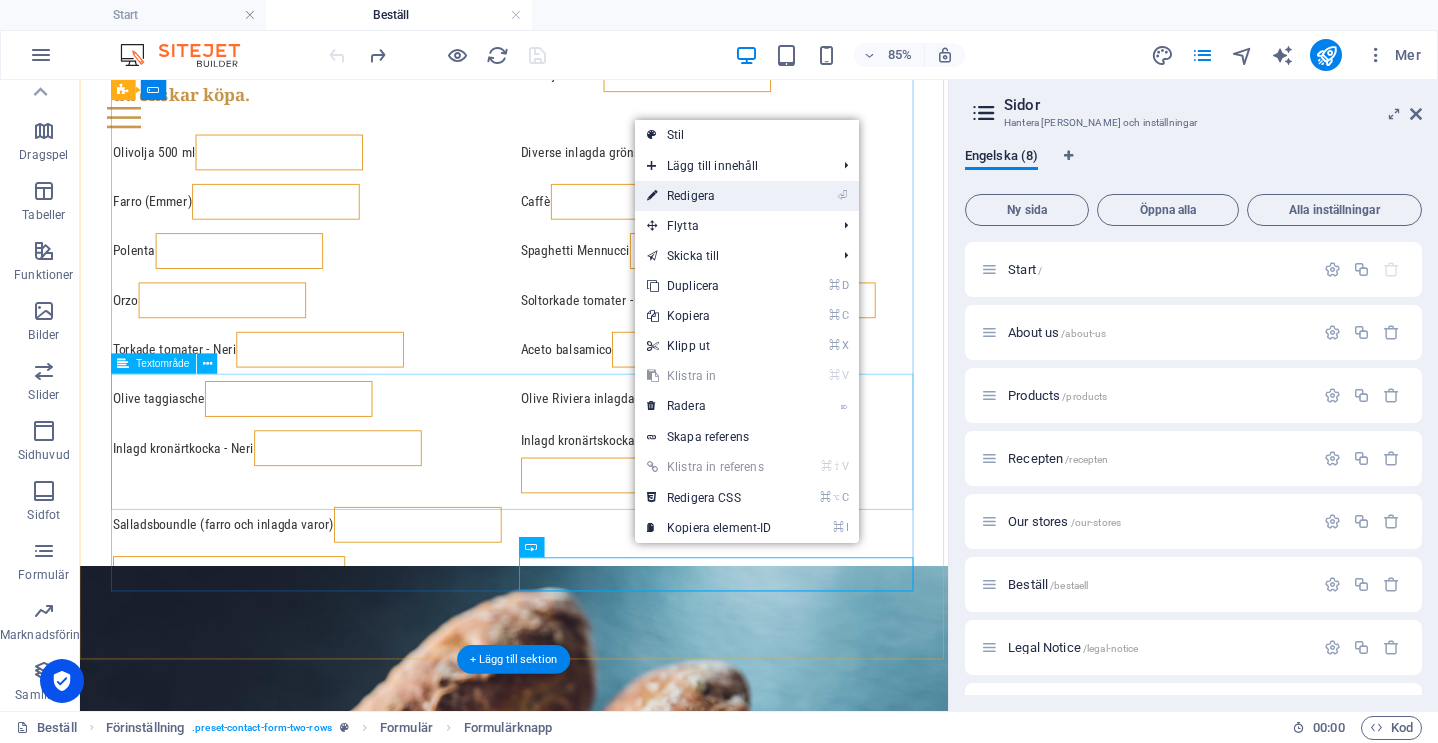 click on "⏎  Redigera" at bounding box center [709, 196] 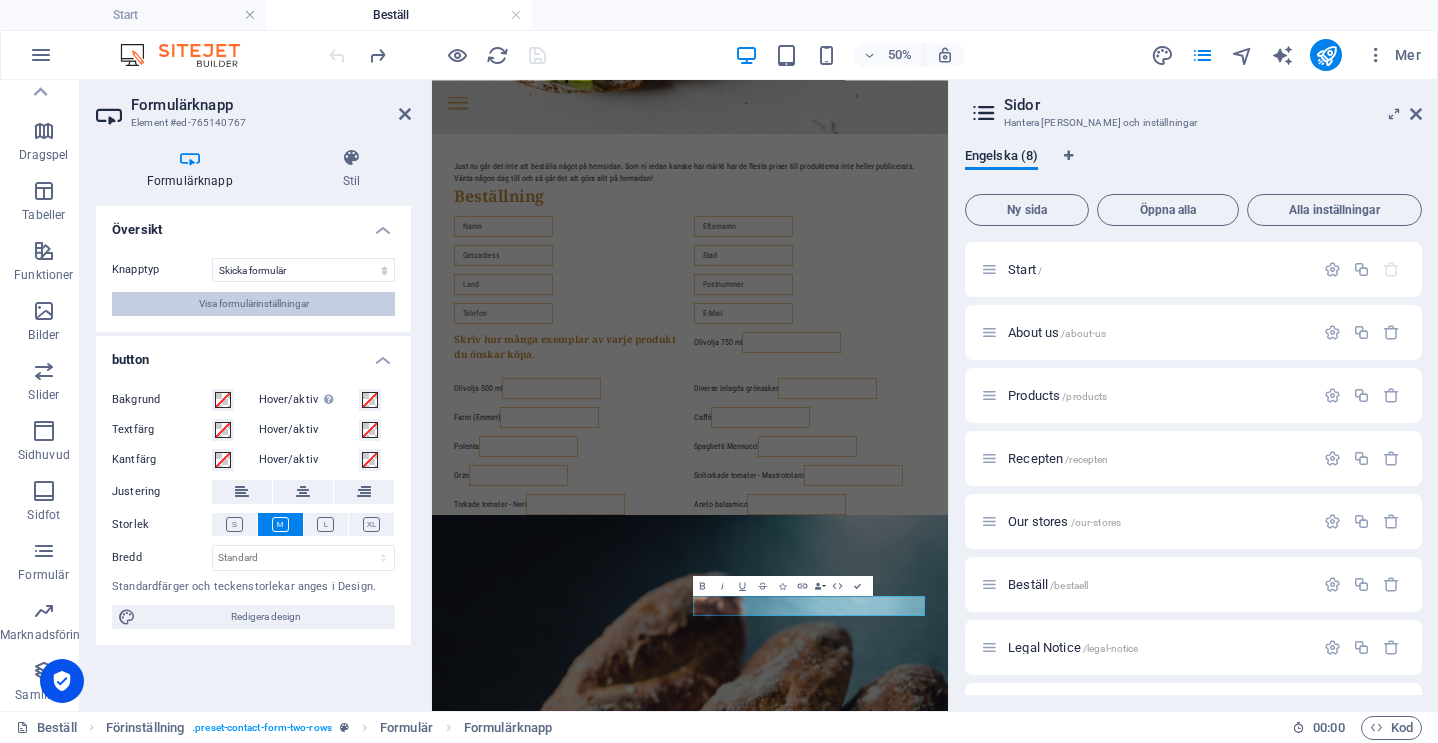 click on "Visa formulärinställningar" at bounding box center (254, 304) 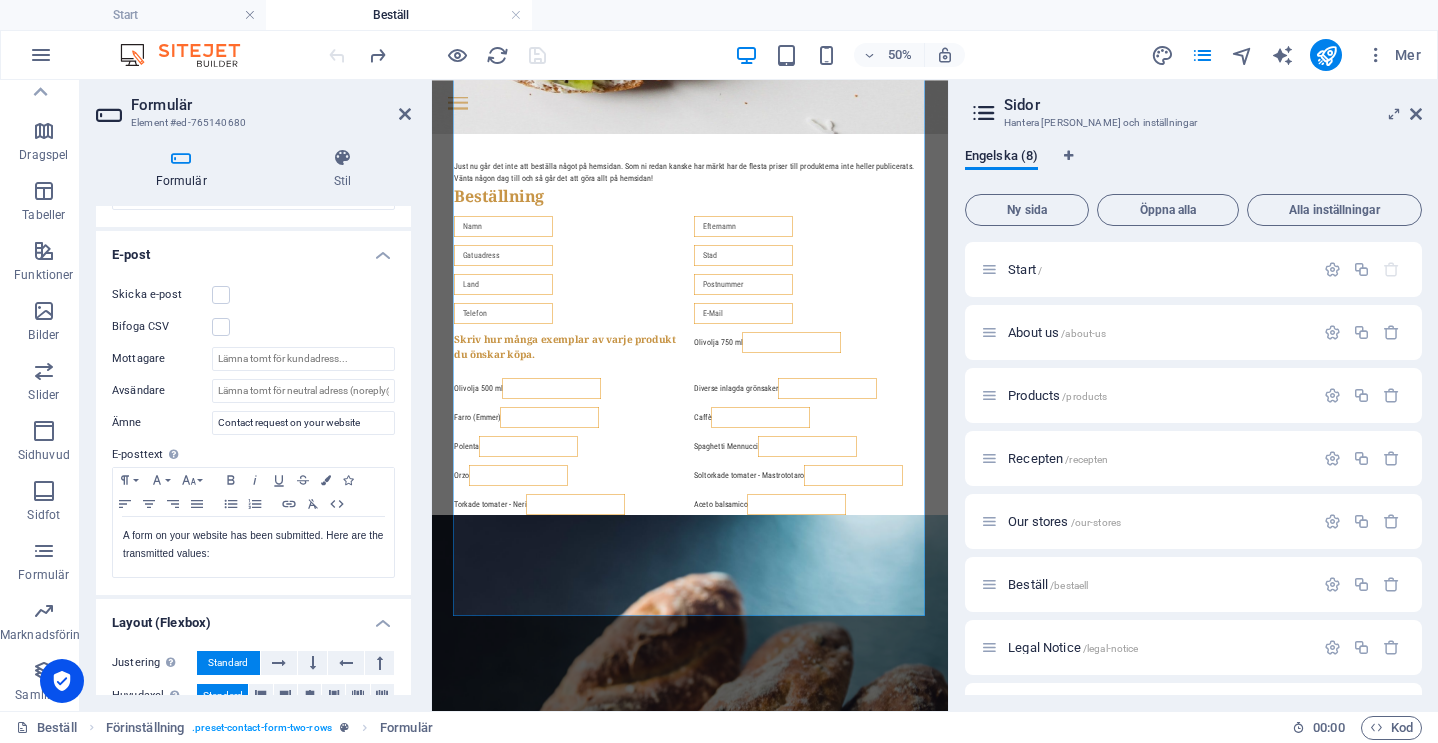 scroll, scrollTop: 477, scrollLeft: 0, axis: vertical 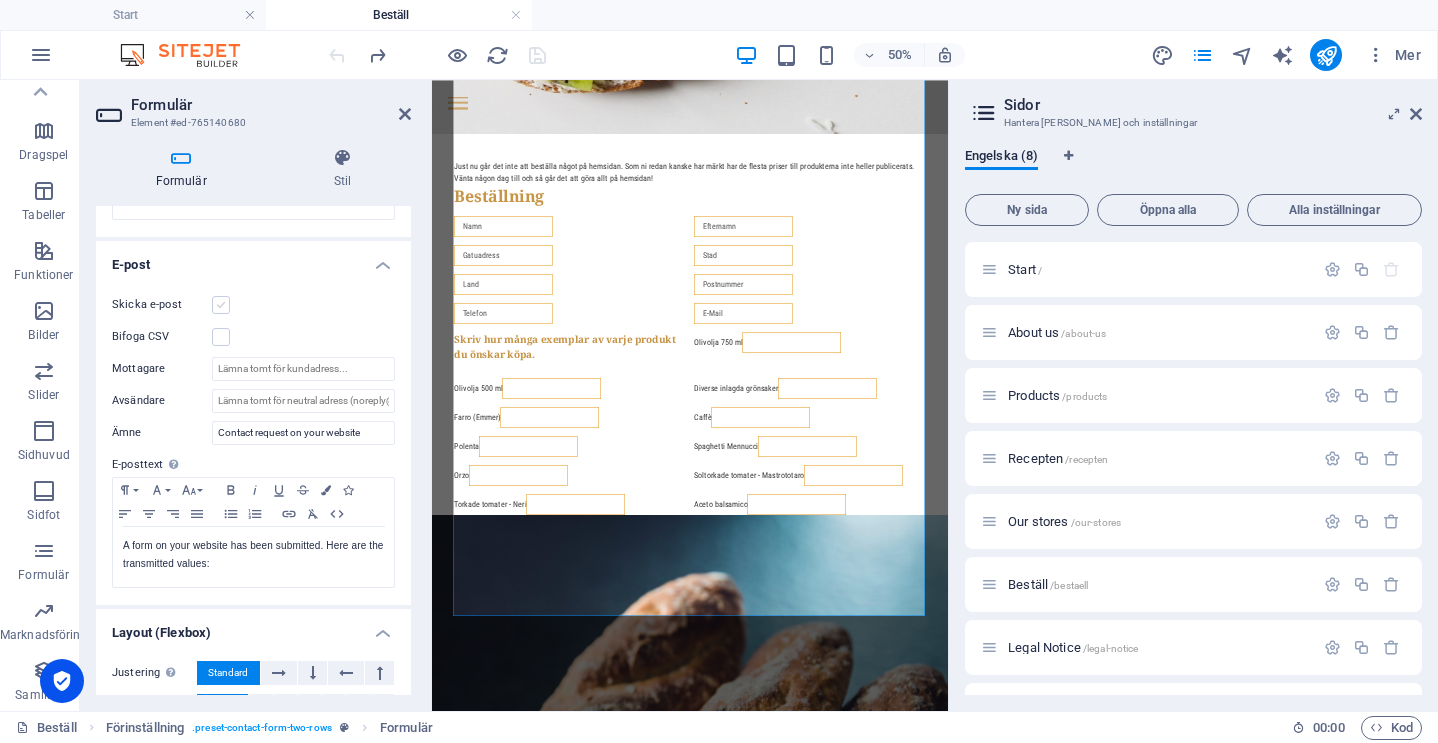 click at bounding box center (221, 305) 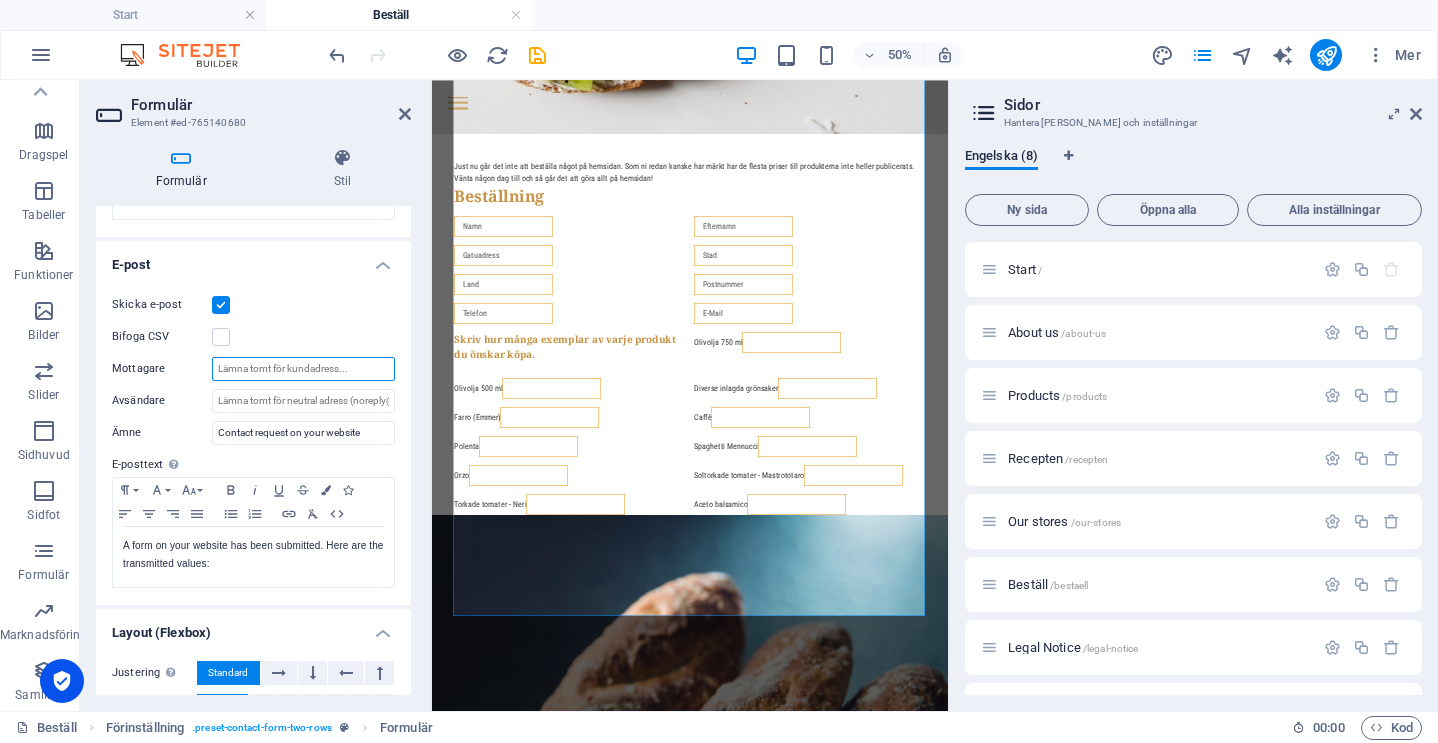 click on "Mottagare" at bounding box center [303, 369] 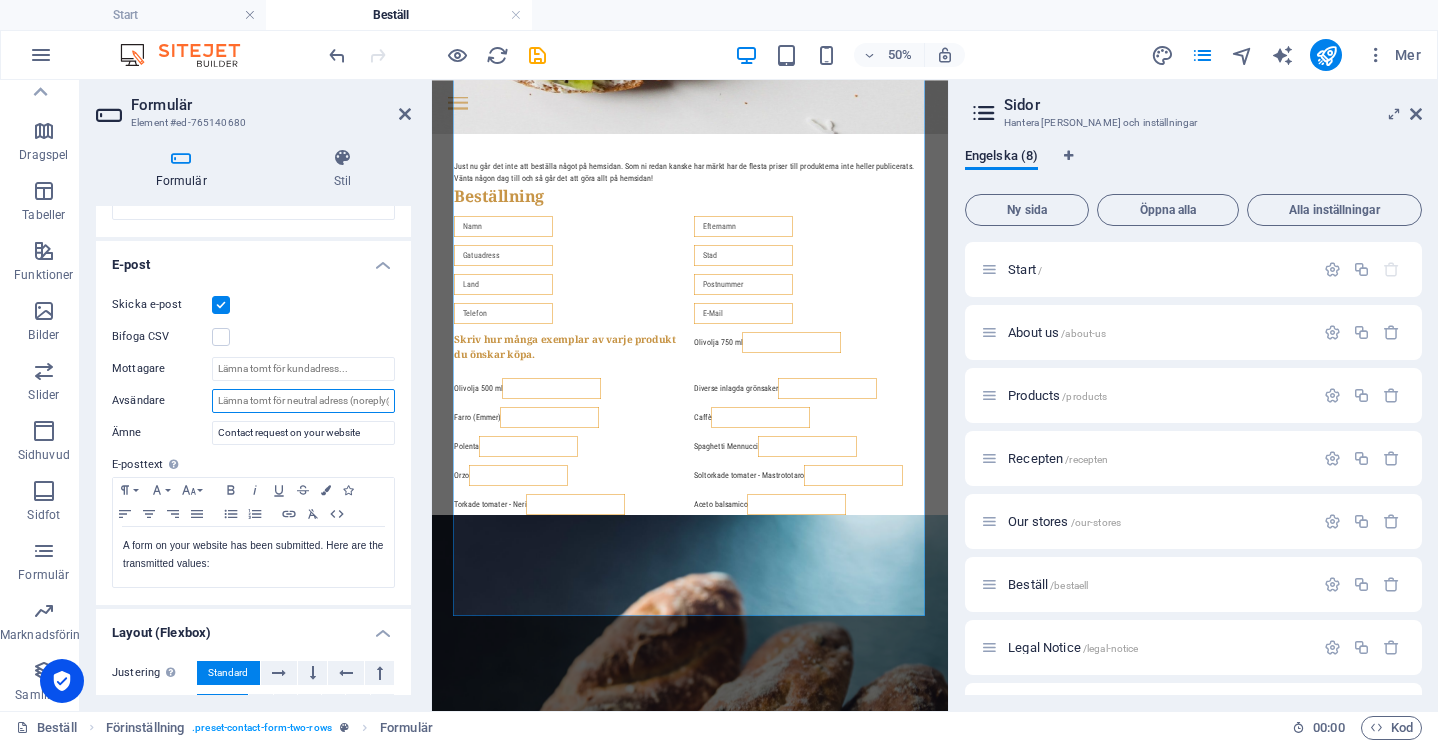 click on "Avsändare" at bounding box center (303, 401) 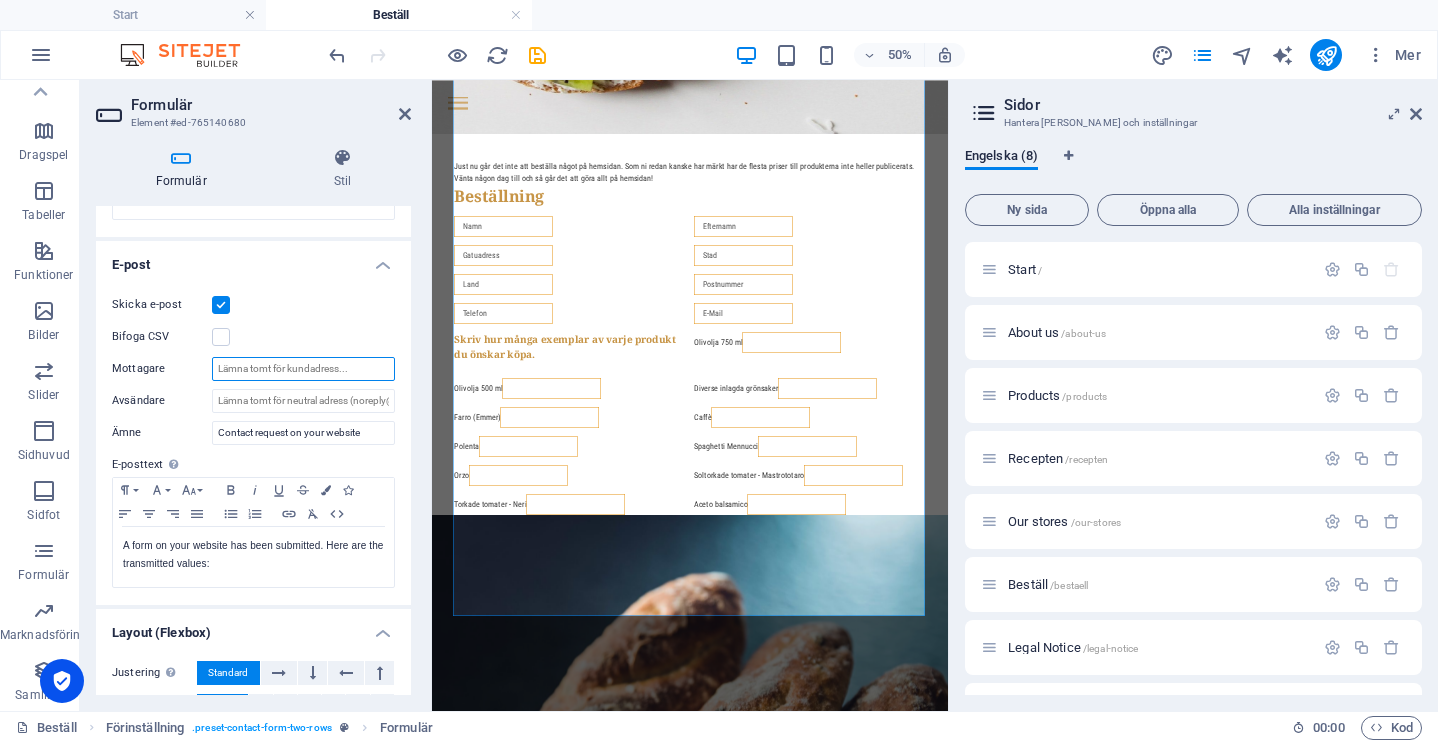 click on "Mottagare" at bounding box center (303, 369) 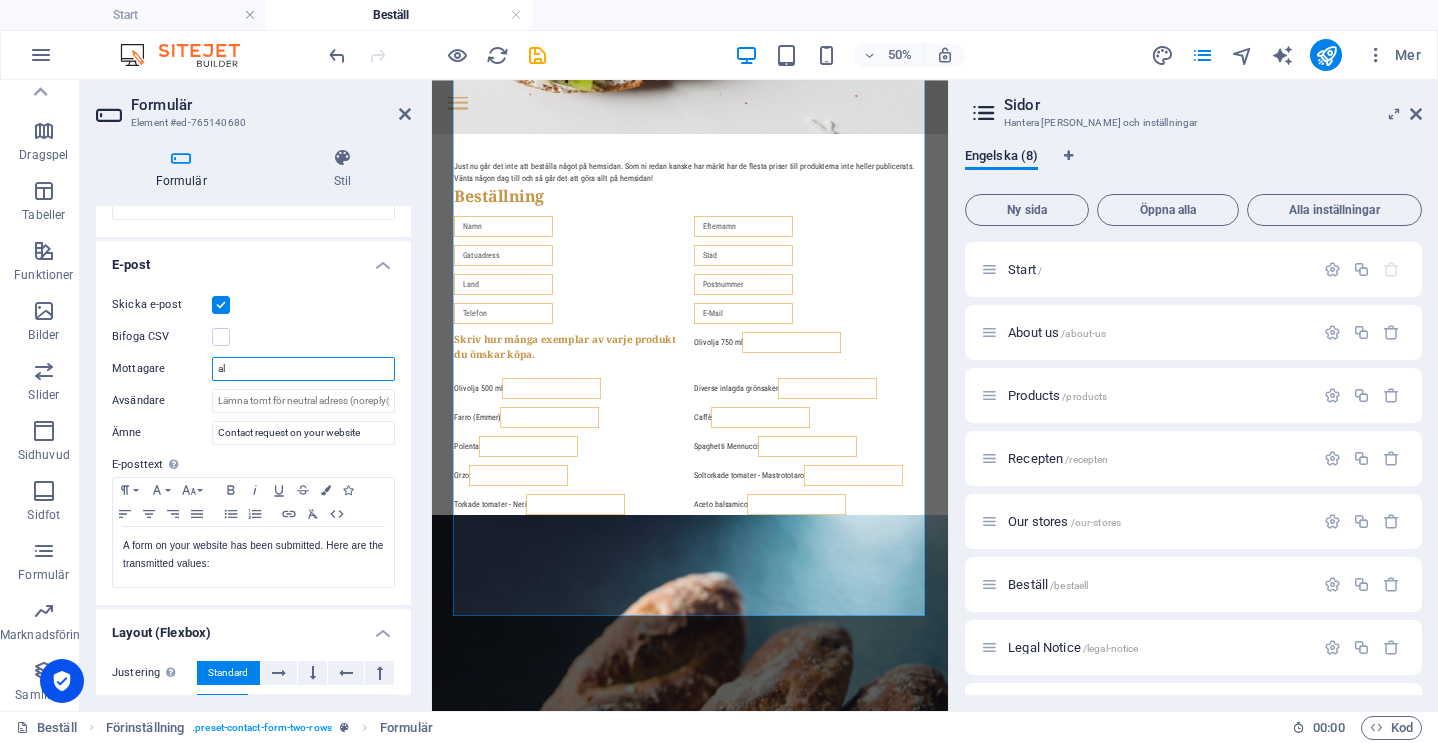 type on "a" 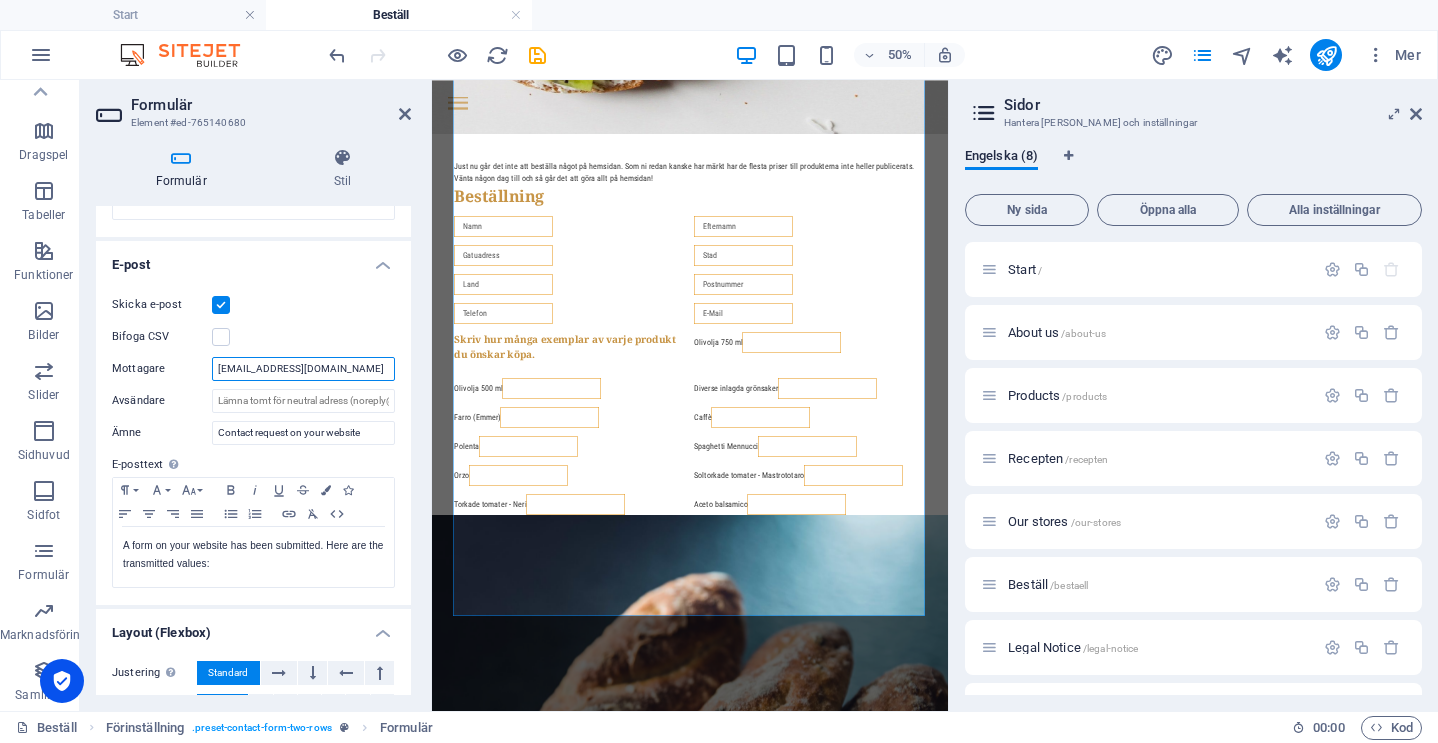 type on "[EMAIL_ADDRESS][DOMAIN_NAME]" 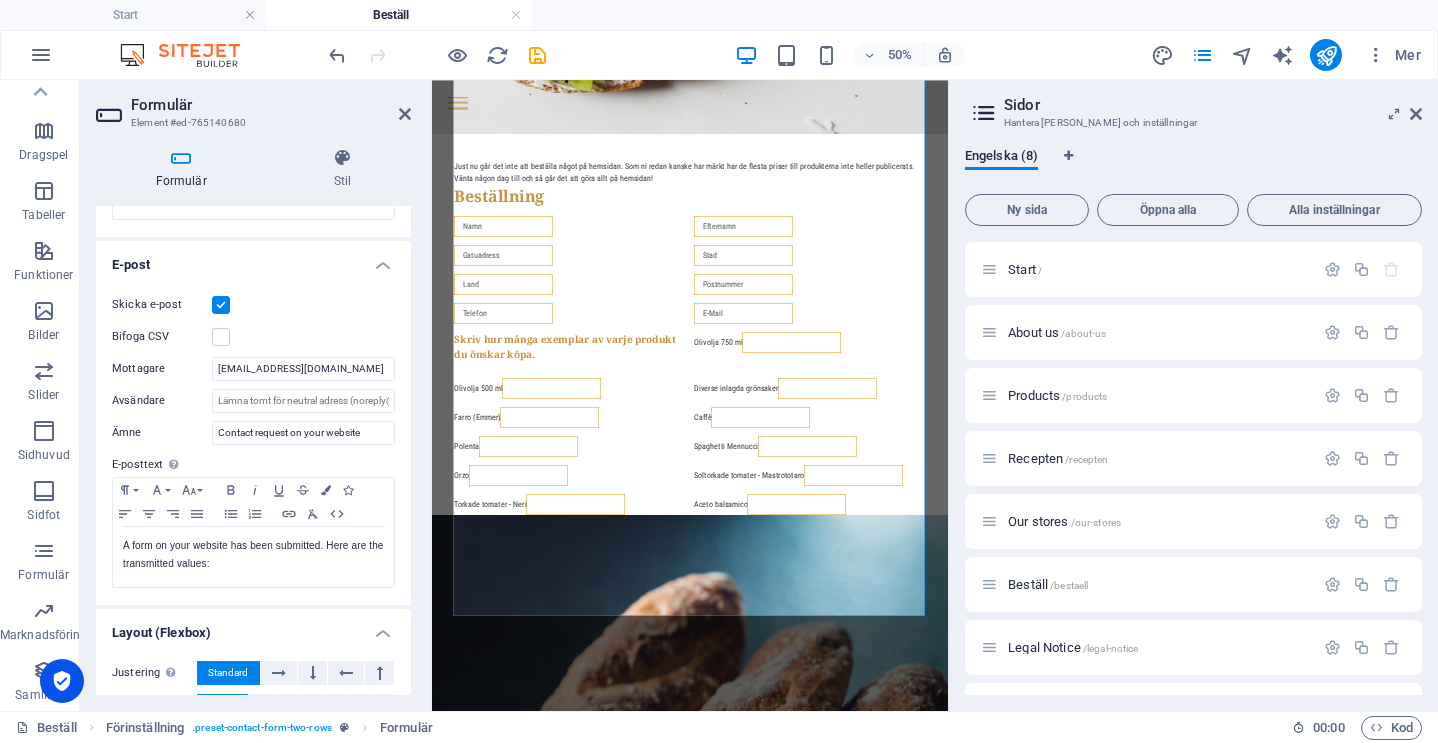 click on "Skicka e-post" at bounding box center (253, 305) 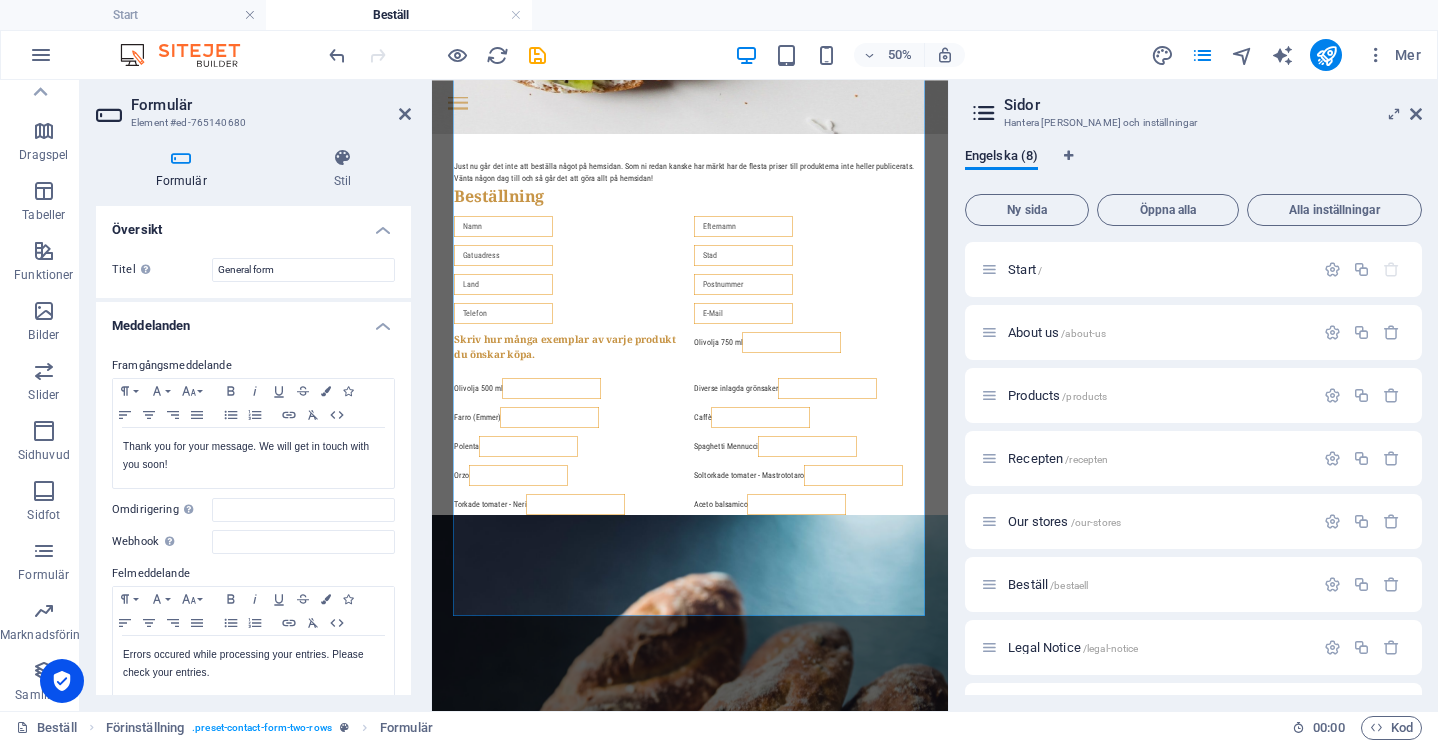 scroll, scrollTop: 0, scrollLeft: 0, axis: both 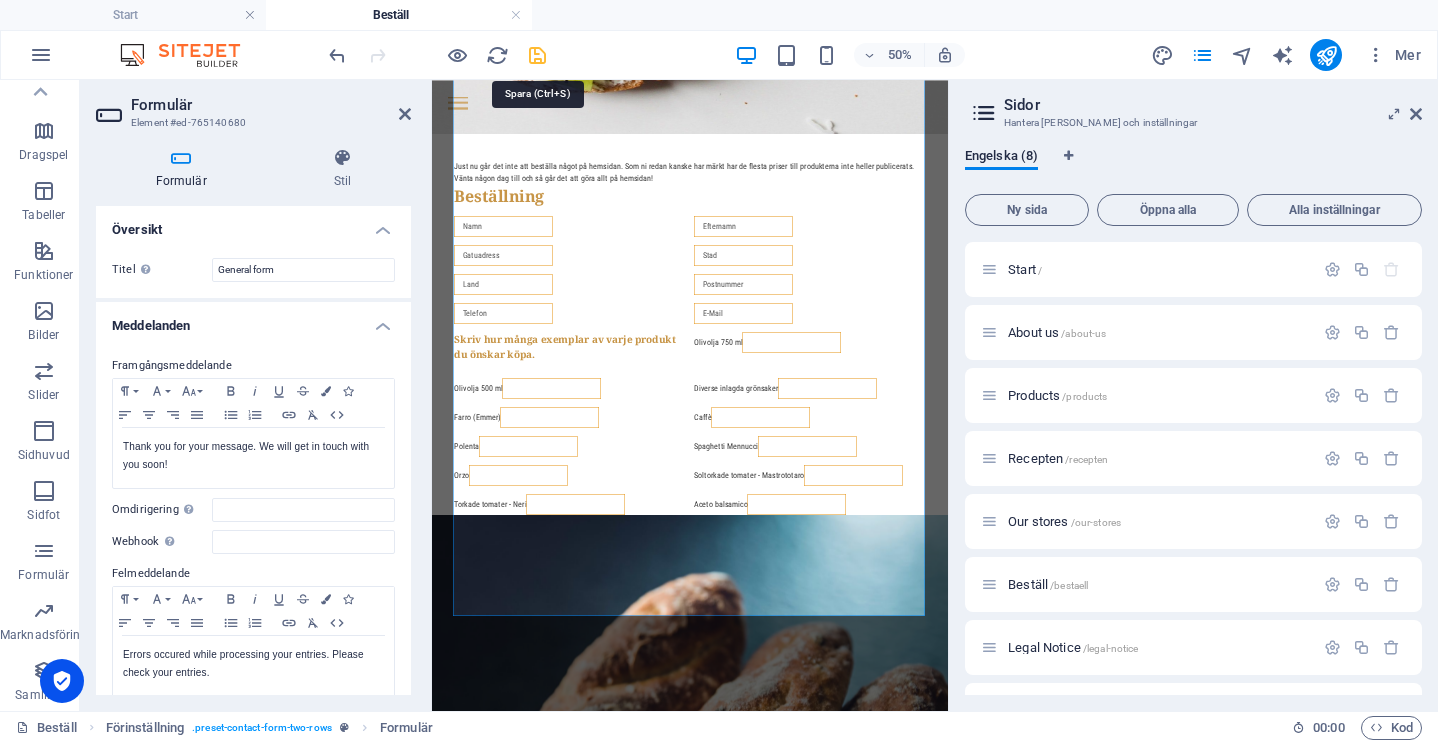 click at bounding box center [537, 55] 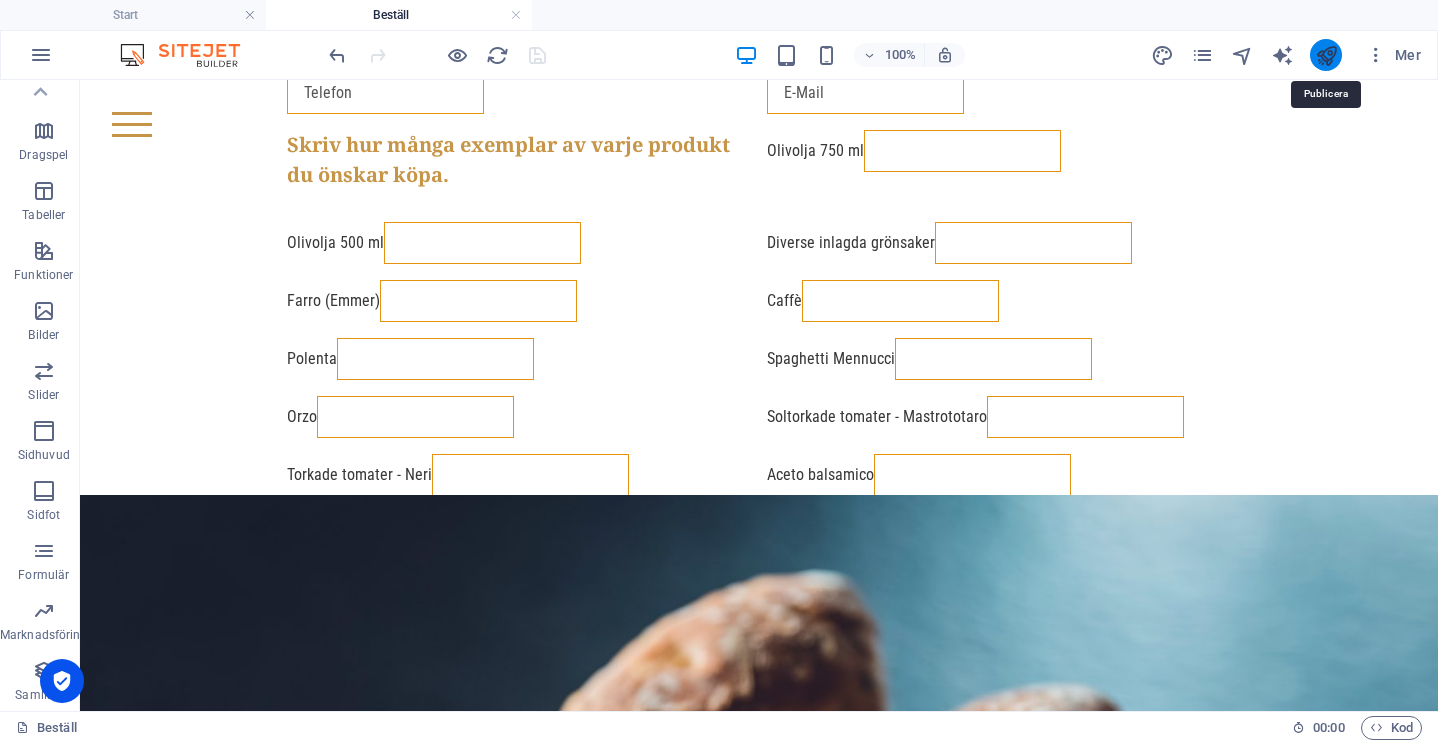 click at bounding box center [1326, 55] 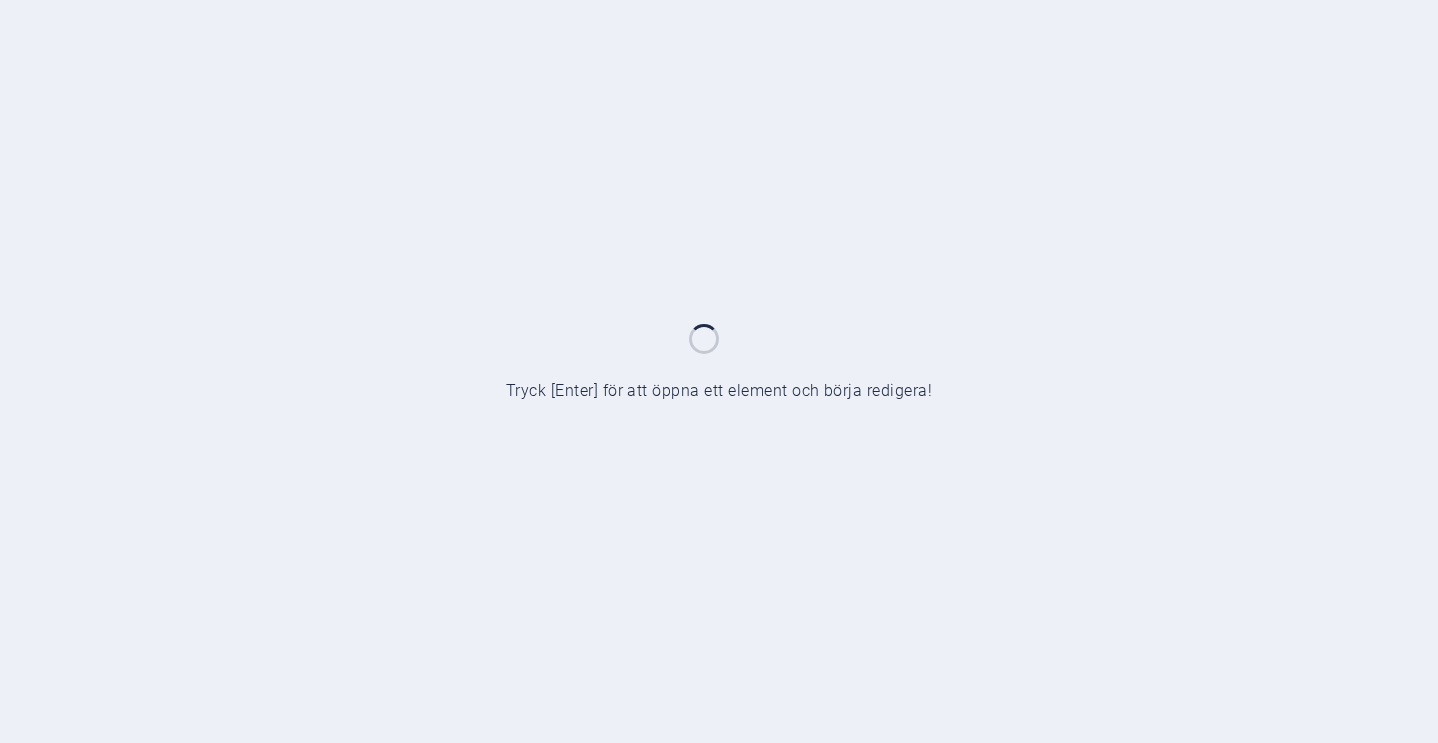 scroll, scrollTop: 0, scrollLeft: 0, axis: both 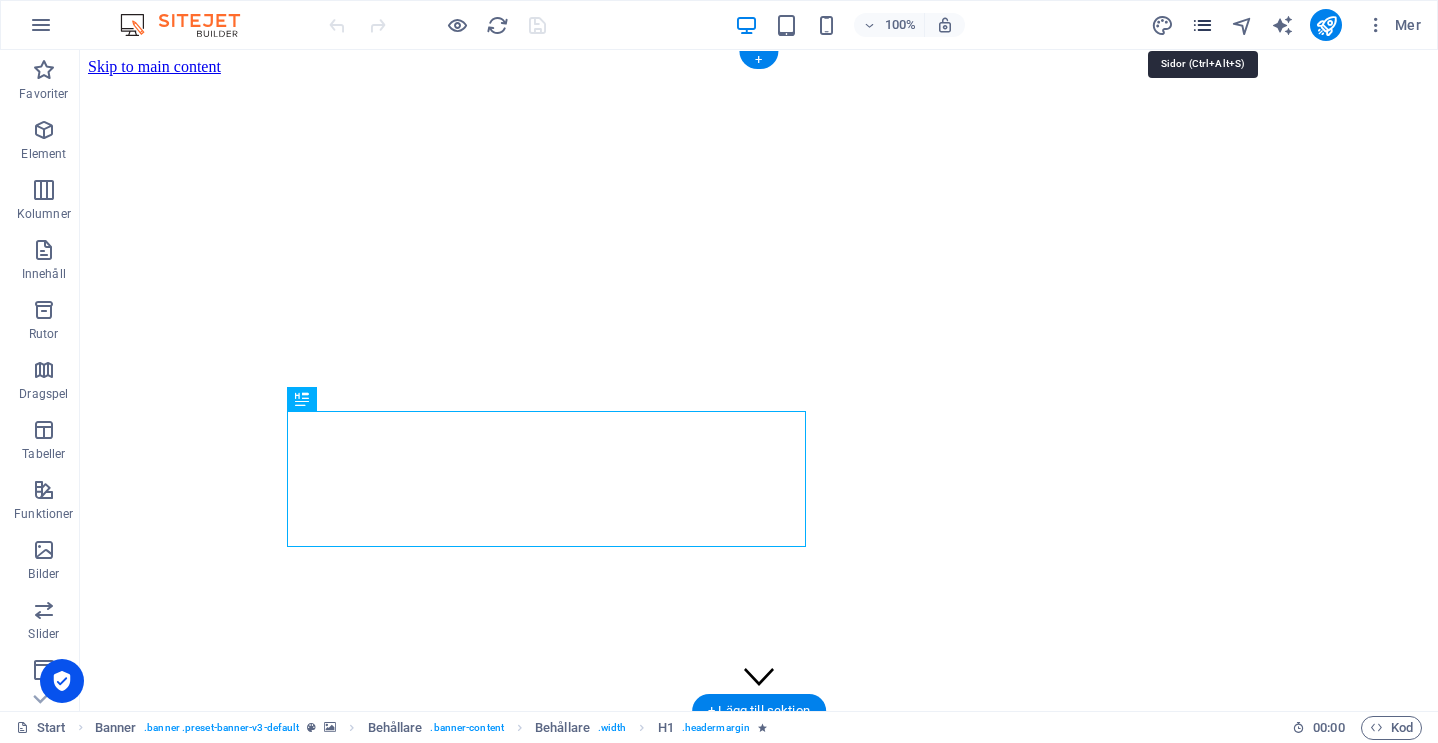 click at bounding box center (1202, 25) 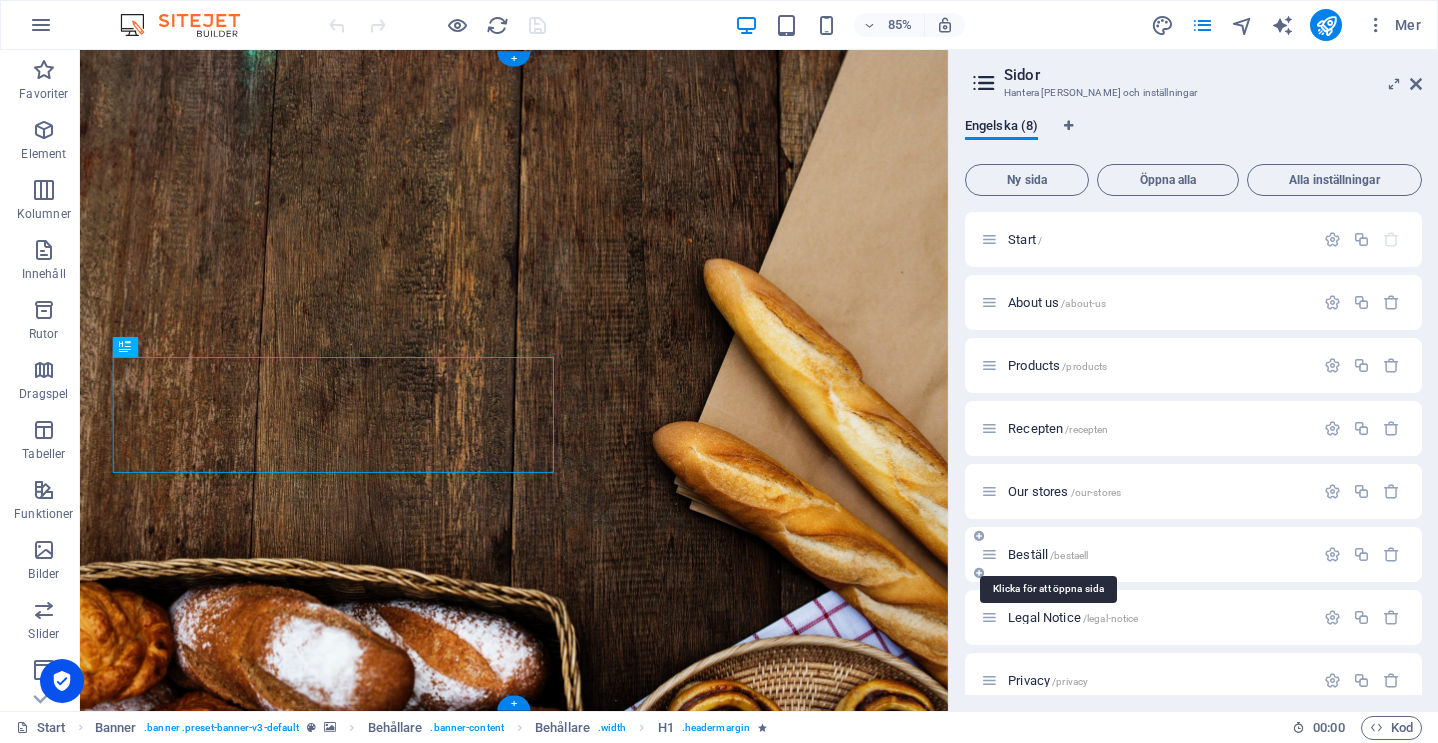 click on "Beställ /bestaell" at bounding box center (1048, 554) 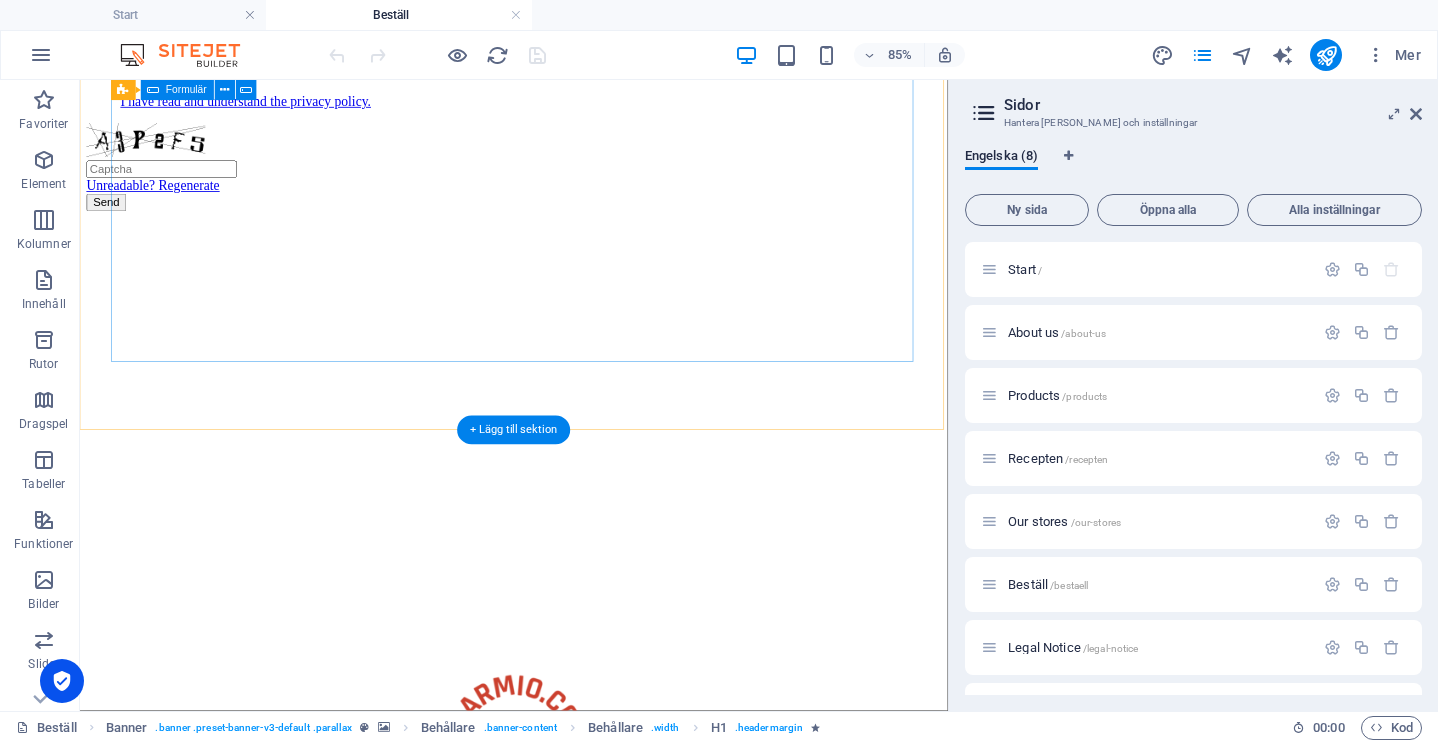scroll, scrollTop: 1580, scrollLeft: 0, axis: vertical 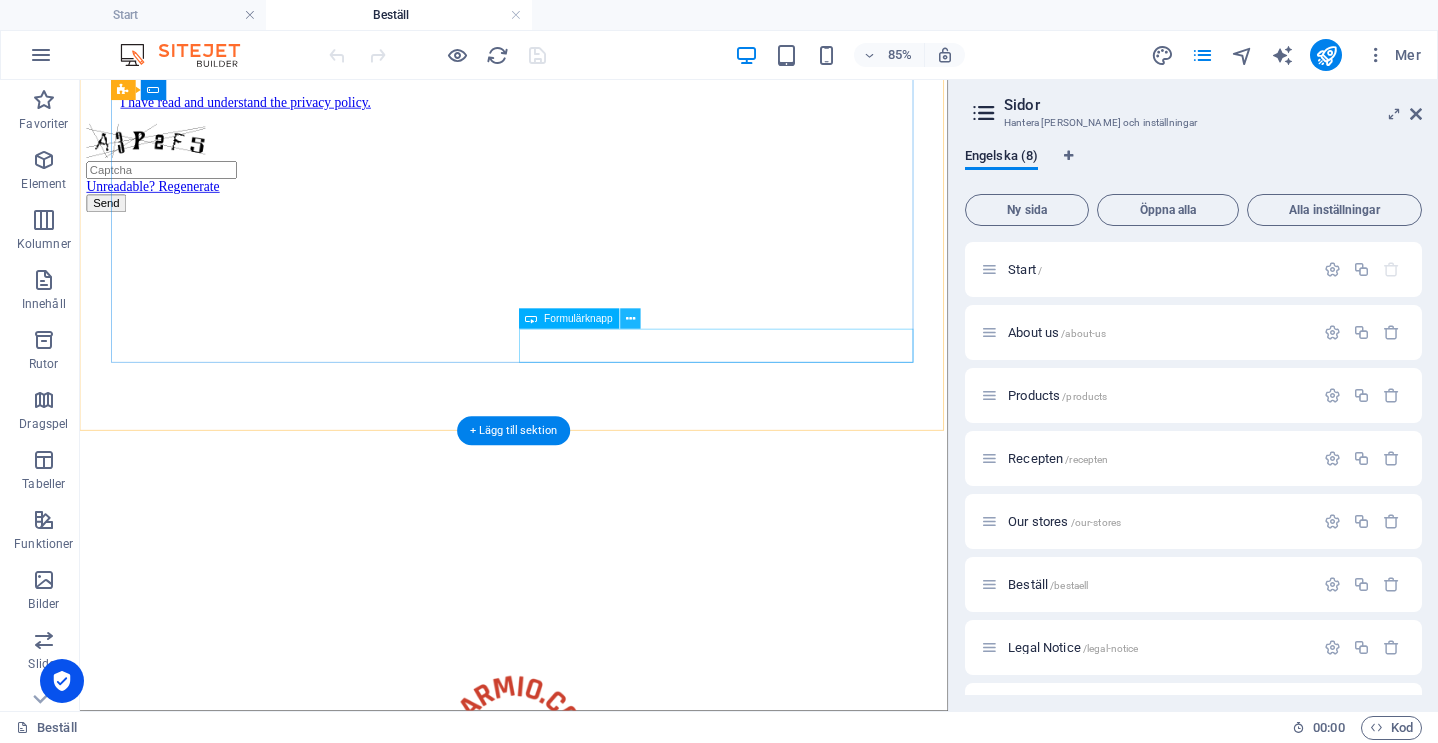 click at bounding box center [630, 319] 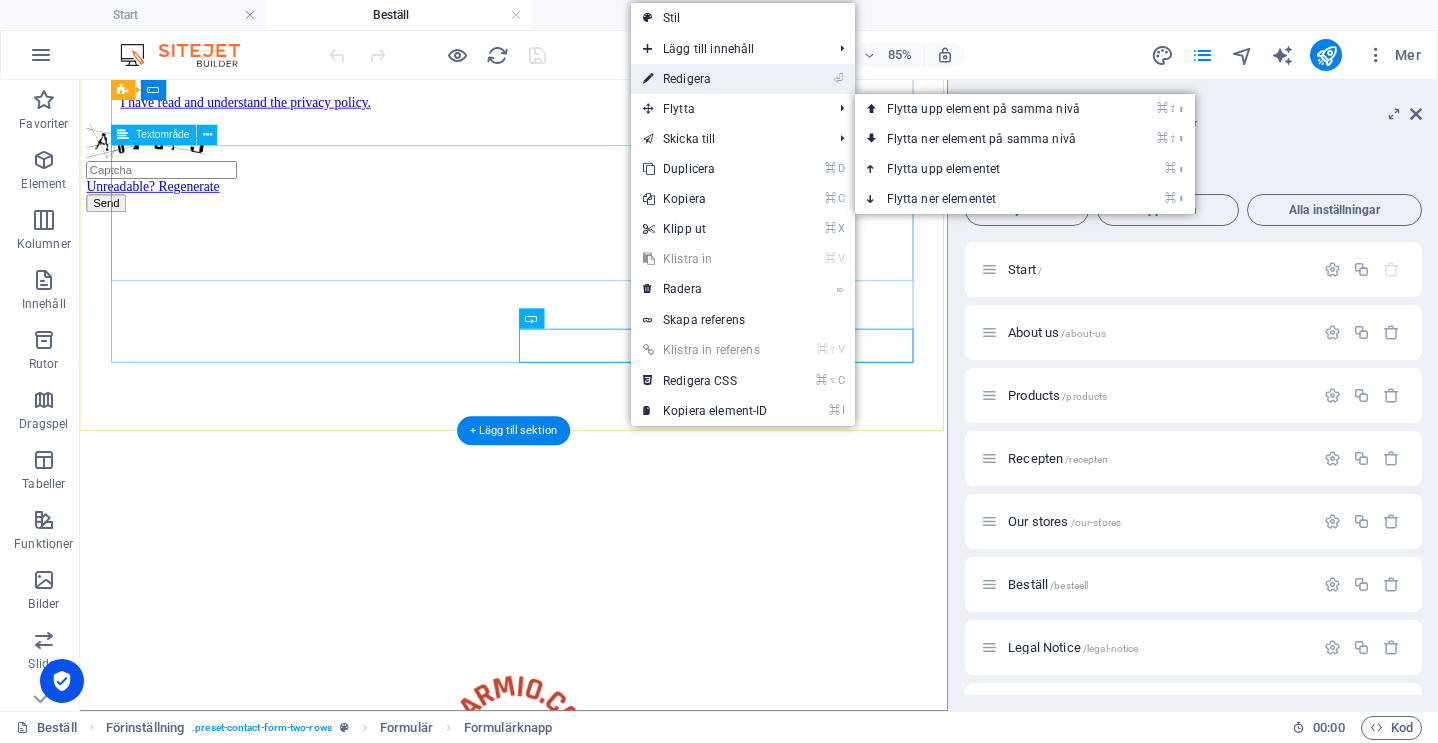 click on "⏎  Redigera" at bounding box center (705, 79) 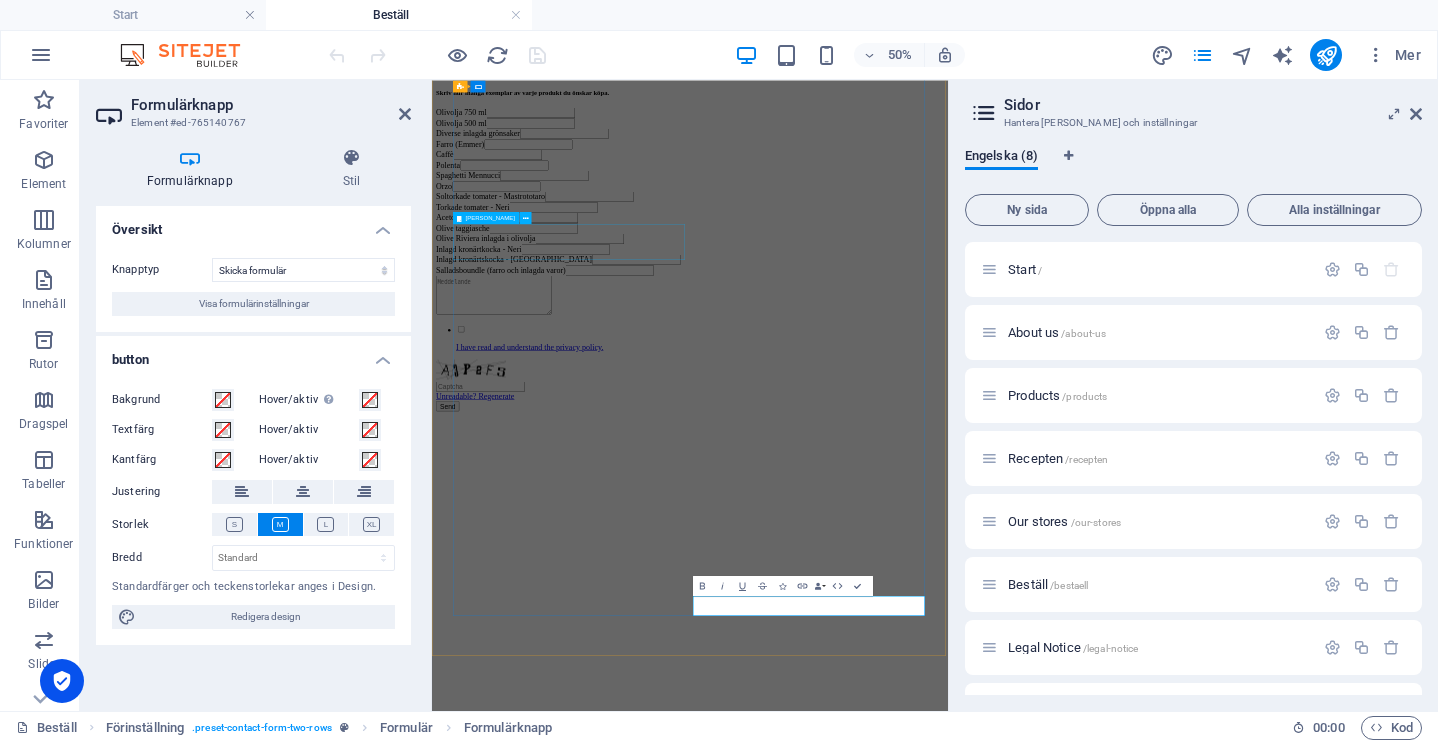 scroll, scrollTop: 1154, scrollLeft: 0, axis: vertical 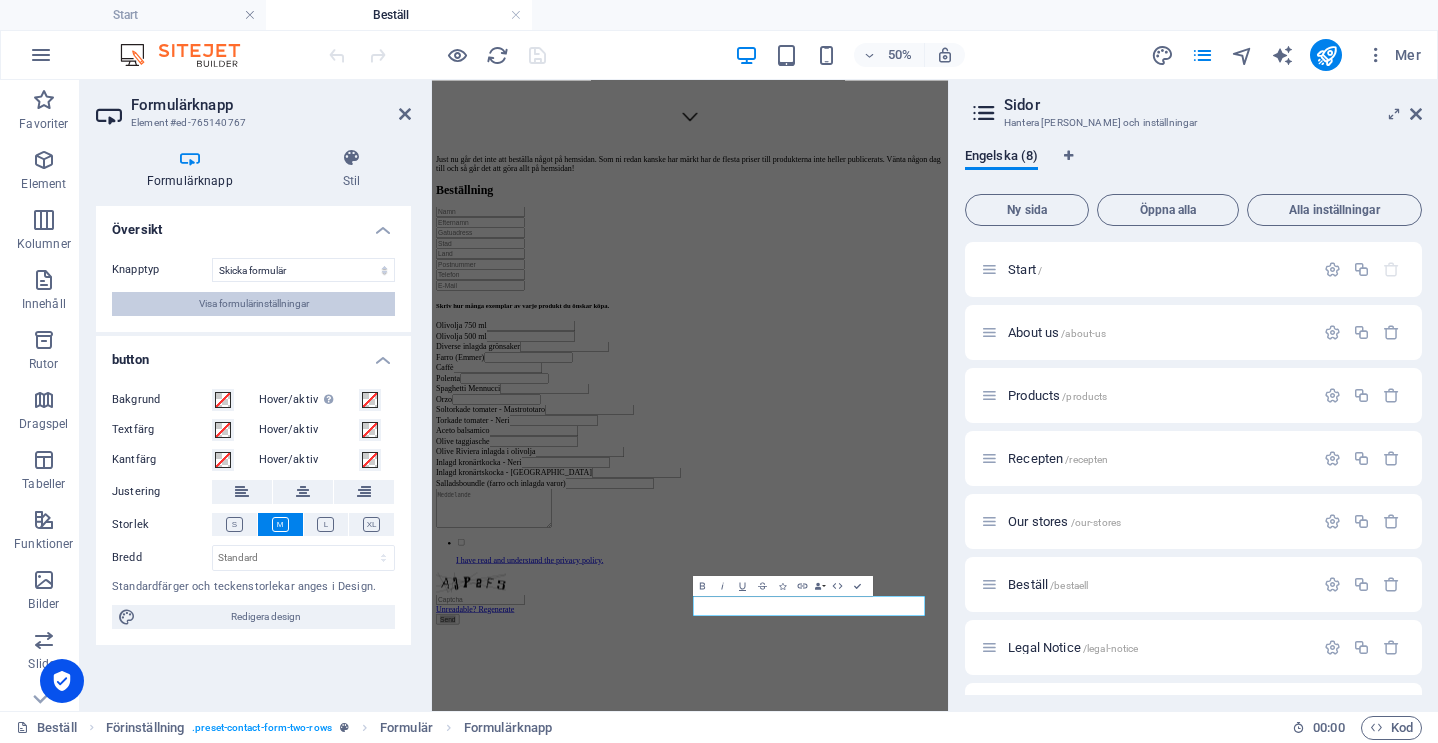 click on "Visa formulärinställningar" at bounding box center (254, 304) 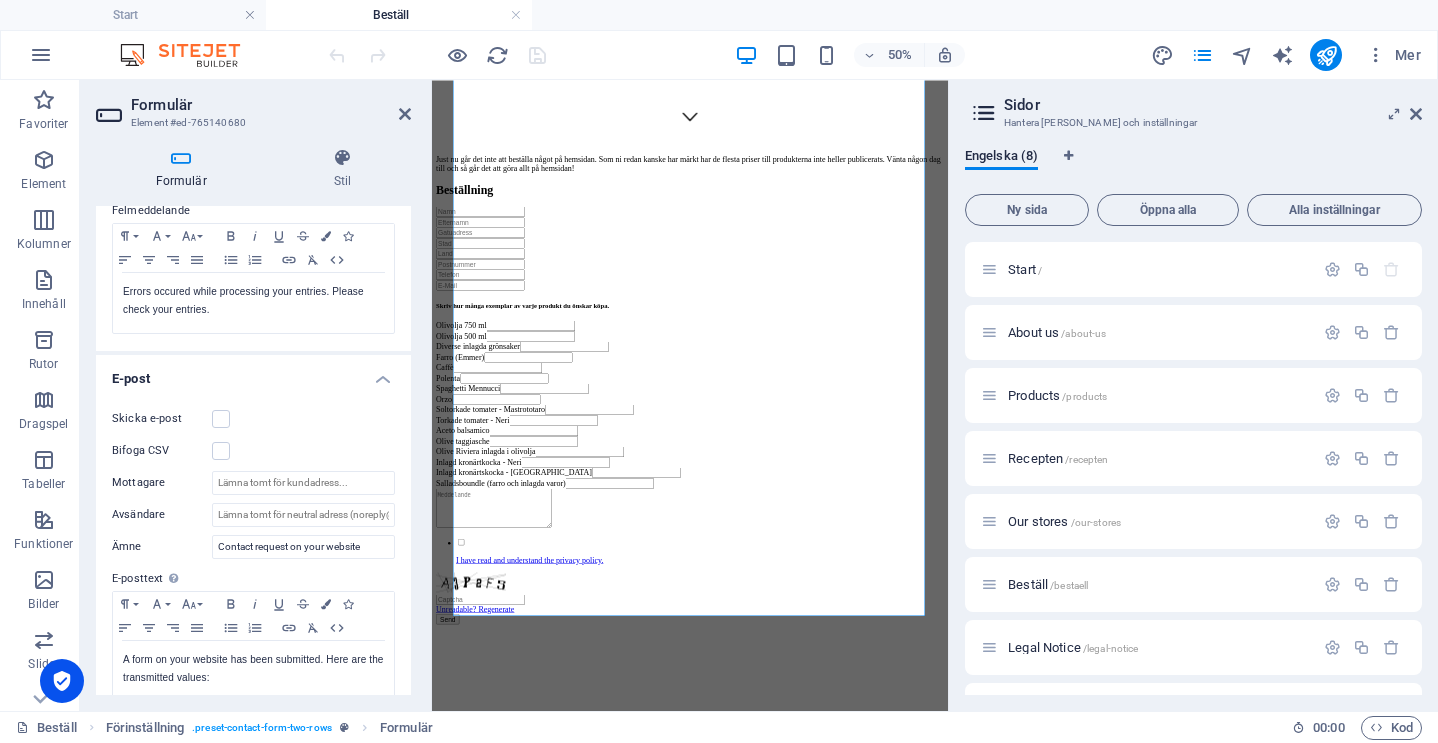 scroll, scrollTop: 365, scrollLeft: 0, axis: vertical 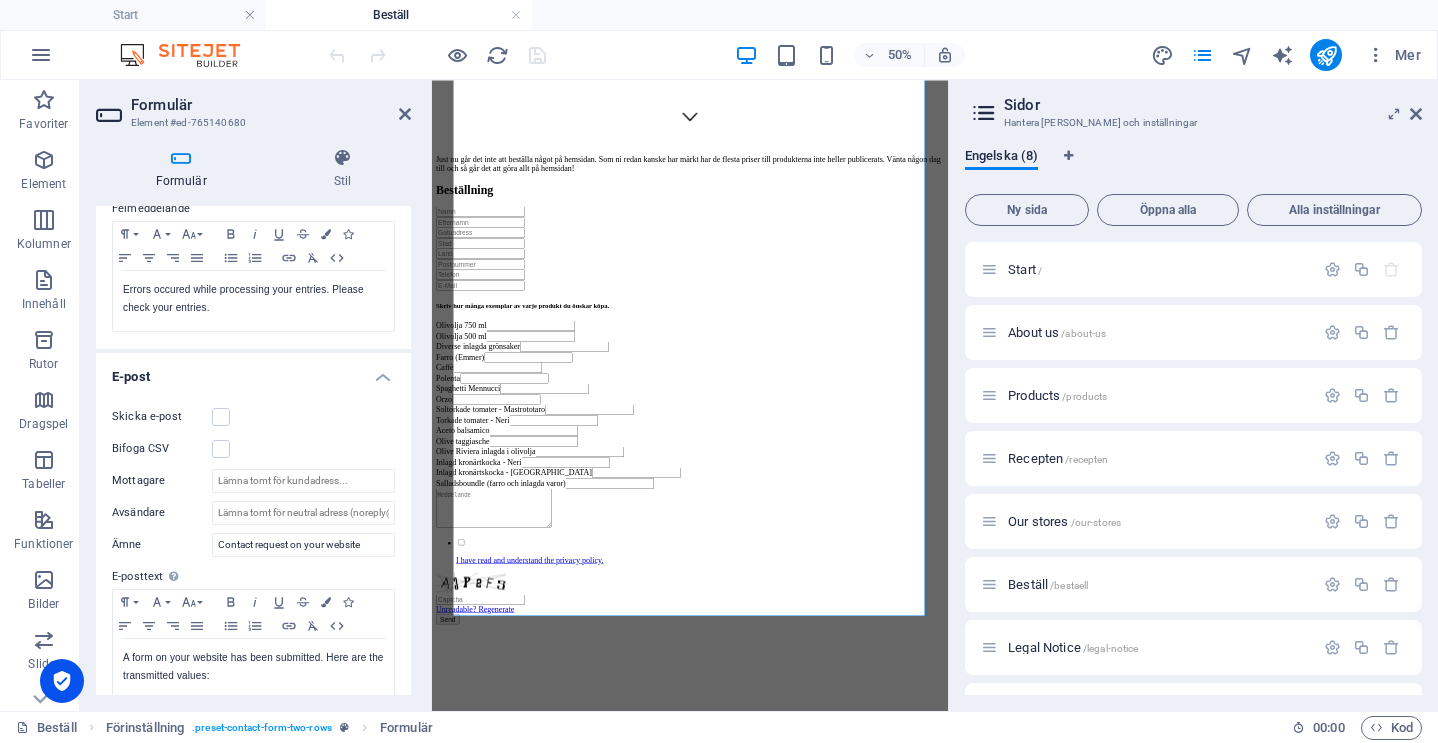 click on "E-posttext Ange texten som skickas om formulärinmatning kommer at skickas med e-post." at bounding box center (253, 577) 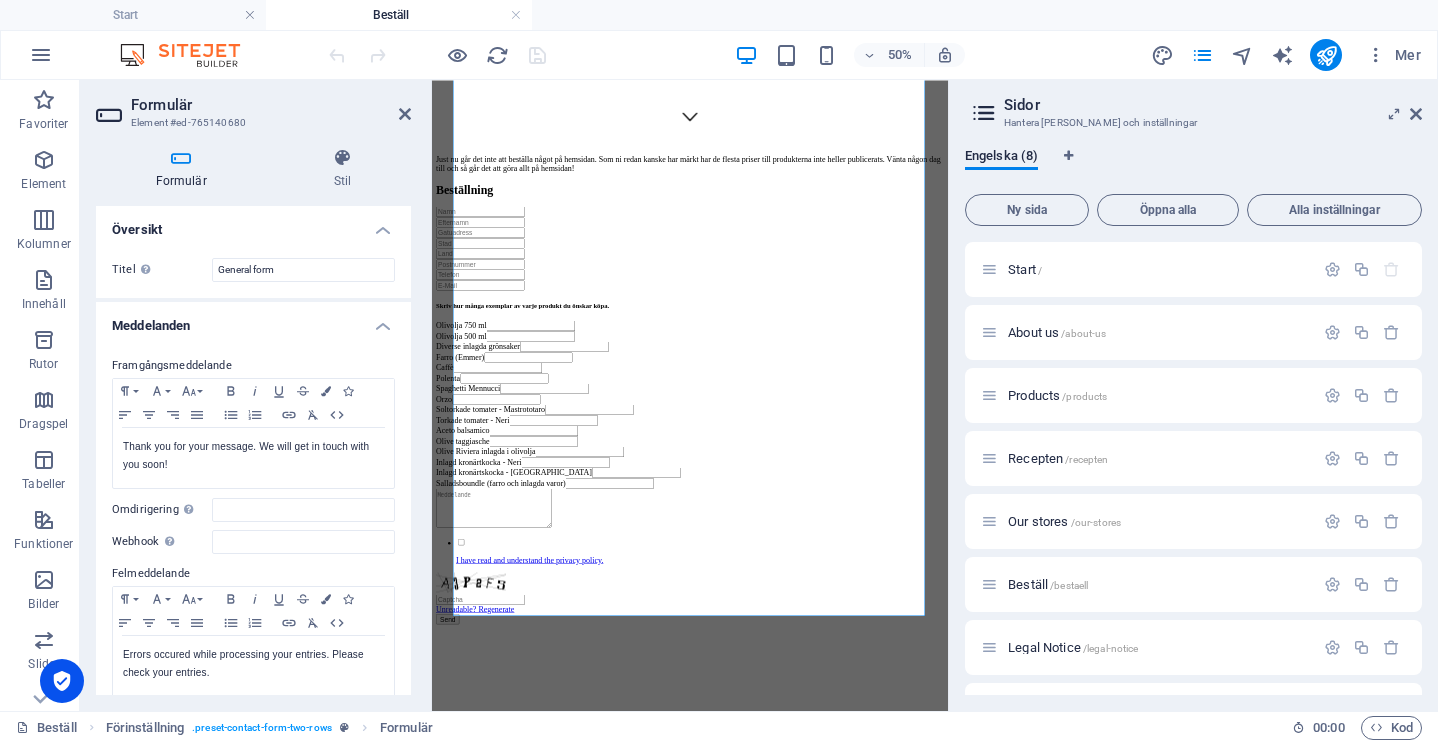 scroll, scrollTop: 0, scrollLeft: 0, axis: both 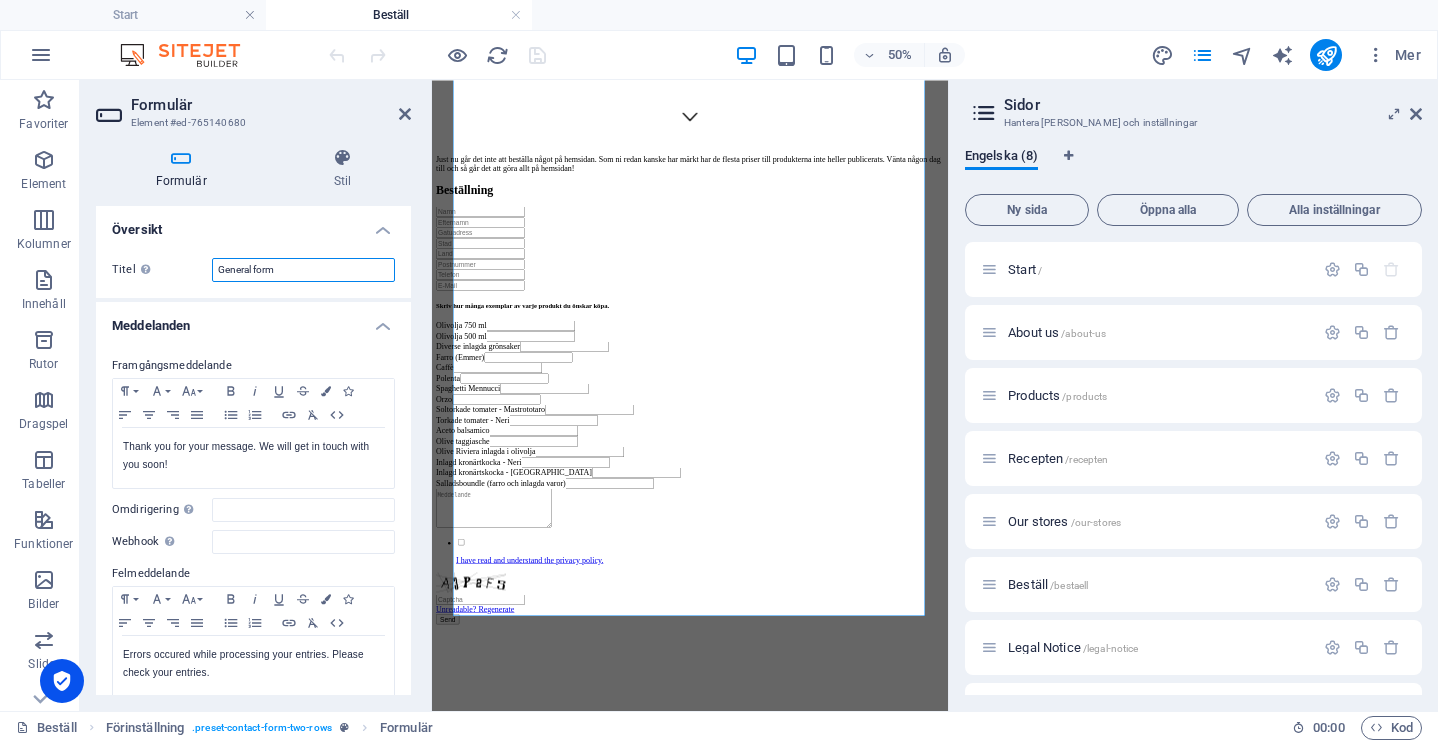 click on "General form" at bounding box center [303, 270] 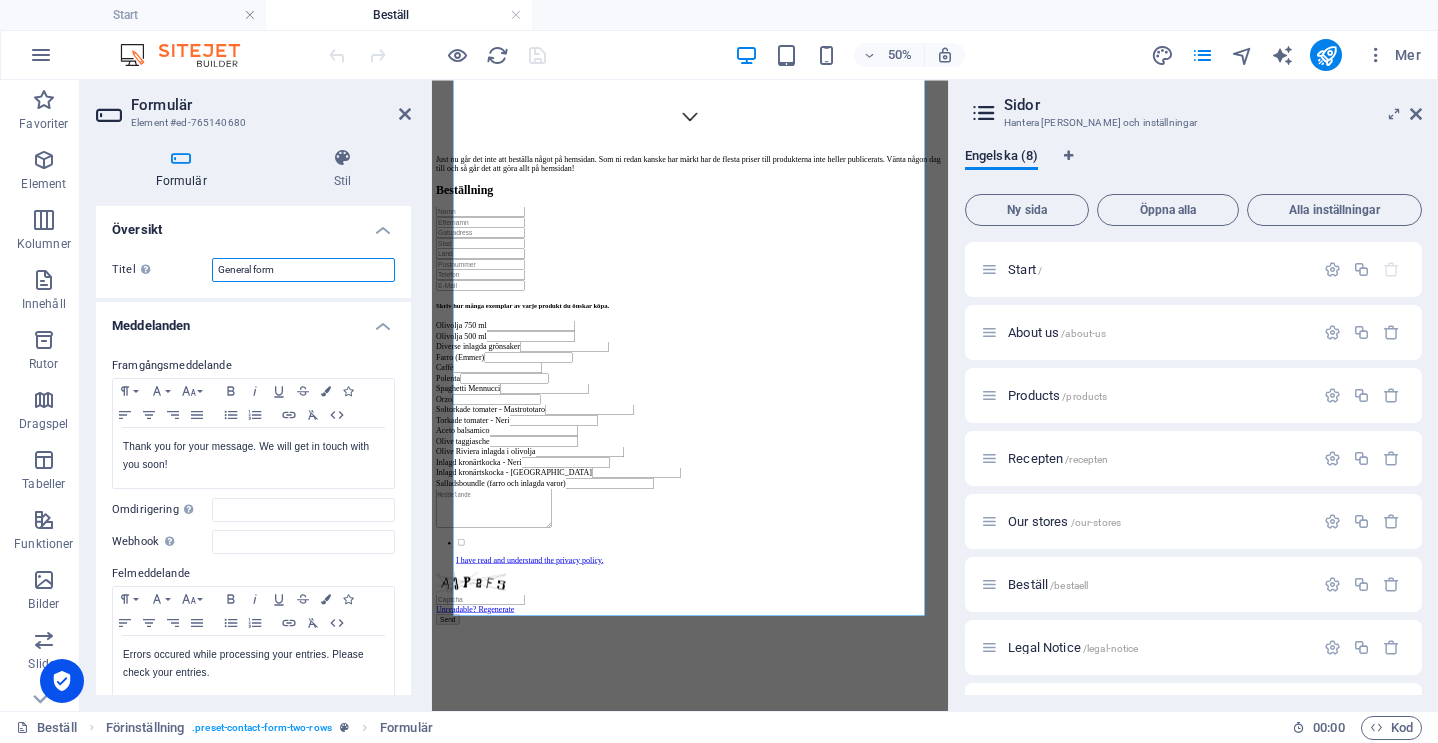 click on "General form" at bounding box center (303, 270) 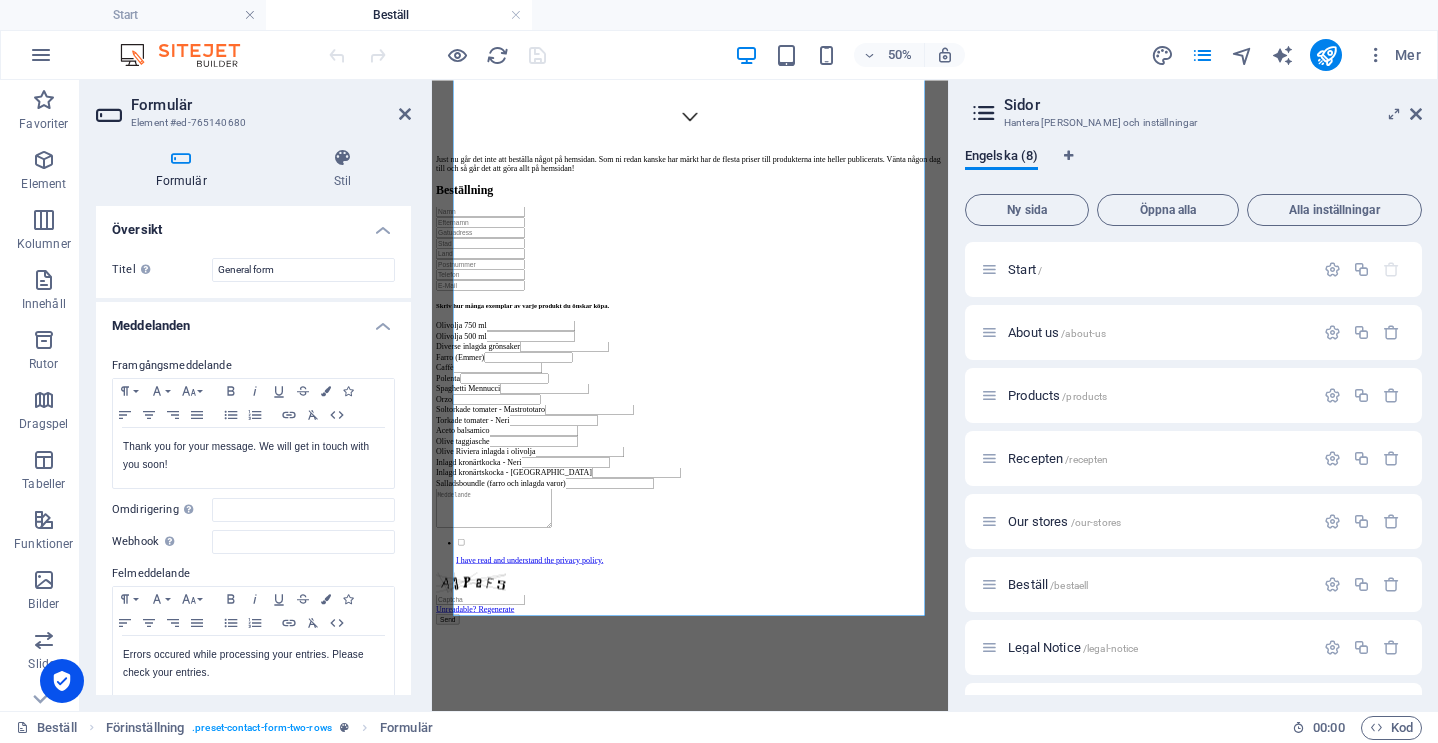 click on "Framgångsmeddelande Paragraph Format Normal Heading 1 Heading 2 Heading 3 Heading 4 Heading 5 Heading 6 Code Font Family Arial [US_STATE] Impact Tahoma Times New Roman Verdana Font Size 8 9 10 11 12 14 18 24 30 36 48 60 72 96 Bold Italic Underline Strikethrough Colors Icons Align Left Align Center Align Right Align Justify Unordered List Ordered List Insert Link Clear Formatting HTML Thank you for your message. We will get in touch with you soon! Visas efter att formuläret framgångsrikt skickats in... Omdirigering Ange ett omdirigeringsmål när formulär skickas in; till exempel en framgångssida. Webhook En webhook är ett push-meddelande från detta formulär till en annan server. Varje gång någon skickar in detta formulär kommer datan att överföras till din server.  Felmeddelande Paragraph Format Normal Heading 1 Heading 2 Heading 3 Heading 4 Heading 5 Heading 6 Code Font Family Arial [US_STATE] Impact Tahoma Times New Roman Verdana Font Size 8 9 10 11 12 14 18 24 30 36 48 60 72 96 Bold Italic Underline" at bounding box center (253, 526) 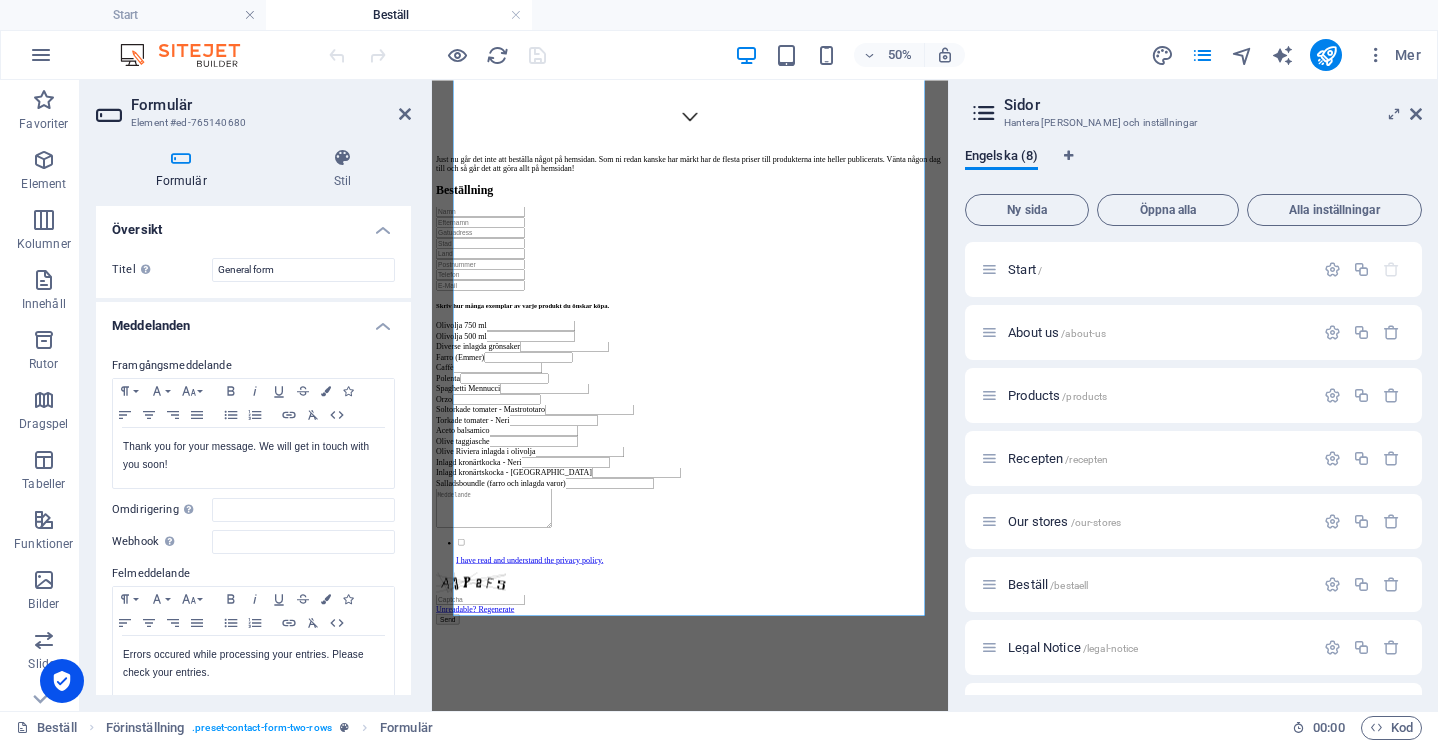 scroll, scrollTop: 0, scrollLeft: 0, axis: both 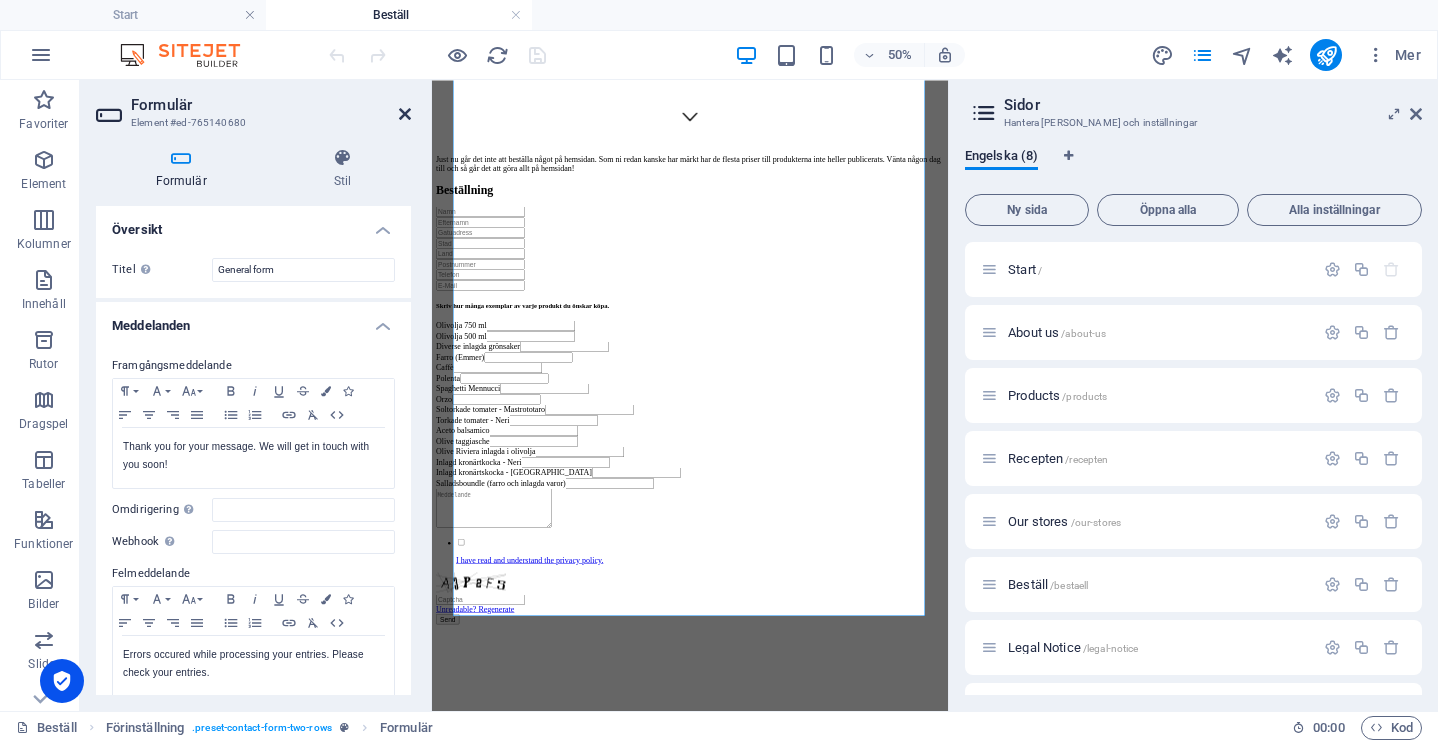 click at bounding box center [405, 114] 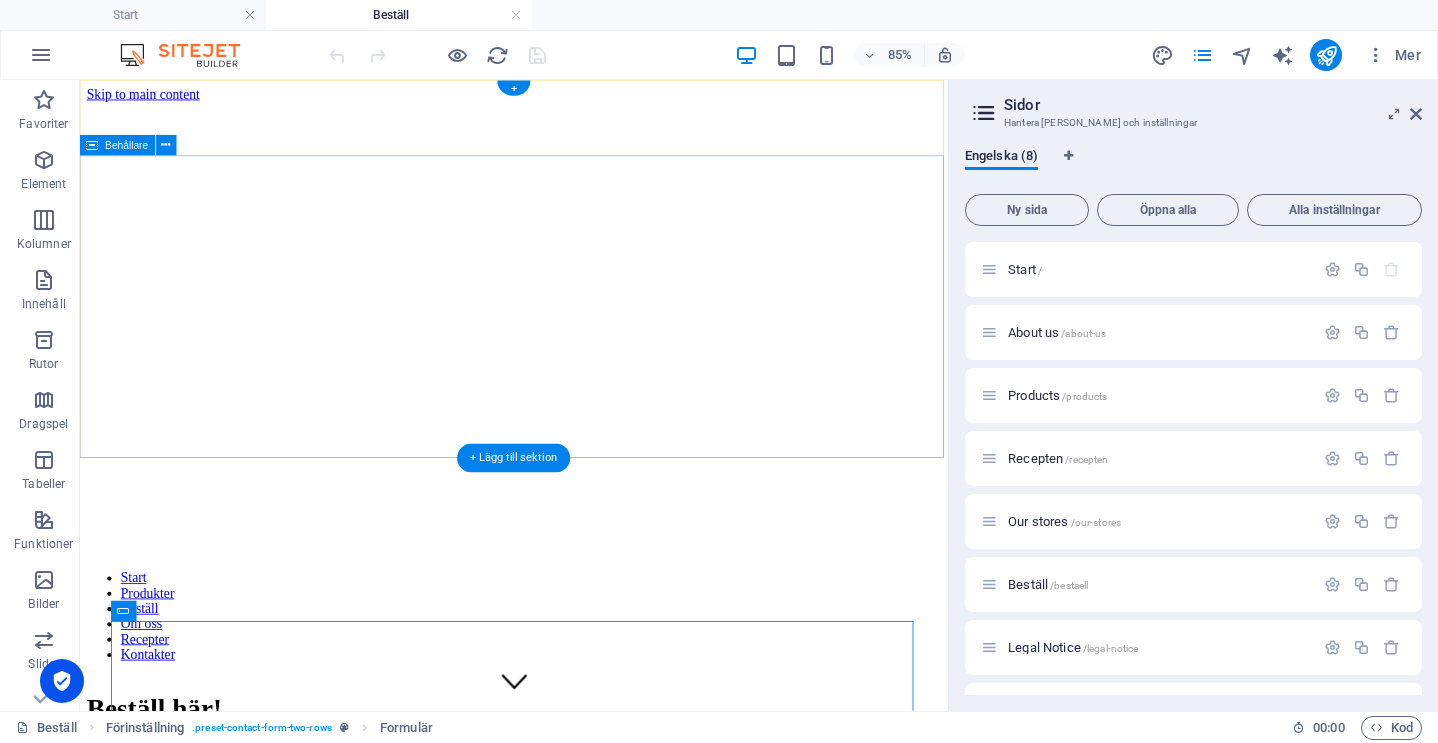 scroll, scrollTop: 0, scrollLeft: 0, axis: both 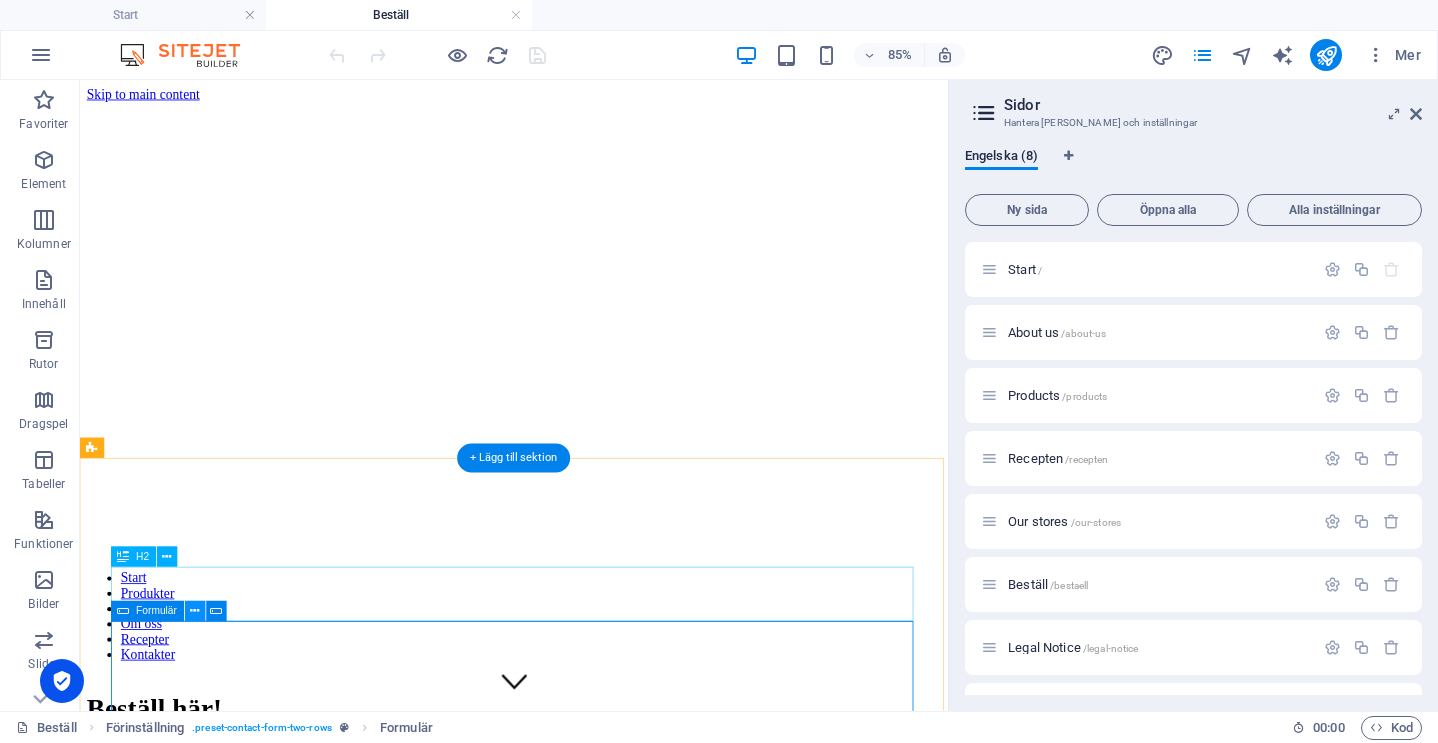 click at bounding box center (195, 611) 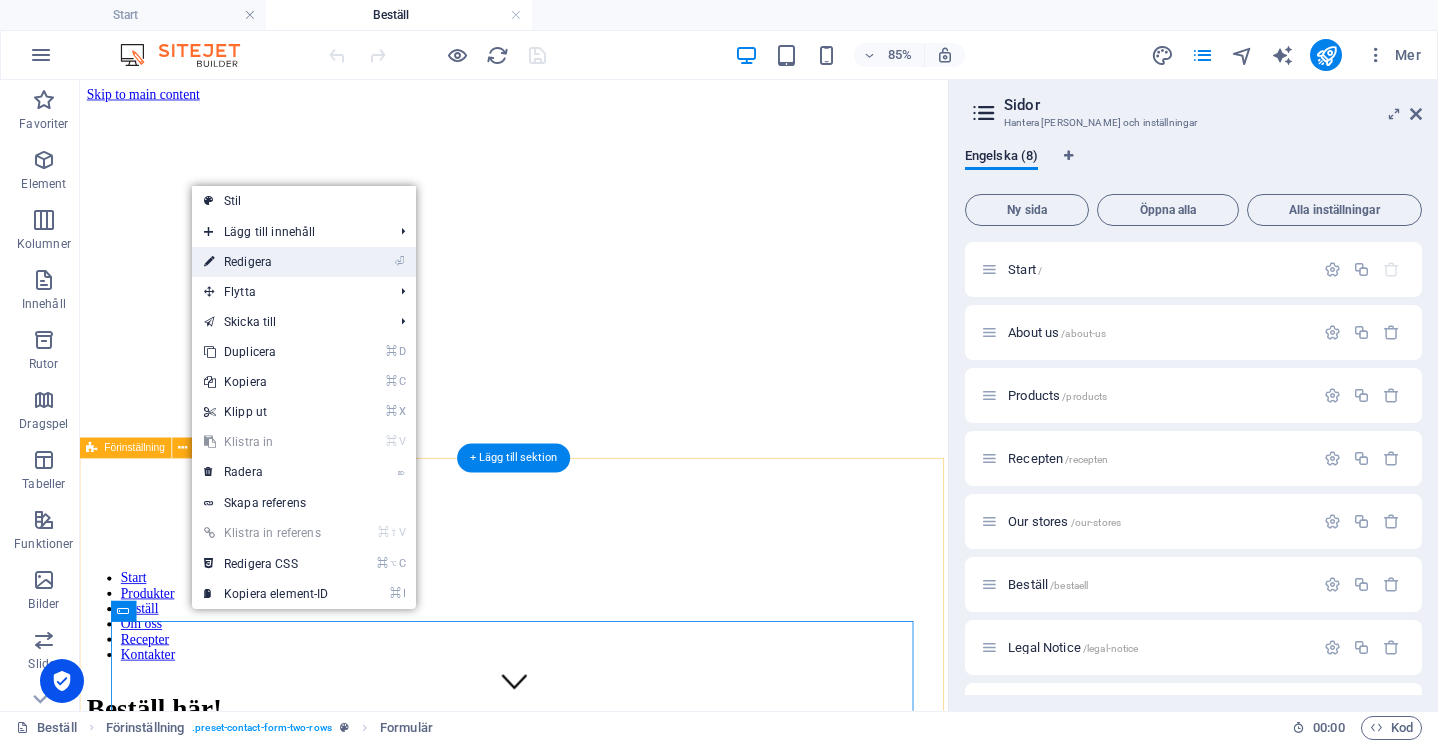 click on "⏎  Redigera" at bounding box center [266, 262] 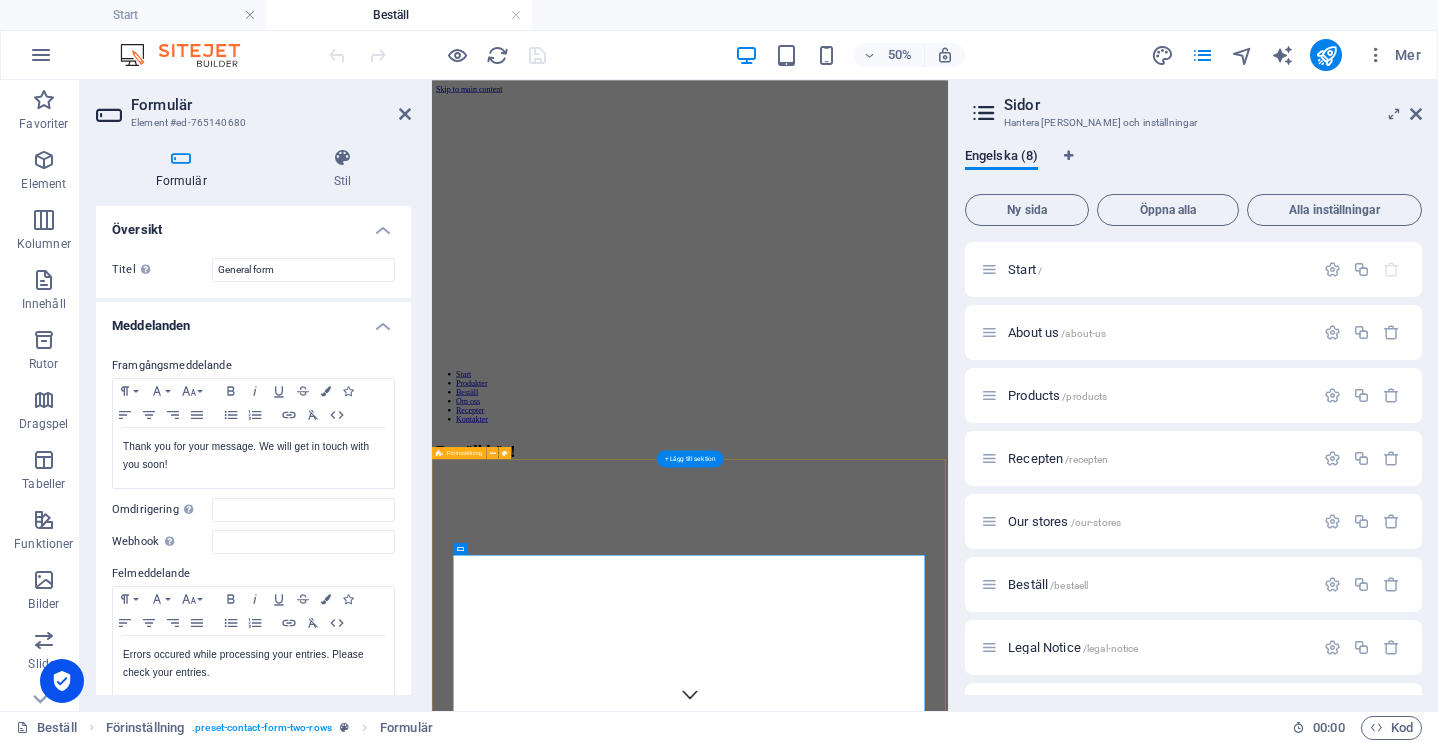 scroll, scrollTop: 0, scrollLeft: 0, axis: both 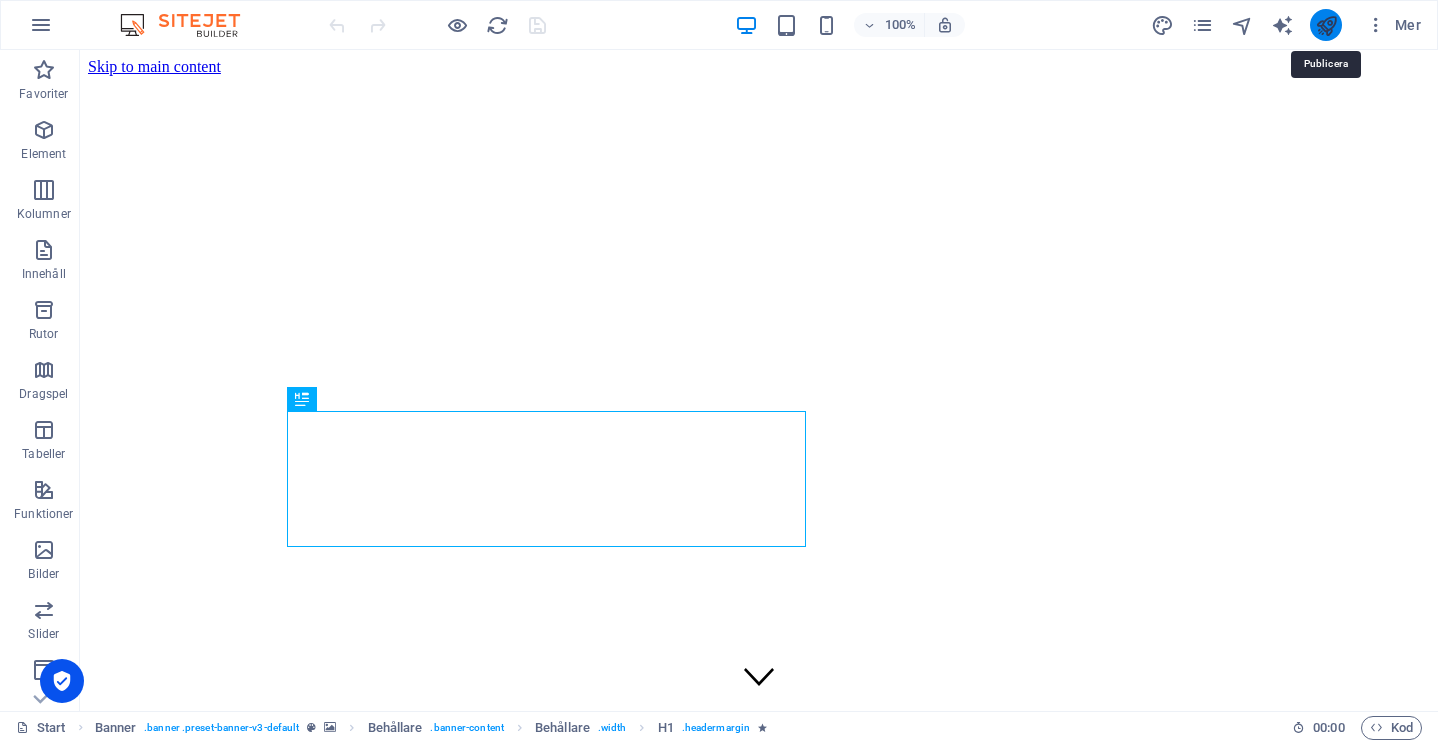 click at bounding box center (1326, 25) 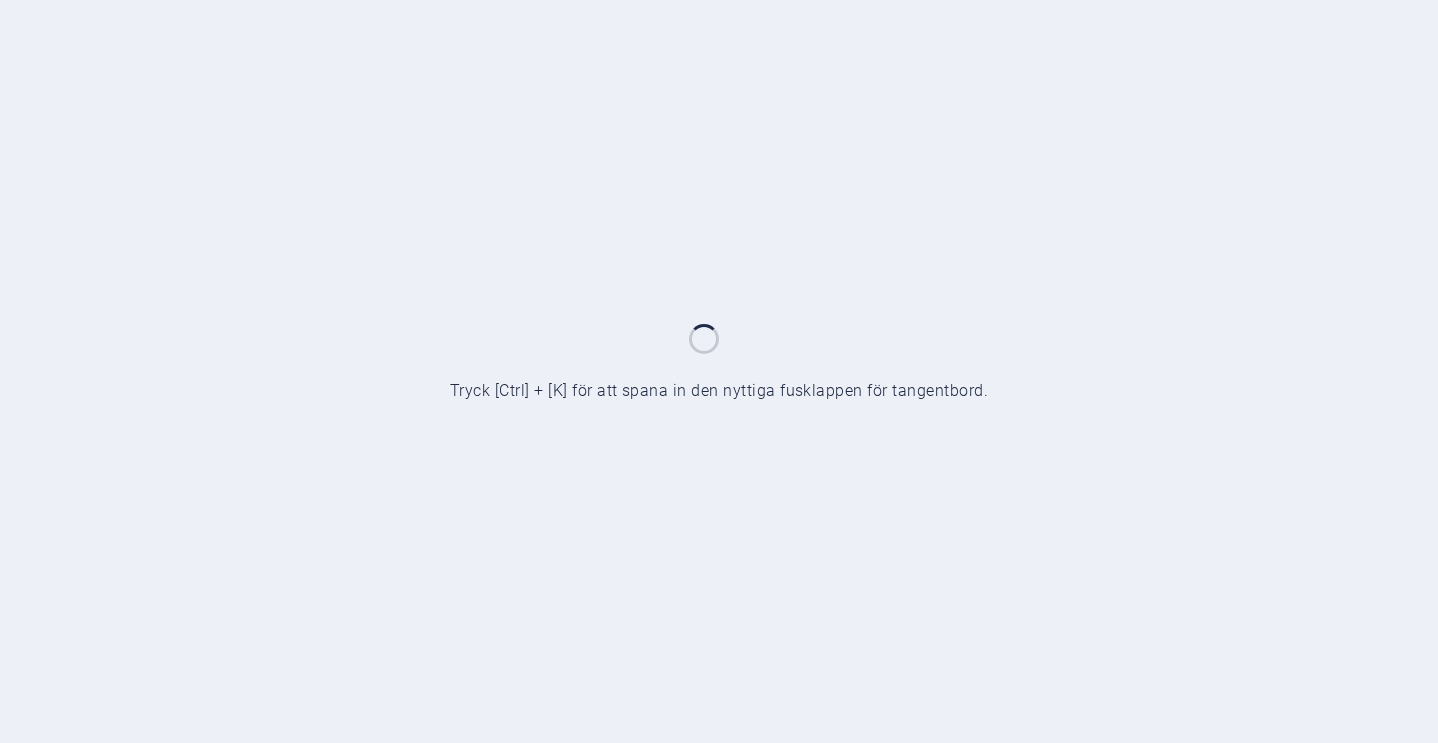 scroll, scrollTop: 0, scrollLeft: 0, axis: both 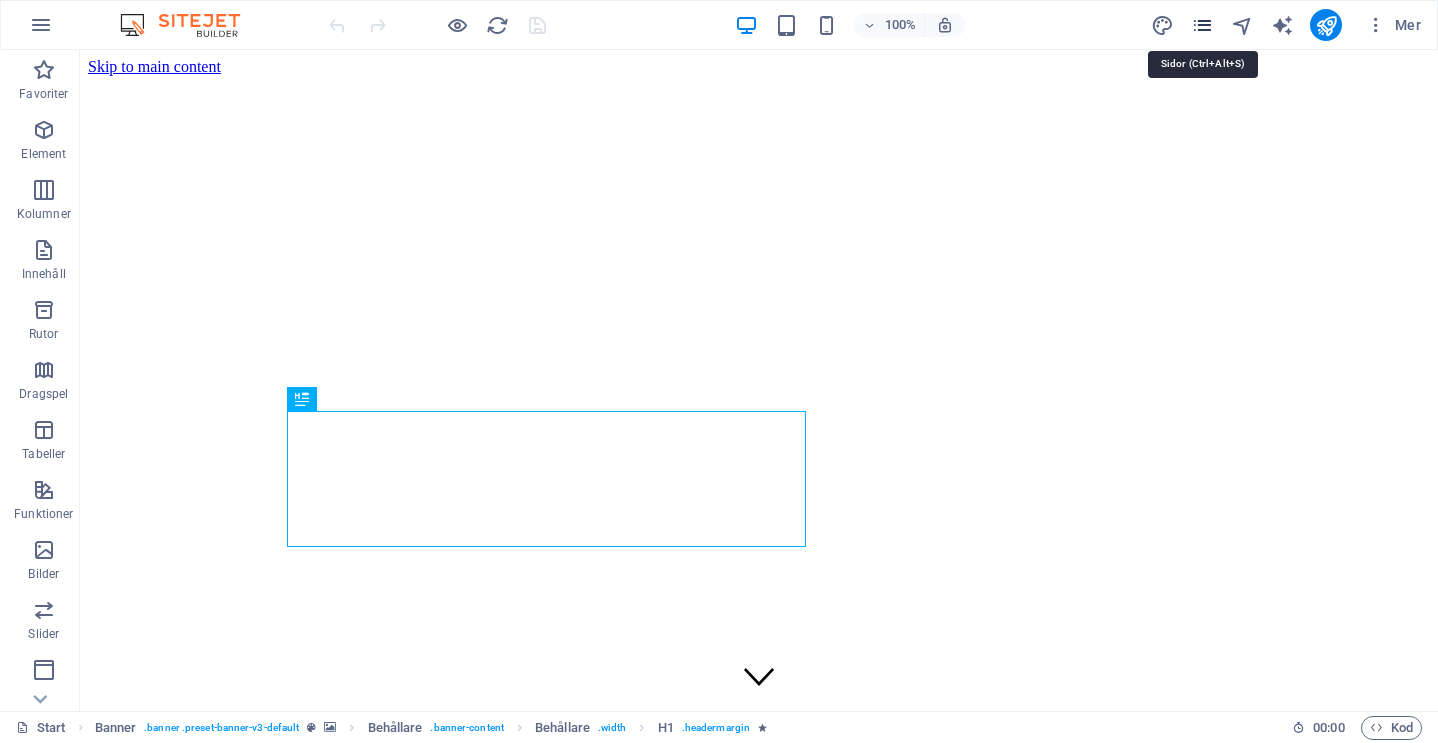click at bounding box center [1202, 25] 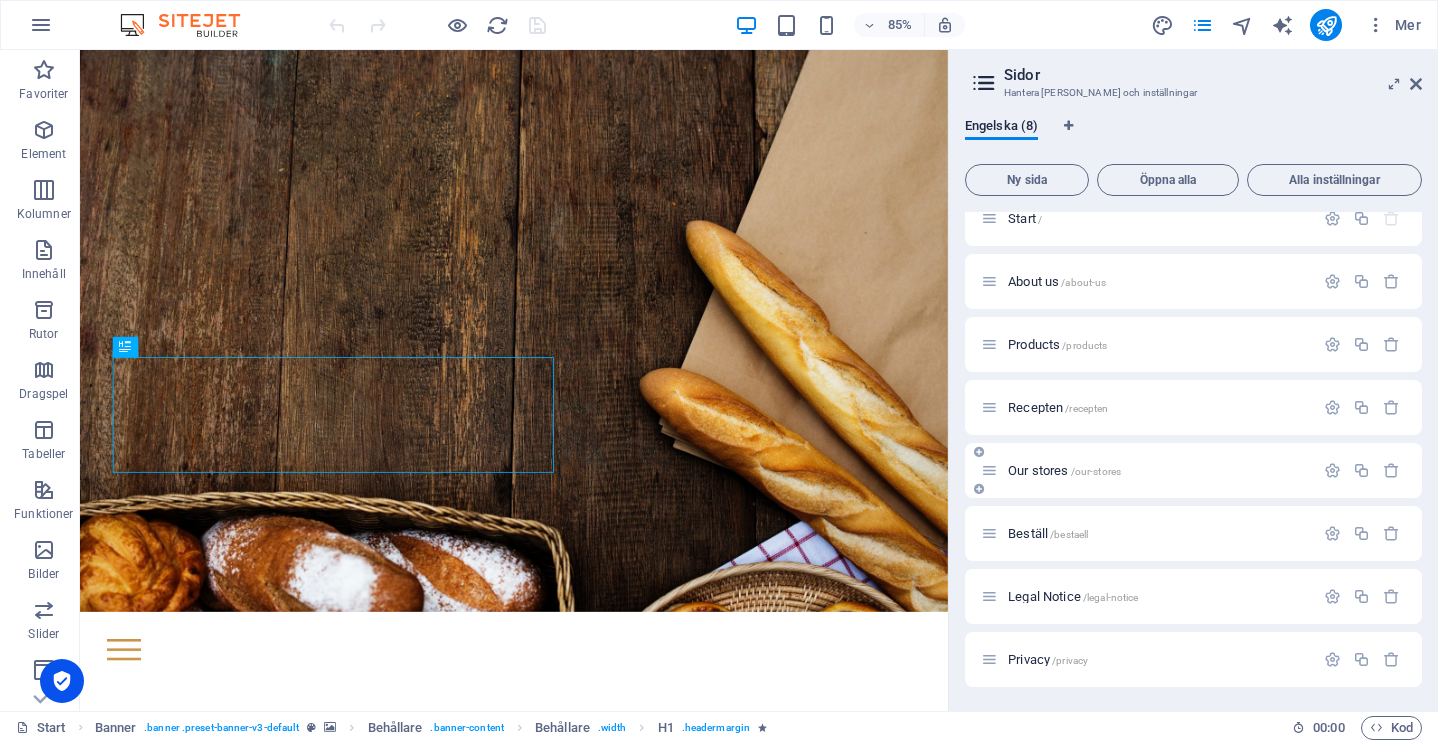 scroll, scrollTop: 21, scrollLeft: 0, axis: vertical 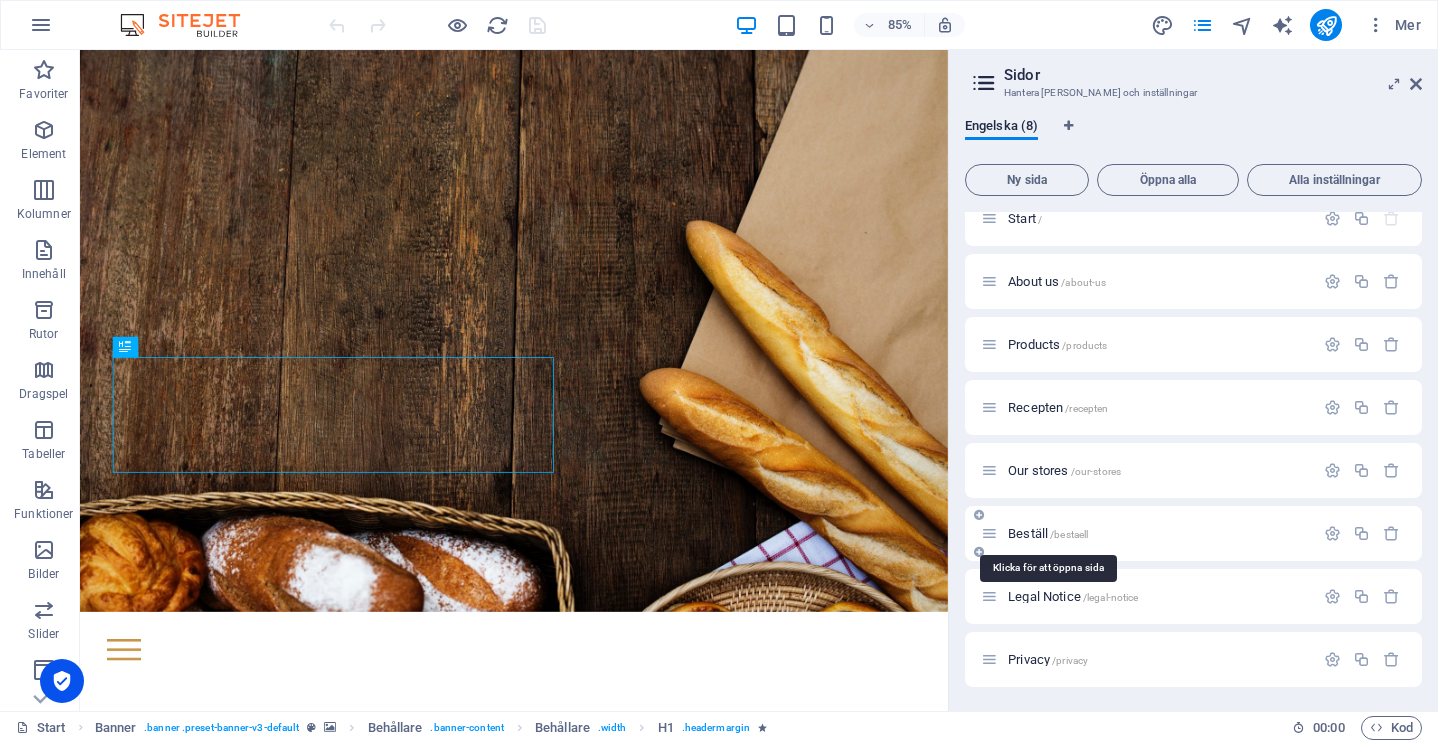 click on "Beställ /bestaell" at bounding box center [1048, 533] 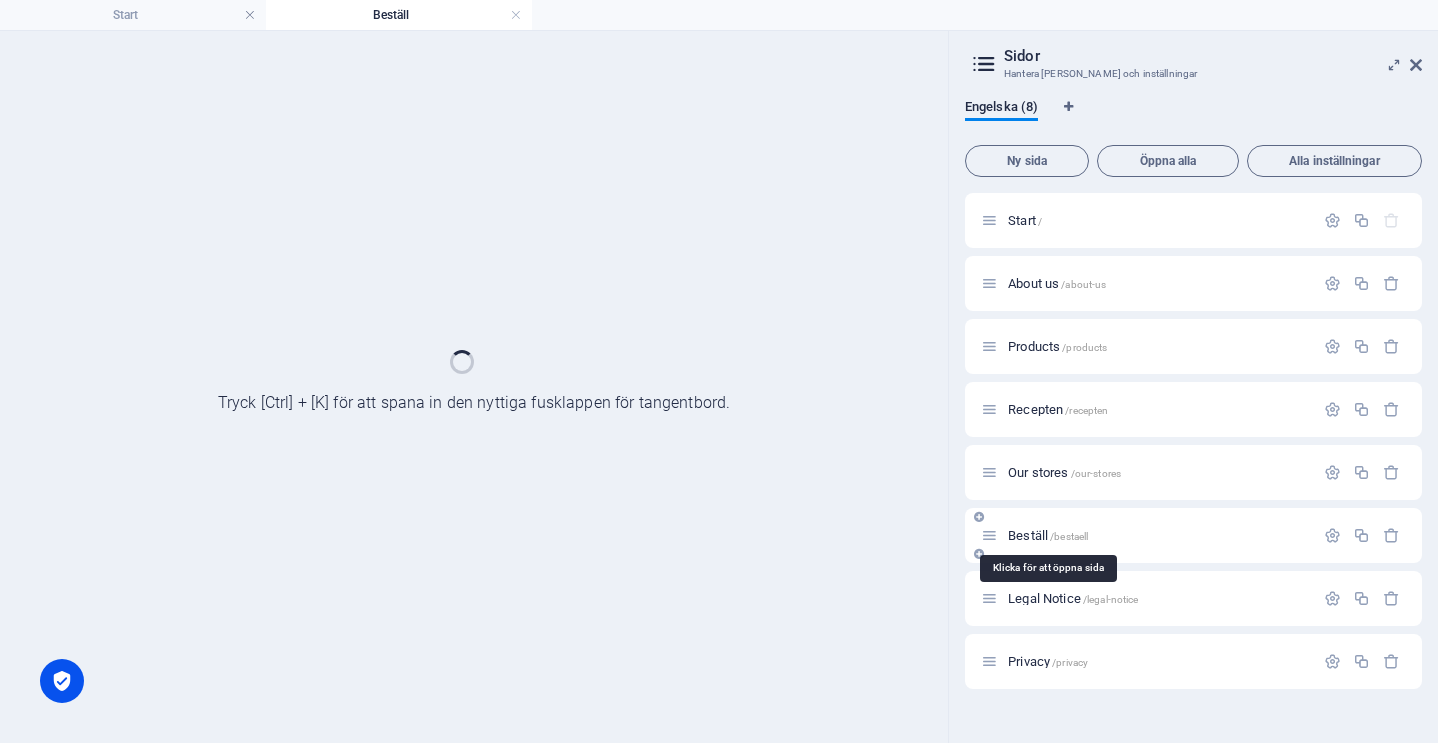 scroll, scrollTop: 0, scrollLeft: 0, axis: both 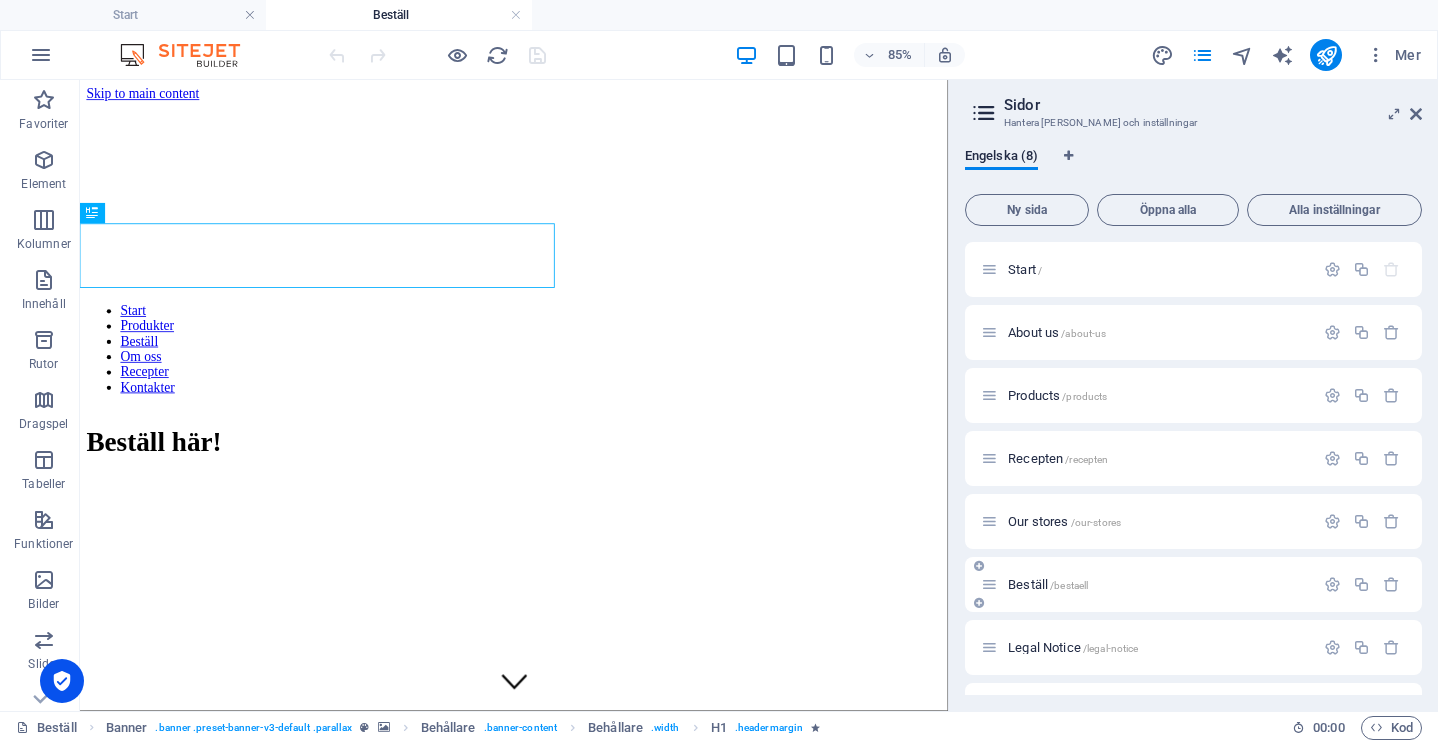 click on "Beställ /bestaell" at bounding box center [1048, 584] 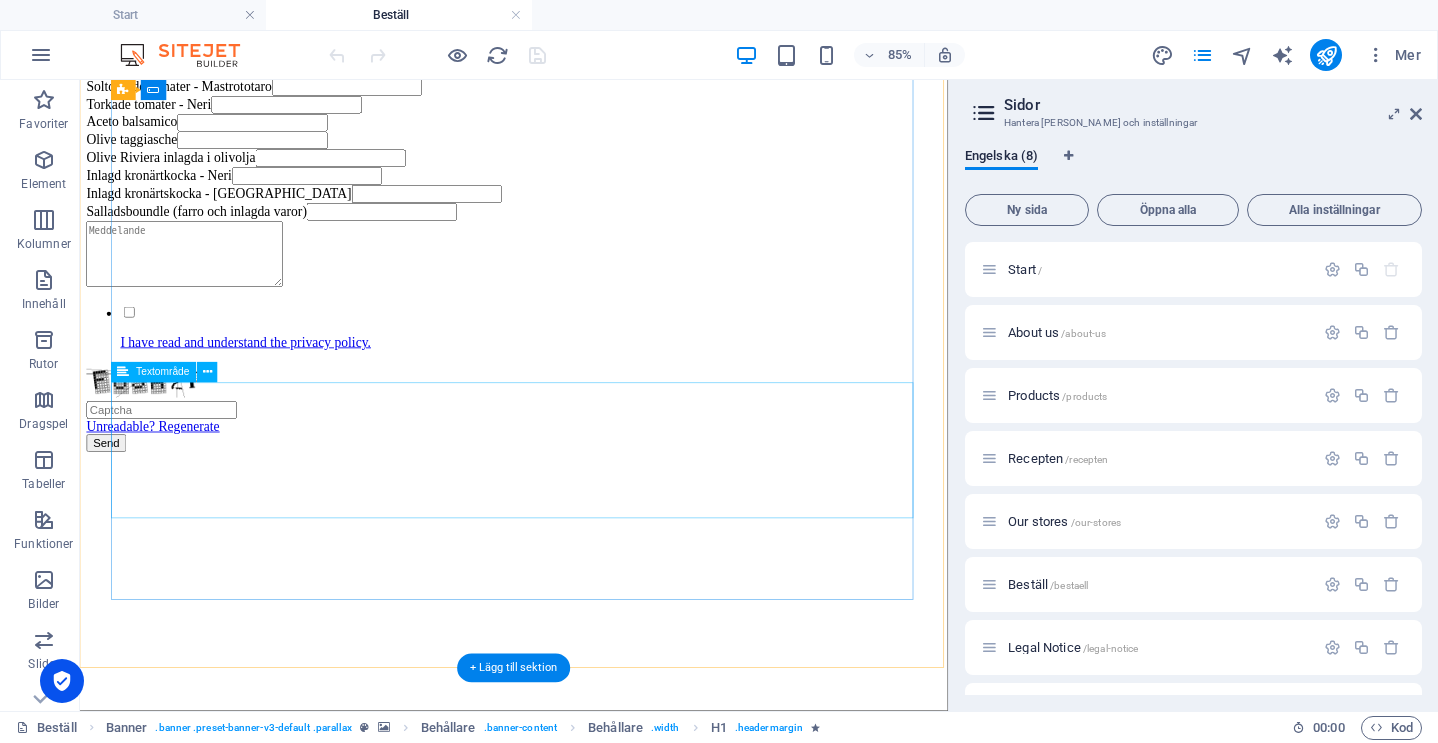 scroll, scrollTop: 1301, scrollLeft: 0, axis: vertical 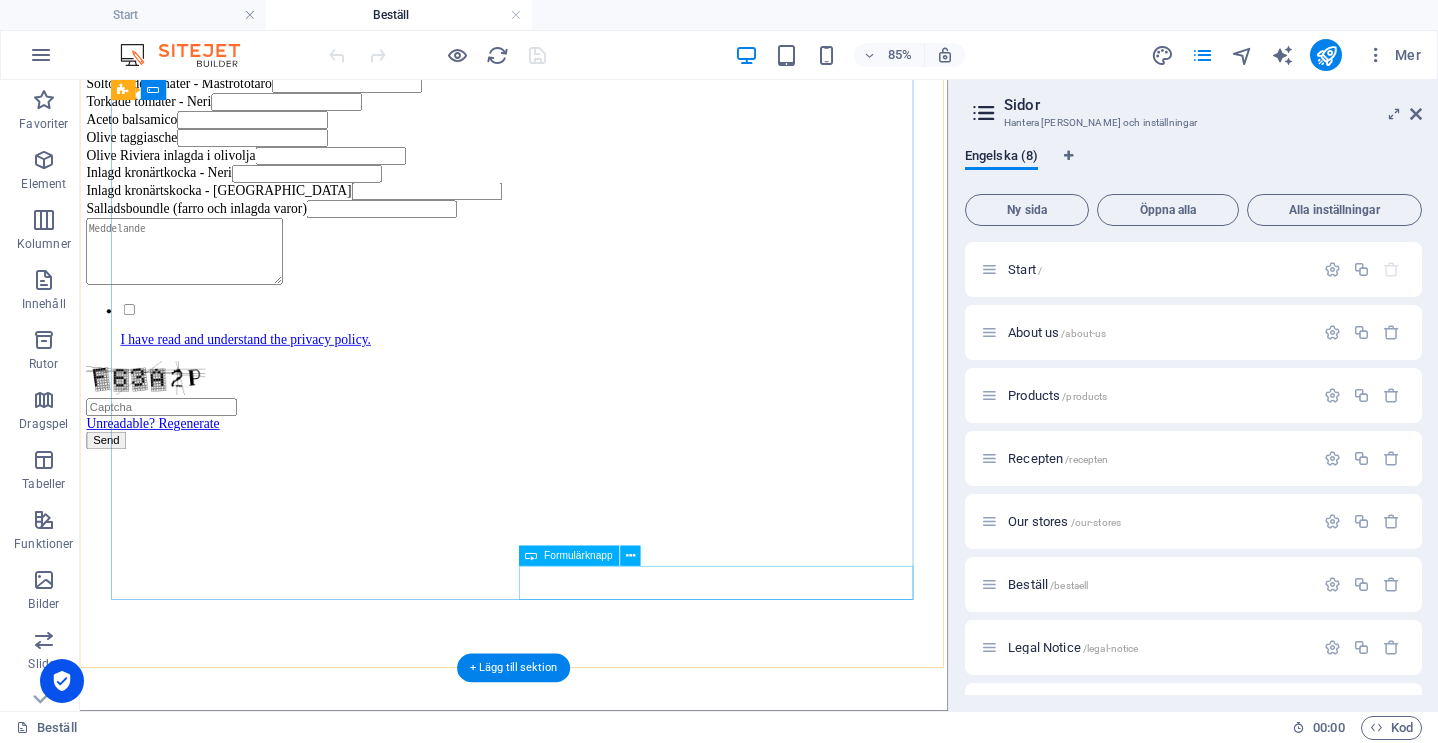 click on "Send" 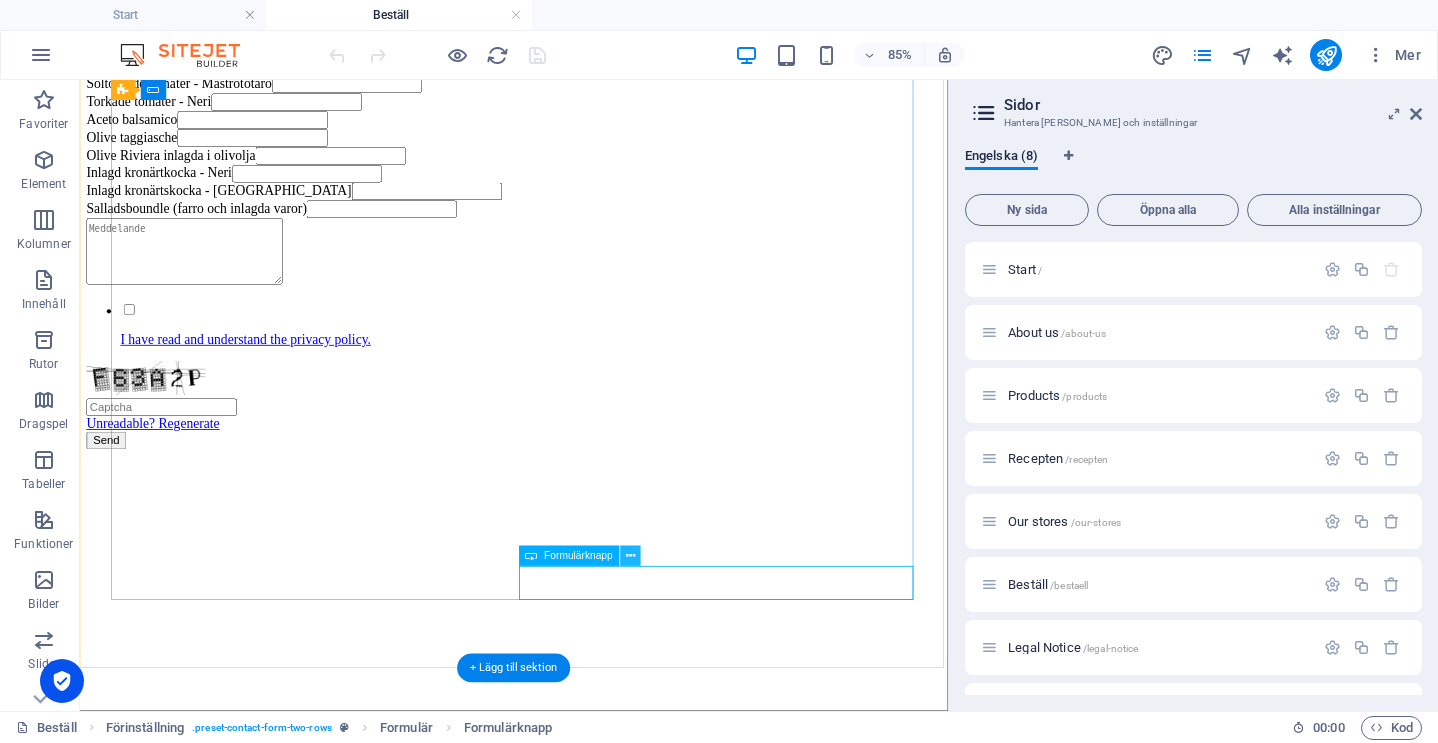 click at bounding box center [630, 556] 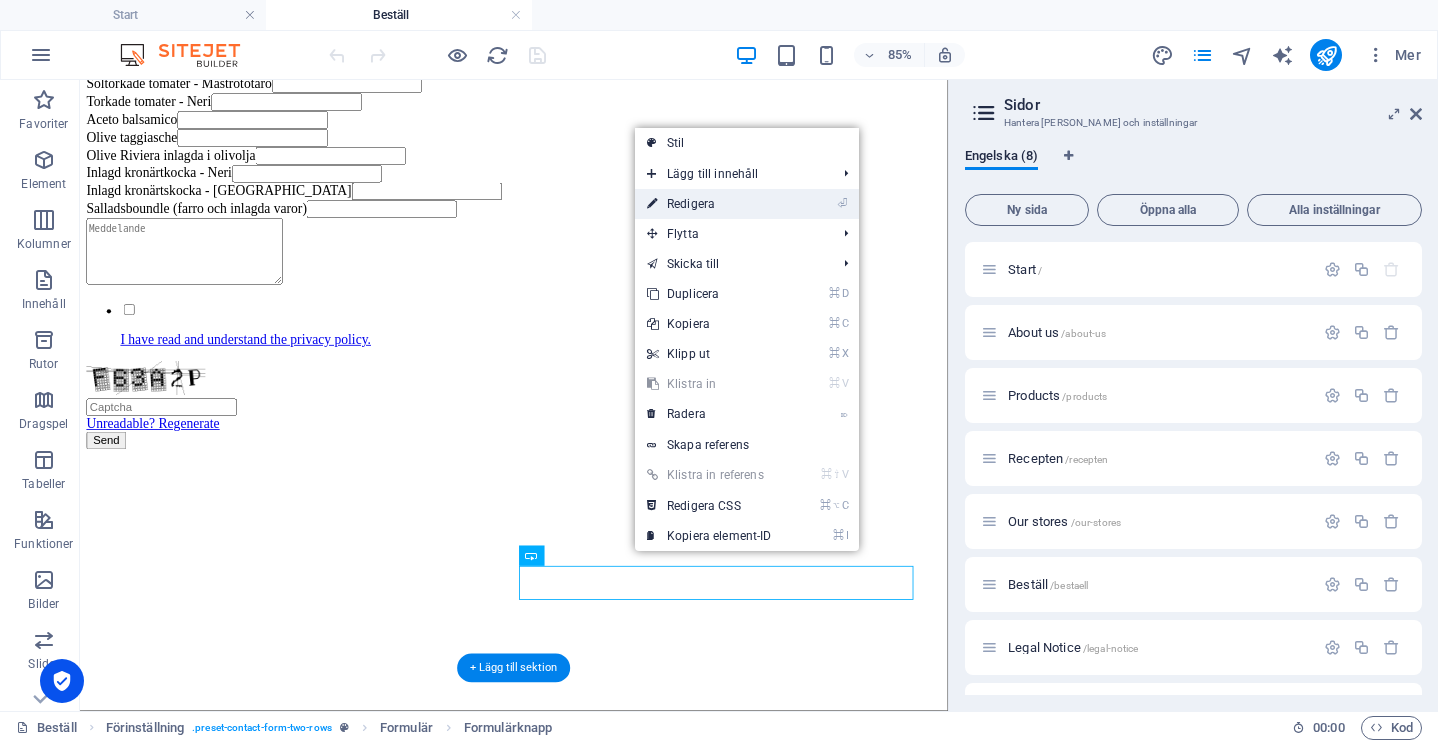 click on "⏎  Redigera" at bounding box center [709, 204] 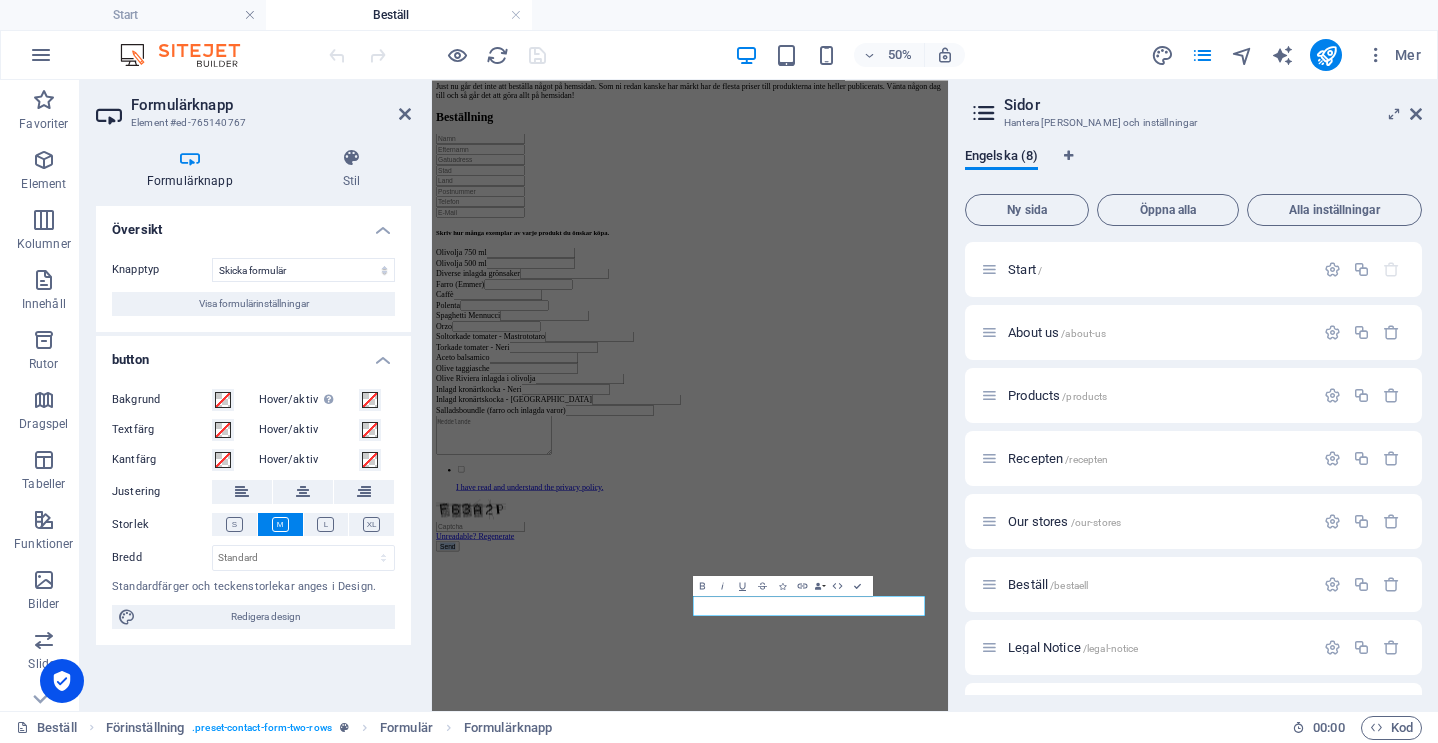 scroll, scrollTop: 1154, scrollLeft: 0, axis: vertical 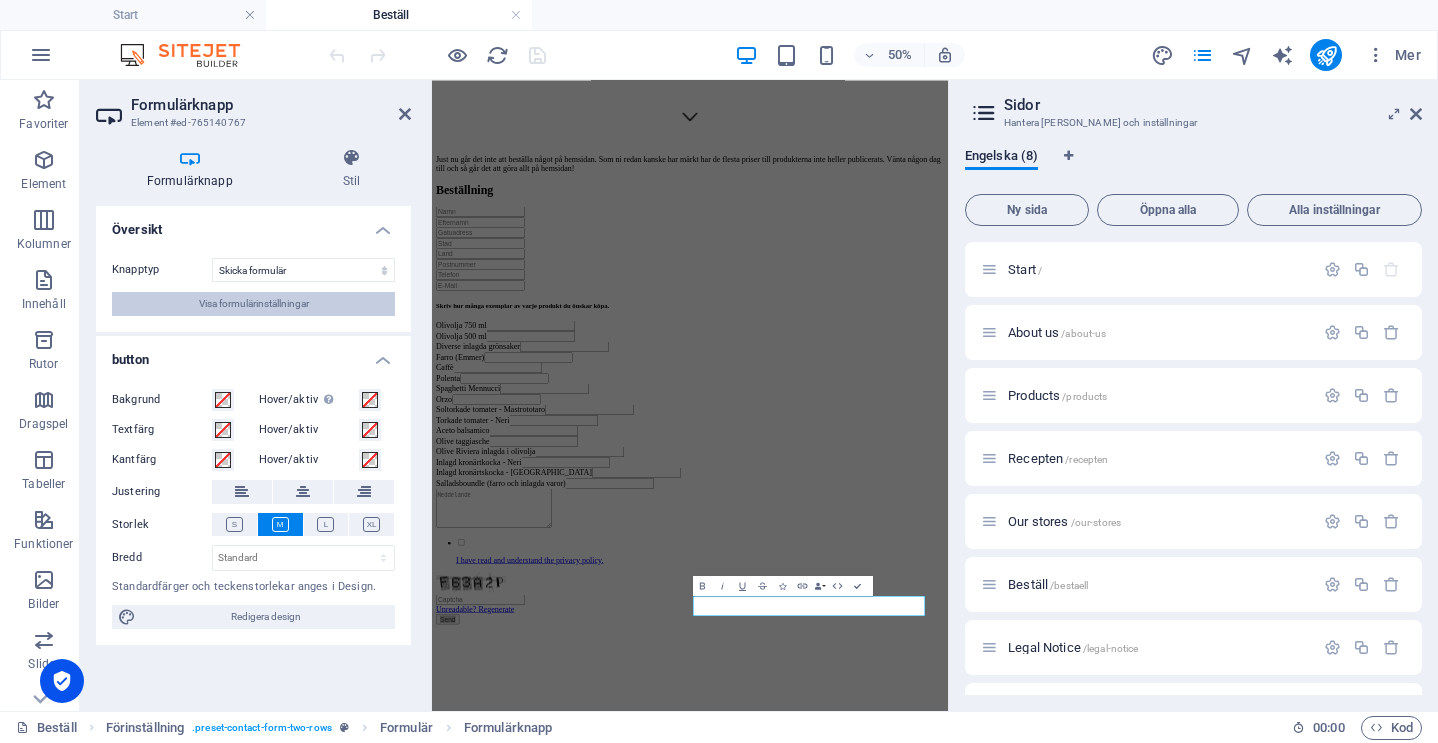click on "Visa formulärinställningar" at bounding box center (254, 304) 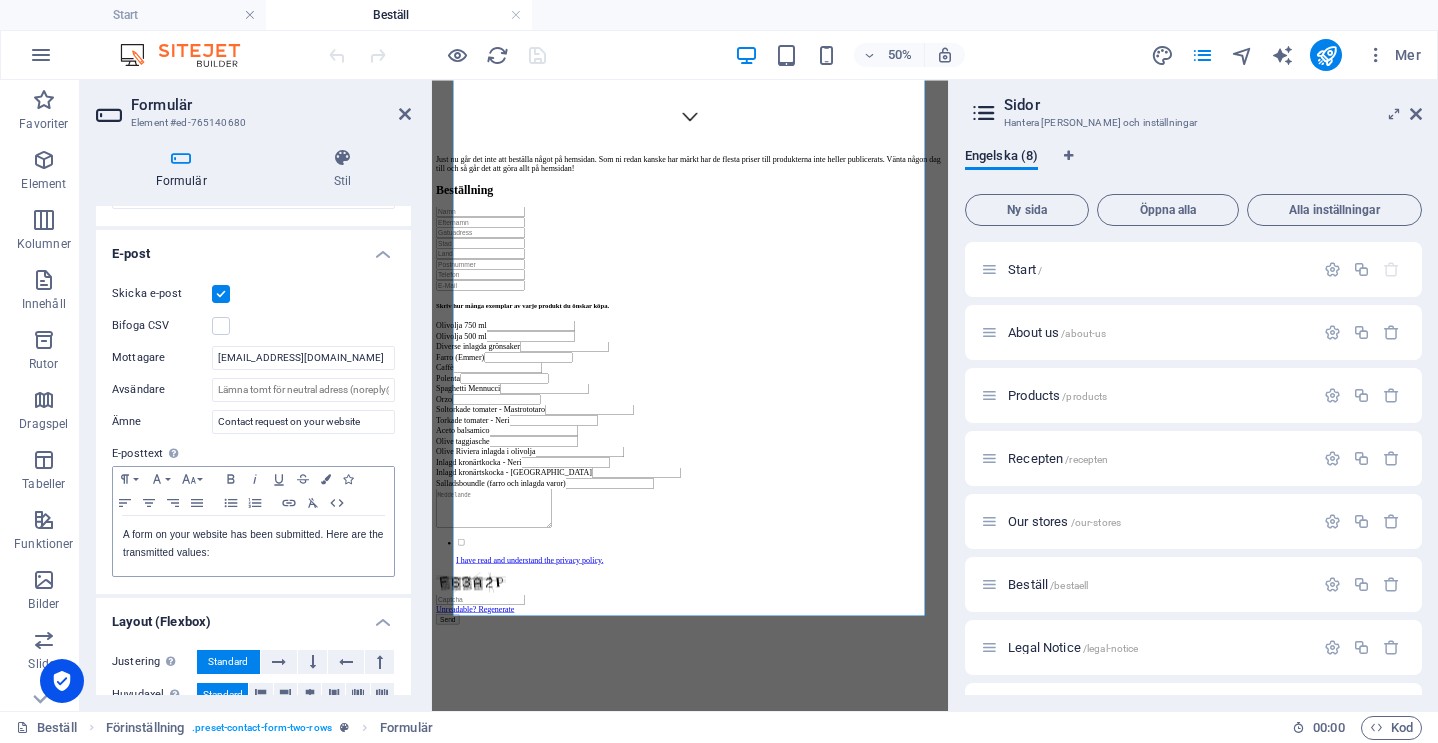 scroll, scrollTop: 477, scrollLeft: 0, axis: vertical 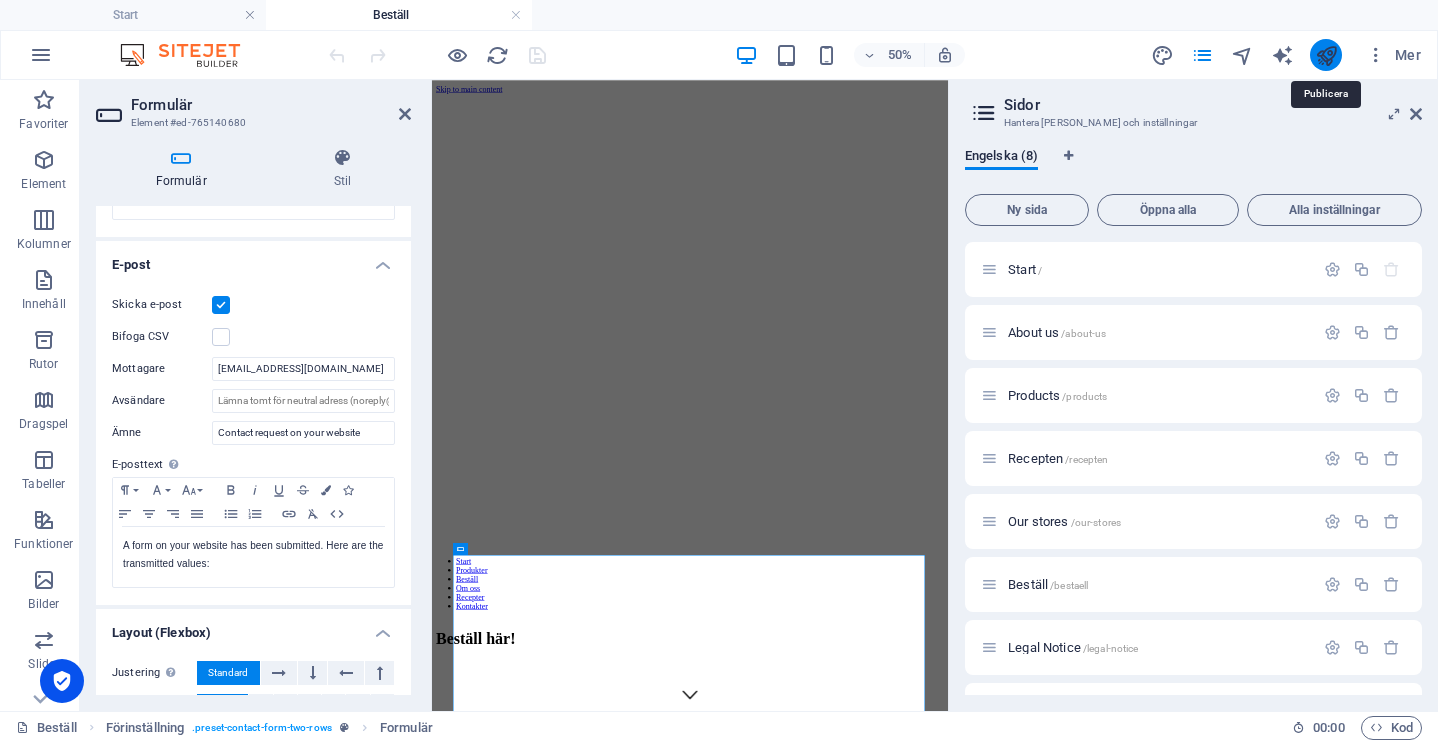 click at bounding box center (1326, 55) 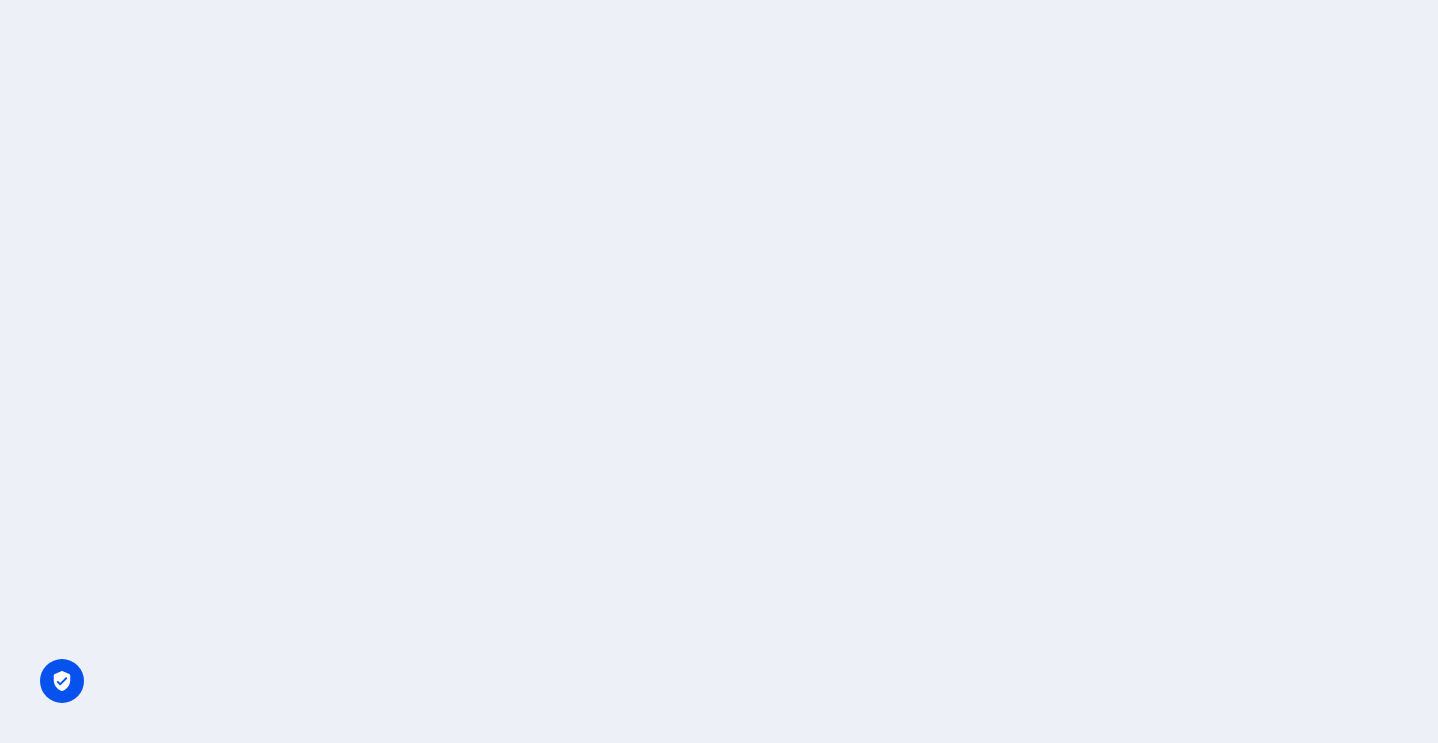 scroll, scrollTop: 0, scrollLeft: 0, axis: both 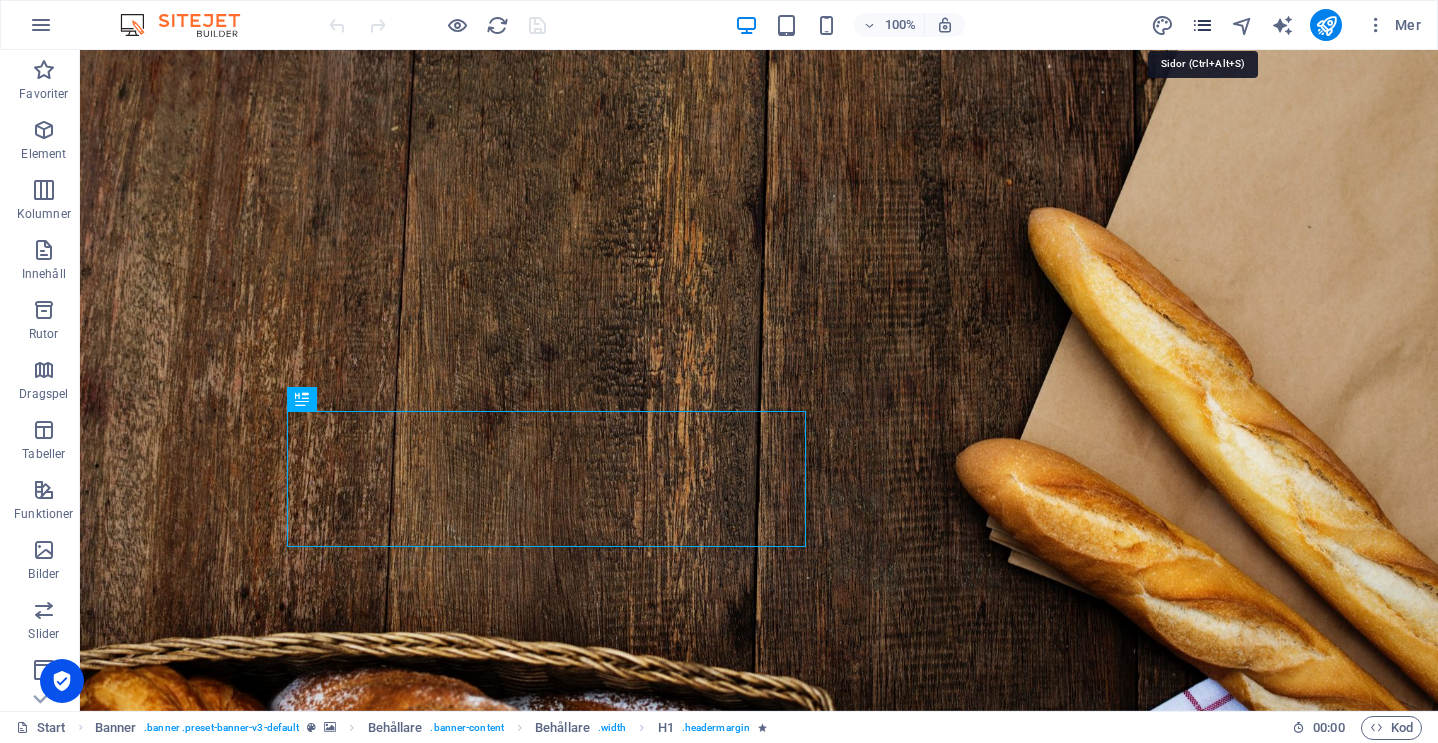 click at bounding box center (1202, 25) 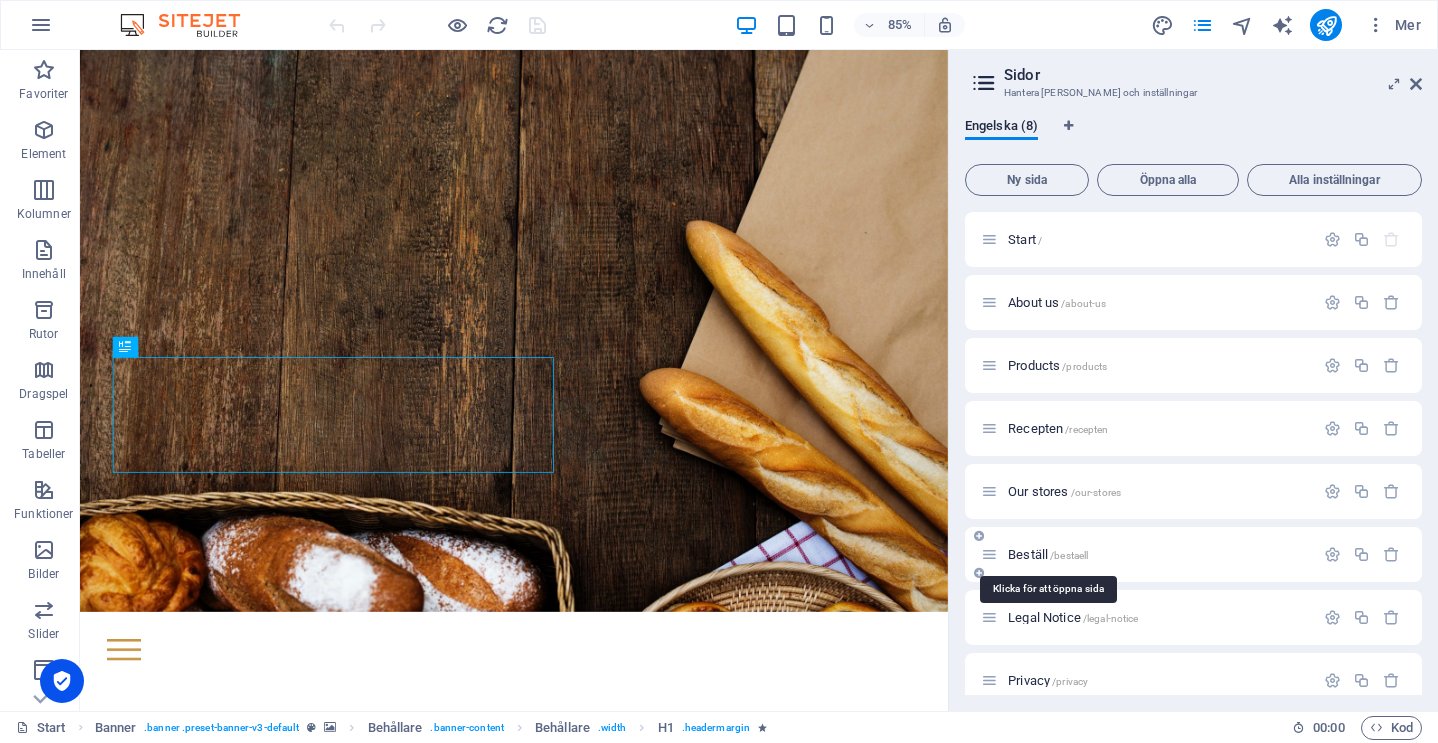 click on "Beställ /bestaell" at bounding box center [1048, 554] 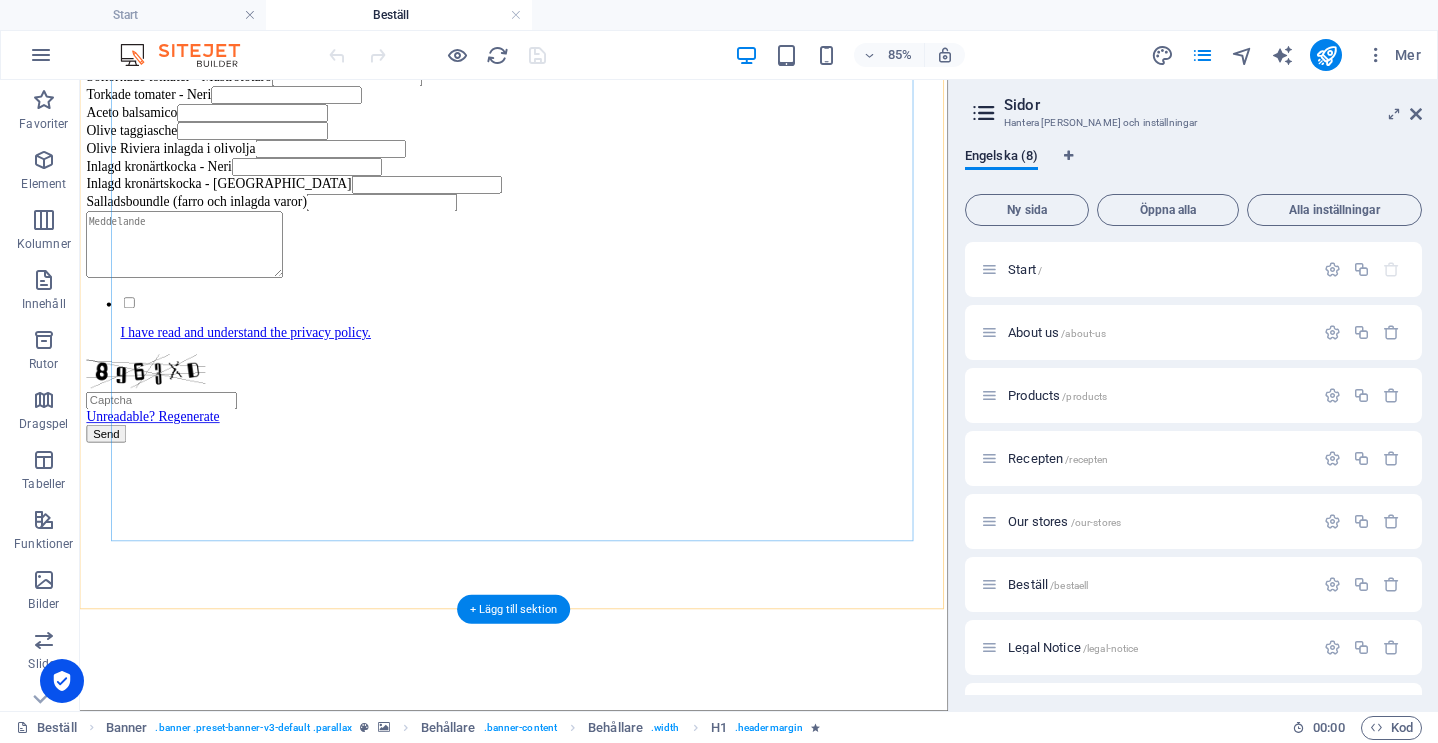 scroll, scrollTop: 1370, scrollLeft: 0, axis: vertical 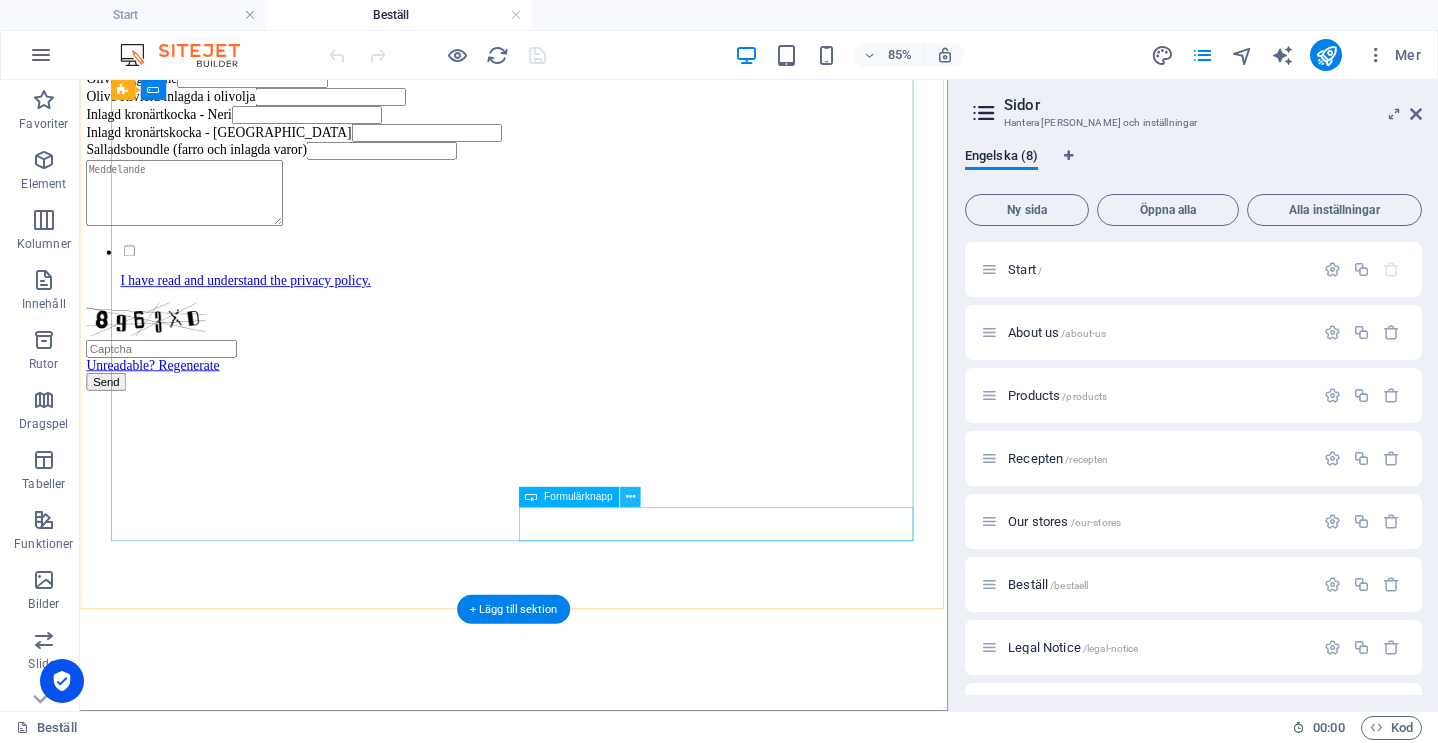 click at bounding box center (630, 498) 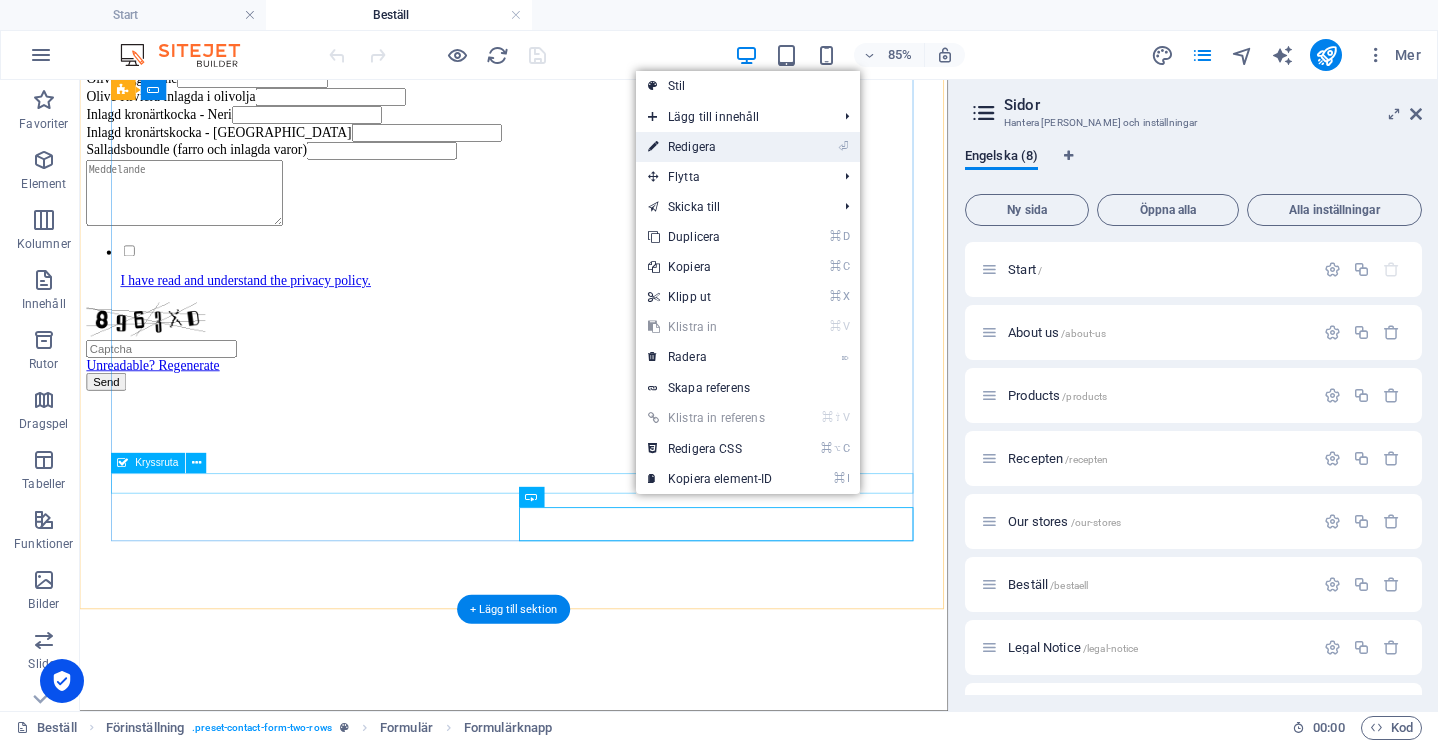 click on "⏎  Redigera" at bounding box center (710, 147) 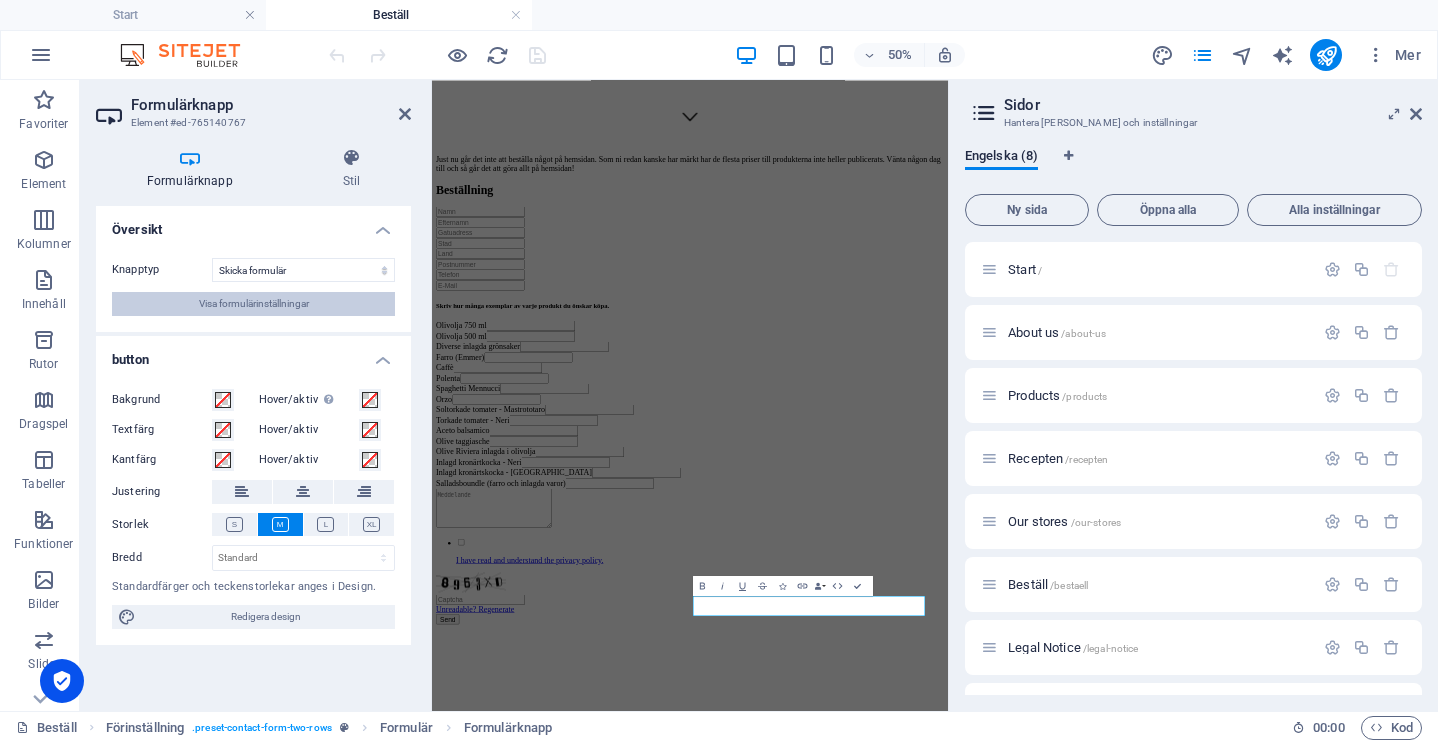 click on "Visa formulärinställningar" at bounding box center (254, 304) 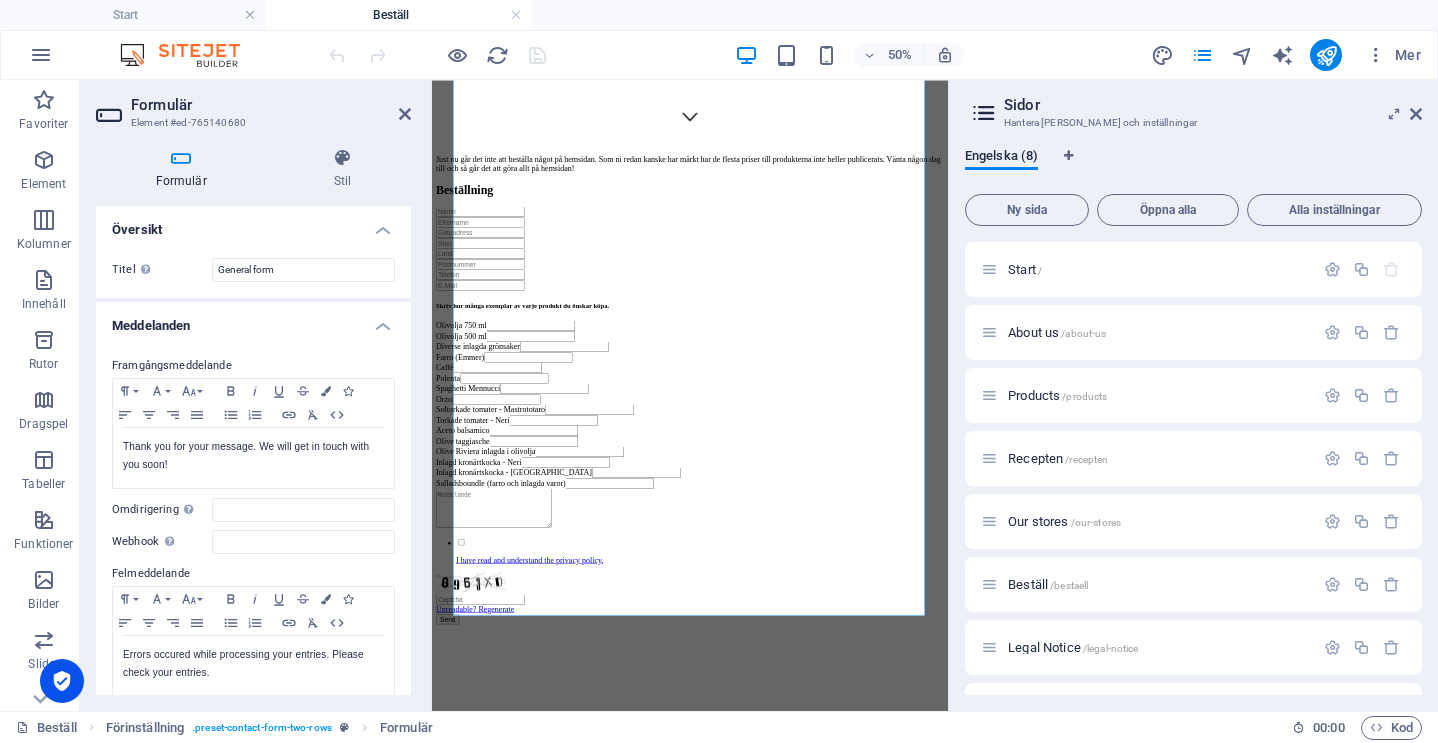 scroll, scrollTop: 0, scrollLeft: 0, axis: both 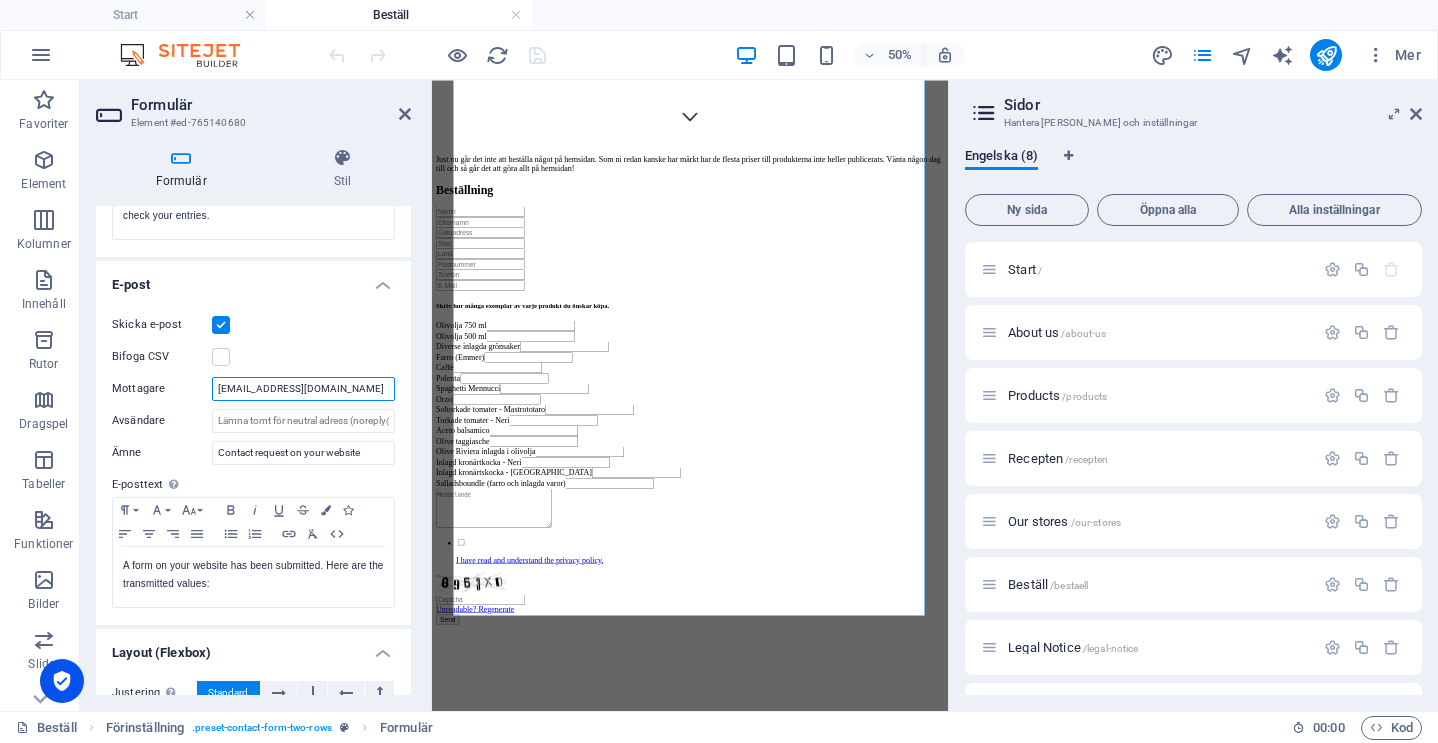 drag, startPoint x: 342, startPoint y: 389, endPoint x: 204, endPoint y: 390, distance: 138.00362 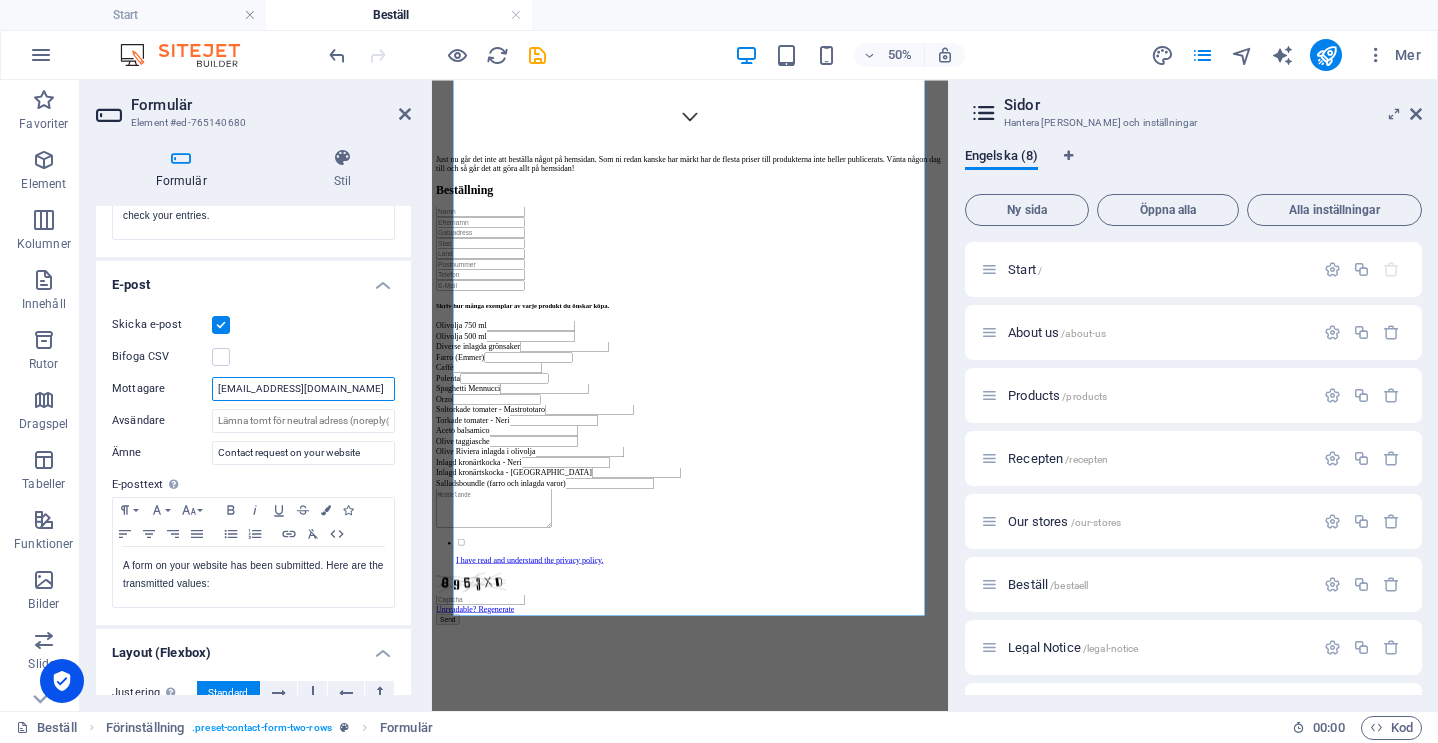 drag, startPoint x: 233, startPoint y: 382, endPoint x: 208, endPoint y: 385, distance: 25.179358 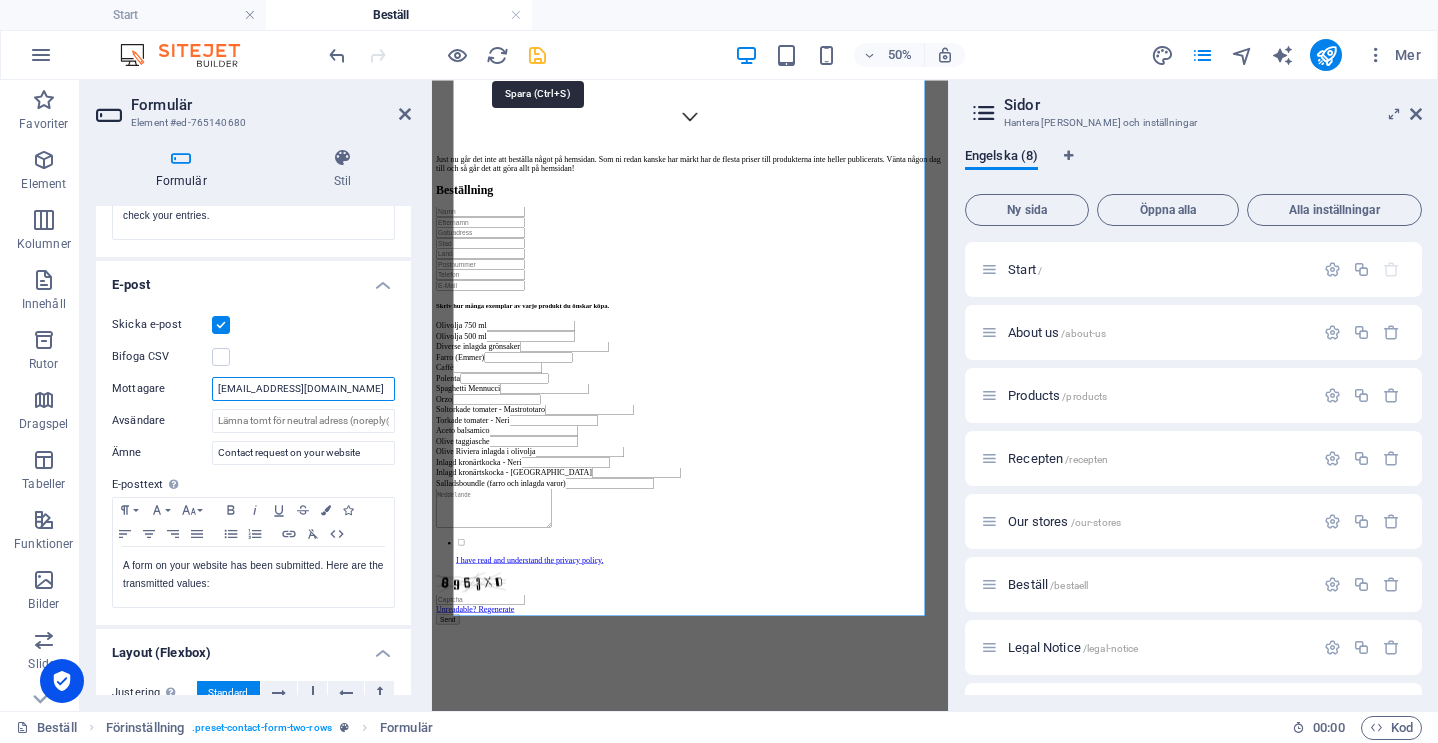 type on "[EMAIL_ADDRESS][DOMAIN_NAME]" 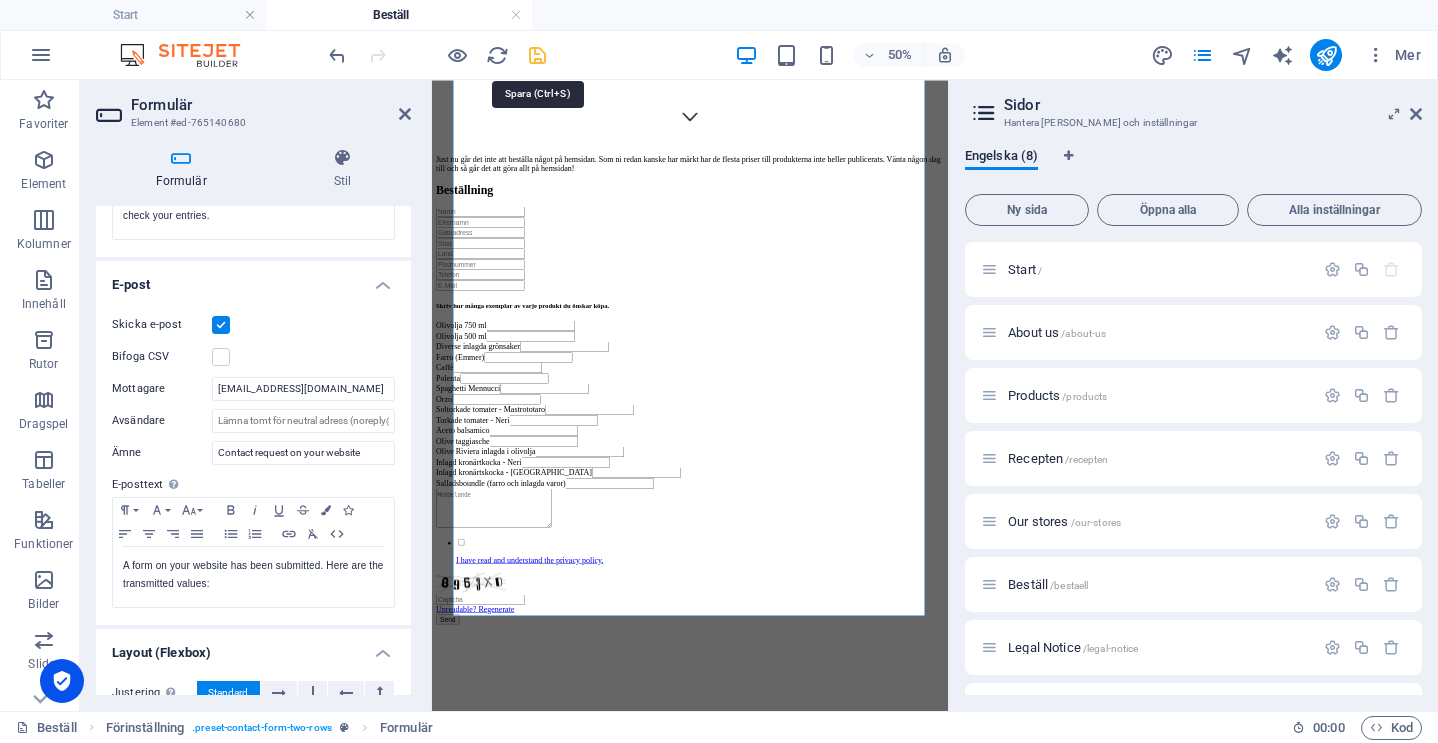 click at bounding box center (537, 55) 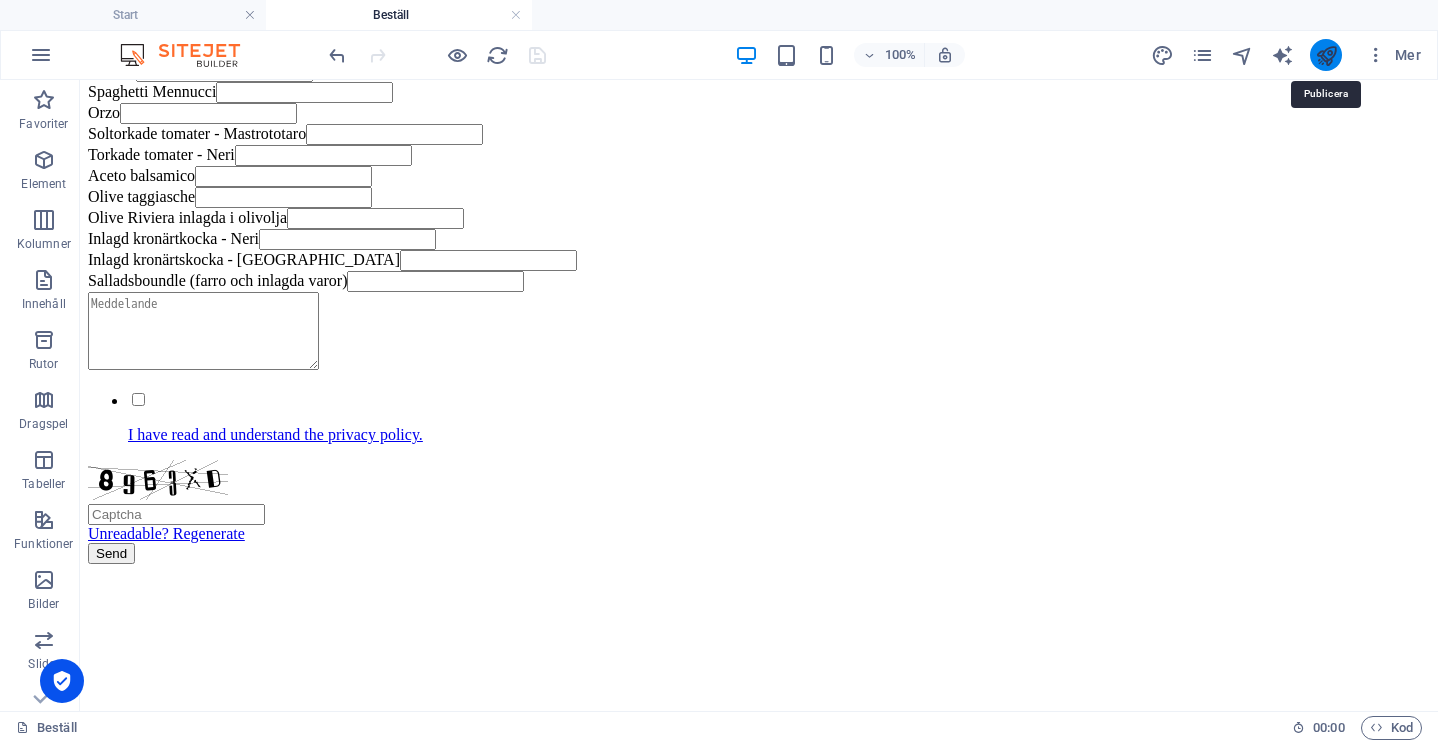 click at bounding box center (1326, 55) 